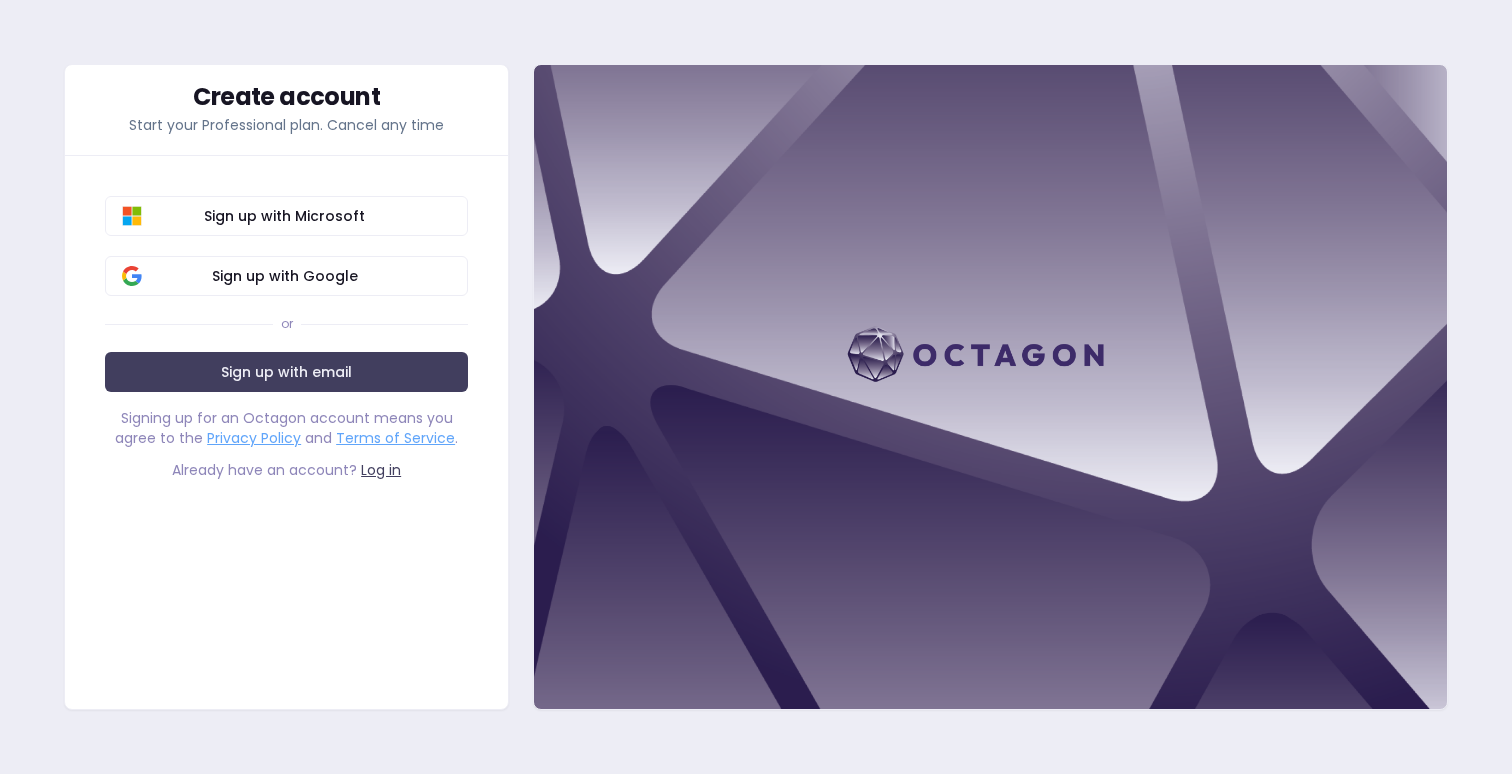 scroll, scrollTop: 0, scrollLeft: 0, axis: both 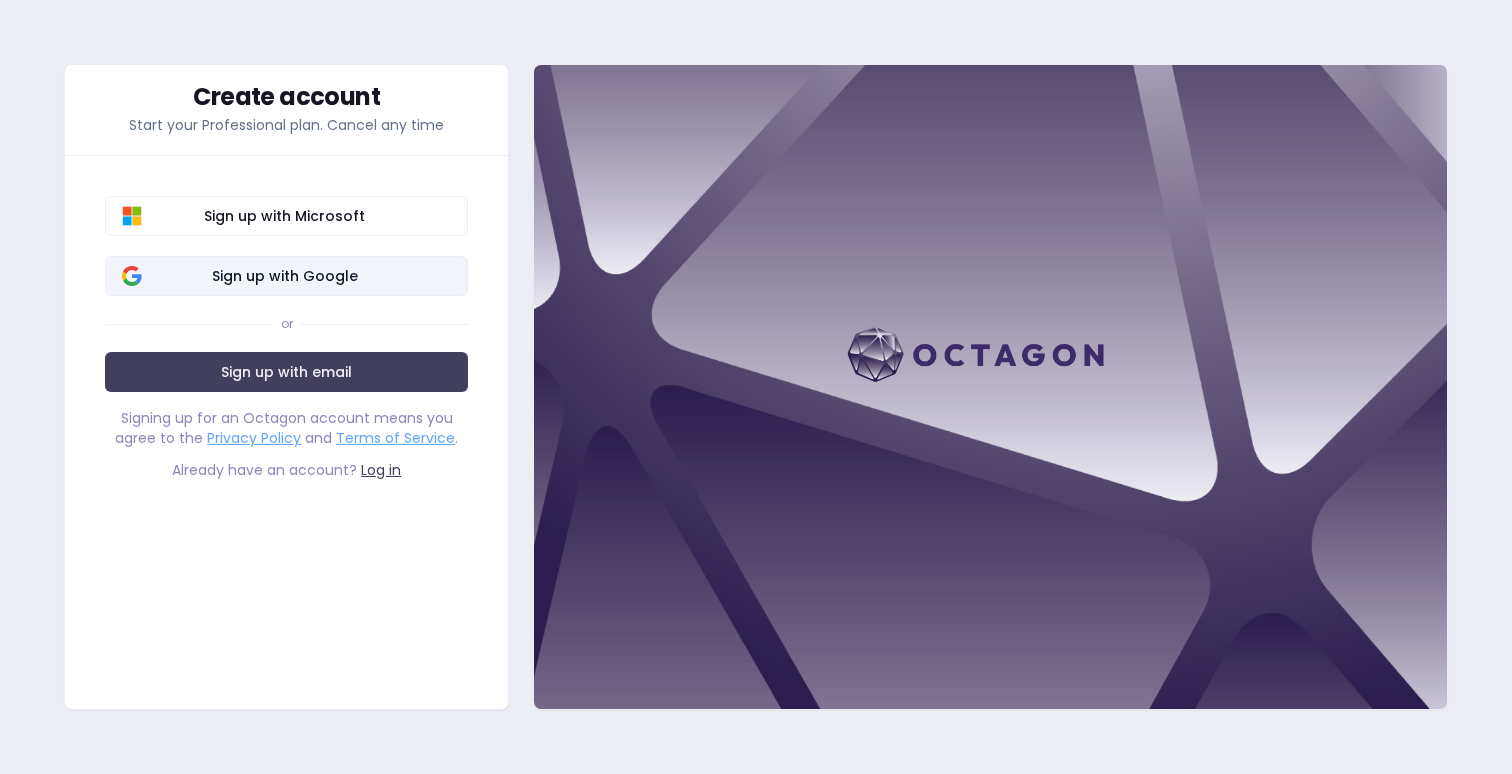 click on "Sign up with Google" at bounding box center [284, 276] 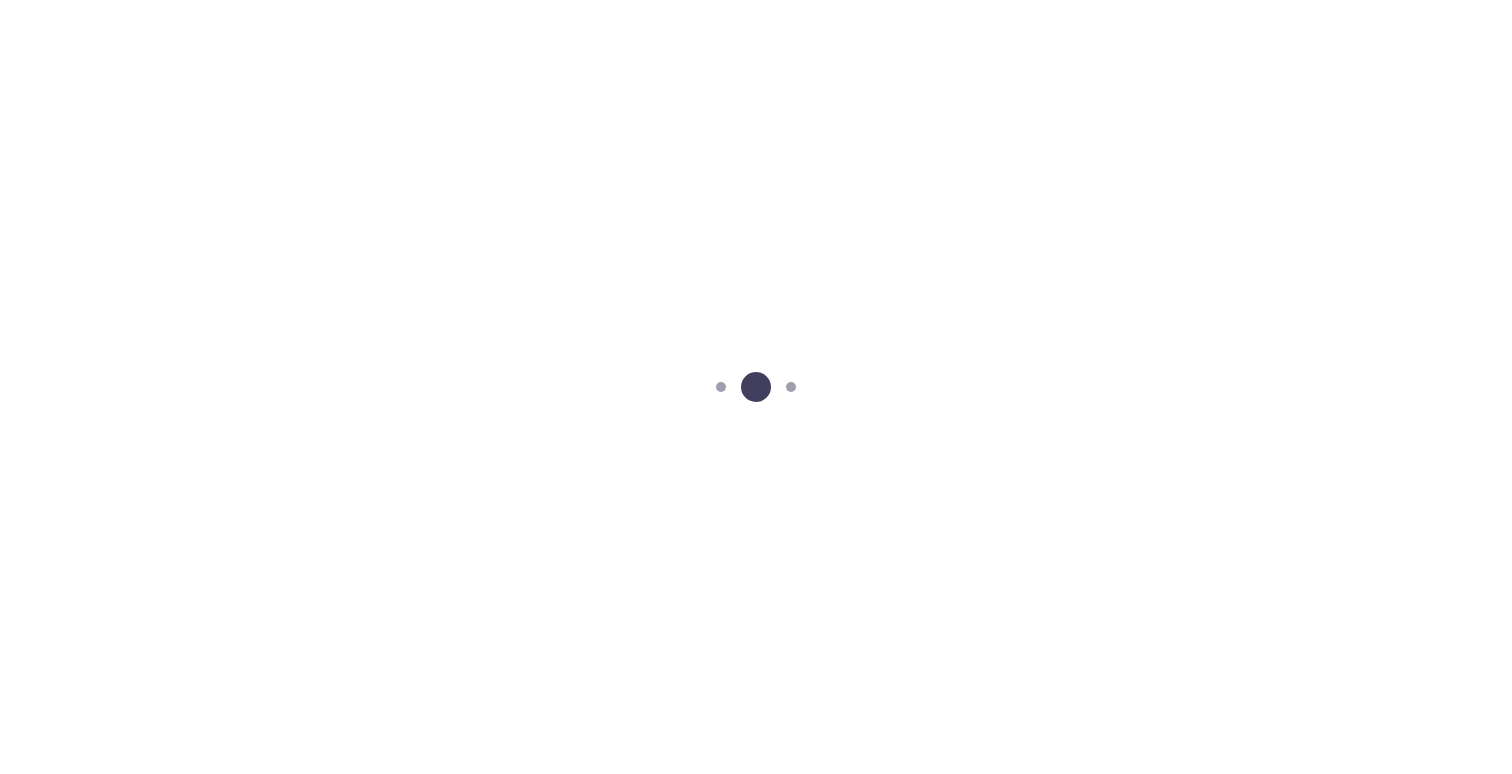 scroll, scrollTop: 0, scrollLeft: 0, axis: both 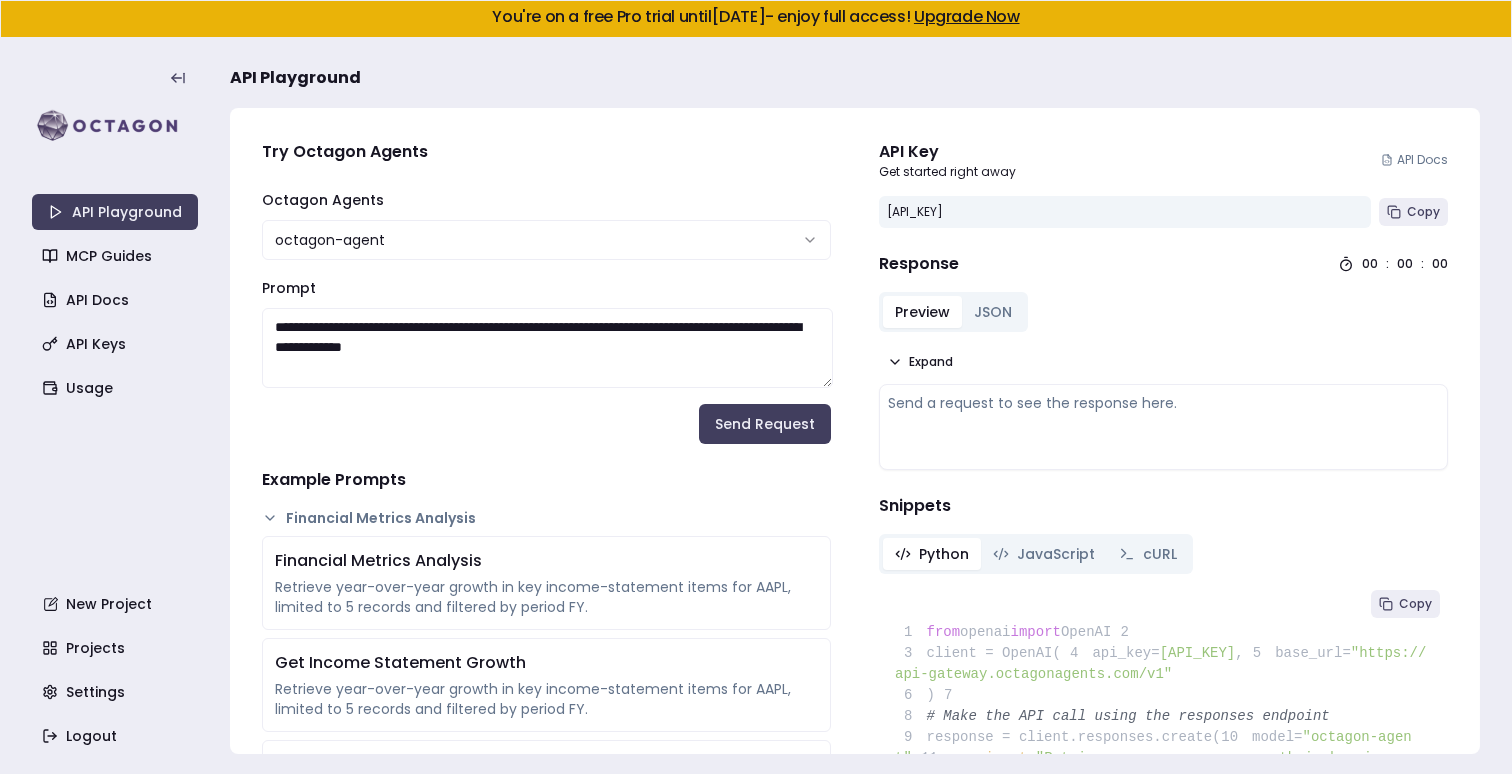 click on "**********" at bounding box center [756, 387] 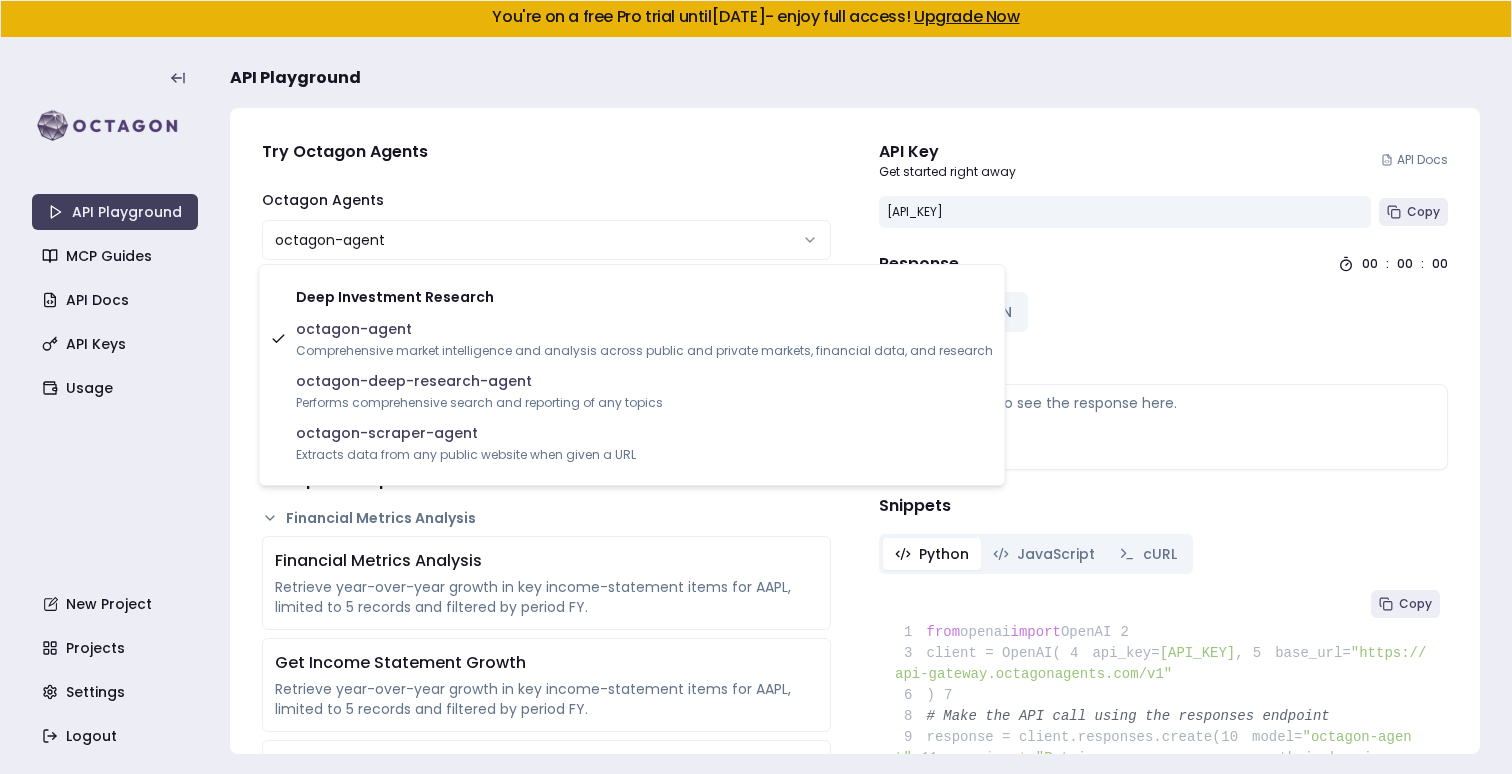 select on "**********" 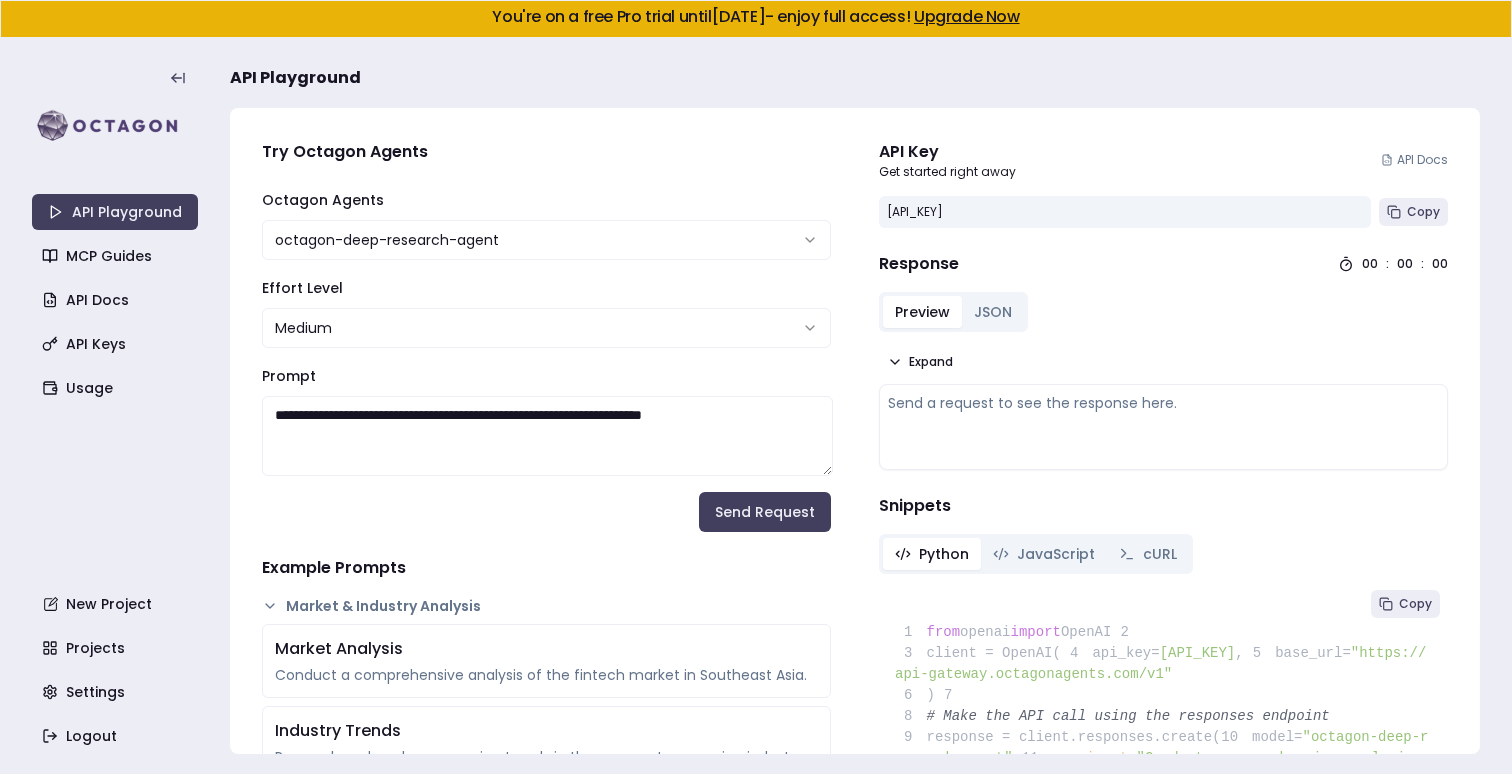 click on "**********" at bounding box center (547, 436) 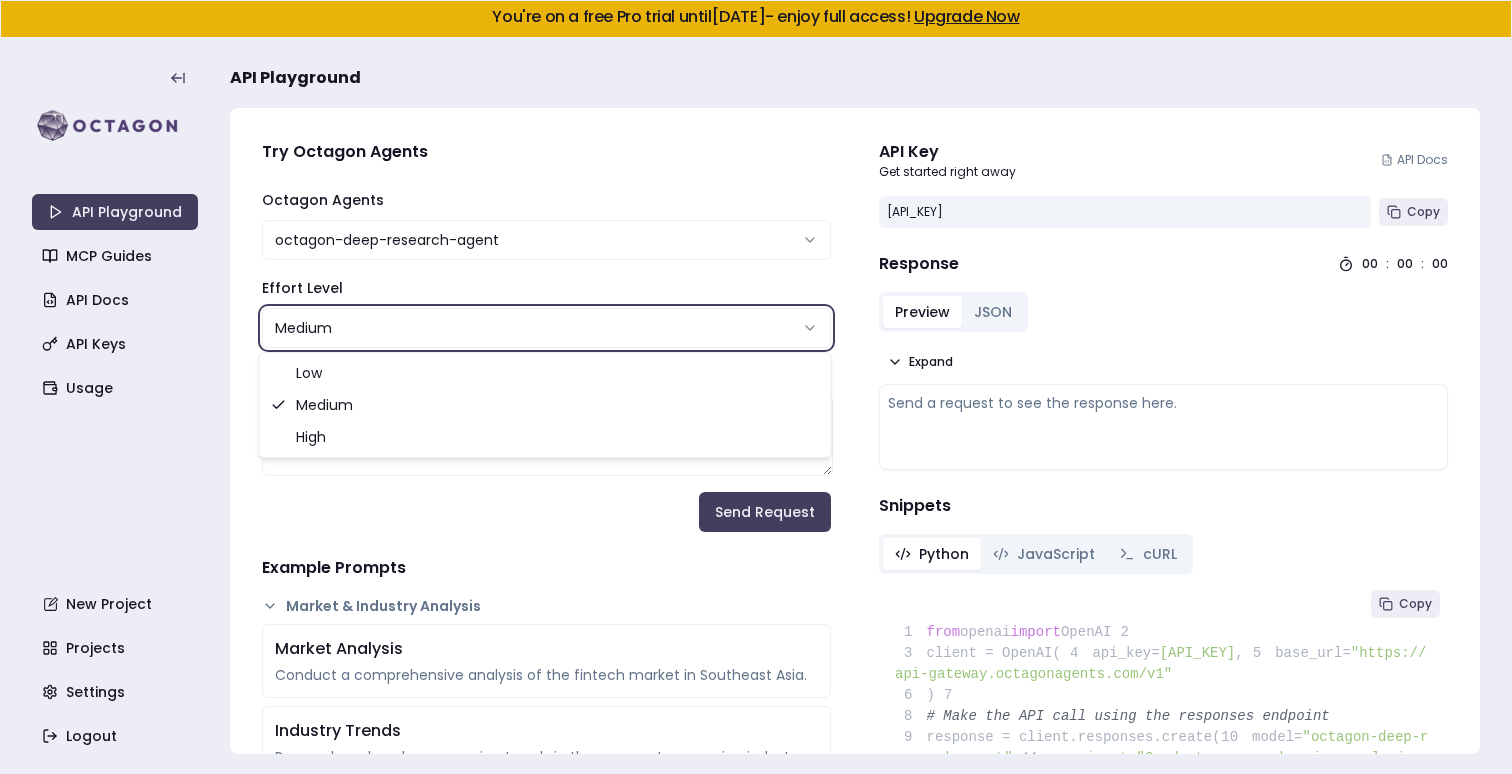click on "**********" at bounding box center (756, 387) 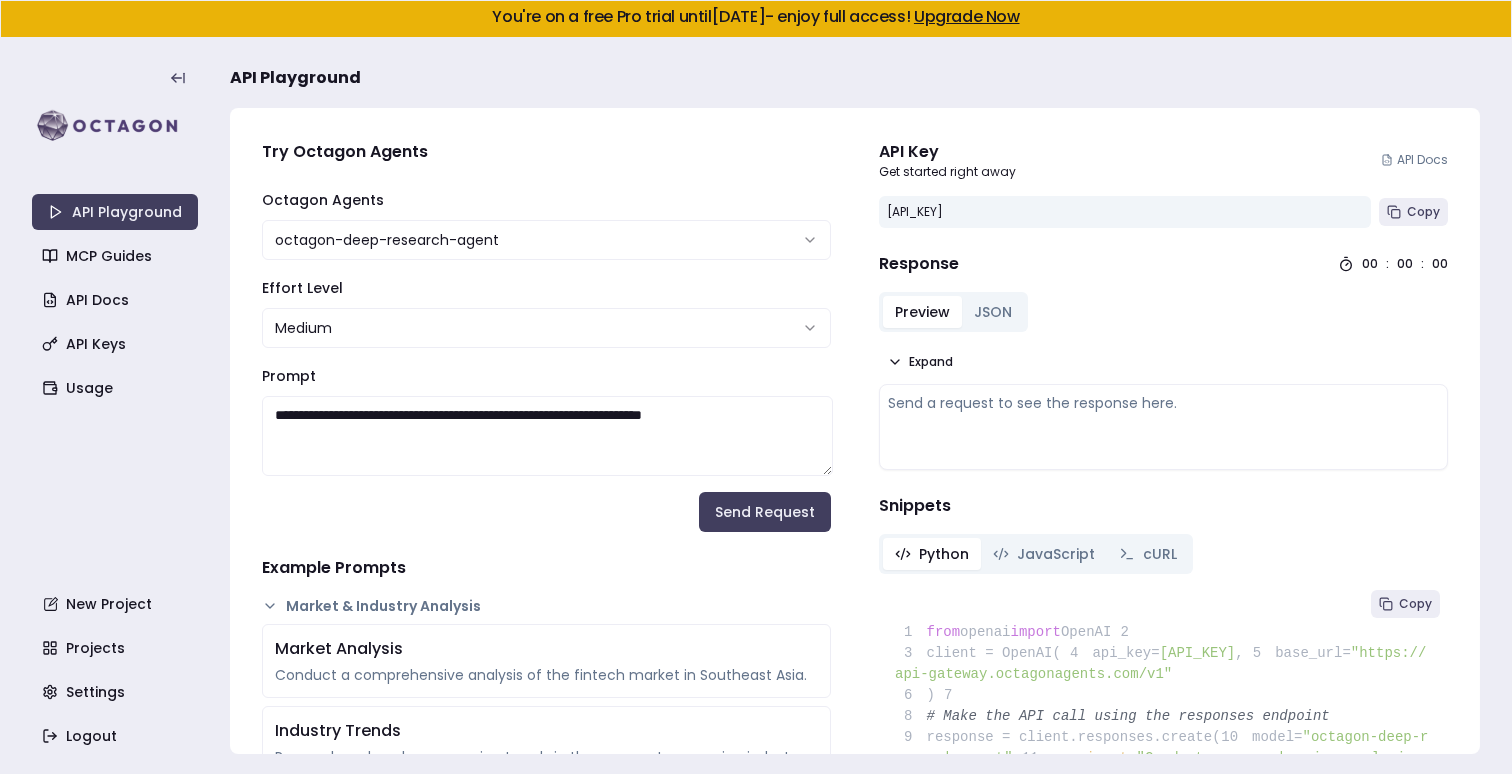 click on "**********" at bounding box center (547, 436) 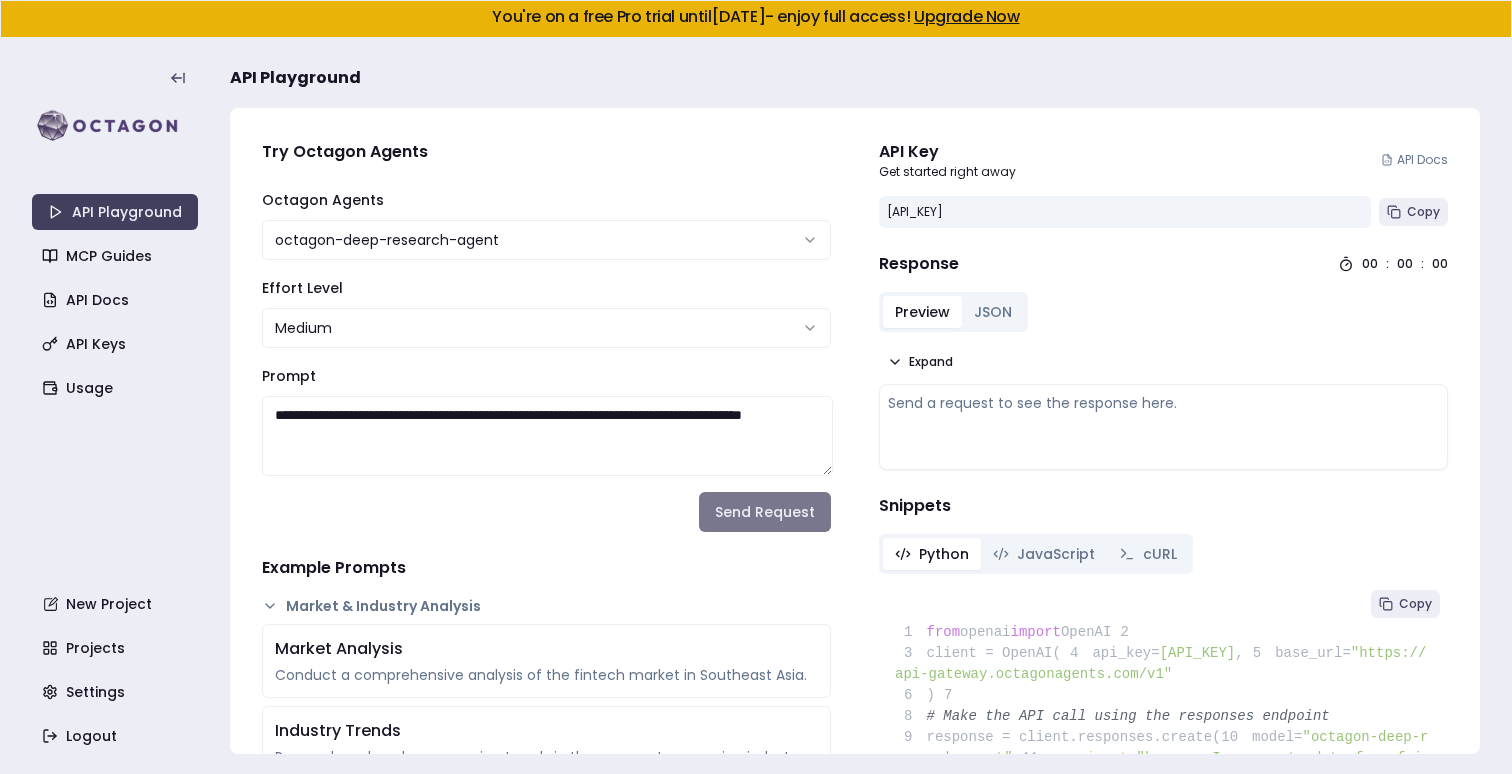 type on "**********" 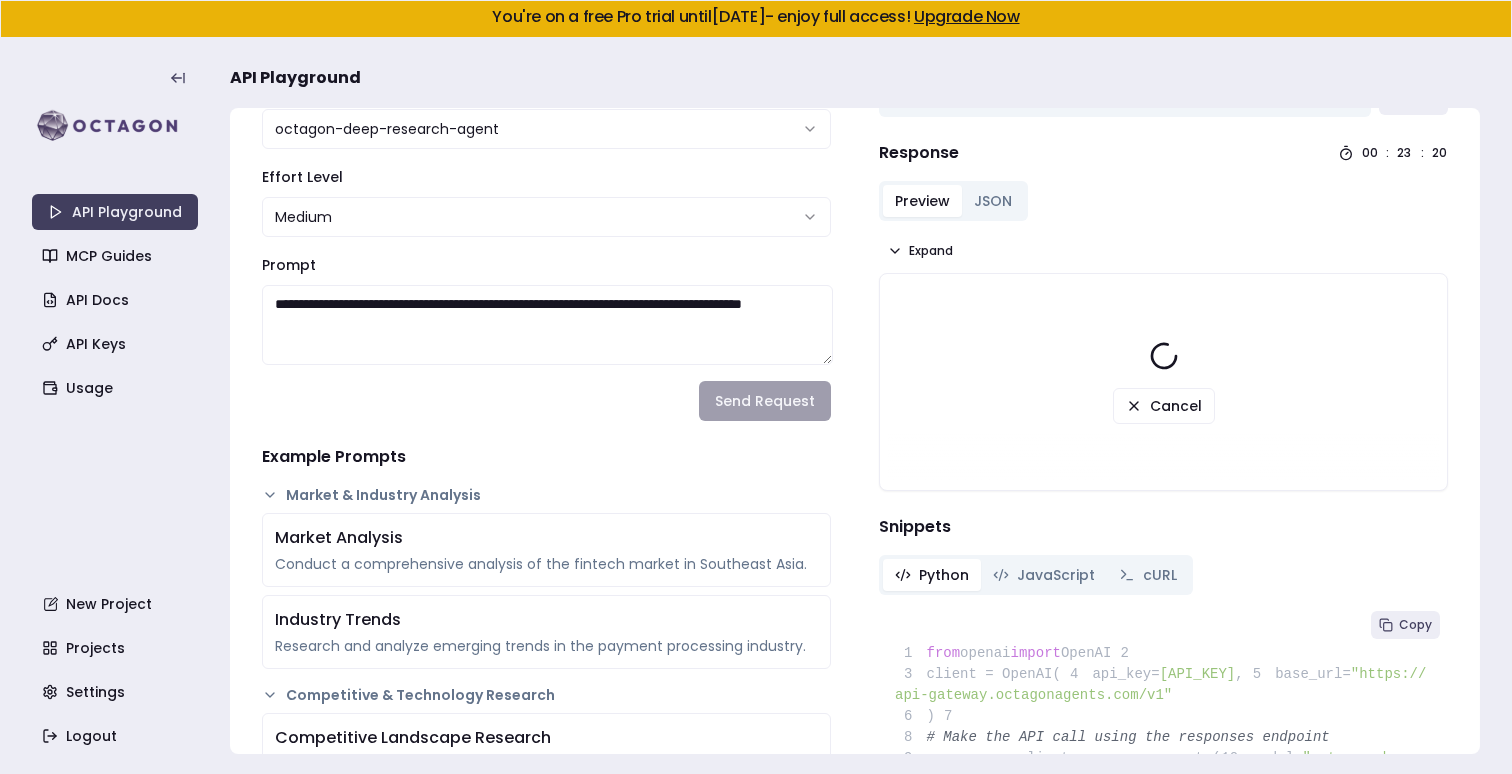 scroll, scrollTop: 84, scrollLeft: 0, axis: vertical 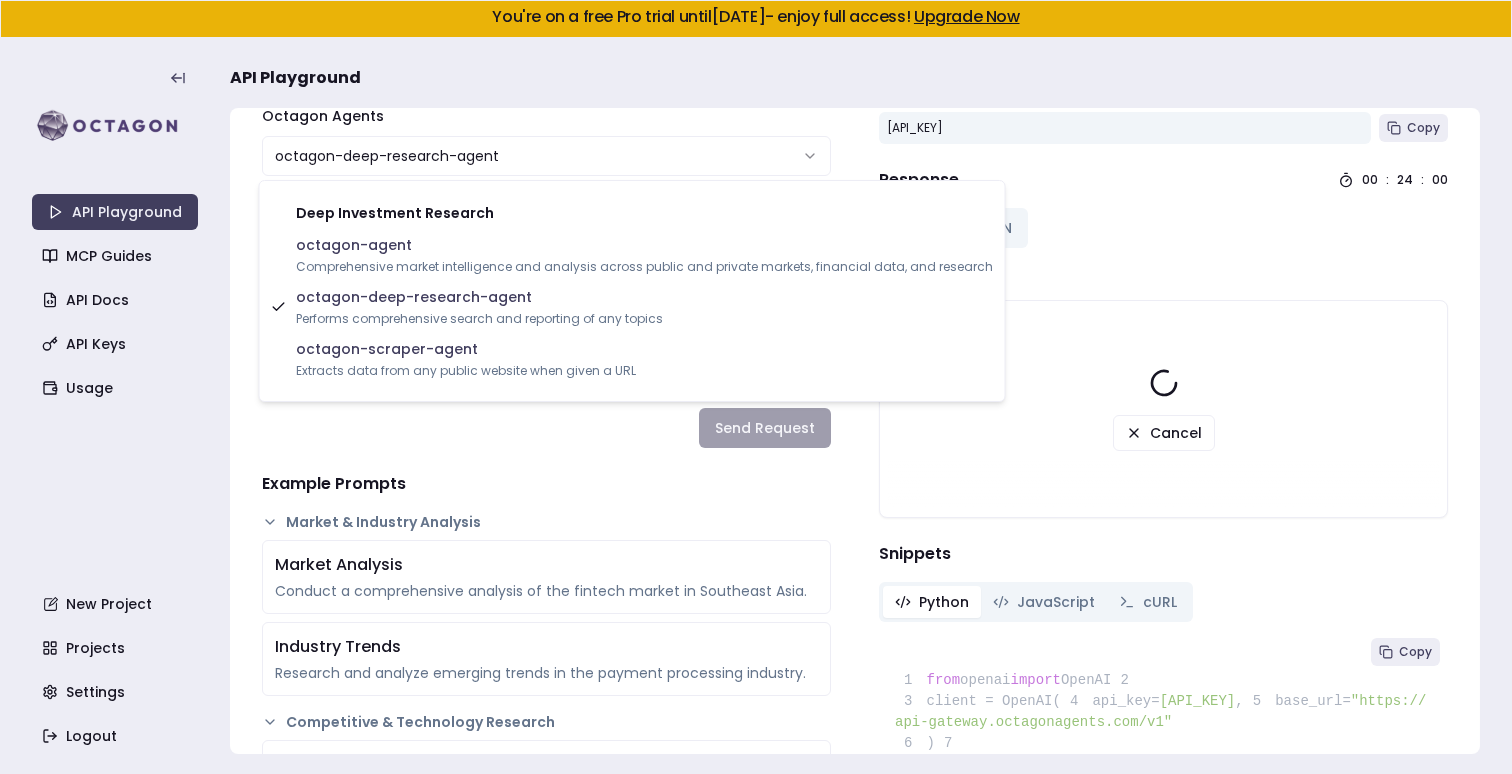click on "**********" at bounding box center (756, 387) 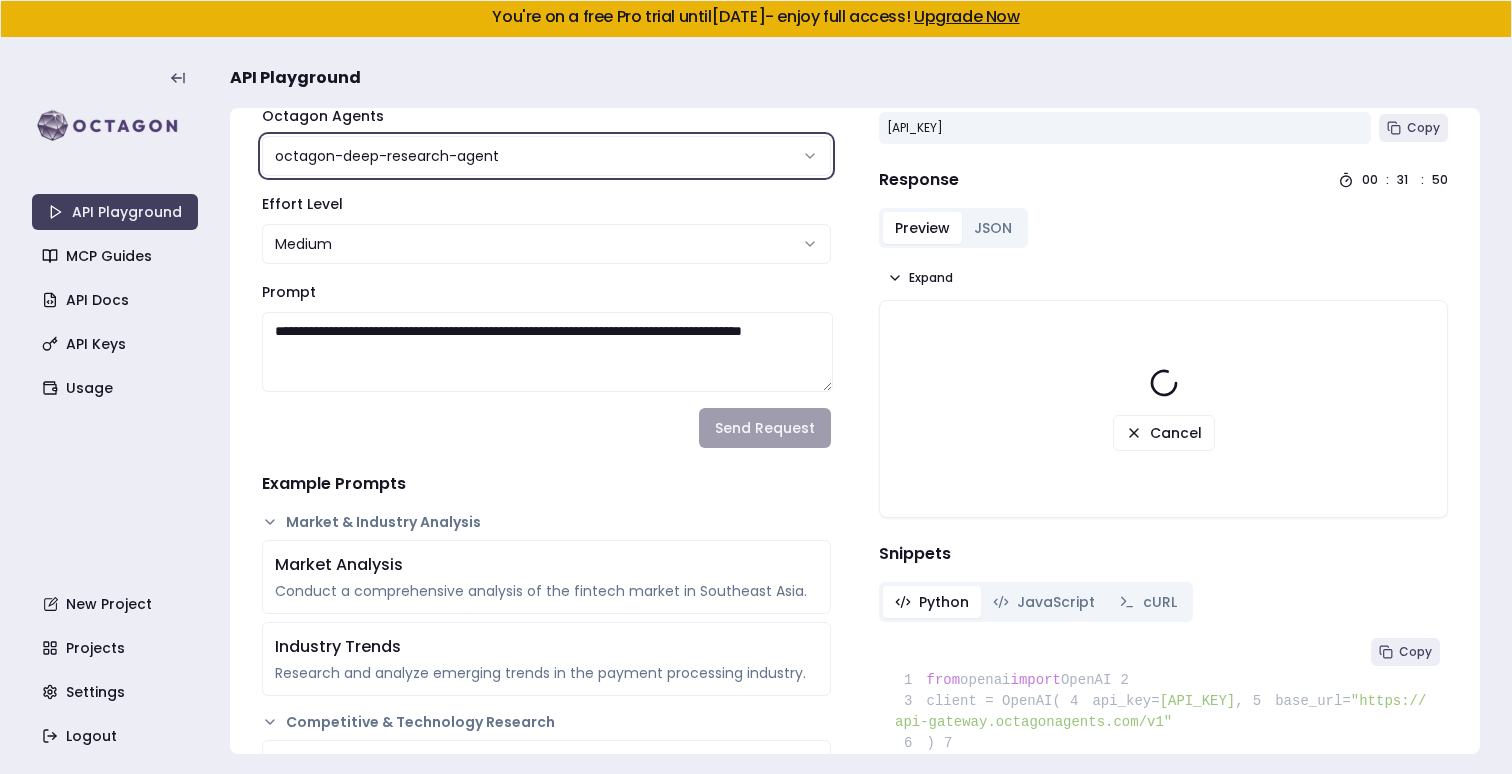 click on "**********" at bounding box center (756, 387) 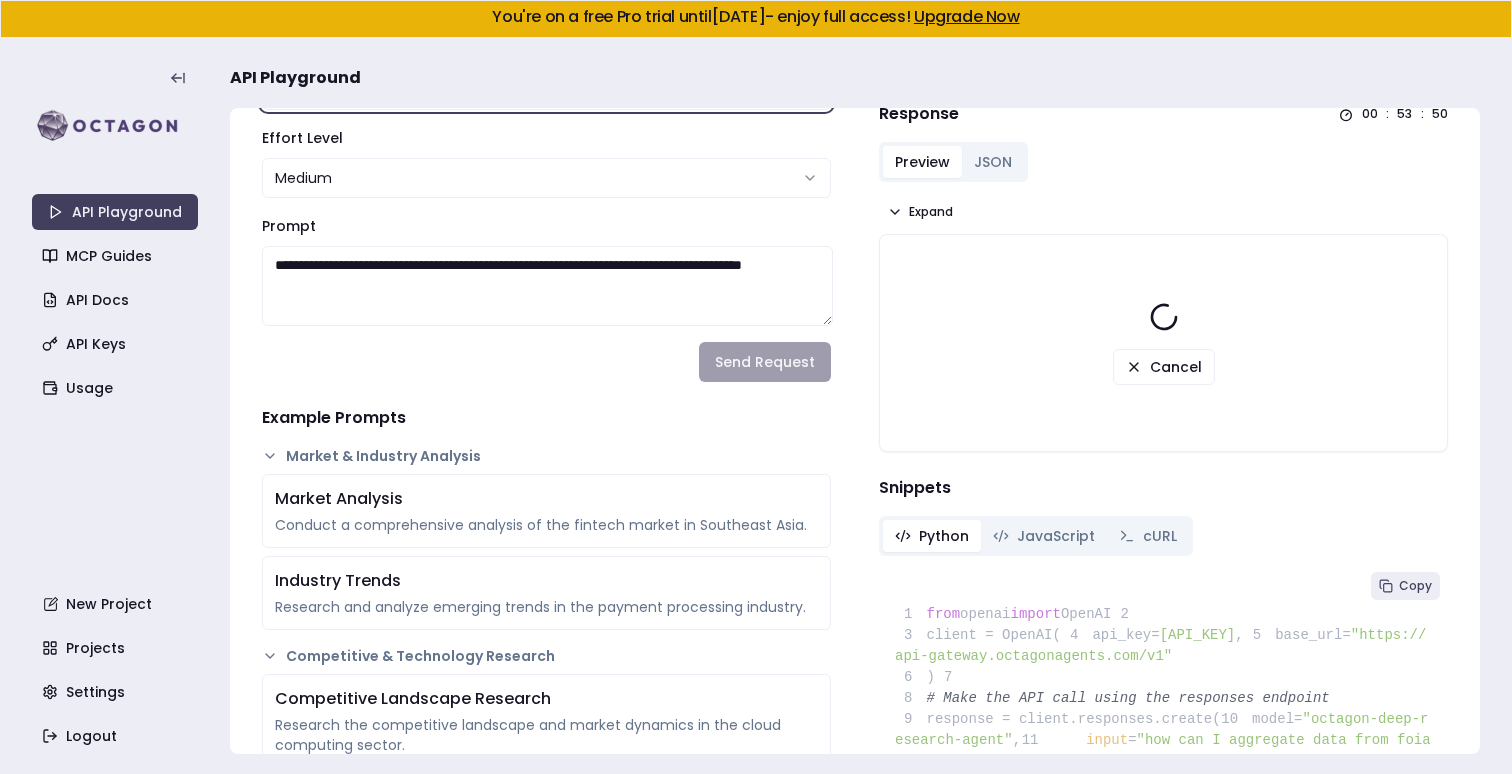 scroll, scrollTop: 5, scrollLeft: 0, axis: vertical 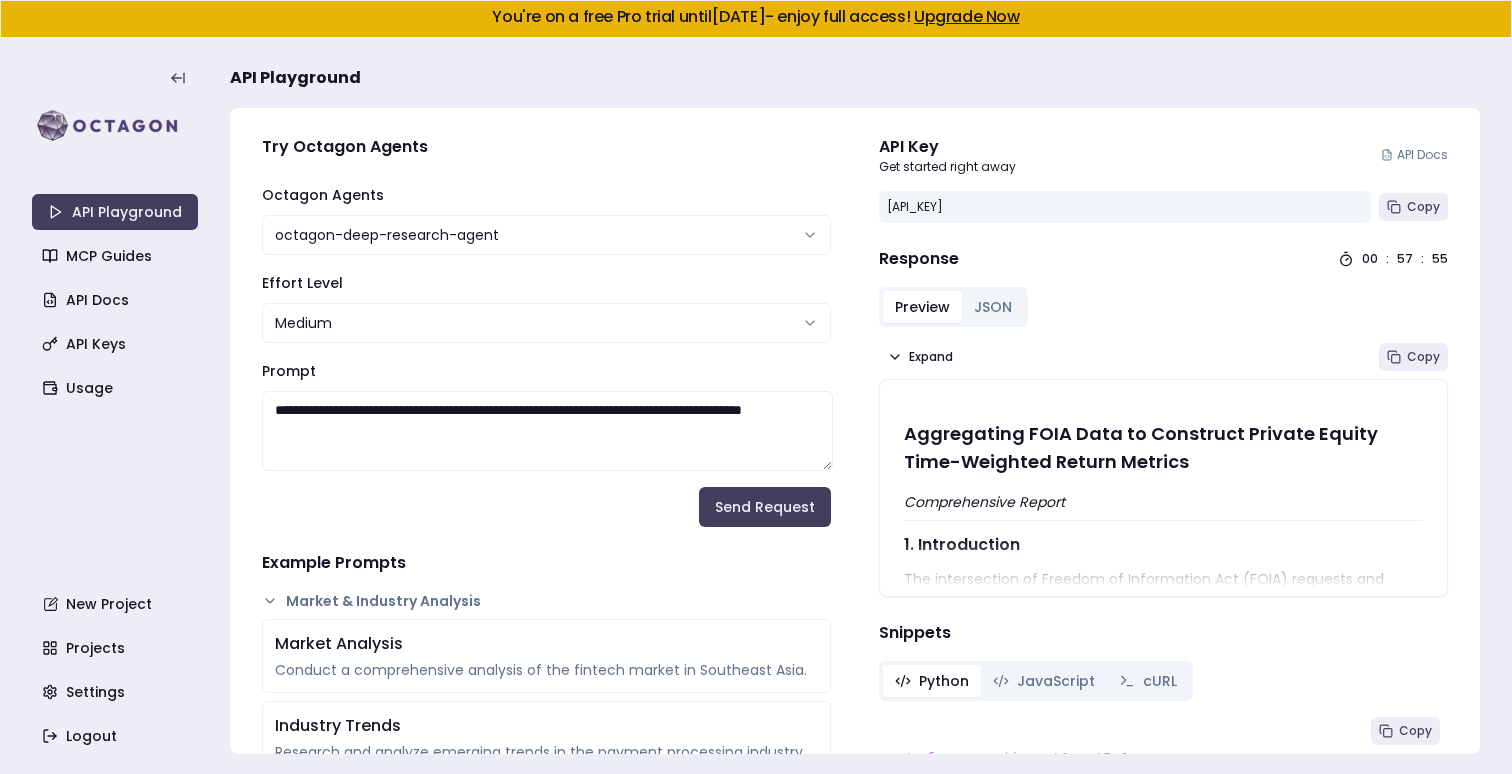 click on "Aggregating FOIA Data to Construct Private Equity Time-Weighted Return Metrics
Comprehensive Report
1. Introduction
The intersection of Freedom of Information Act (FOIA) requests and private equity performance analysis presents a novel and multifaceted challenge. With the growing demand for transparency and improved data analytics in the private equity arena, leveraging FOIA-obtained governmental data offers a potential avenue to enhance our models for calculating time-weighted returns (TWR). This report presents a comprehensive framework on how to aggregate, standardize, and integrate FOIA data into private equity performance metrics, examining the associated data collection methodologies, mapping techniques, calculation frameworks, validation and sensitivity analysis techniques, as well as the ethical and legal considerations inherent in this process.
2. Understanding FOIA Data Relevance to Private Equity Metrics
2.1. Scope of FOIA Data
2.2. Types of Data and Their Applicability" at bounding box center (1163, 2359) 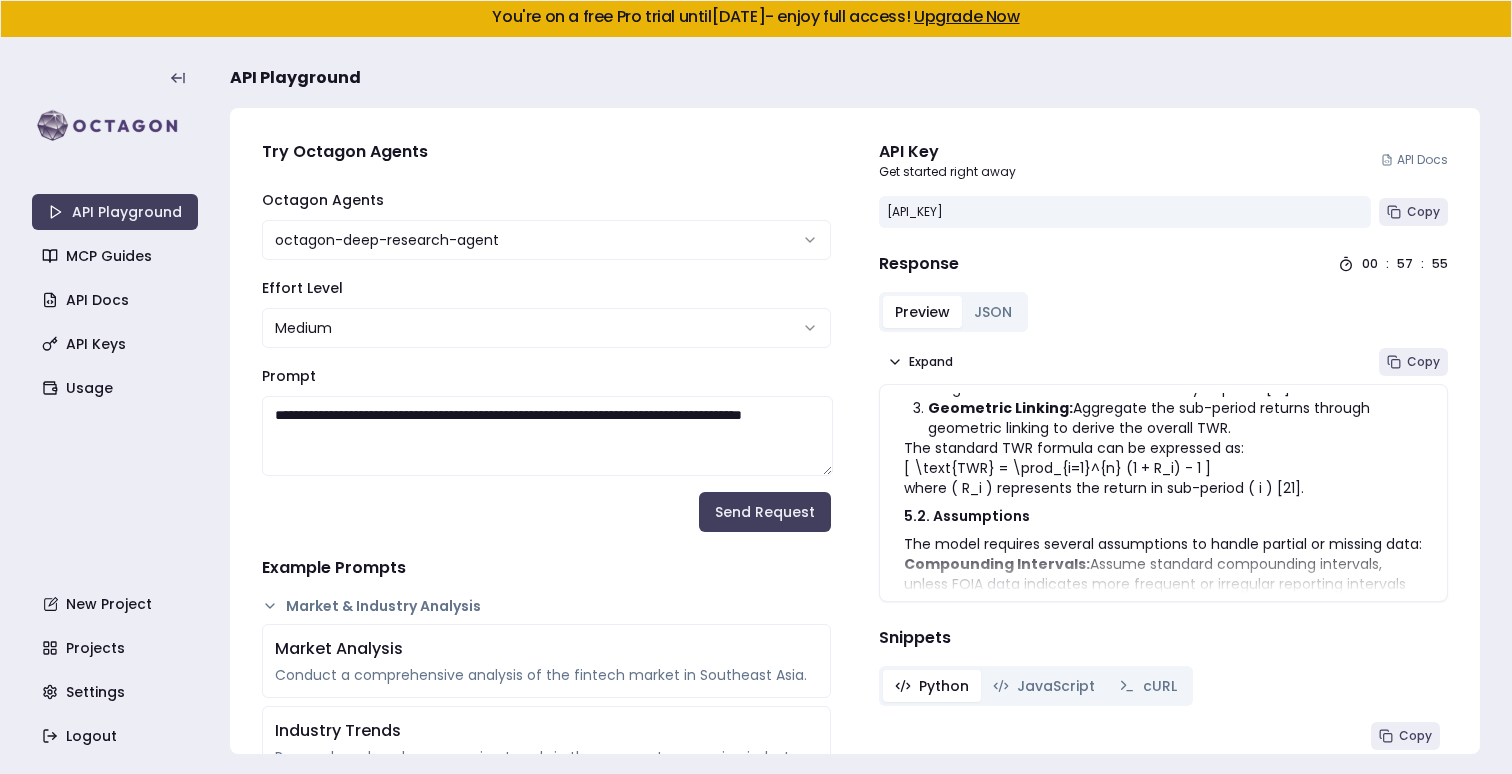 scroll, scrollTop: 2975, scrollLeft: 0, axis: vertical 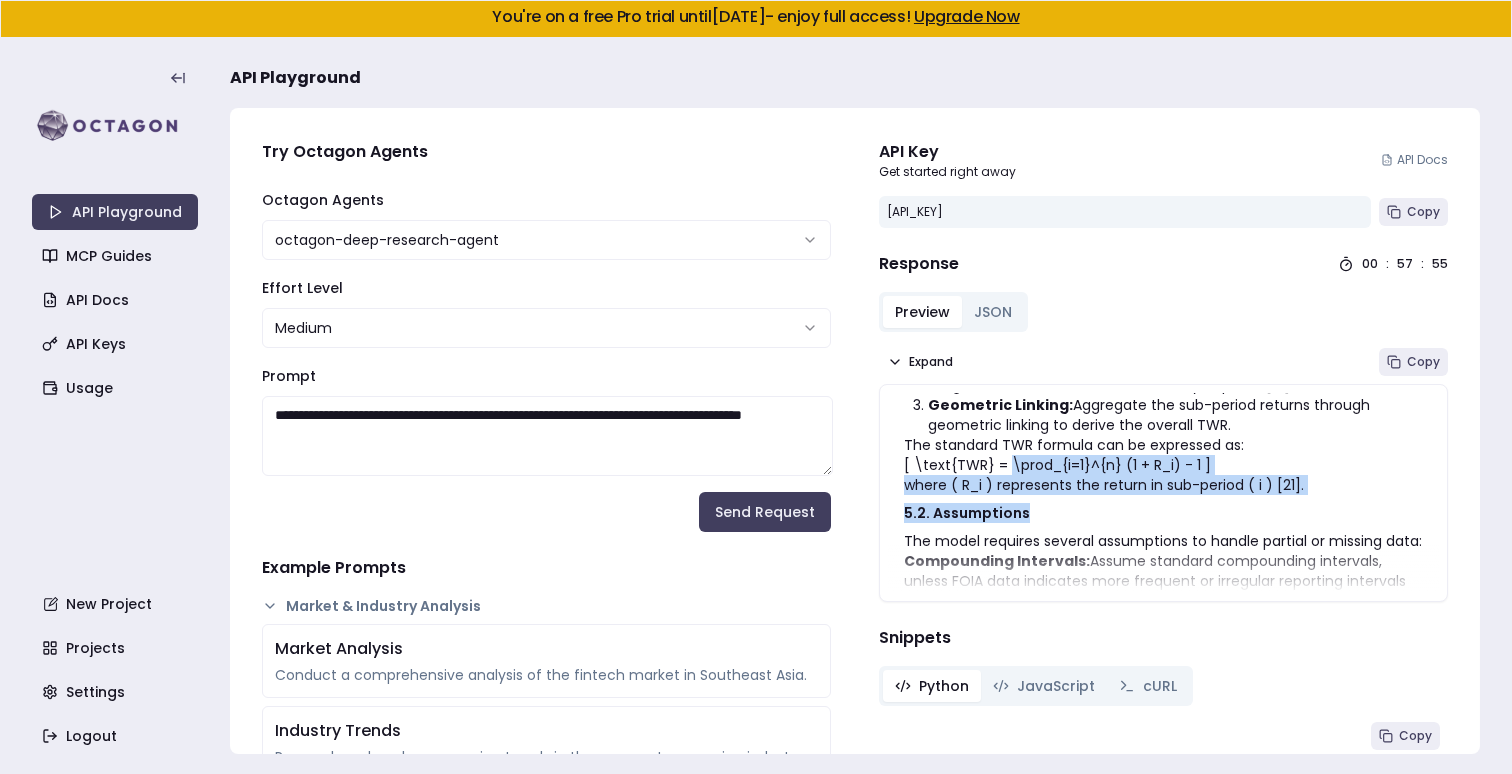drag, startPoint x: 1007, startPoint y: 458, endPoint x: 1078, endPoint y: 503, distance: 84.0595 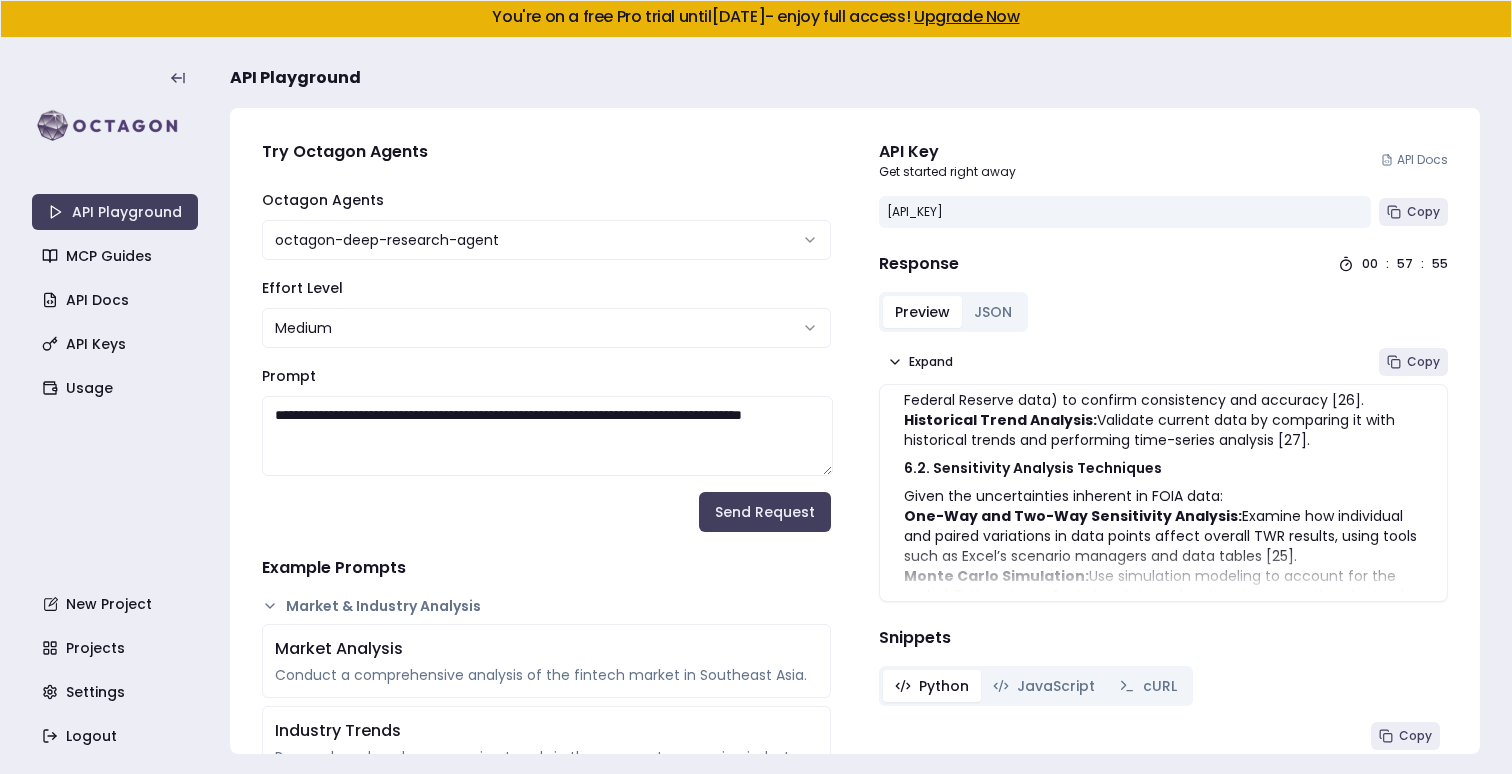 scroll, scrollTop: 3774, scrollLeft: 0, axis: vertical 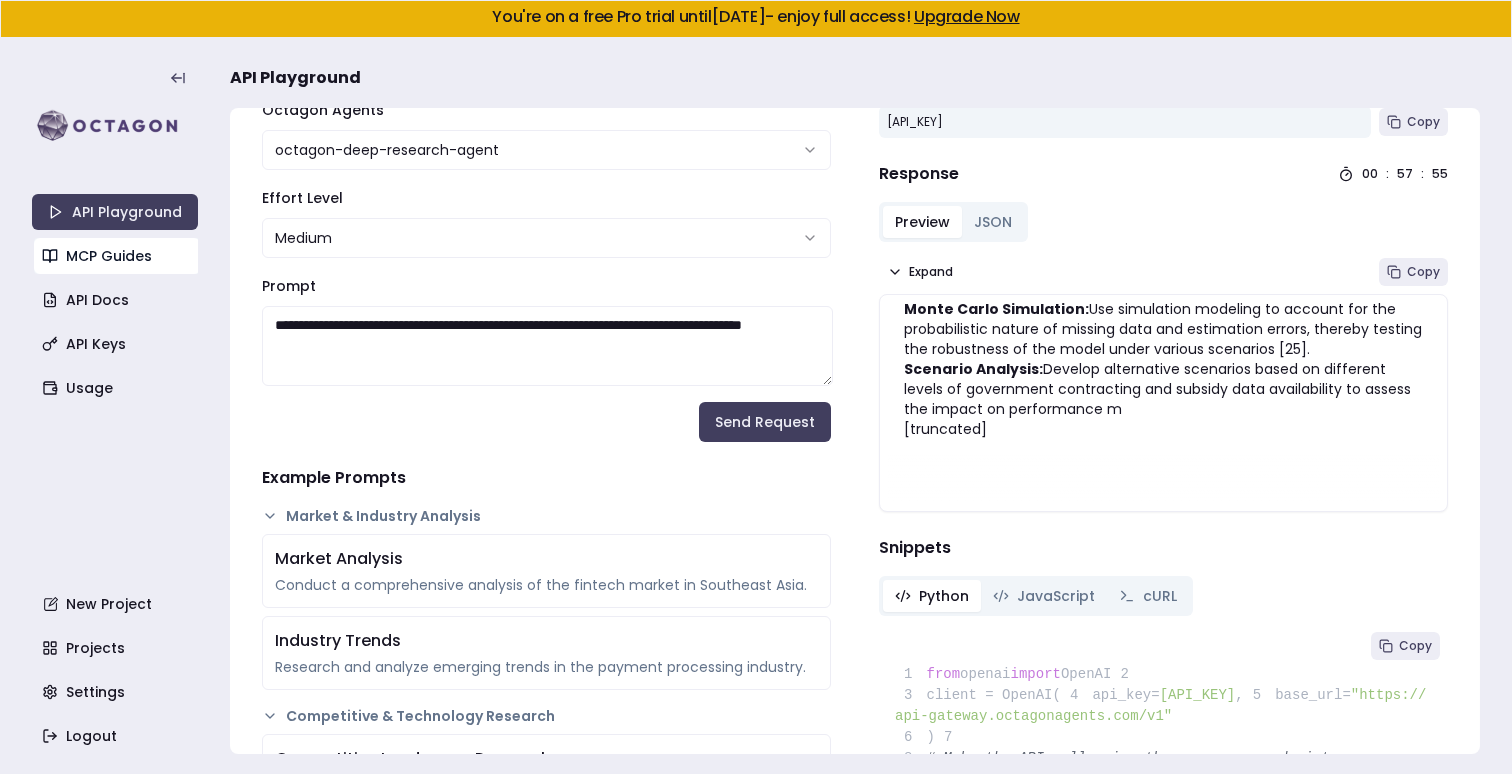 click on "MCP Guides" at bounding box center (117, 256) 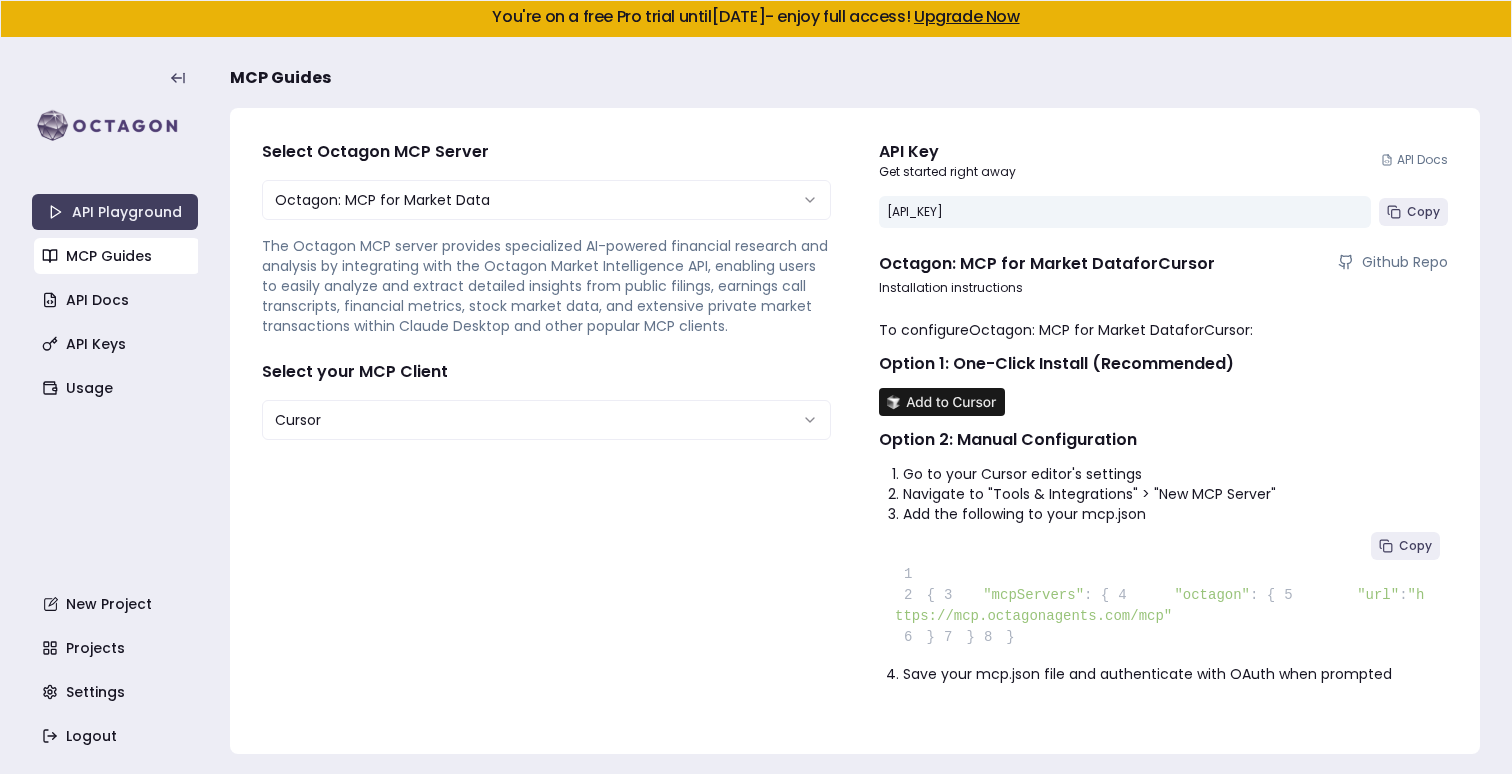 click on "**********" at bounding box center [756, 387] 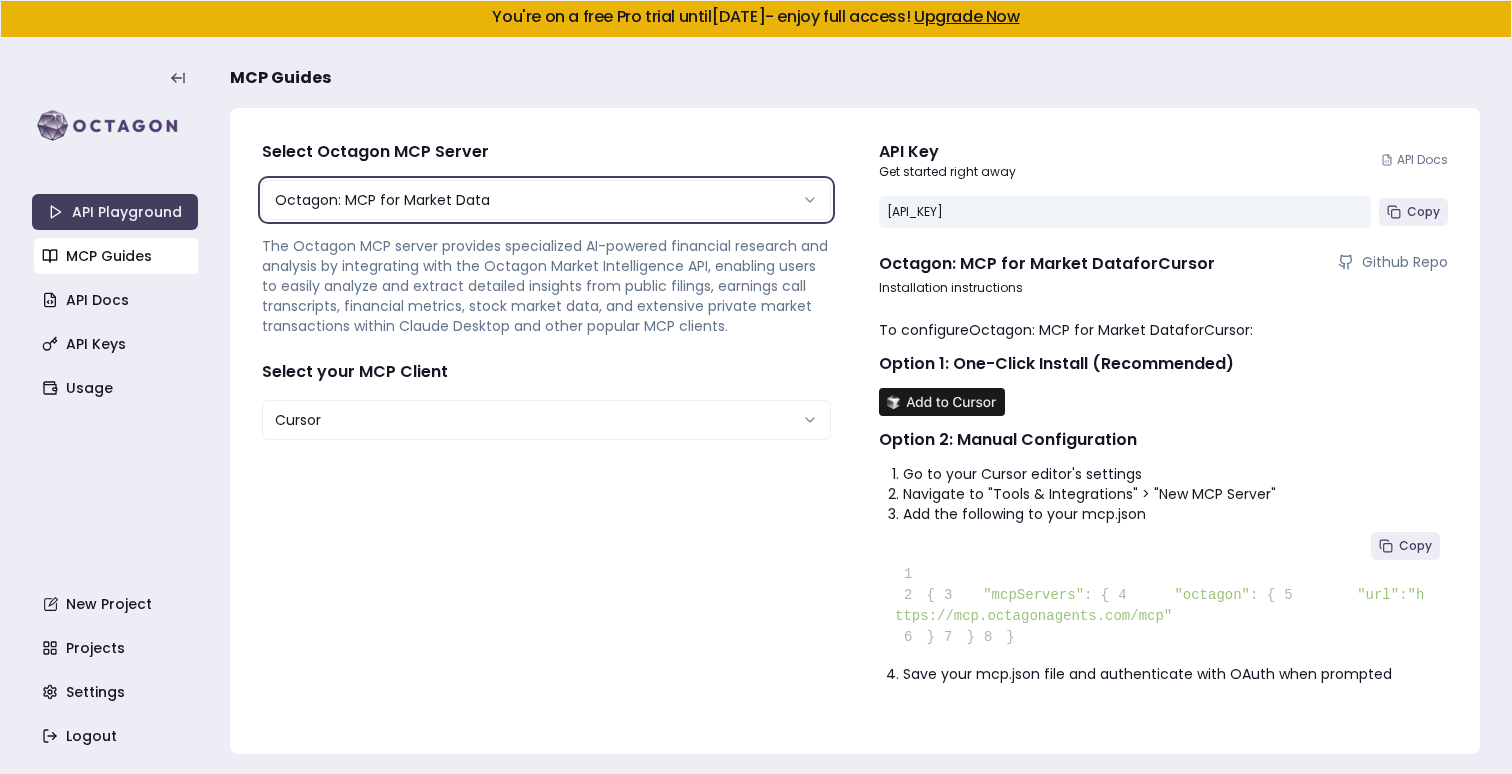 click on "**********" at bounding box center [756, 387] 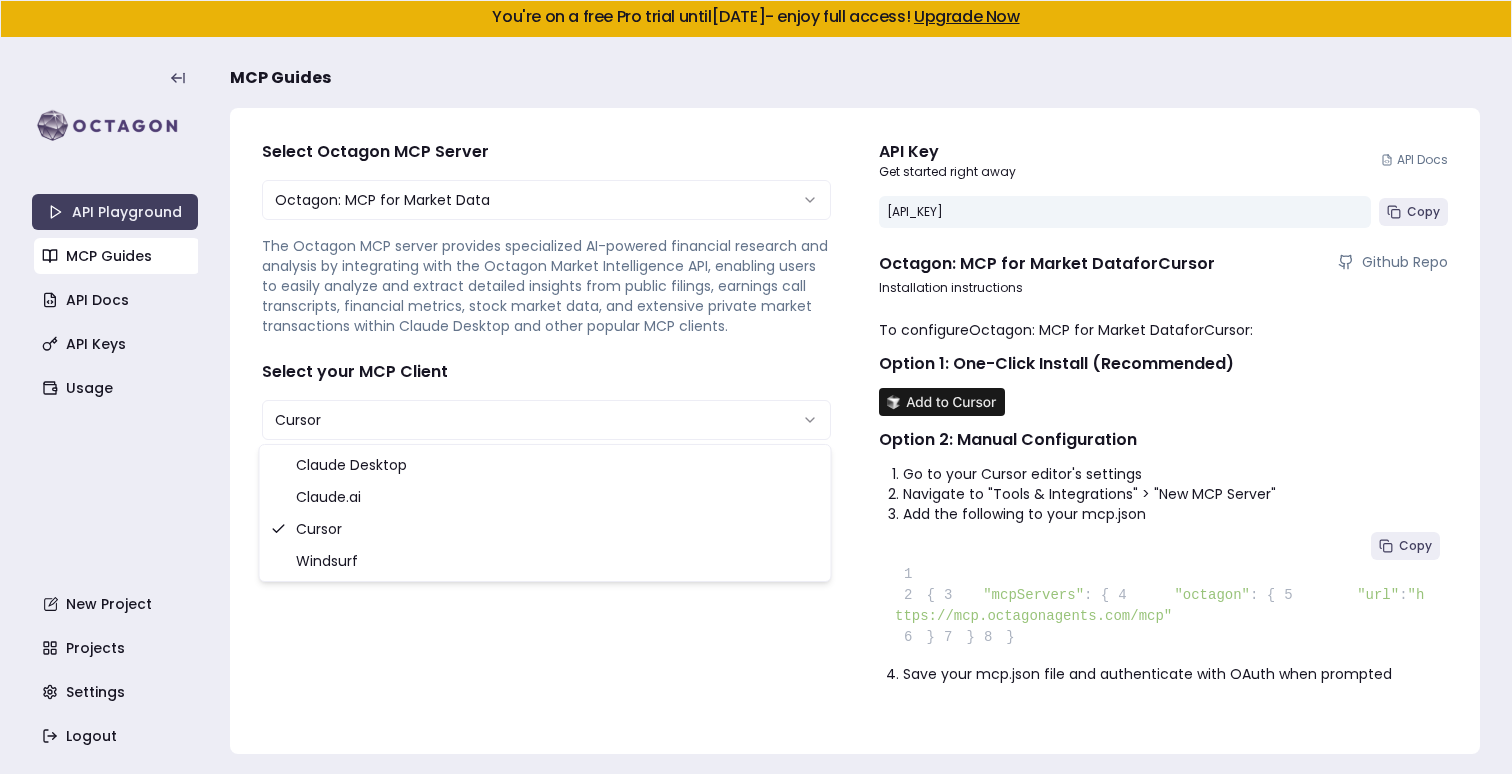 click on "**********" at bounding box center [756, 387] 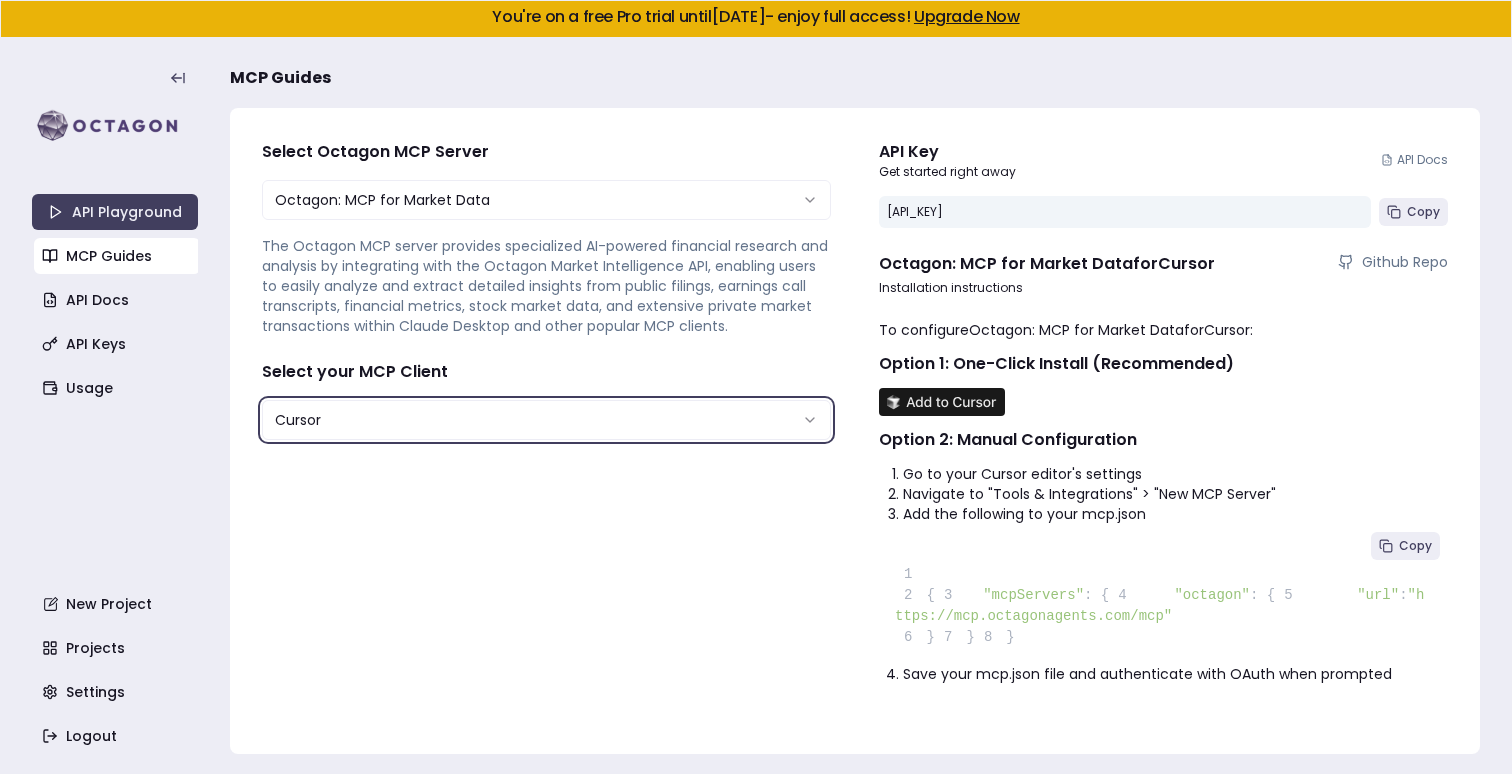 click on "**********" at bounding box center (756, 387) 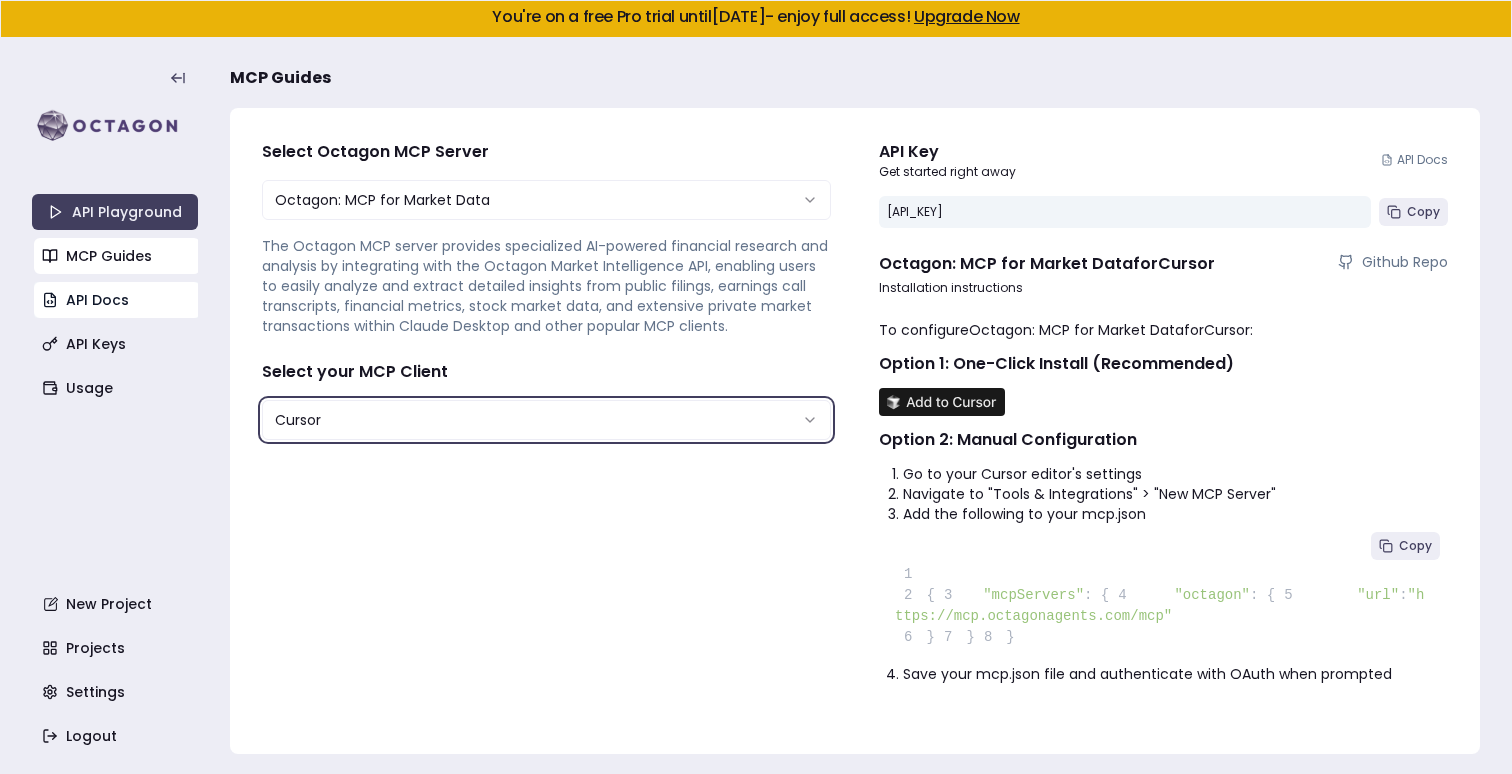 click on "API Docs" at bounding box center [117, 300] 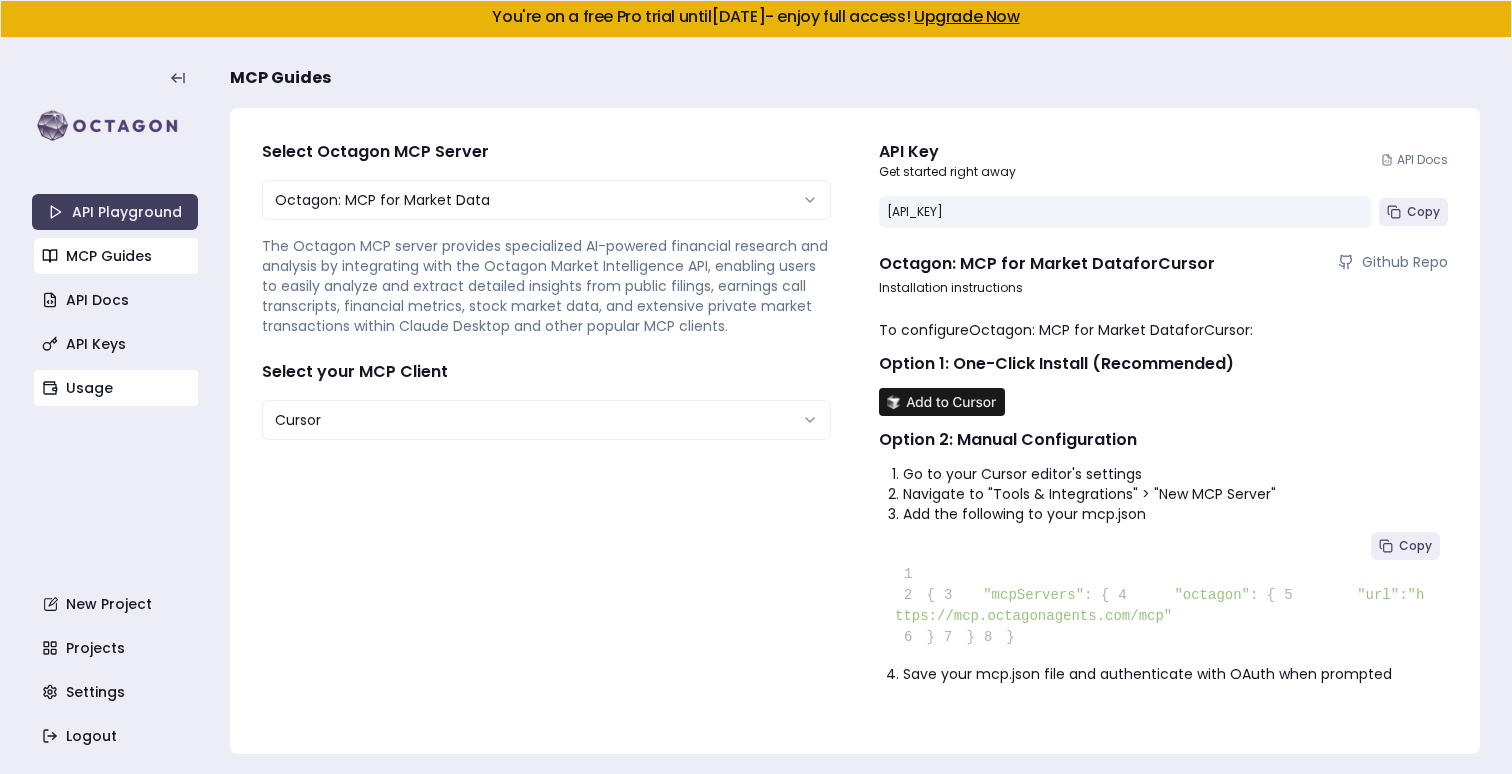 click on "Usage" at bounding box center [117, 388] 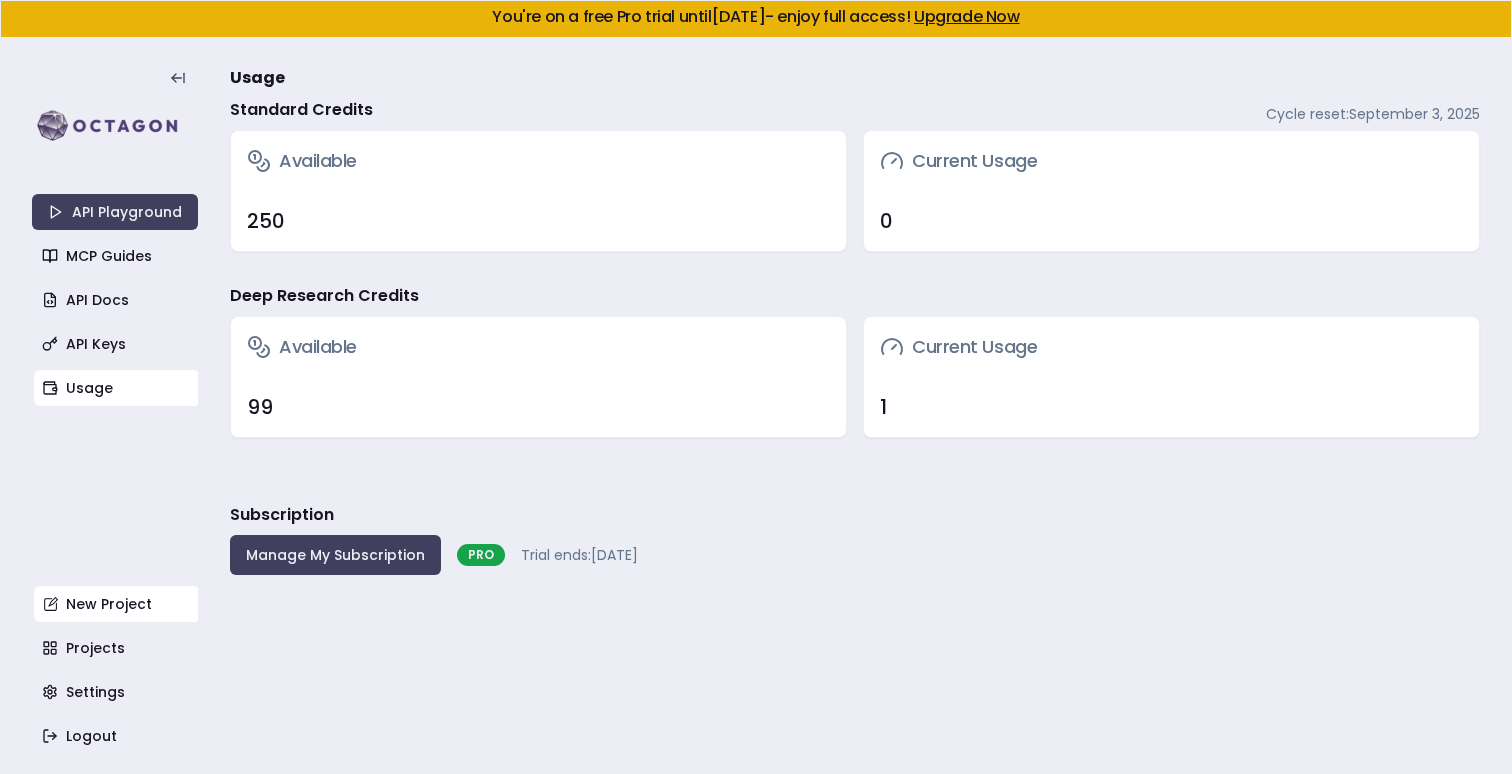 click on "New Project" at bounding box center [117, 604] 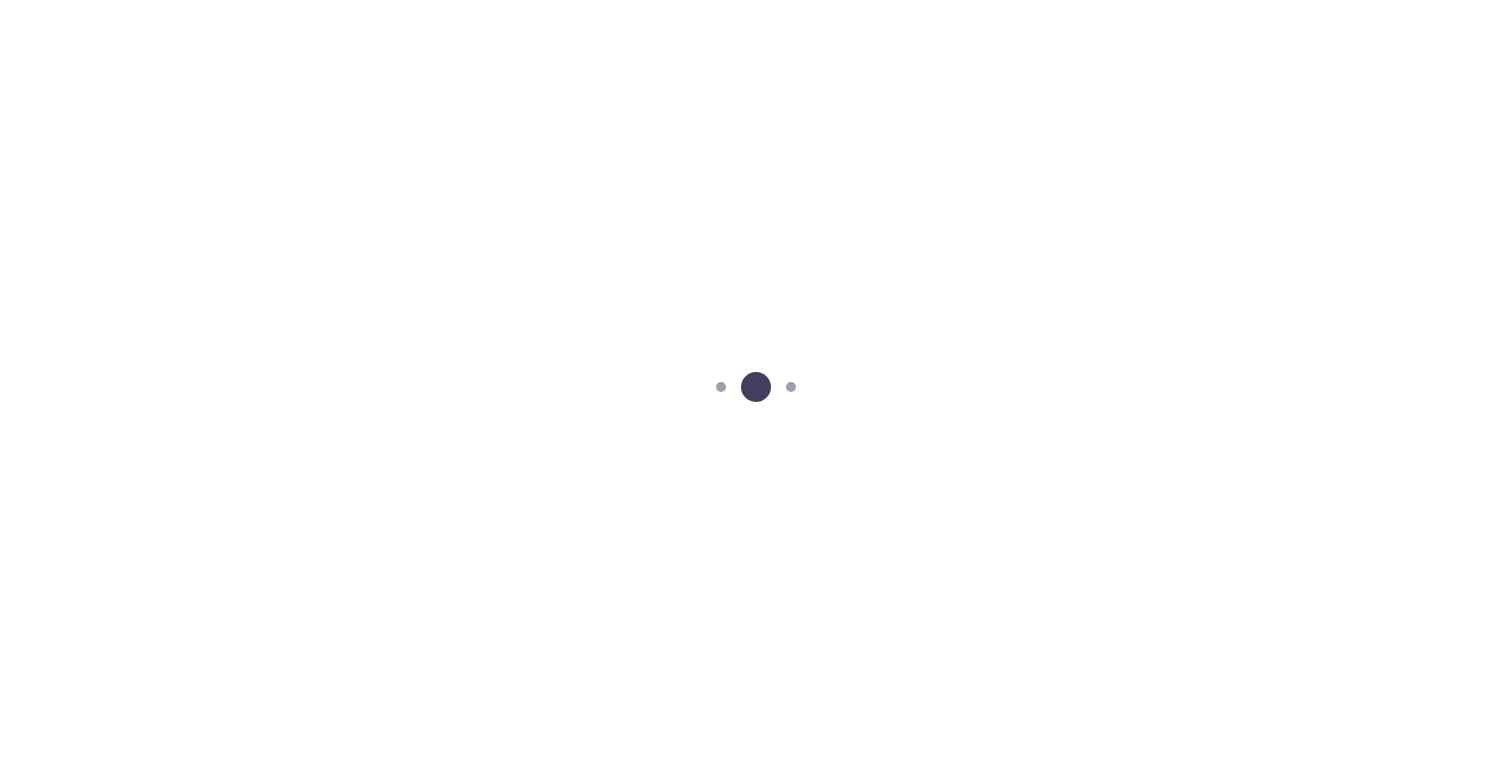 scroll, scrollTop: 38, scrollLeft: 0, axis: vertical 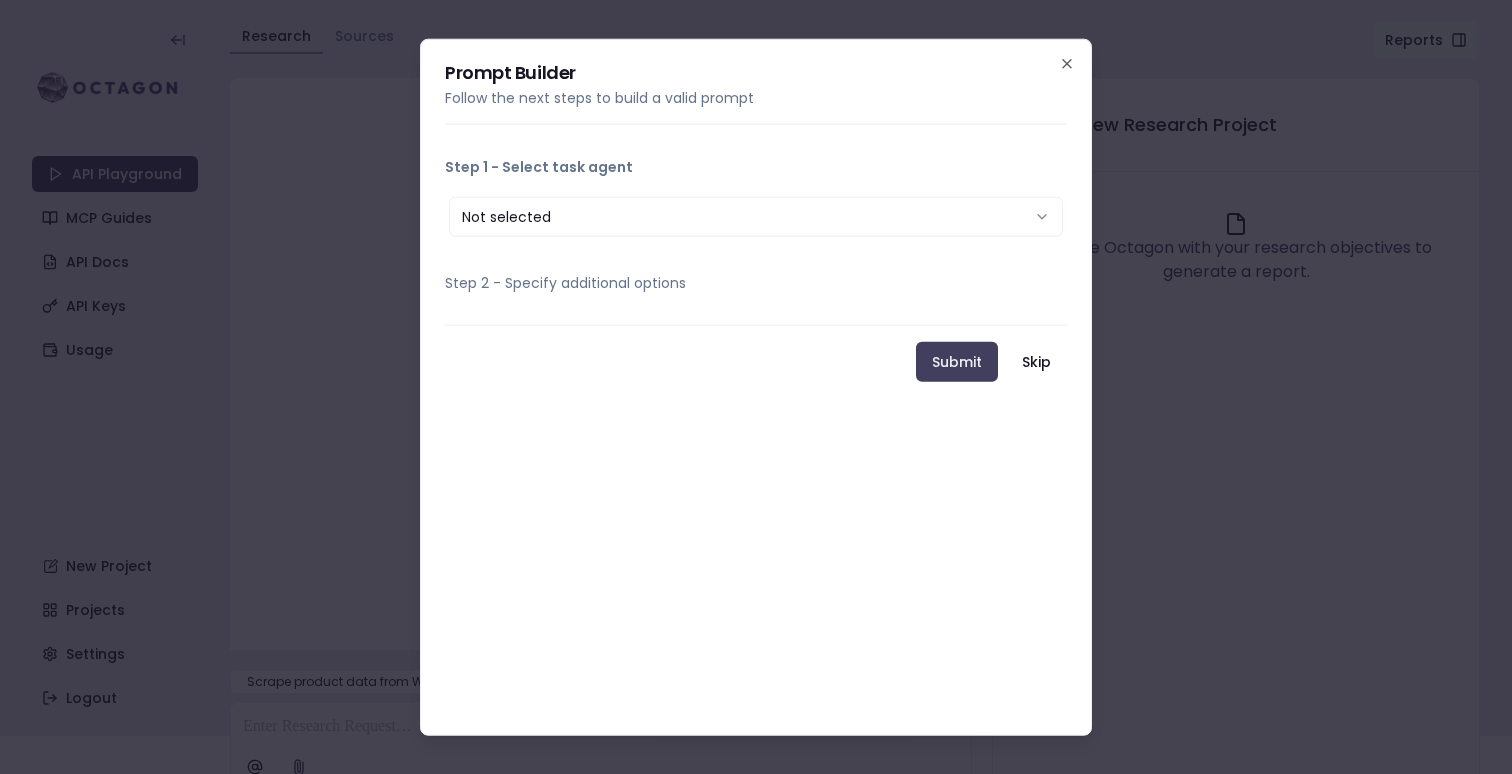 click on "**********" at bounding box center (756, 217) 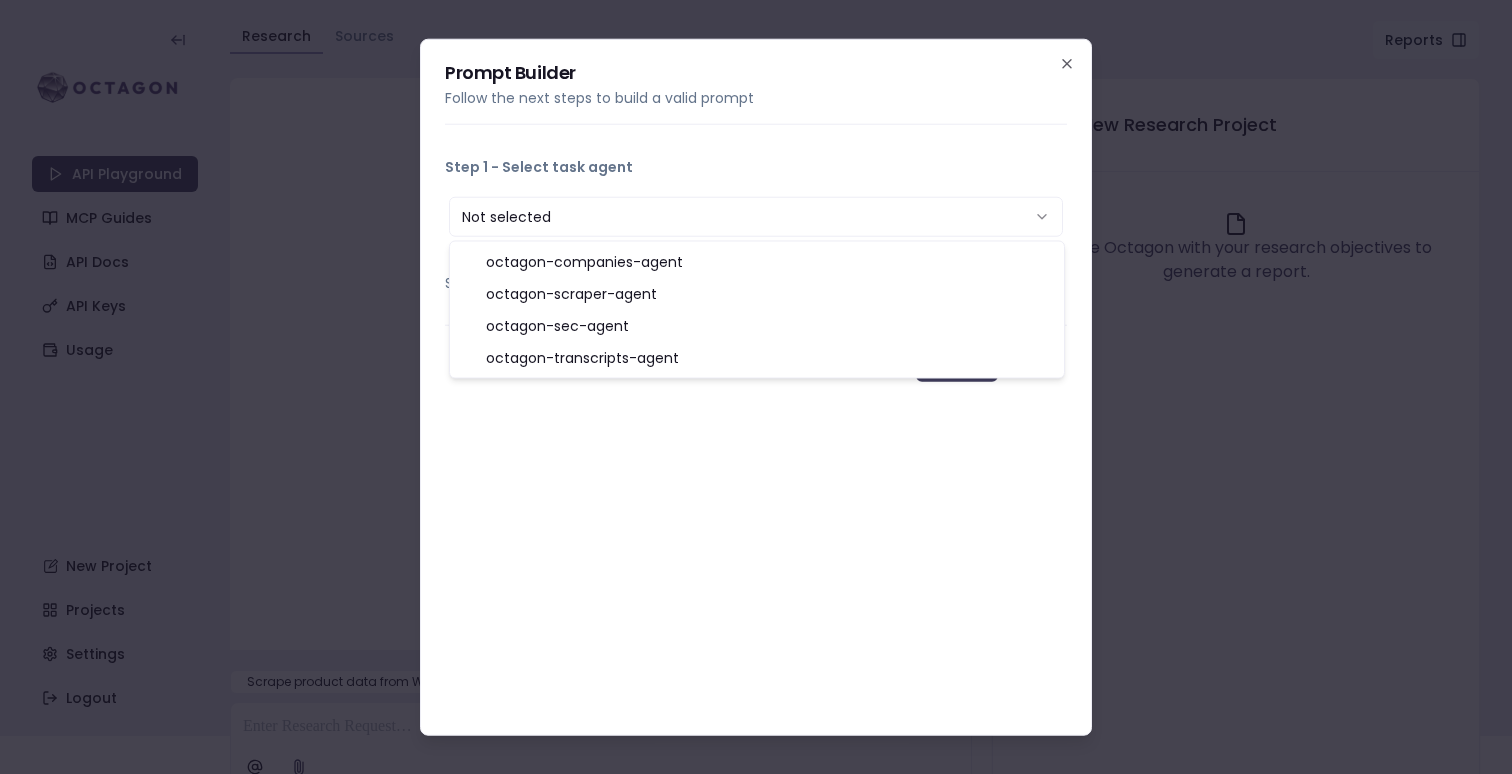 click on "Not selected" at bounding box center [756, 217] 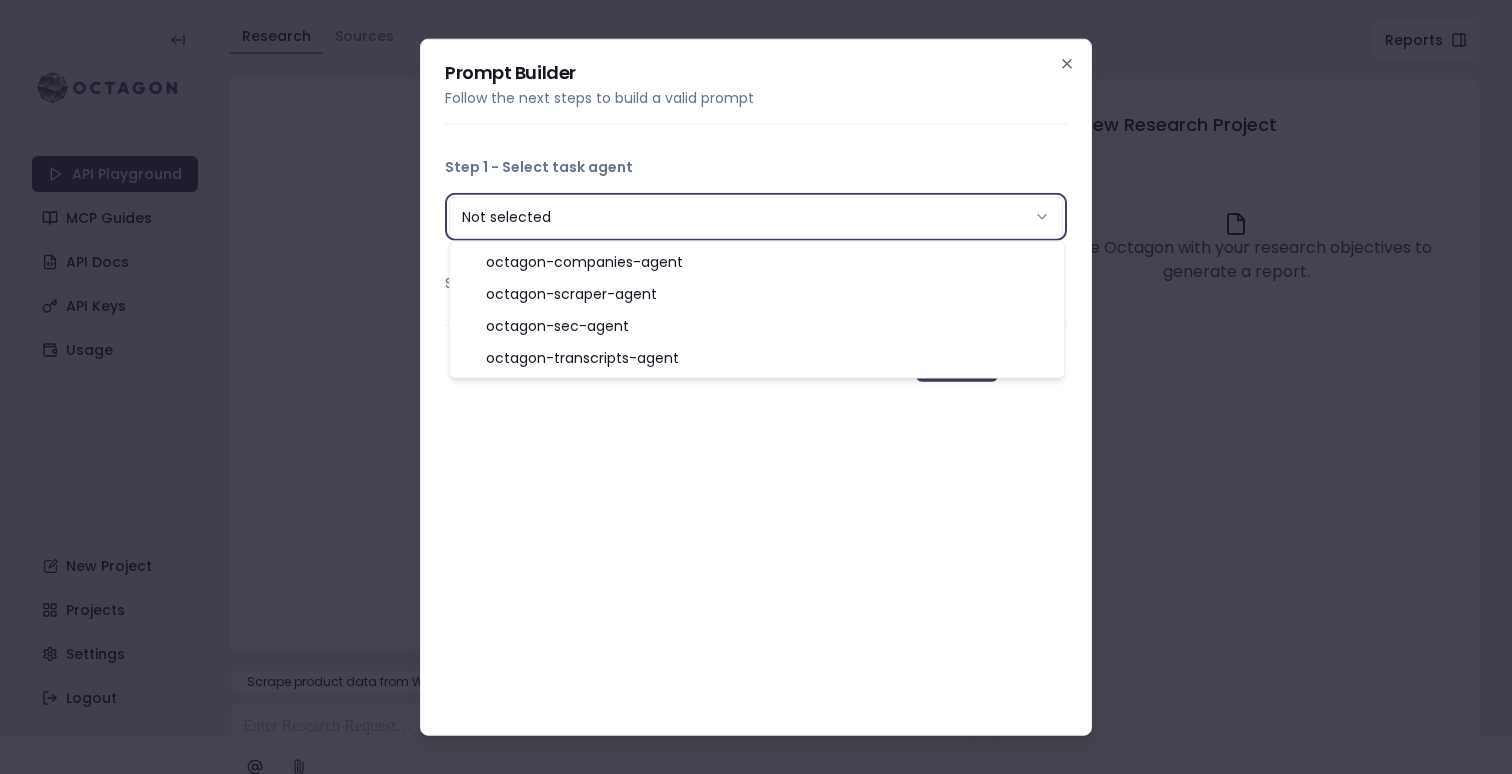 click on "**********" at bounding box center [756, 387] 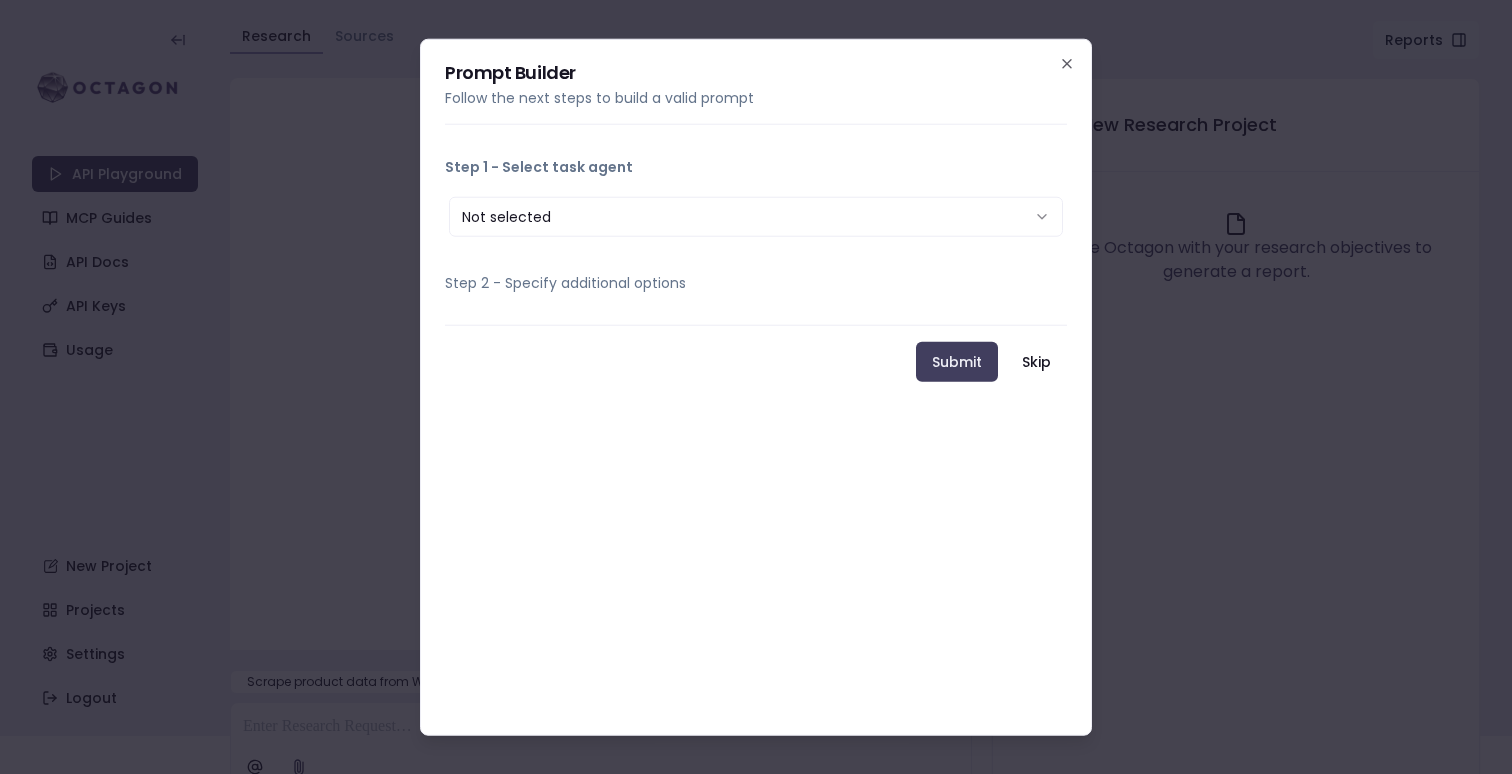 click on "**********" at bounding box center (756, 217) 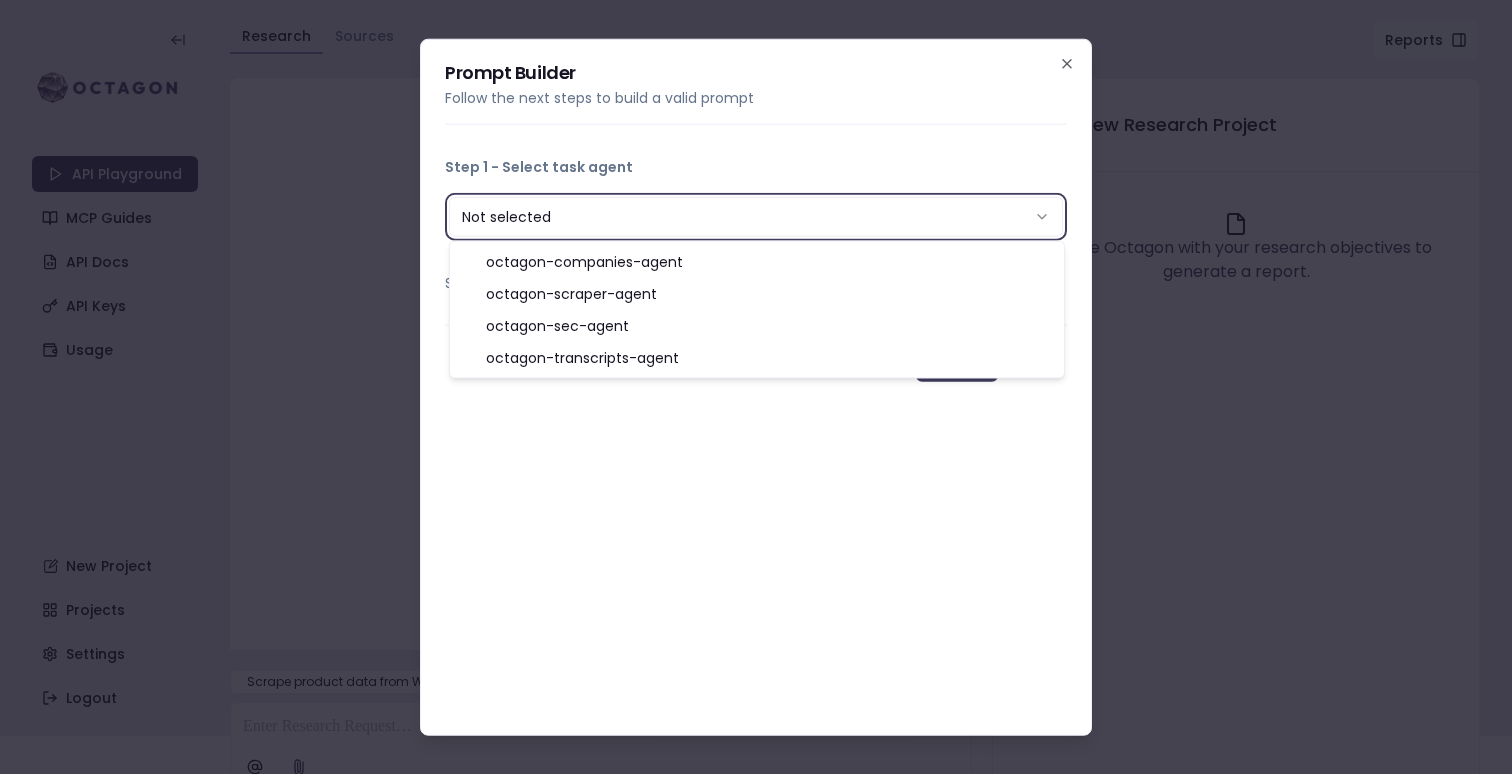 select on "**********" 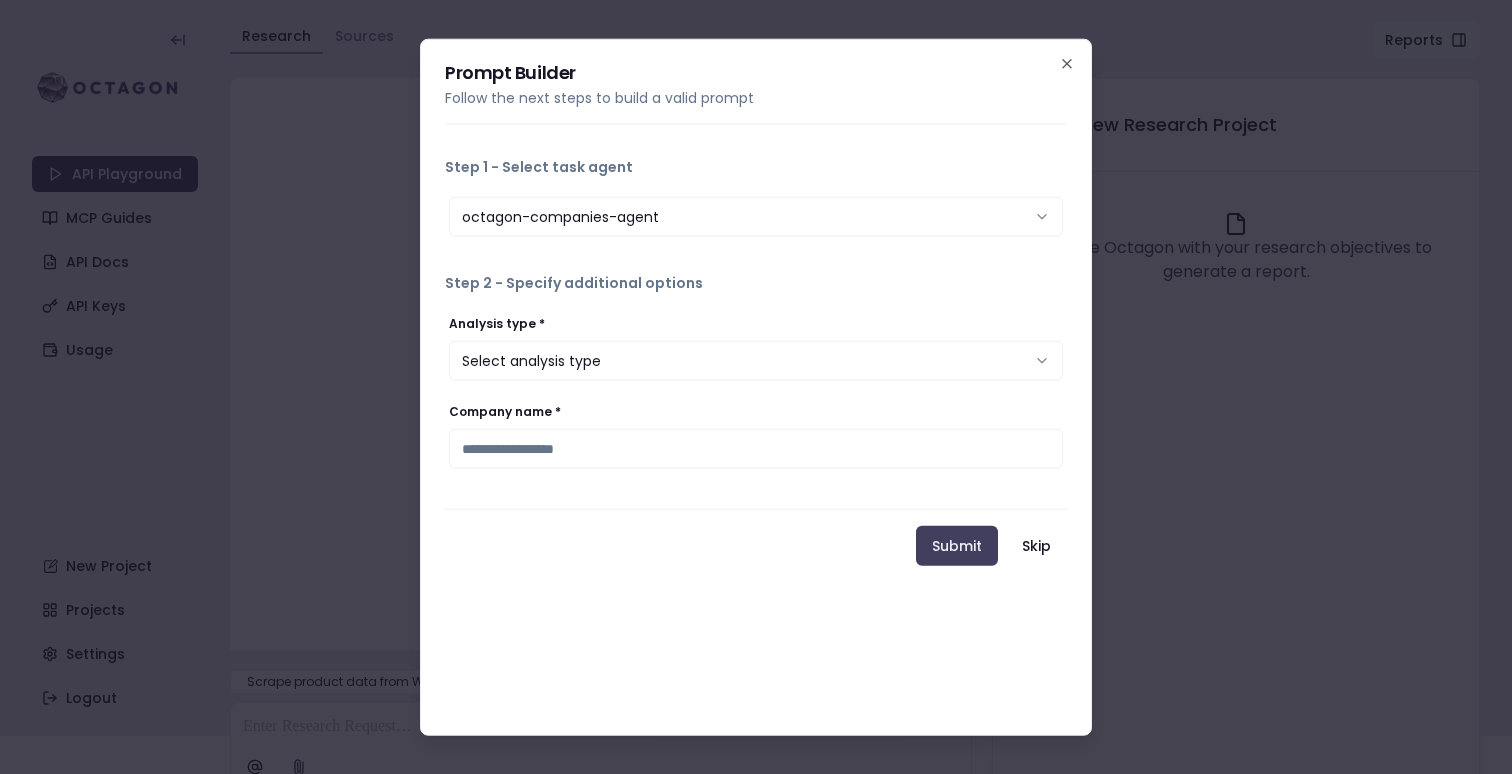 click on "**********" at bounding box center [756, 347] 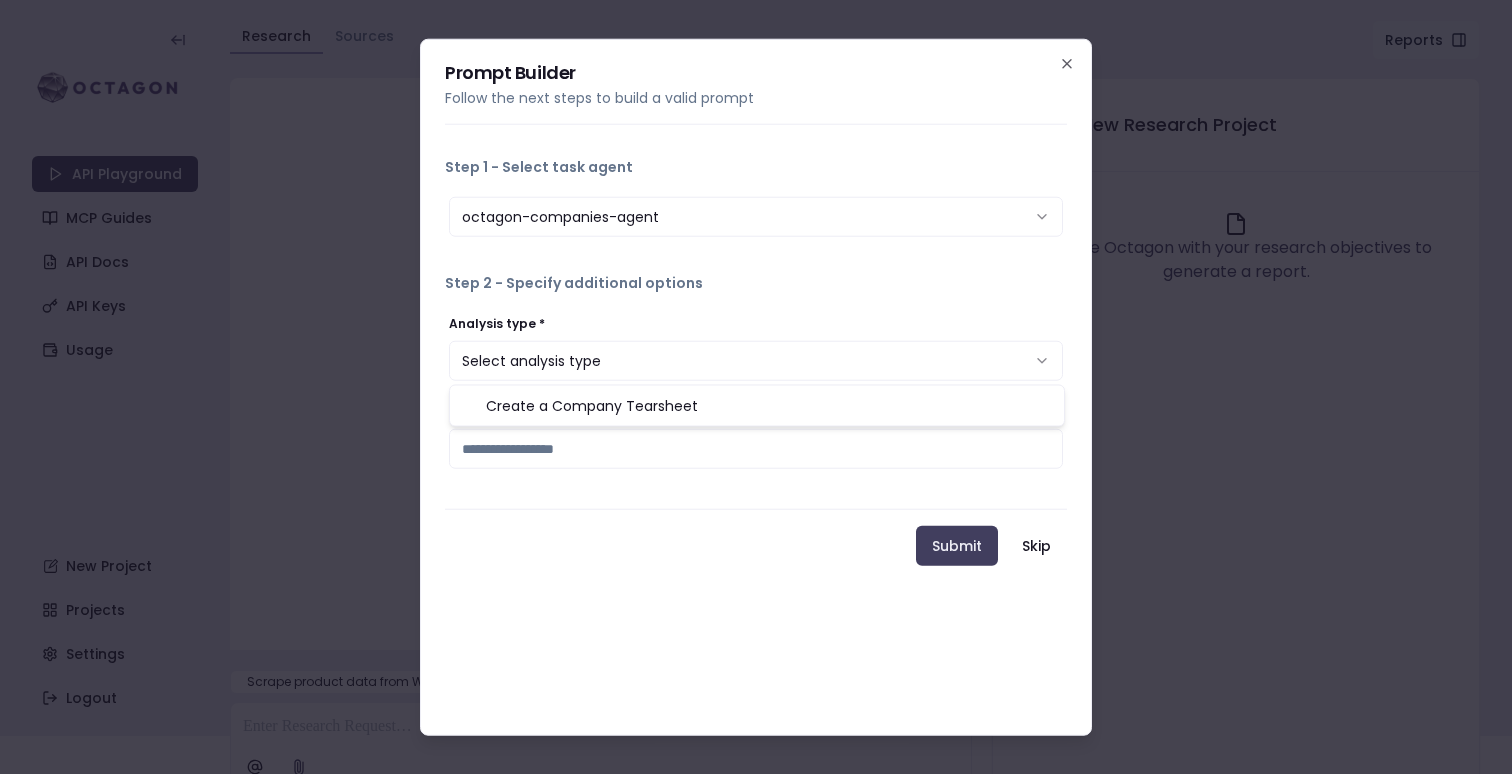 click on "Select analysis type" at bounding box center (756, 361) 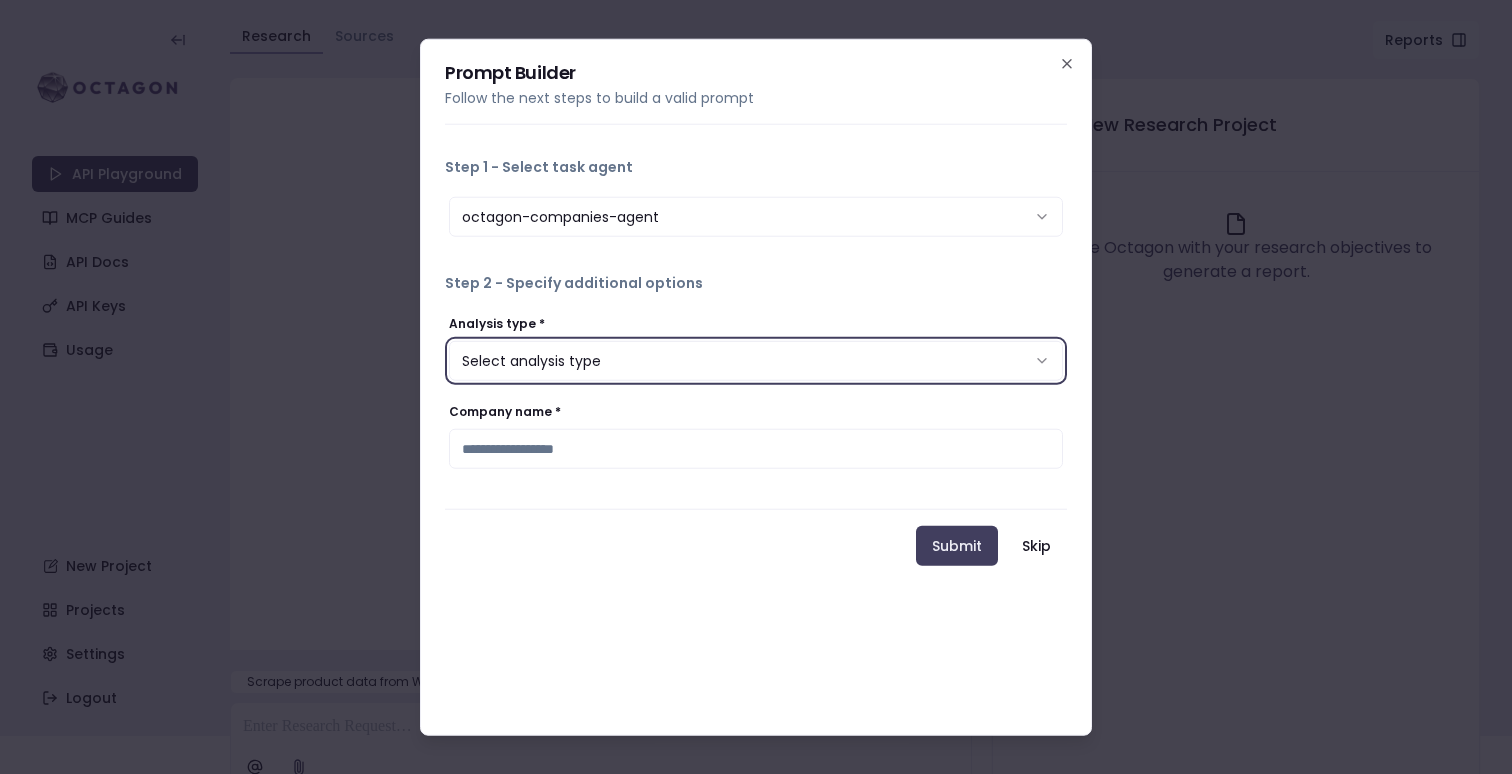 click on "**********" at bounding box center [756, 387] 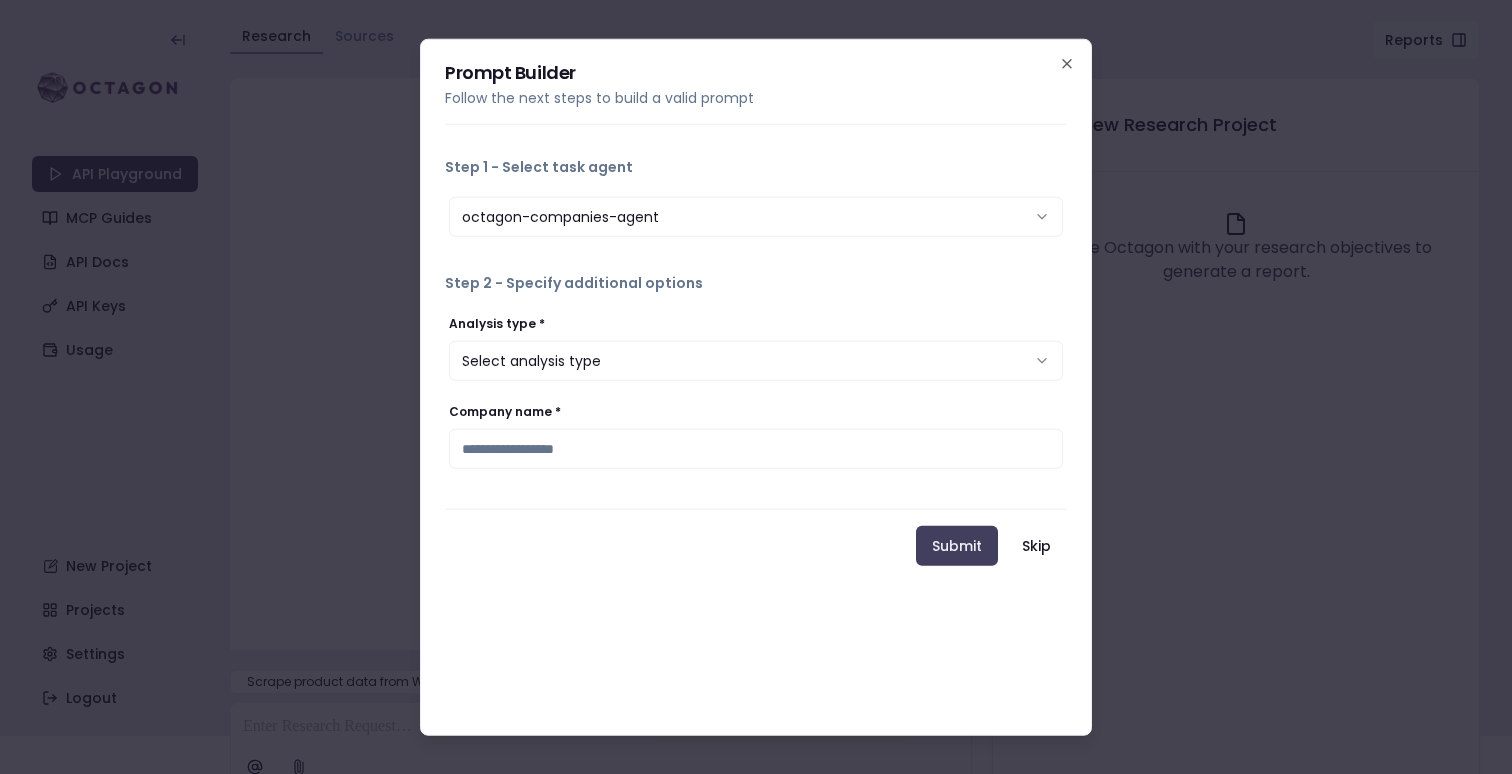 click at bounding box center (756, 391) 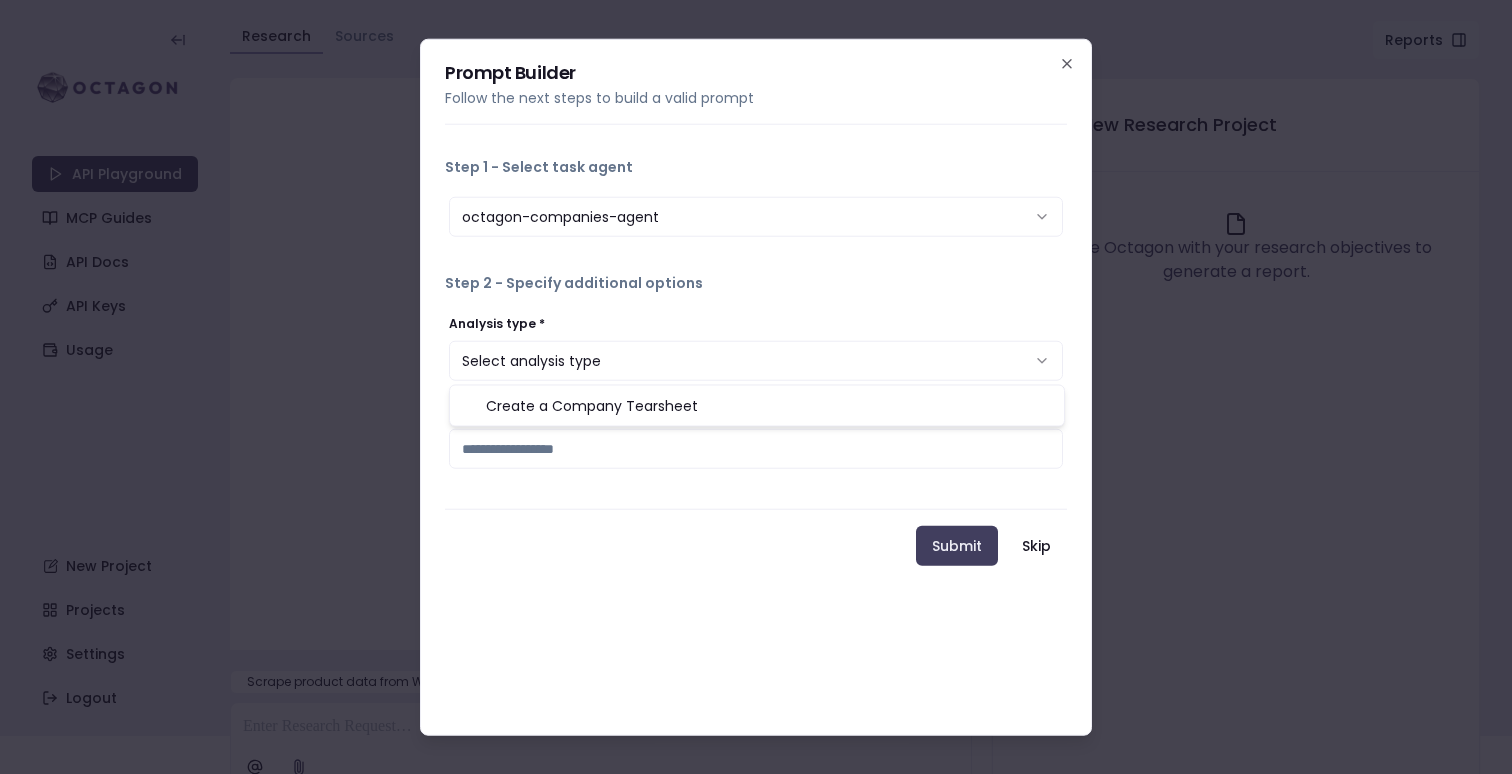 click on "Select analysis type" at bounding box center (756, 361) 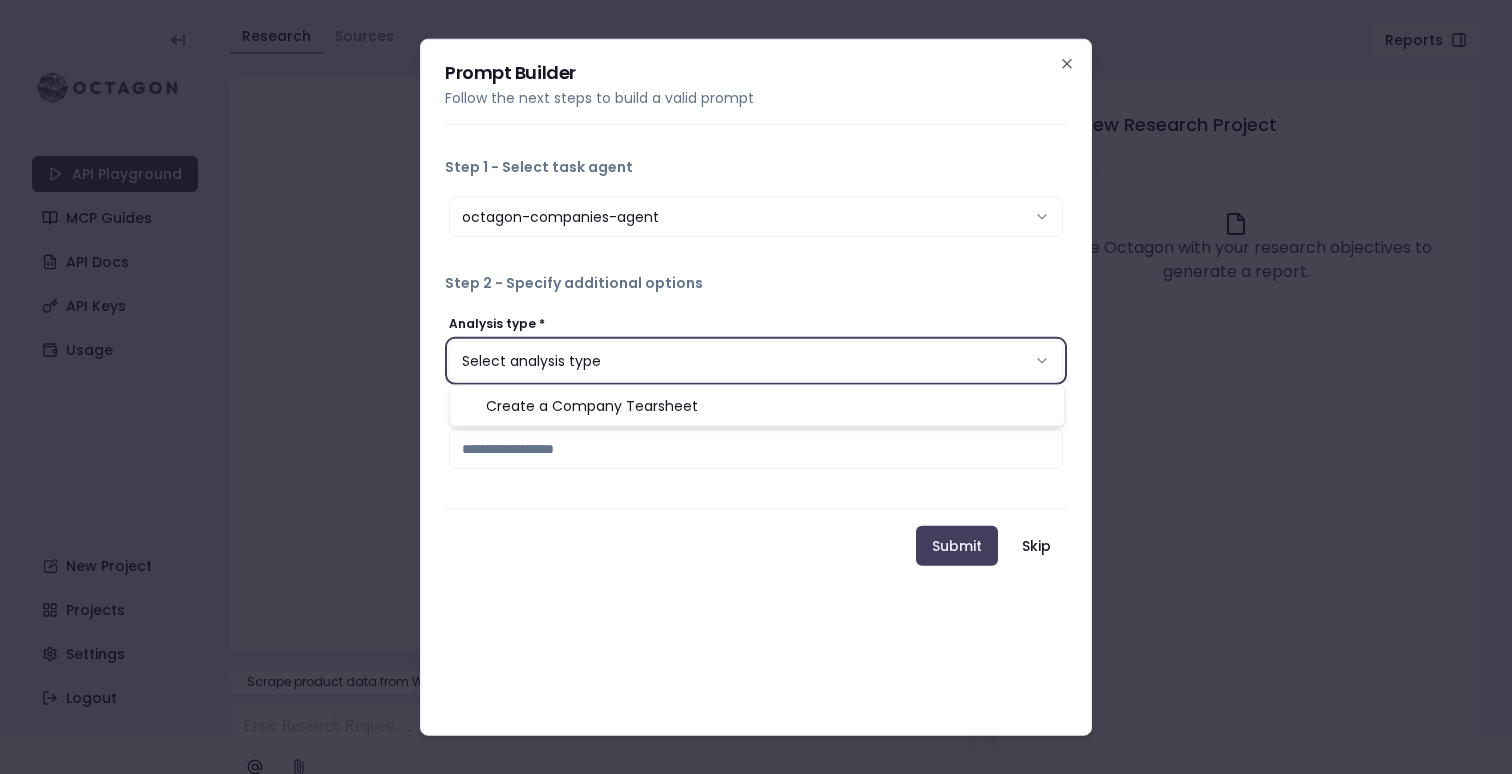 select on "*********" 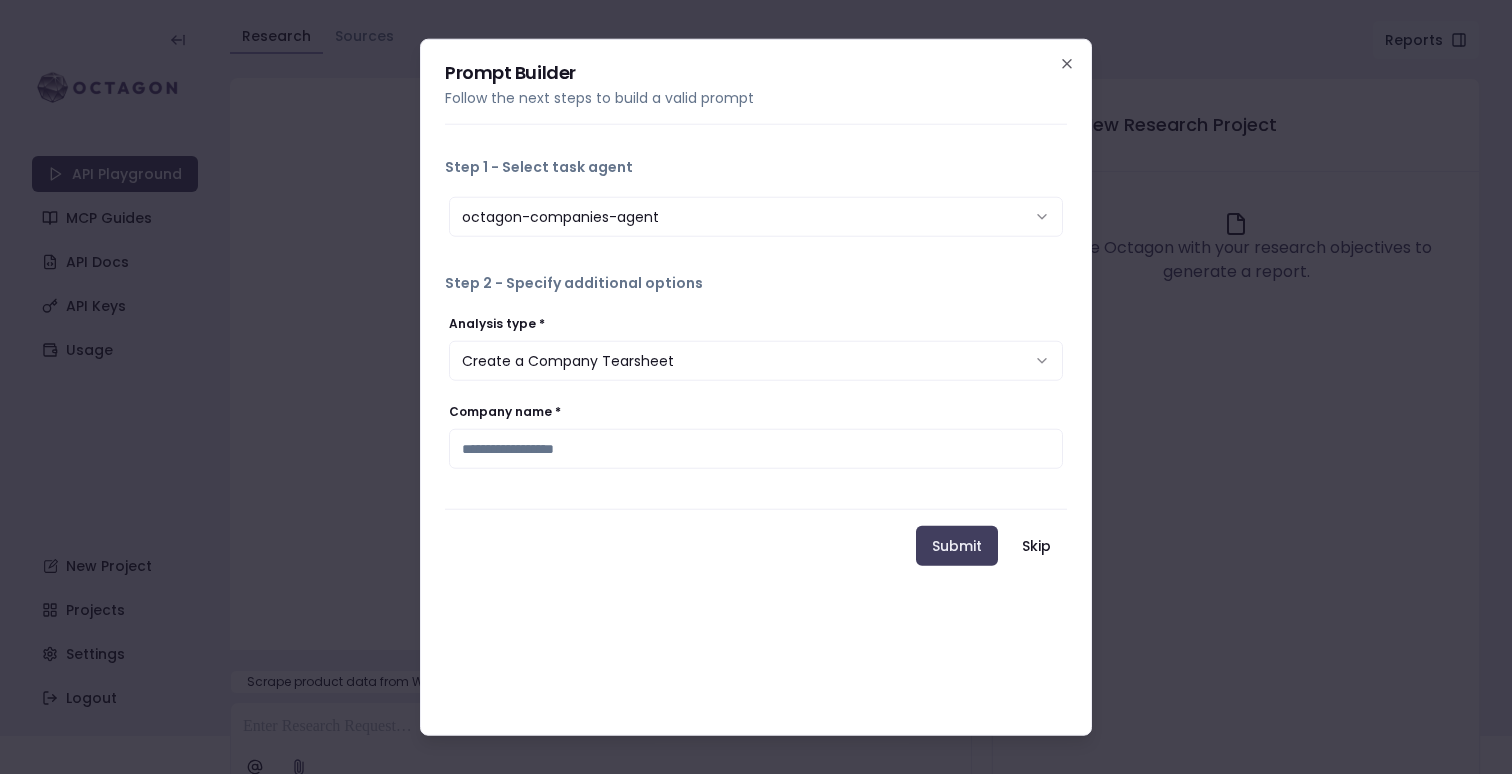 click at bounding box center [756, 479] 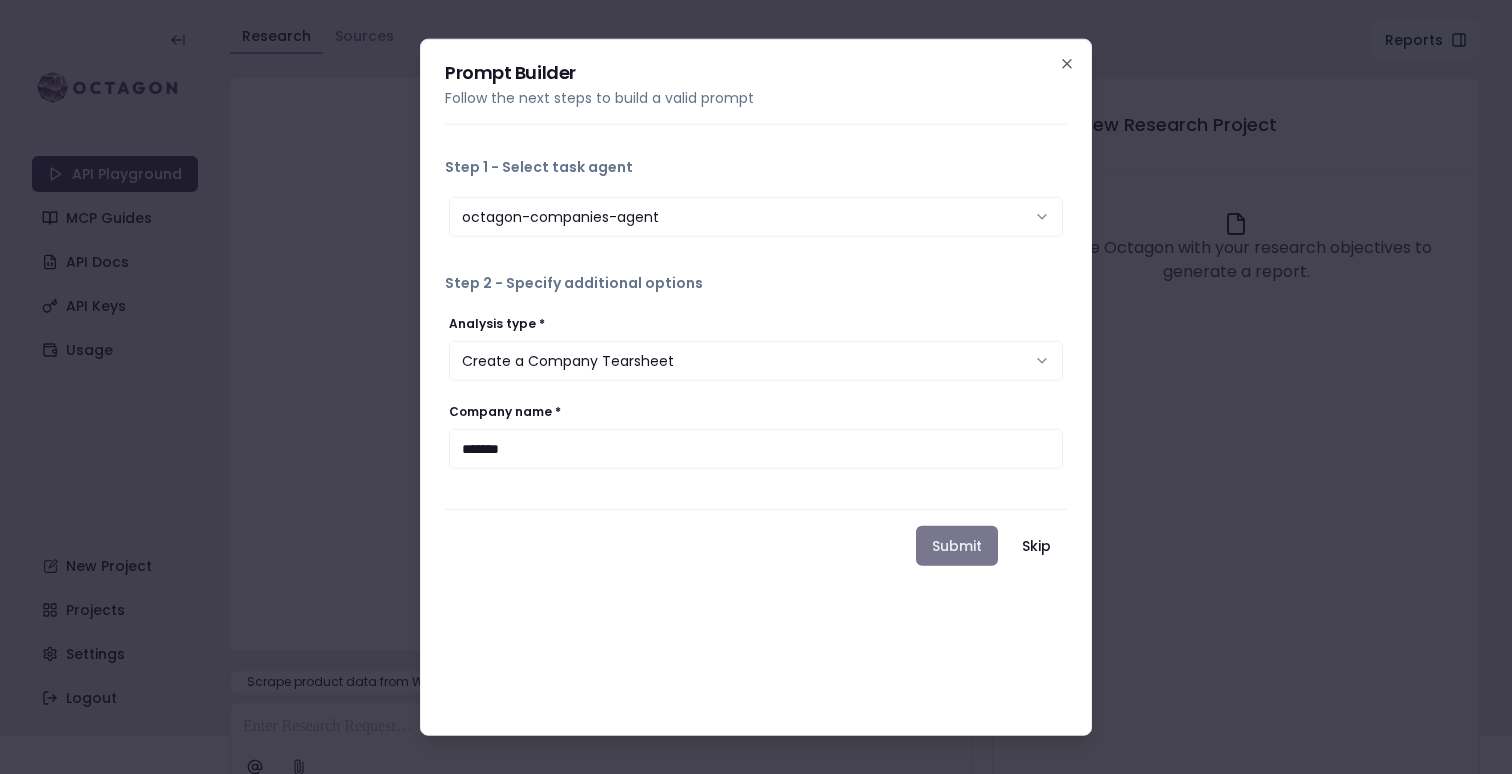 type on "*******" 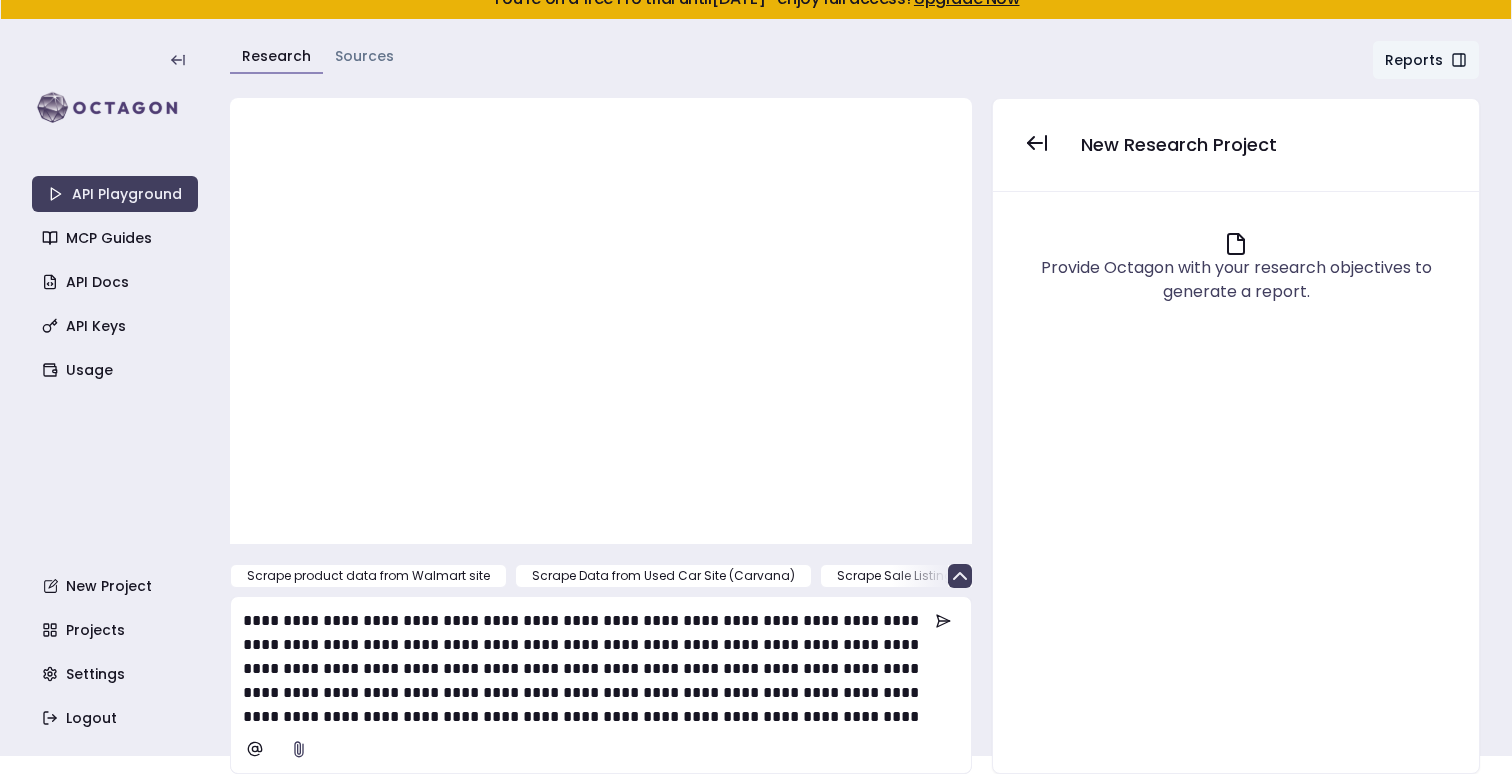 click at bounding box center (601, 321) 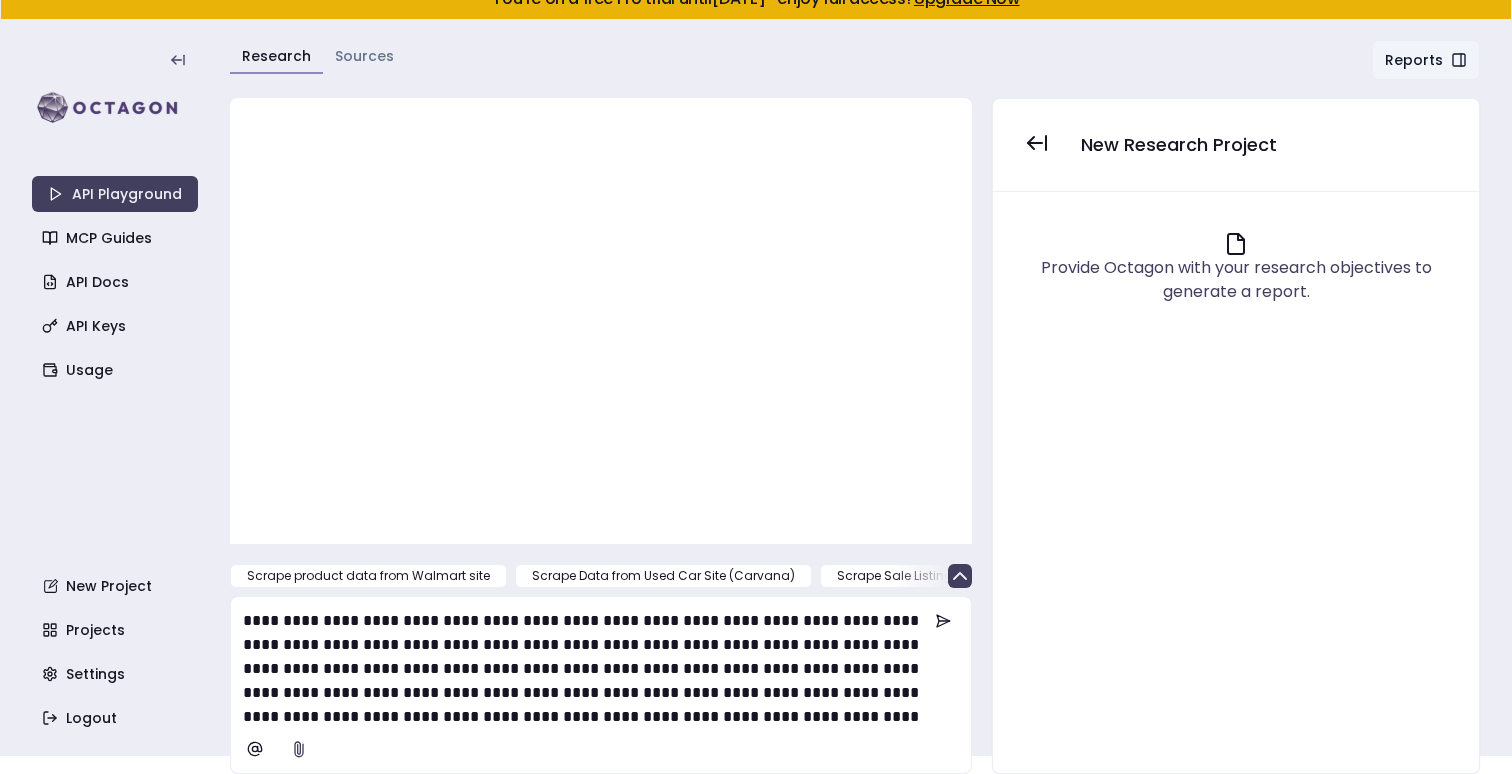 click at bounding box center (601, 321) 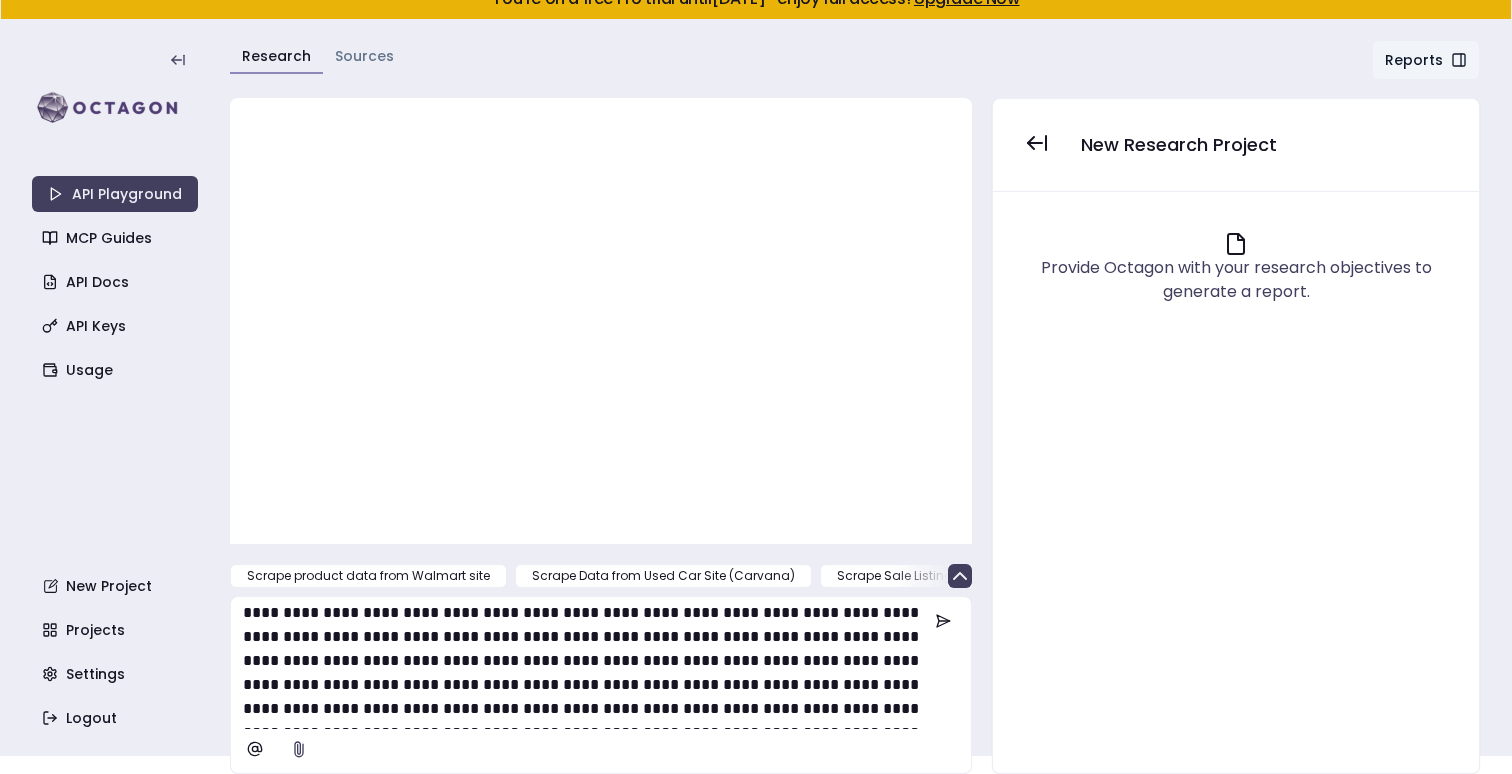 scroll, scrollTop: 197, scrollLeft: 0, axis: vertical 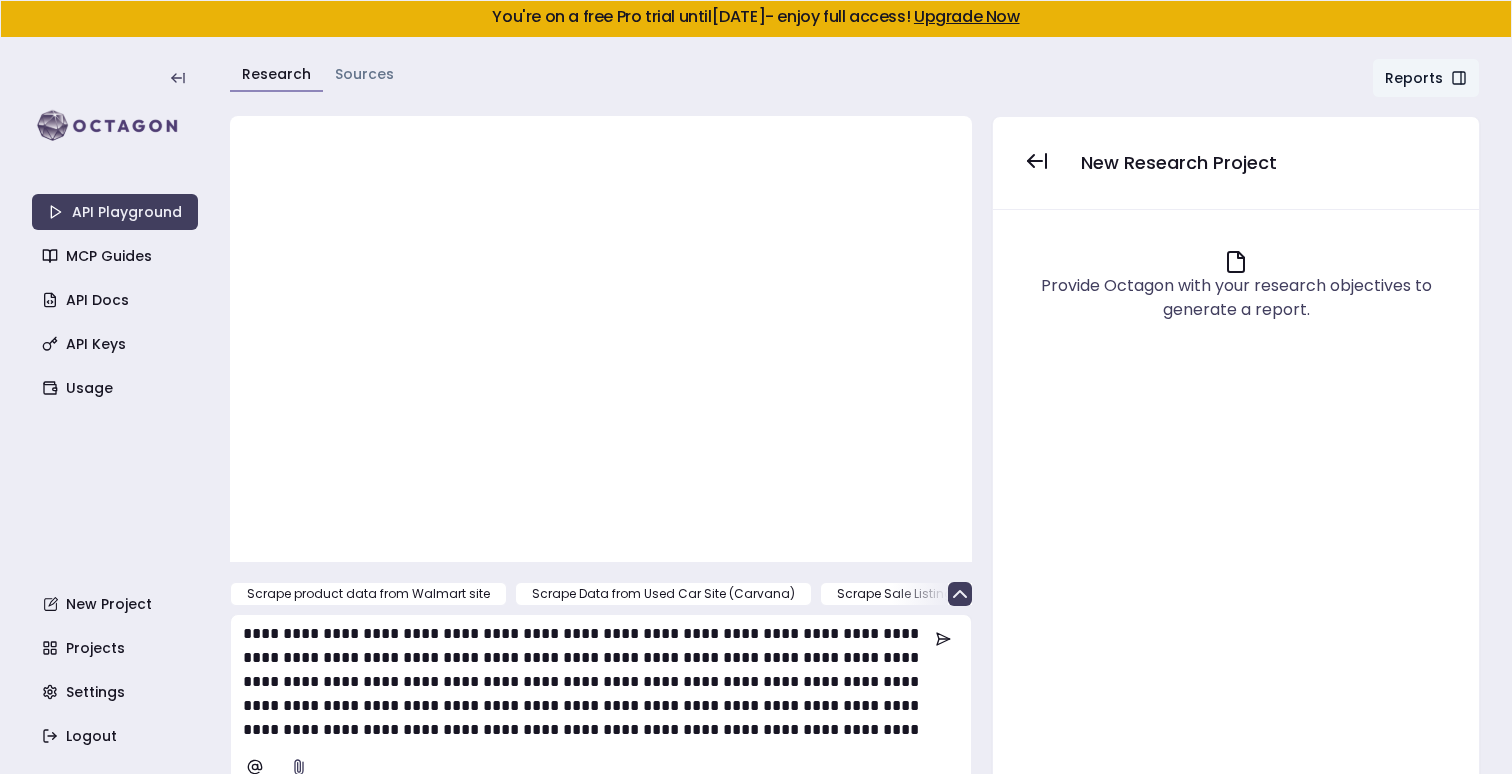 click at bounding box center (601, 339) 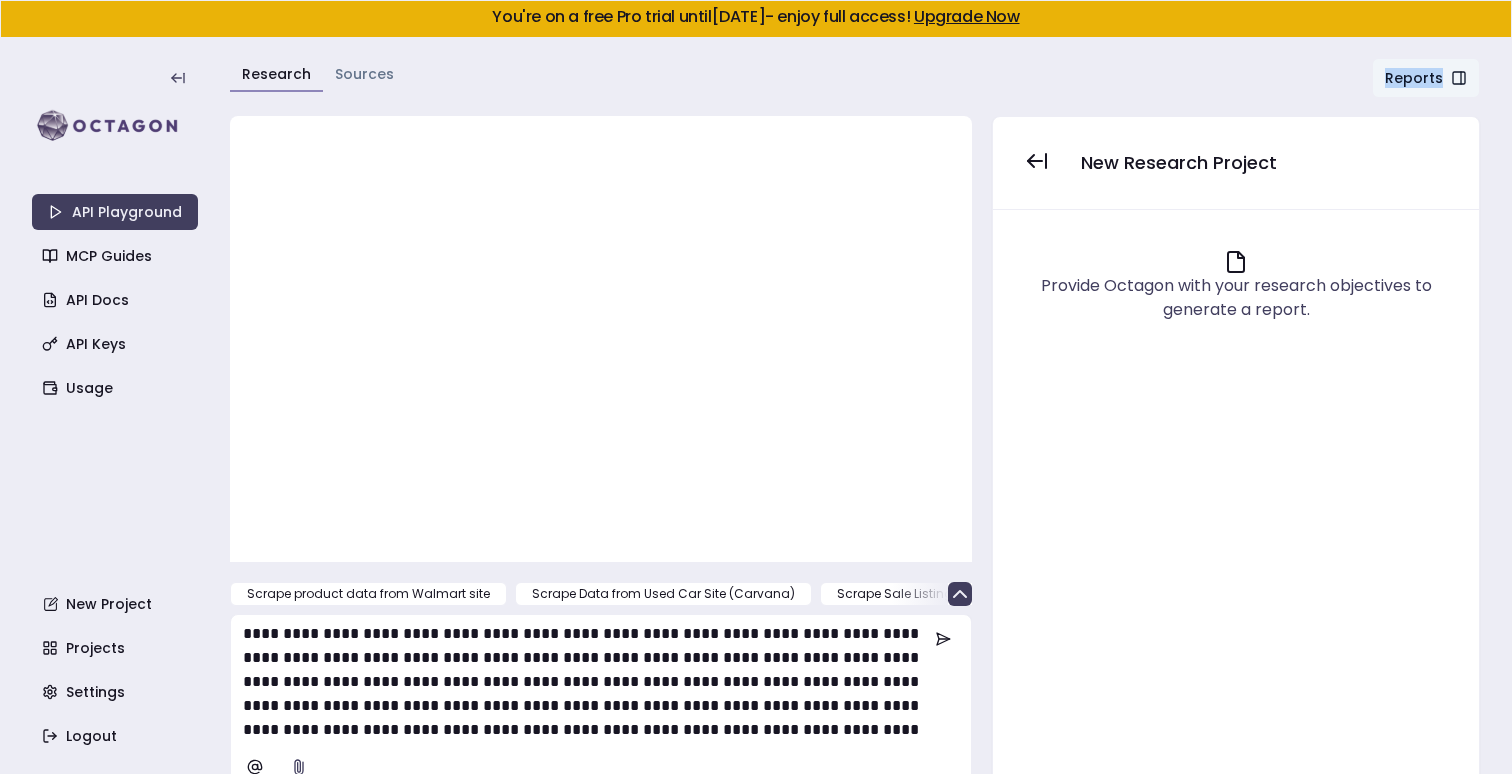 drag, startPoint x: 413, startPoint y: 125, endPoint x: 394, endPoint y: 111, distance: 23.600847 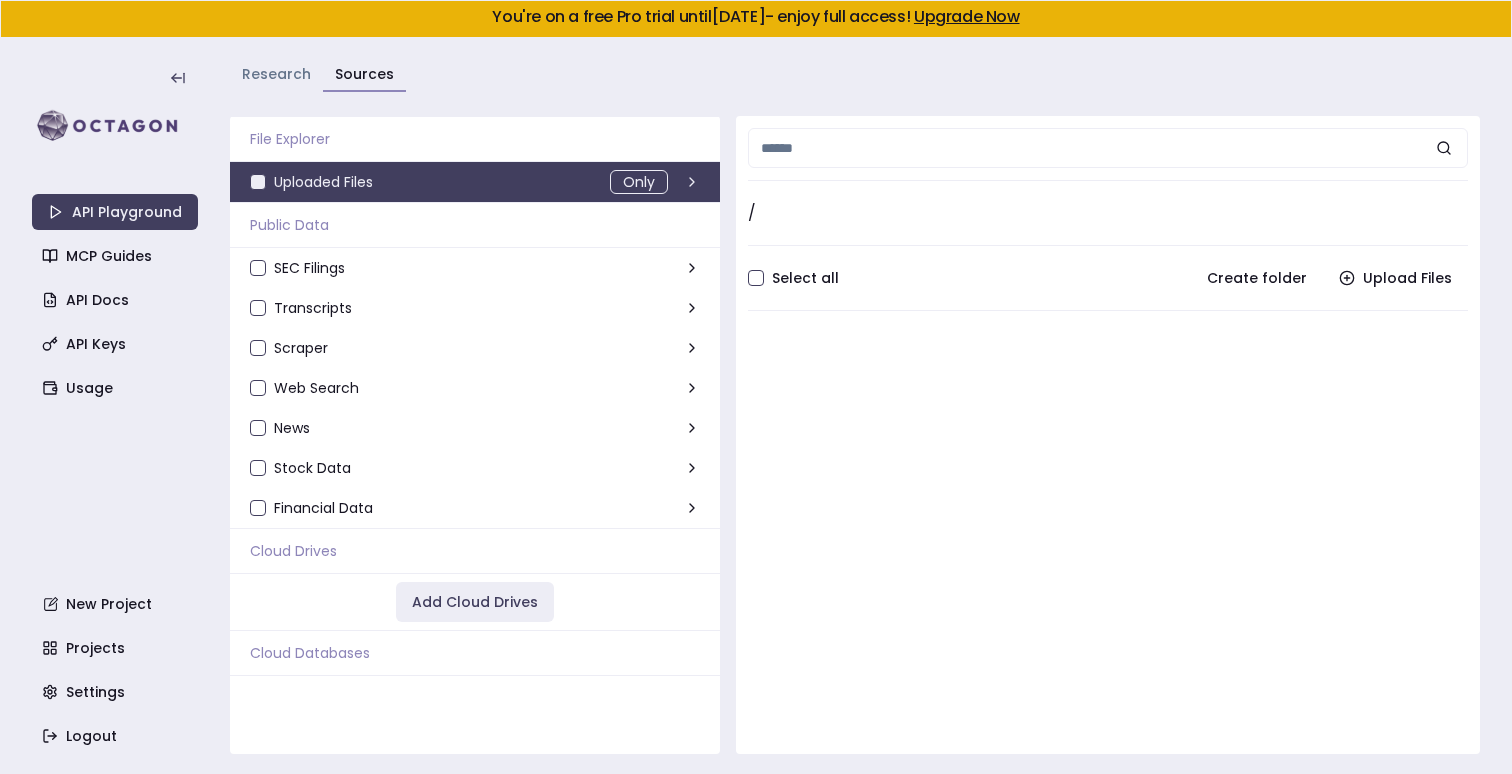 click on "Research" at bounding box center [276, 74] 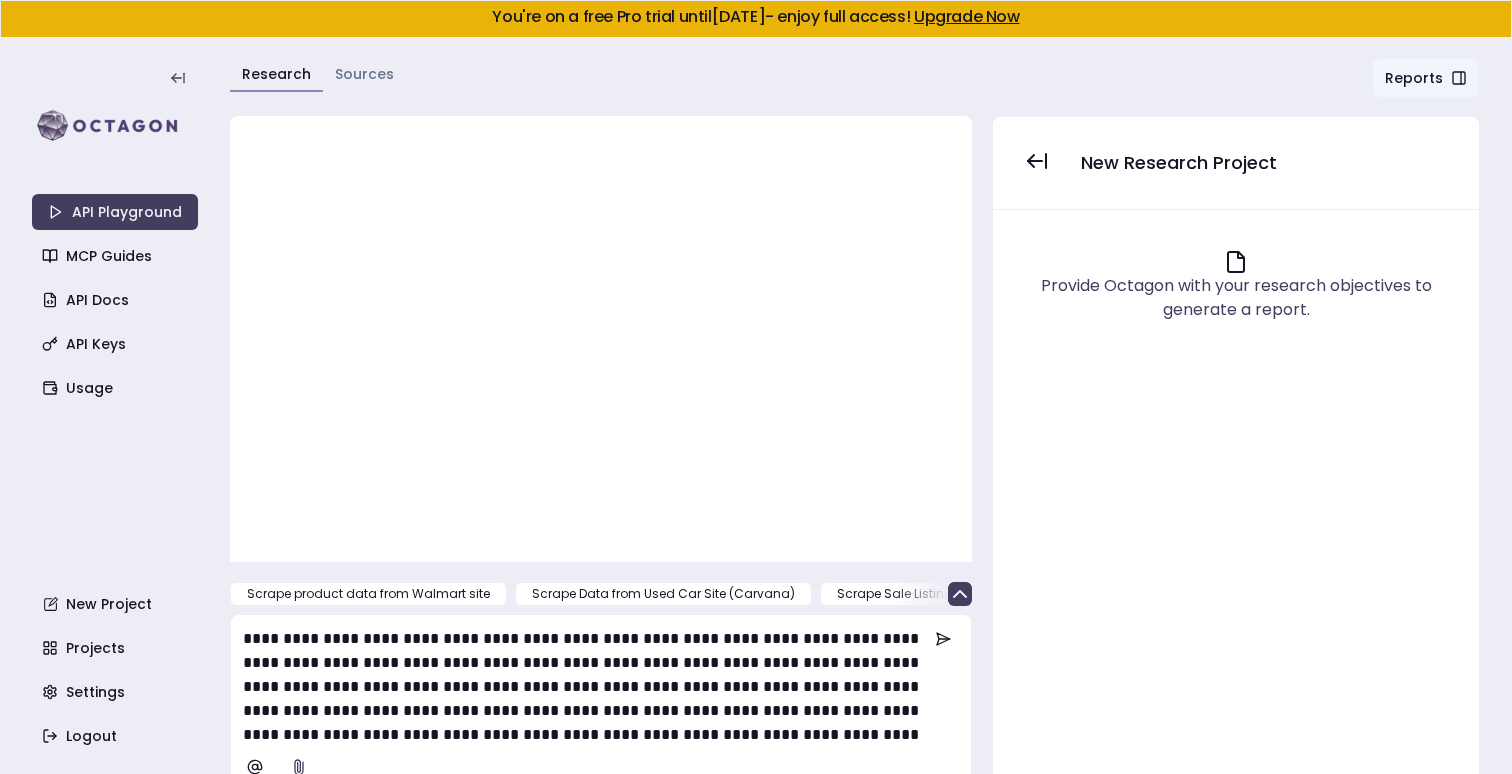 scroll, scrollTop: 18, scrollLeft: 0, axis: vertical 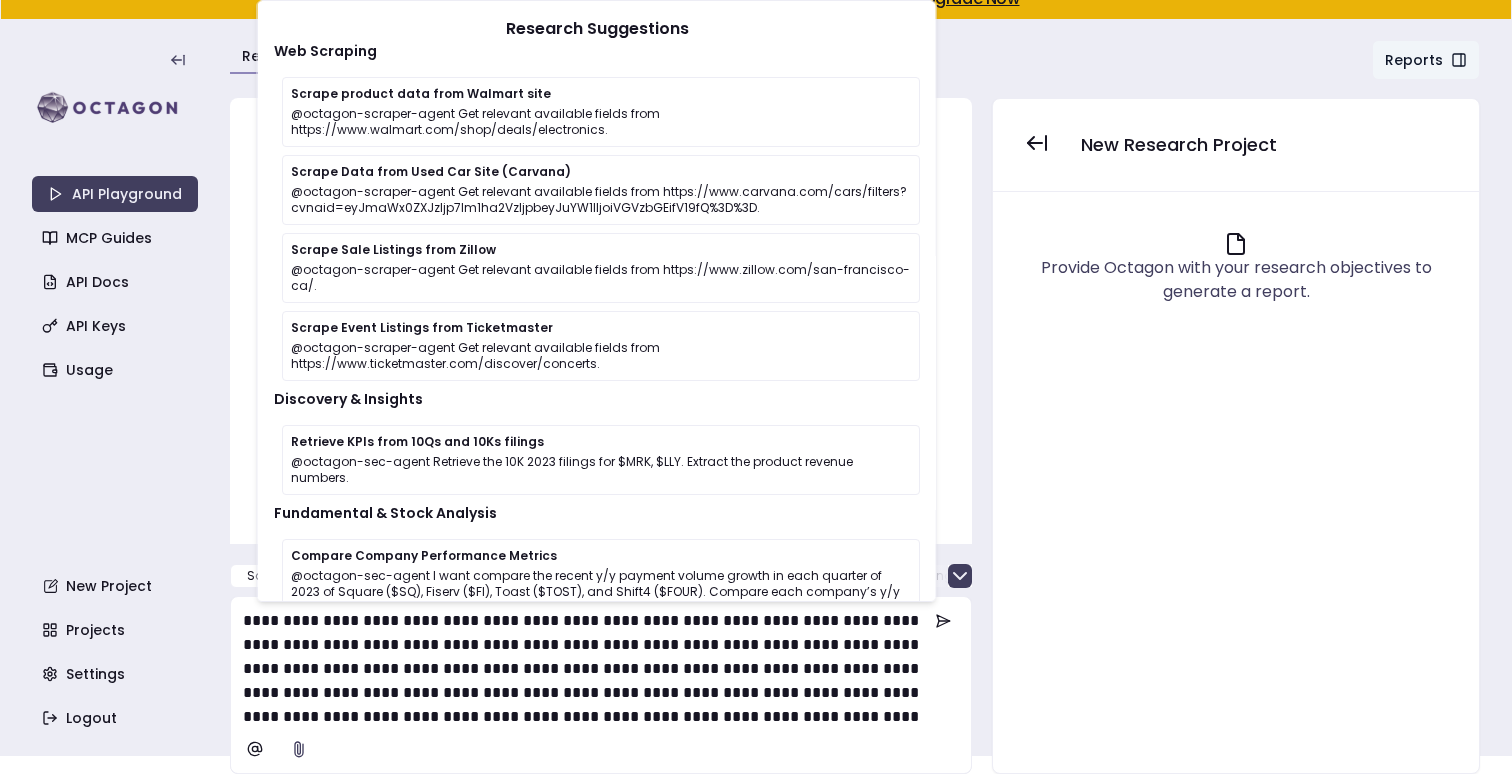 click on "Provide Octagon with your research objectives to generate a report." at bounding box center (1236, 482) 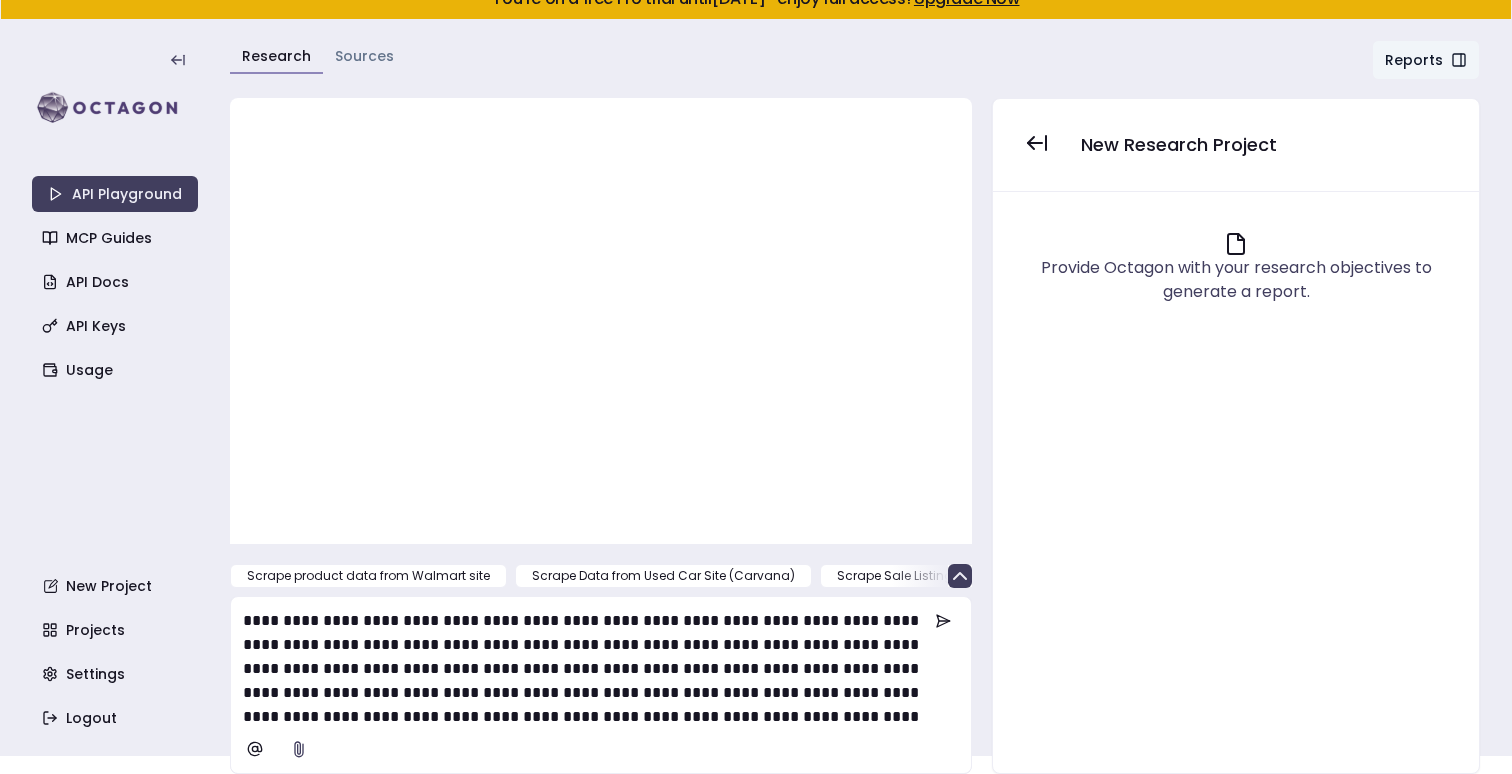 click at bounding box center (601, 321) 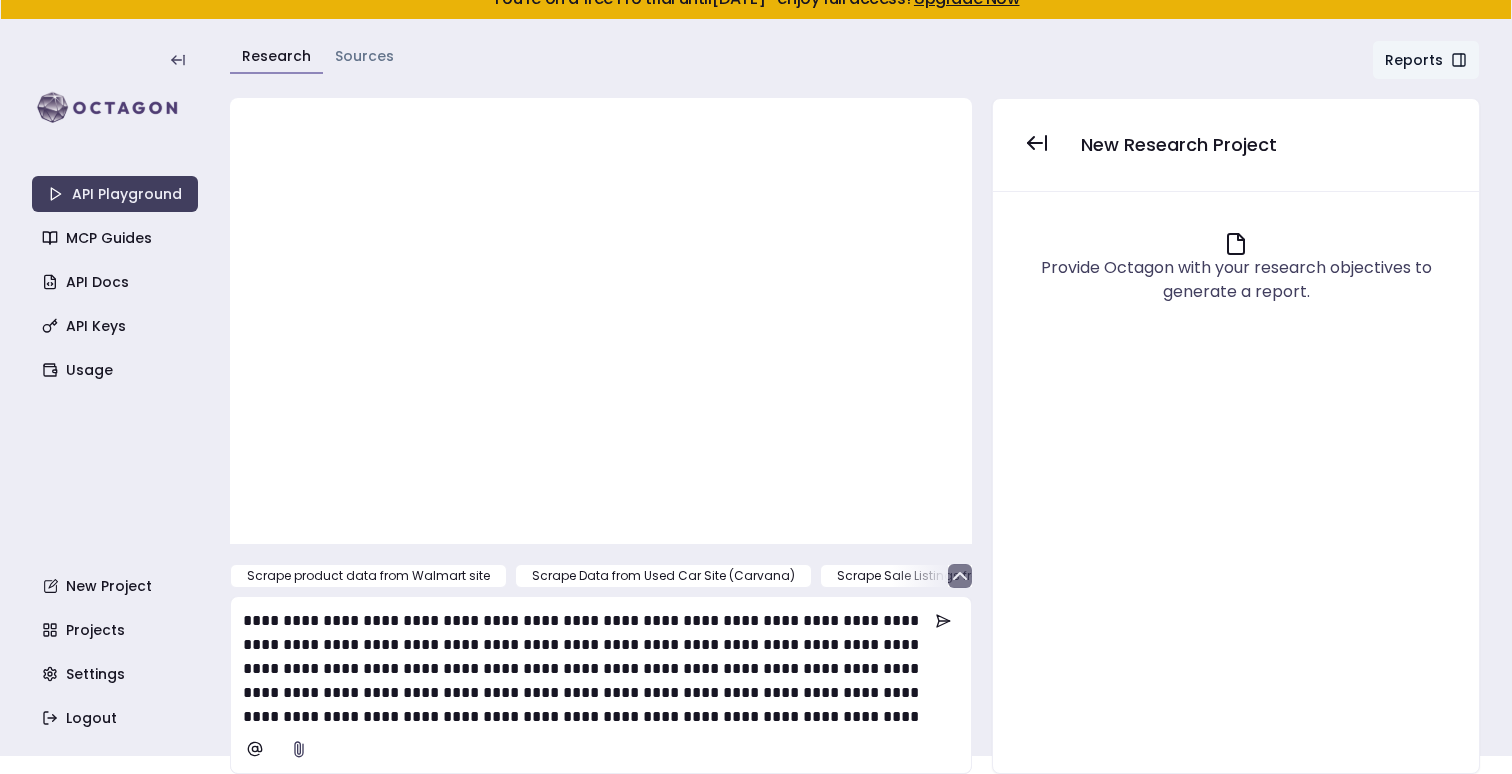 click 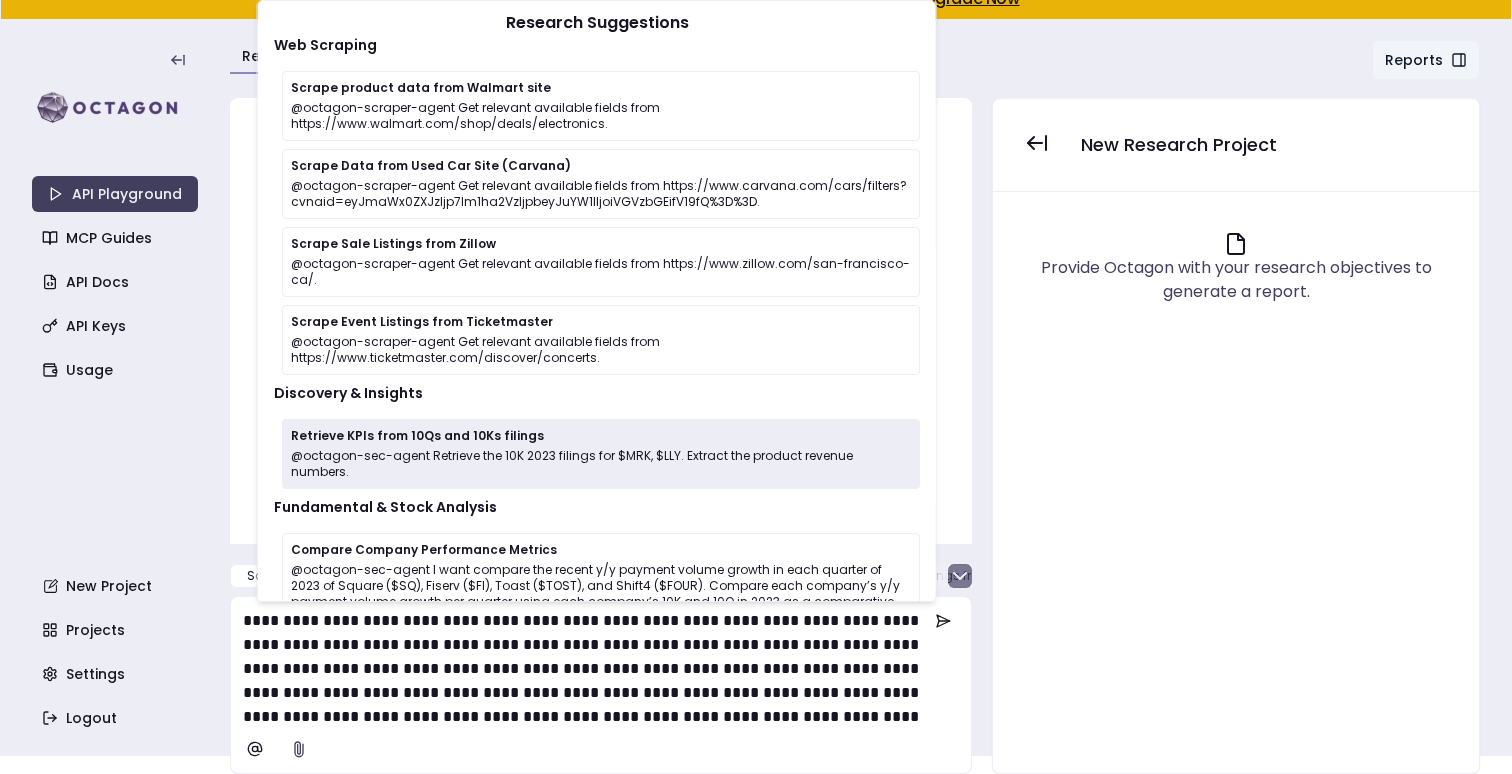 scroll, scrollTop: 0, scrollLeft: 0, axis: both 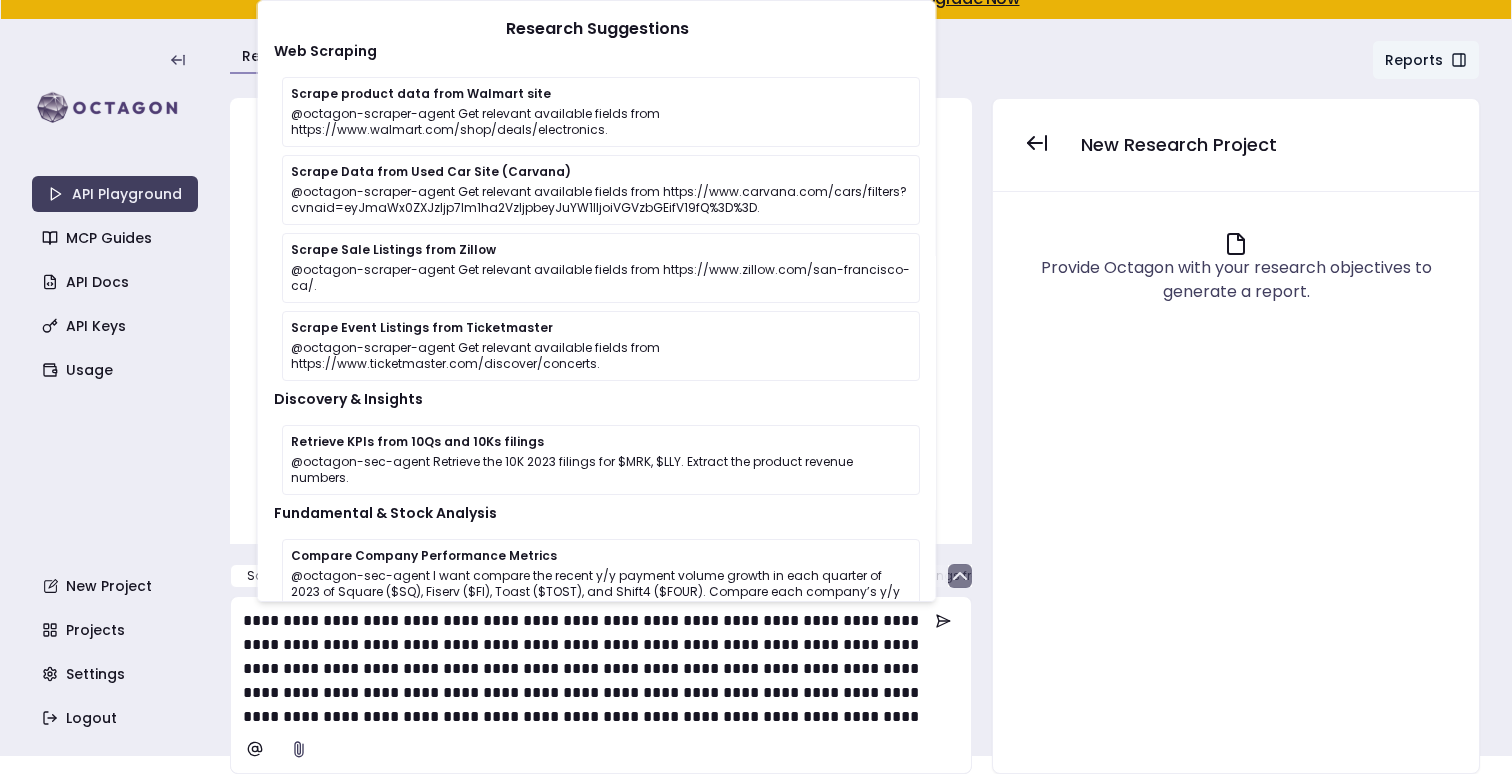 click on "Provide Octagon with your research objectives to generate a report." at bounding box center (1236, 482) 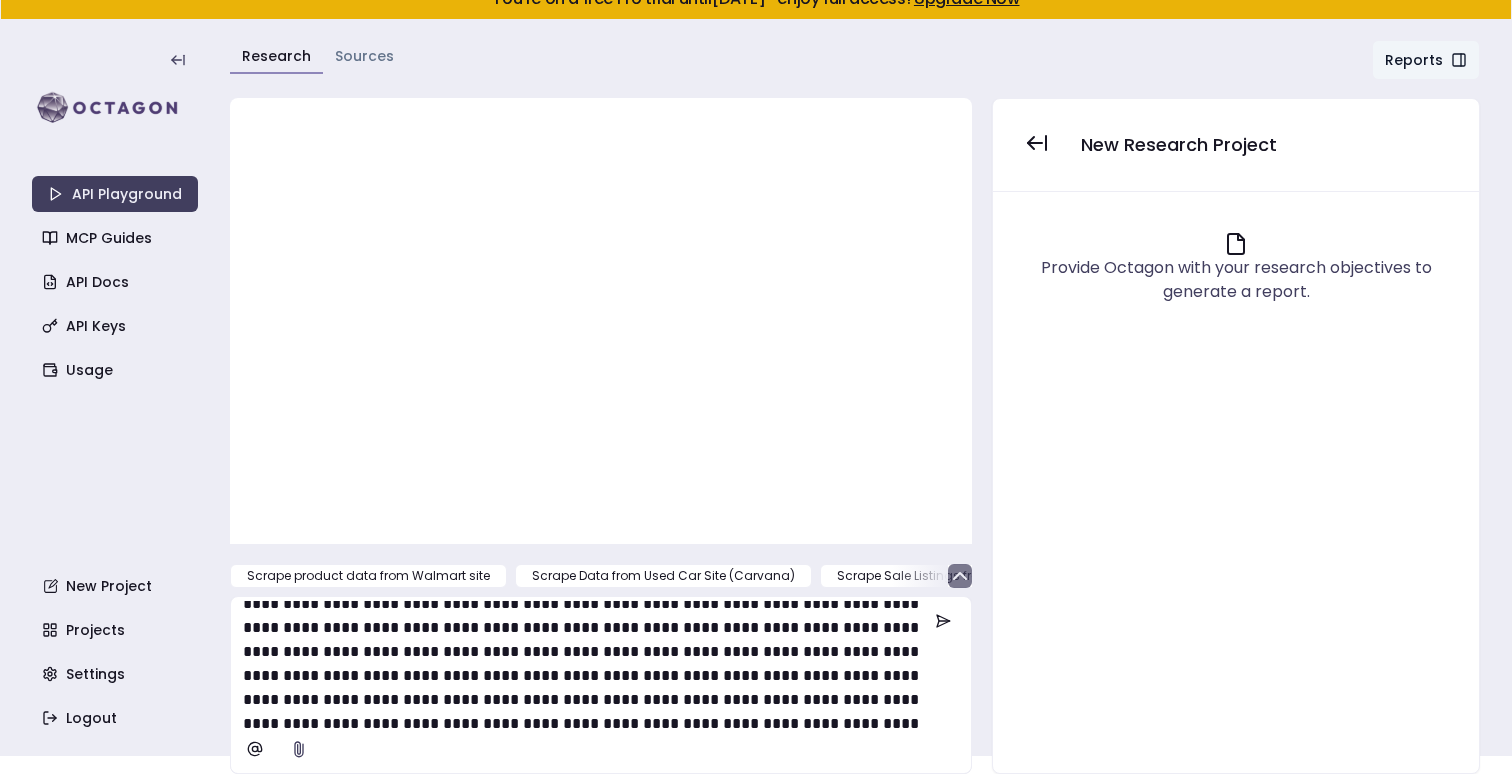 scroll, scrollTop: 417, scrollLeft: 0, axis: vertical 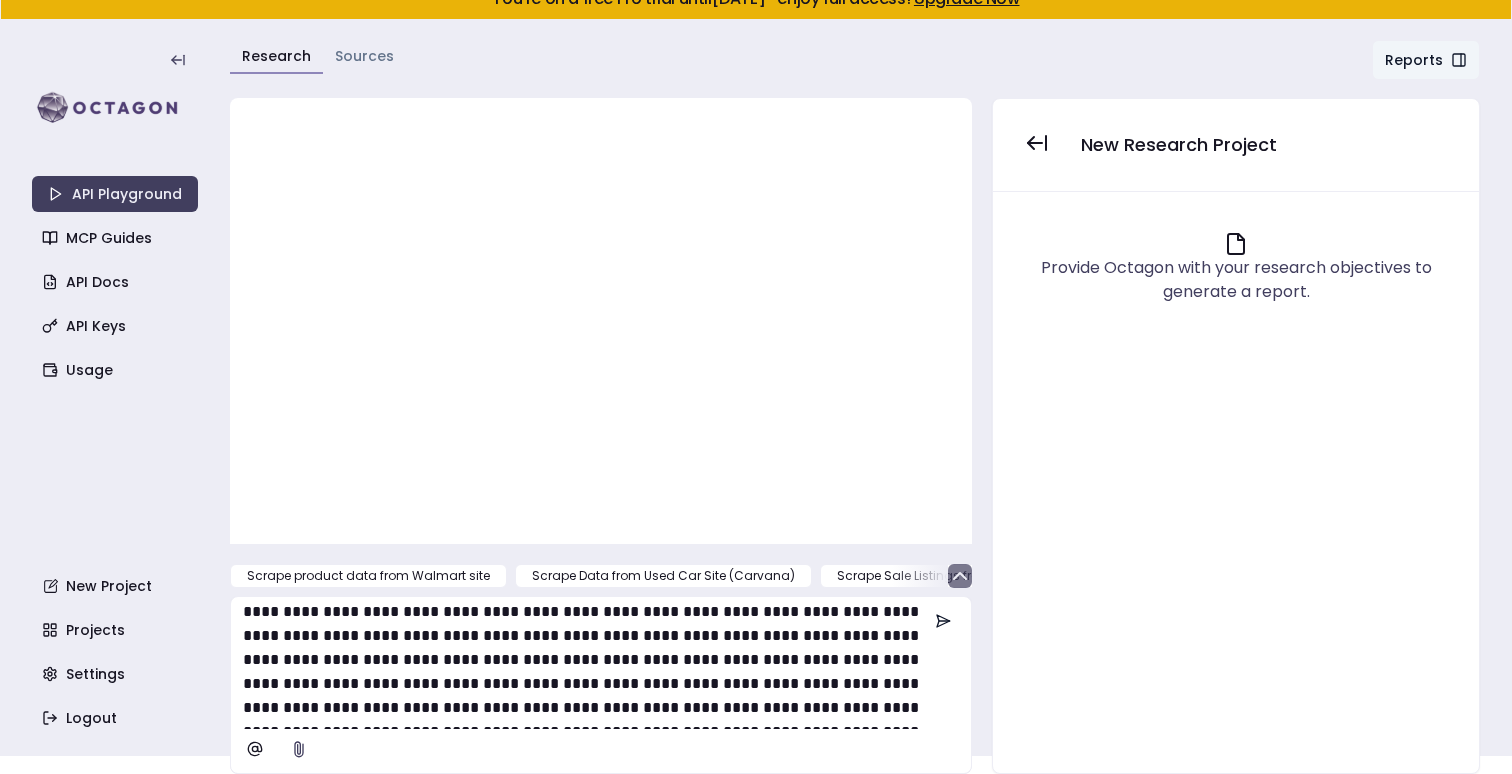 click 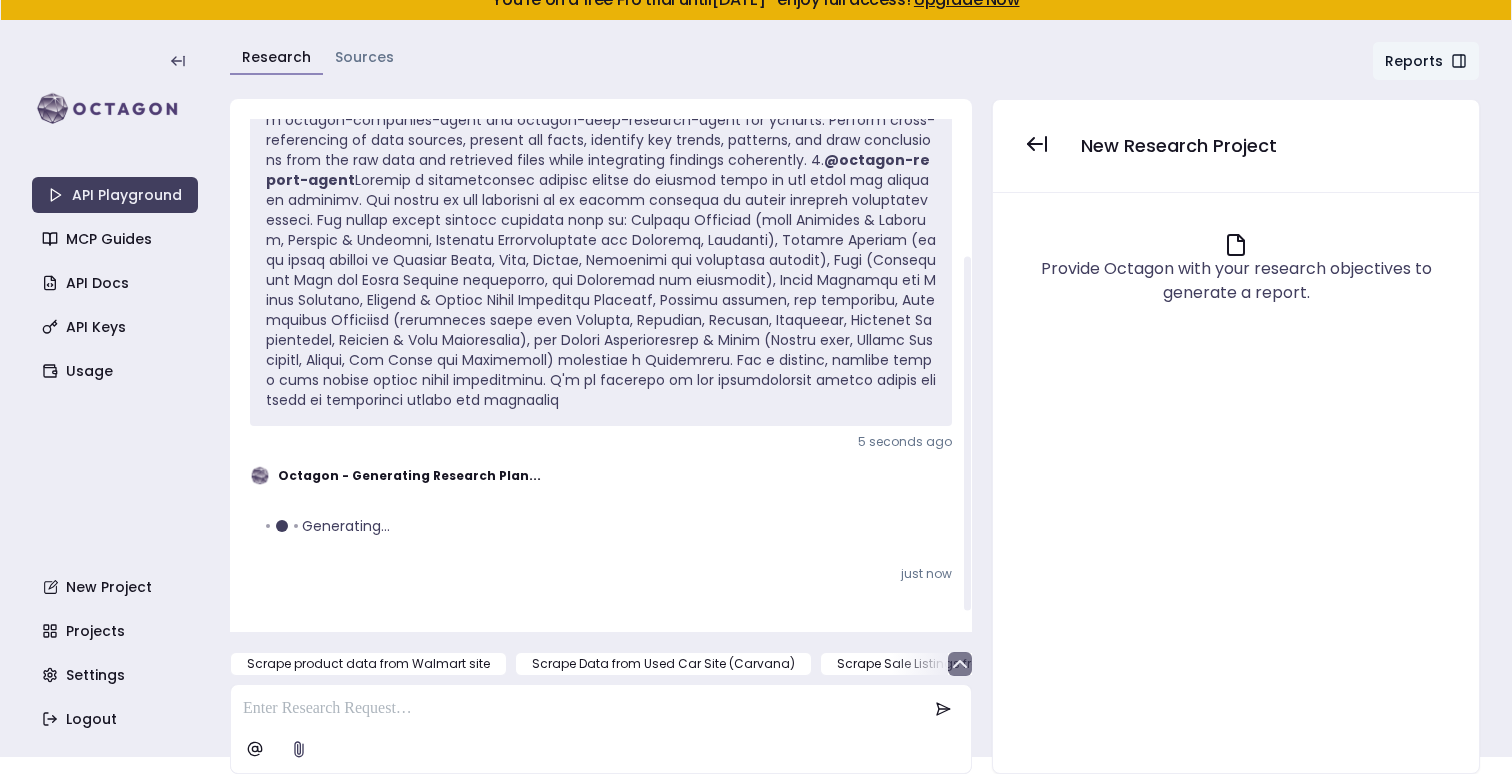scroll, scrollTop: 669, scrollLeft: 0, axis: vertical 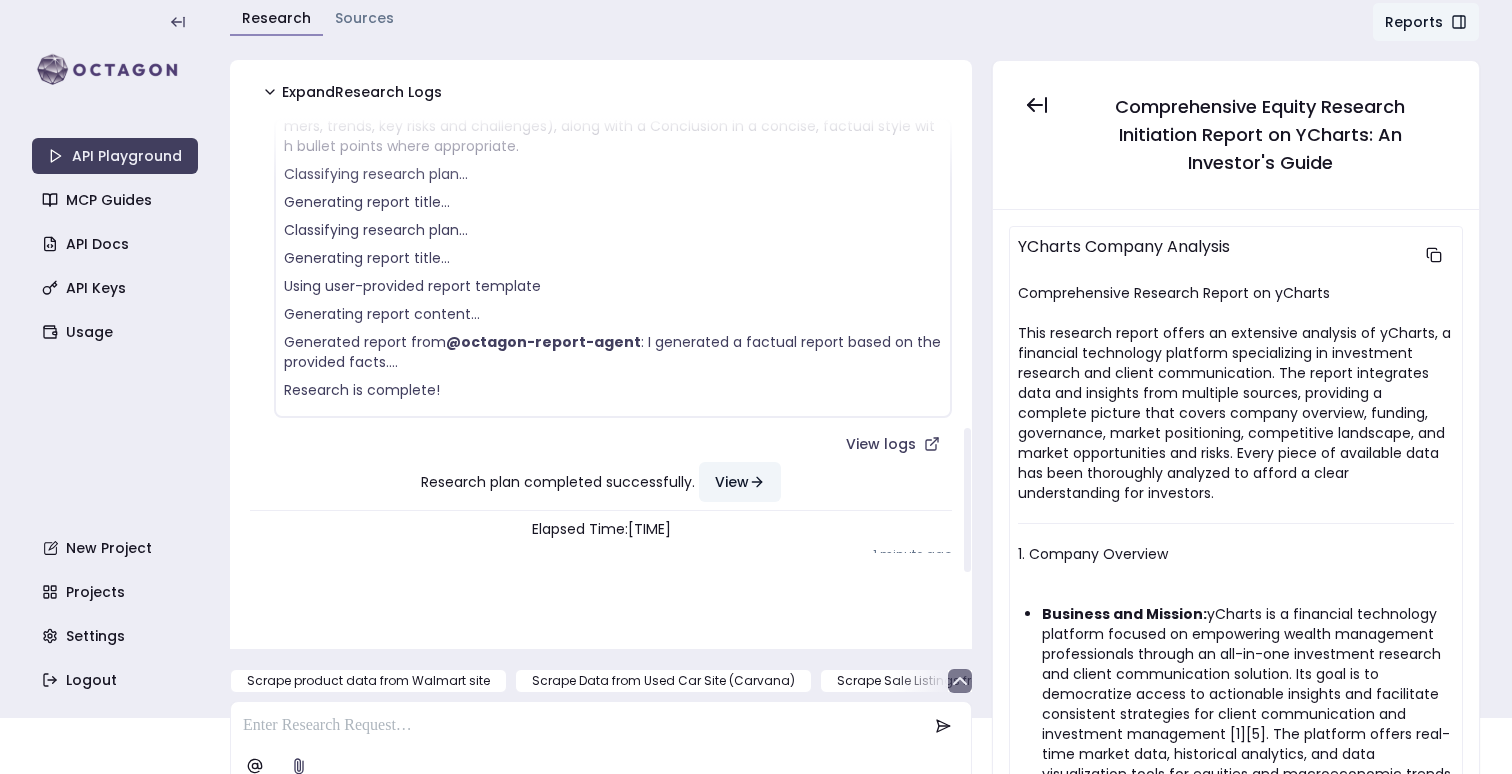 click on "View" at bounding box center (740, 482) 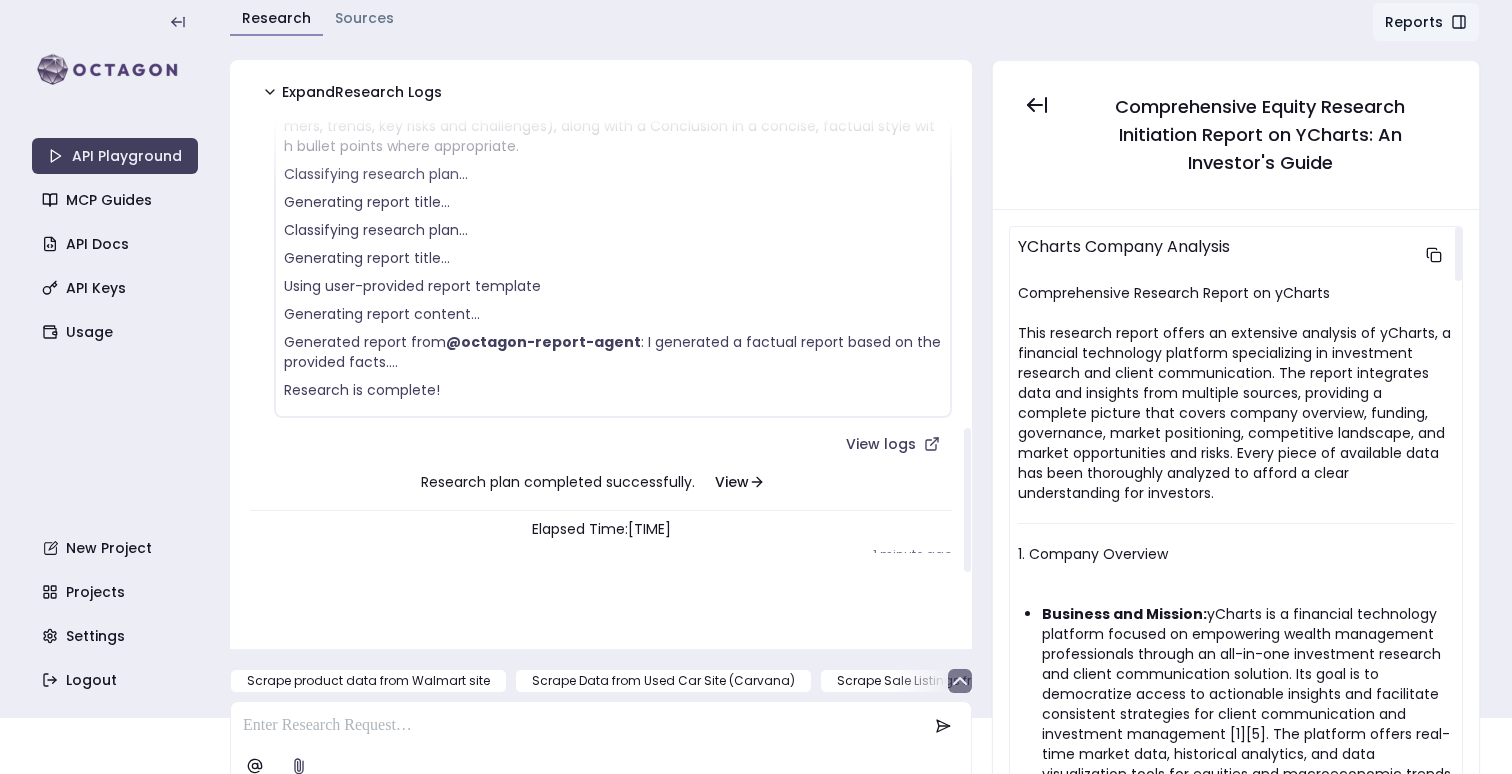 scroll, scrollTop: 73, scrollLeft: 0, axis: vertical 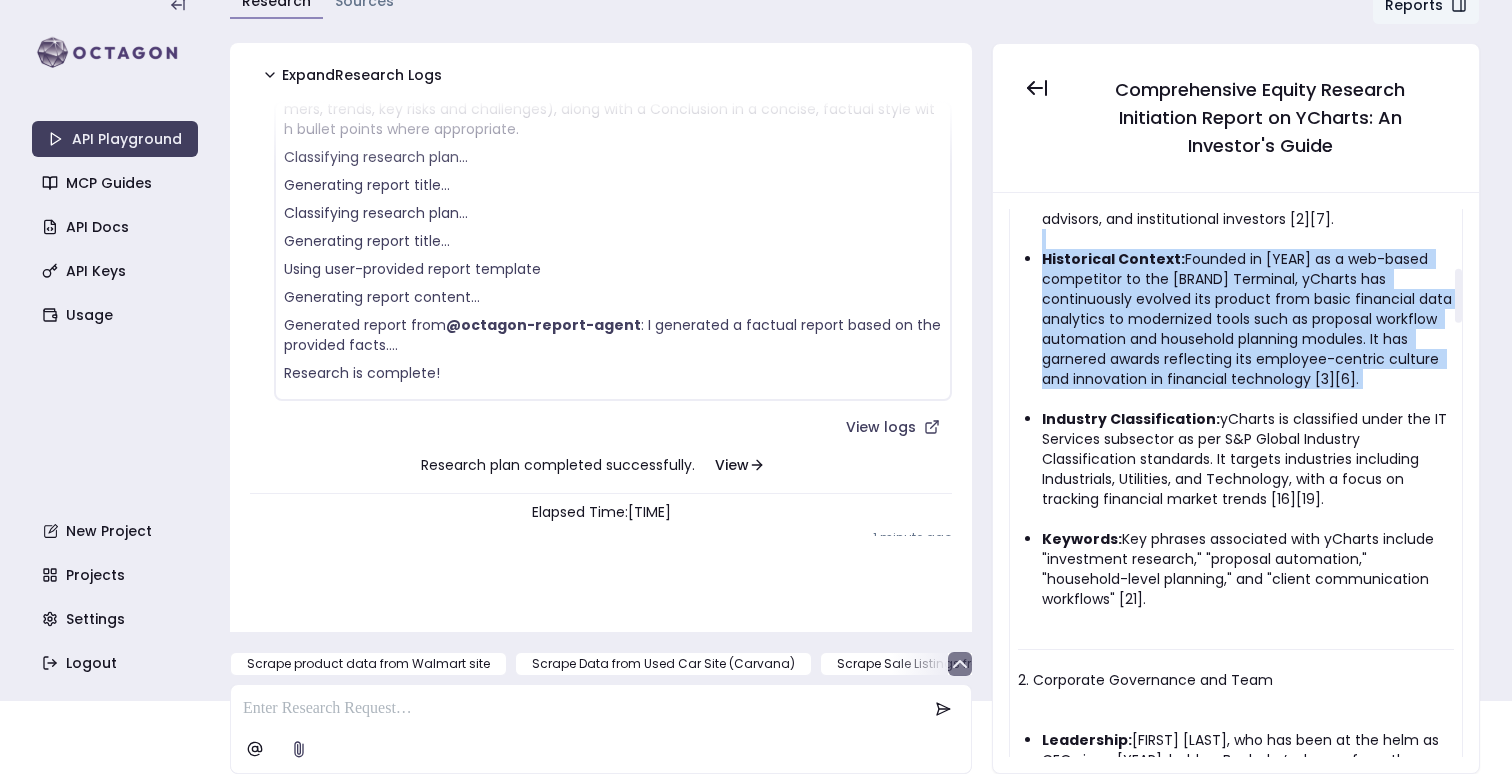 drag, startPoint x: 1108, startPoint y: 393, endPoint x: 1159, endPoint y: 242, distance: 159.38005 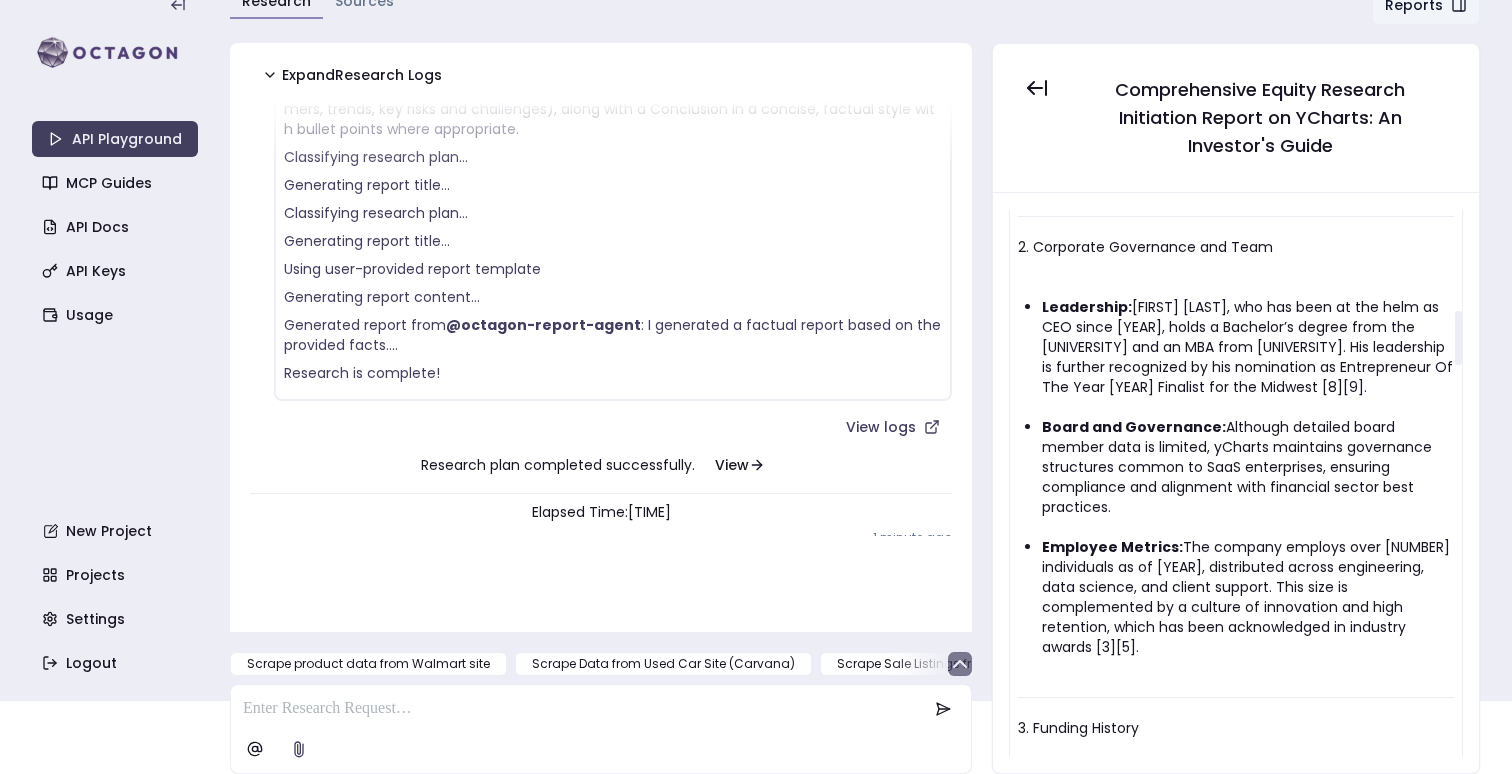 scroll, scrollTop: 1034, scrollLeft: 0, axis: vertical 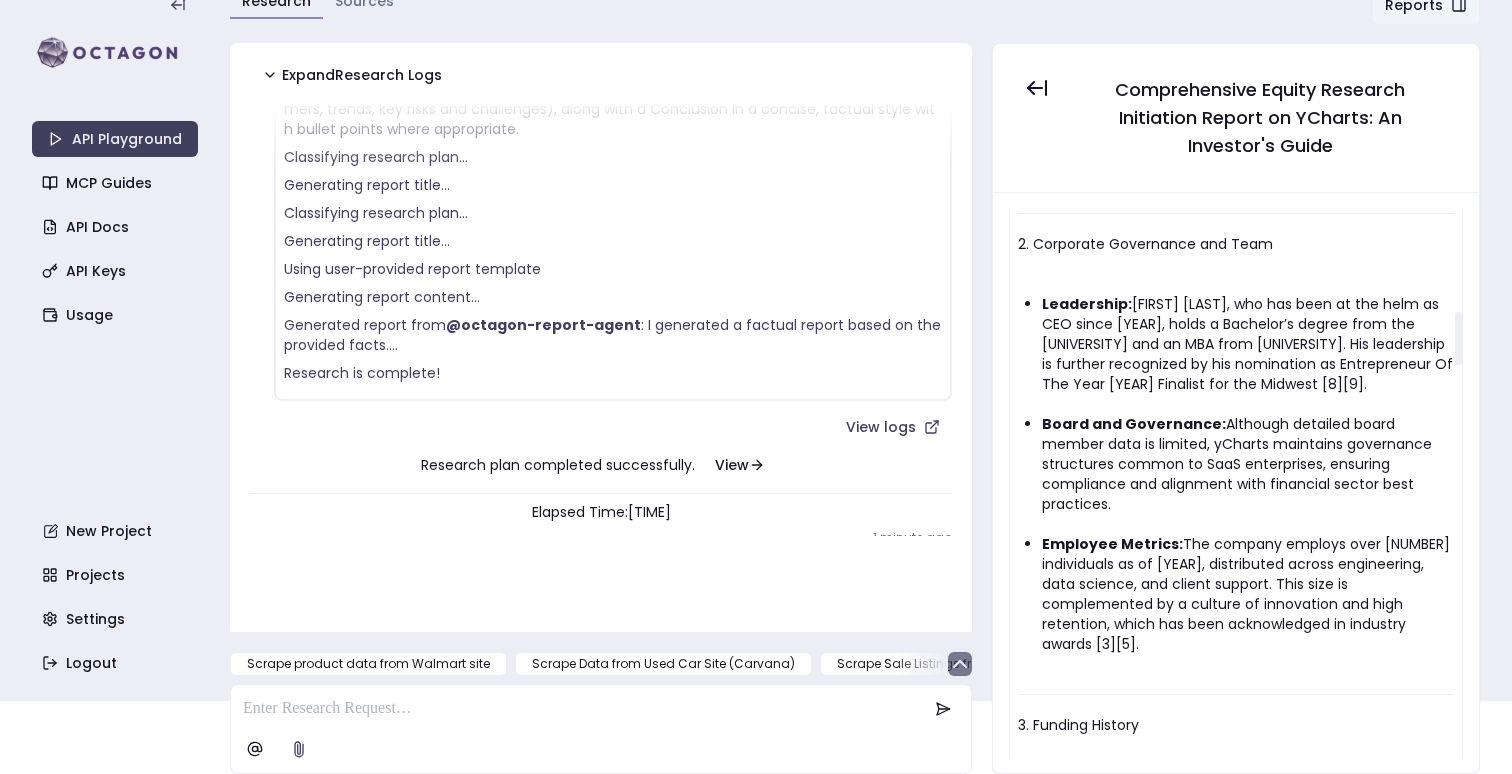 drag, startPoint x: 1141, startPoint y: 445, endPoint x: 1124, endPoint y: 327, distance: 119.218285 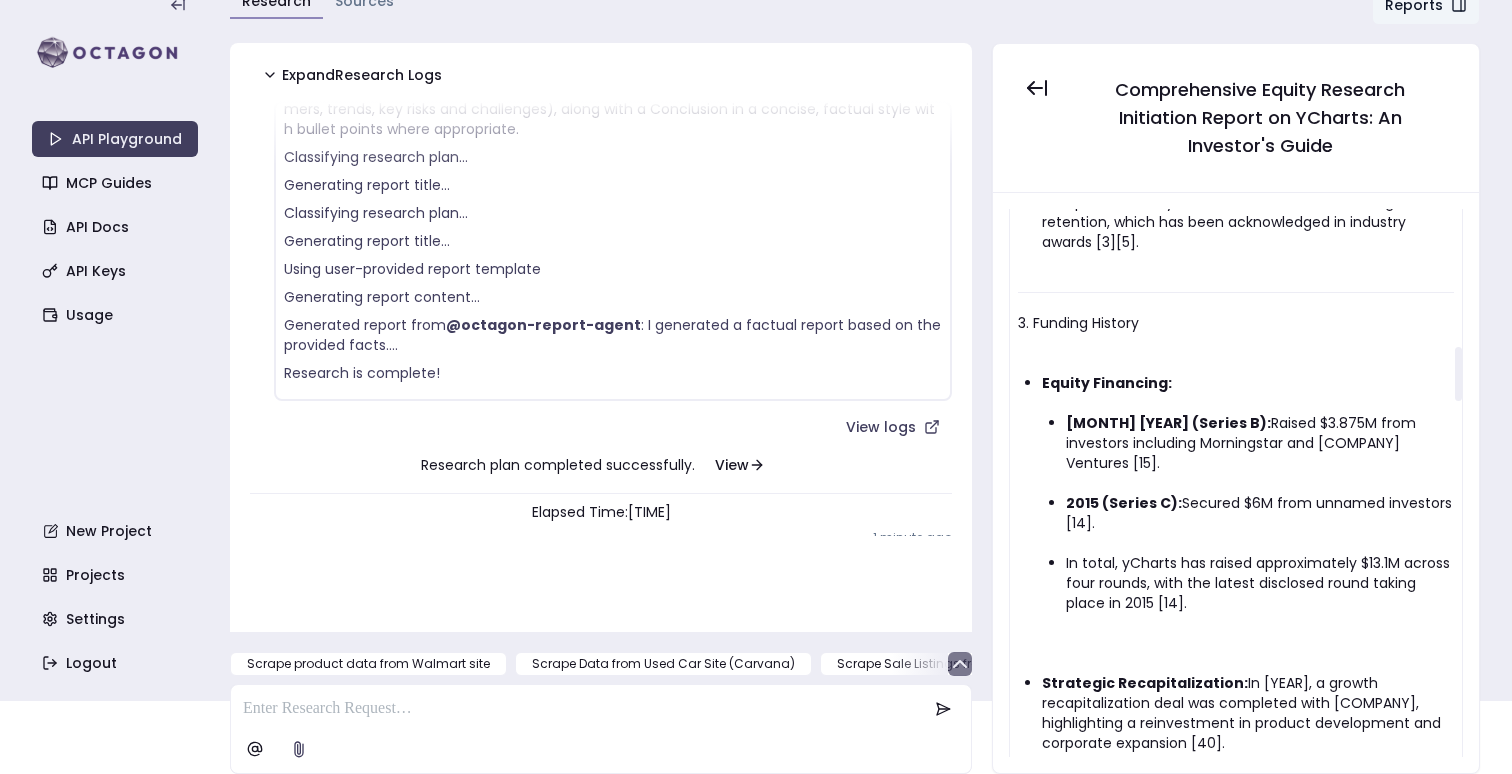 scroll, scrollTop: 1454, scrollLeft: 0, axis: vertical 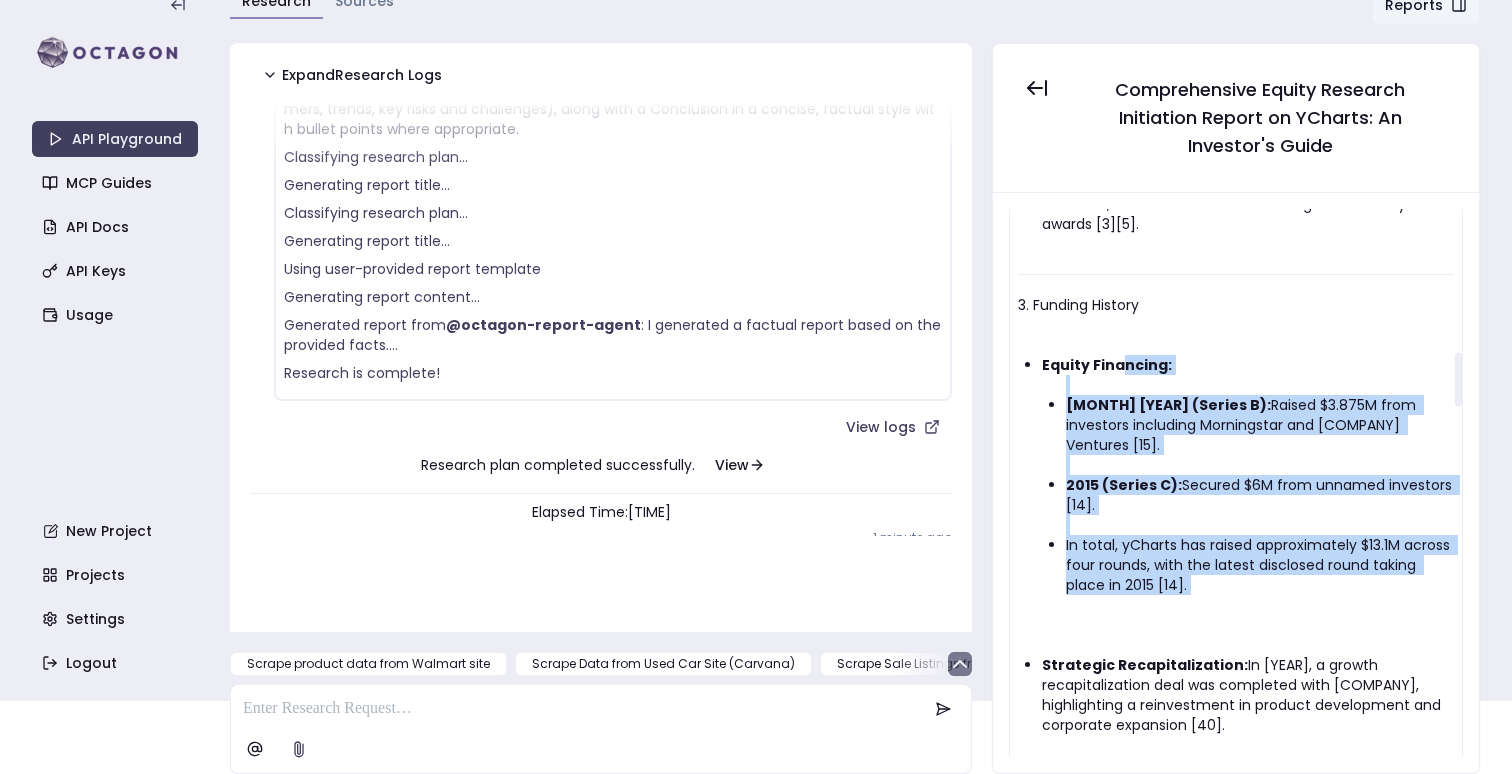 drag, startPoint x: 1124, startPoint y: 327, endPoint x: 1102, endPoint y: 549, distance: 223.08743 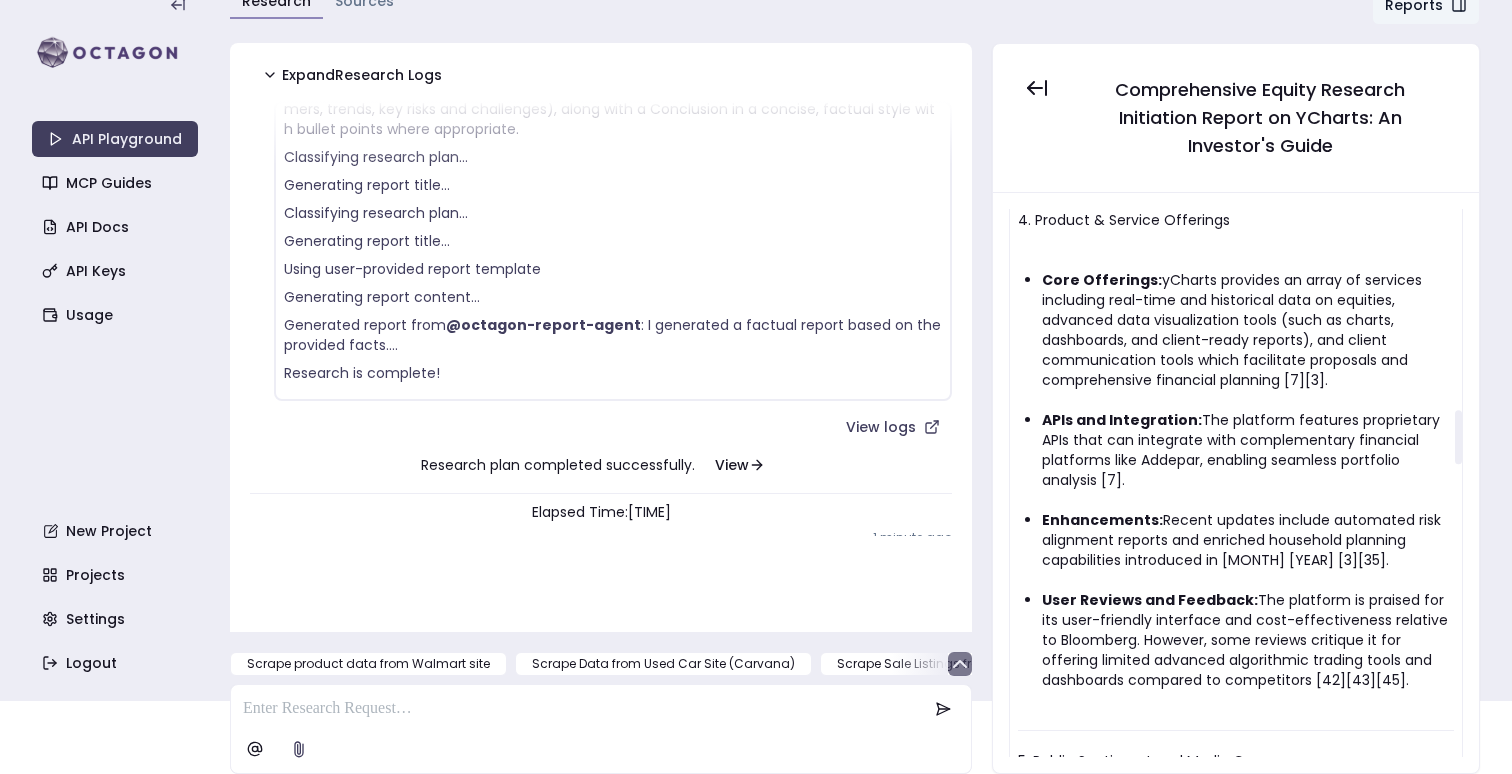 scroll, scrollTop: 2042, scrollLeft: 0, axis: vertical 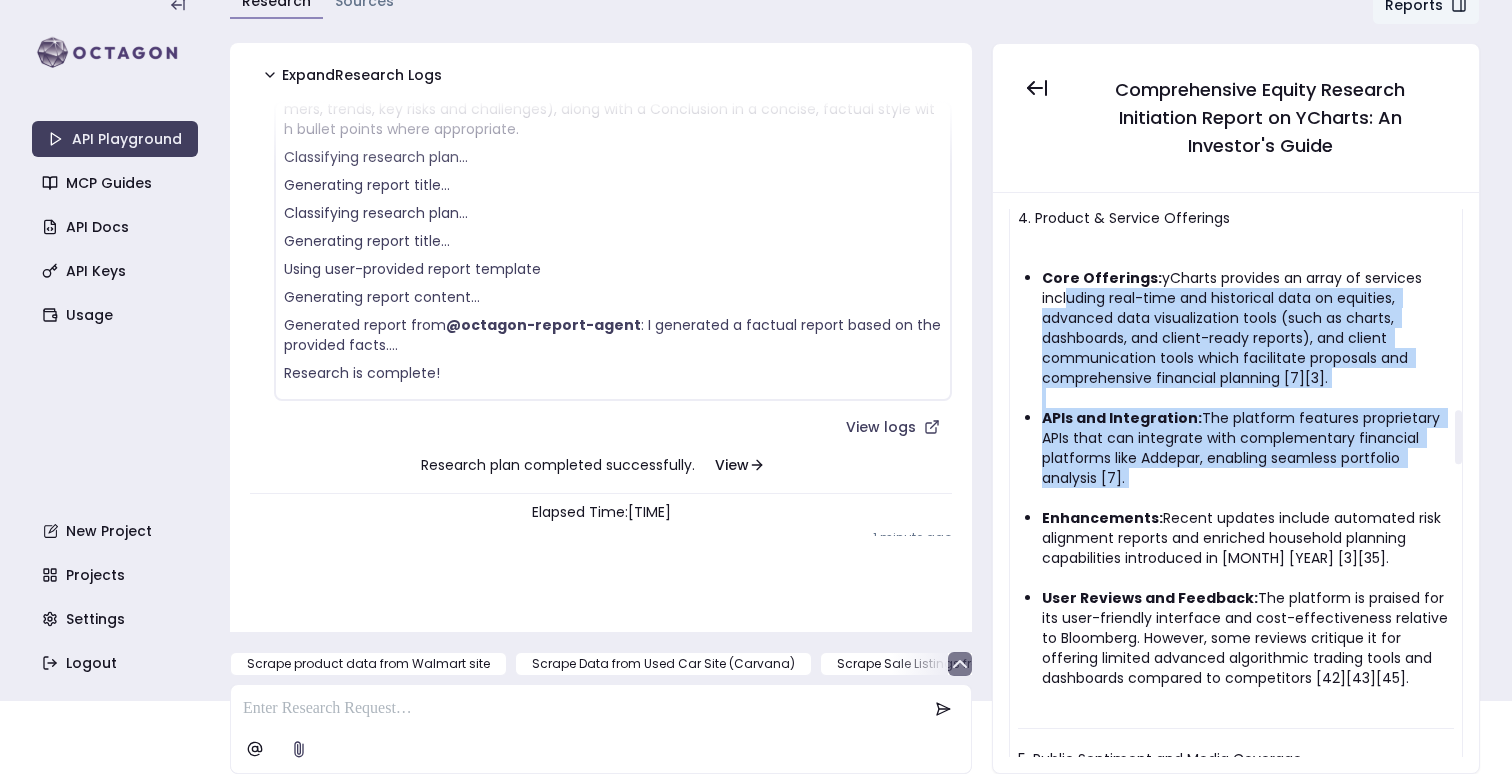 drag, startPoint x: 1114, startPoint y: 440, endPoint x: 1063, endPoint y: 237, distance: 209.30838 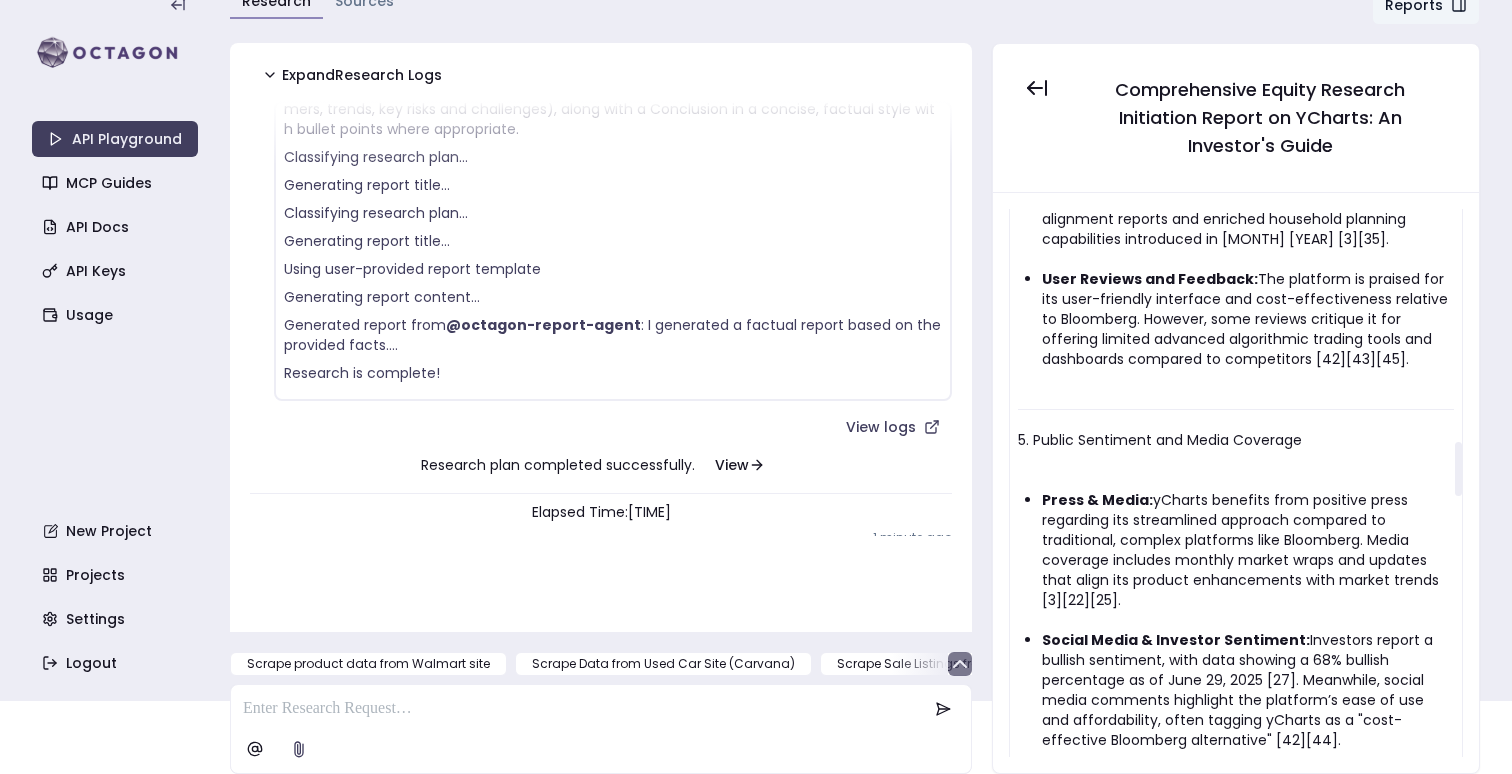 scroll, scrollTop: 2383, scrollLeft: 0, axis: vertical 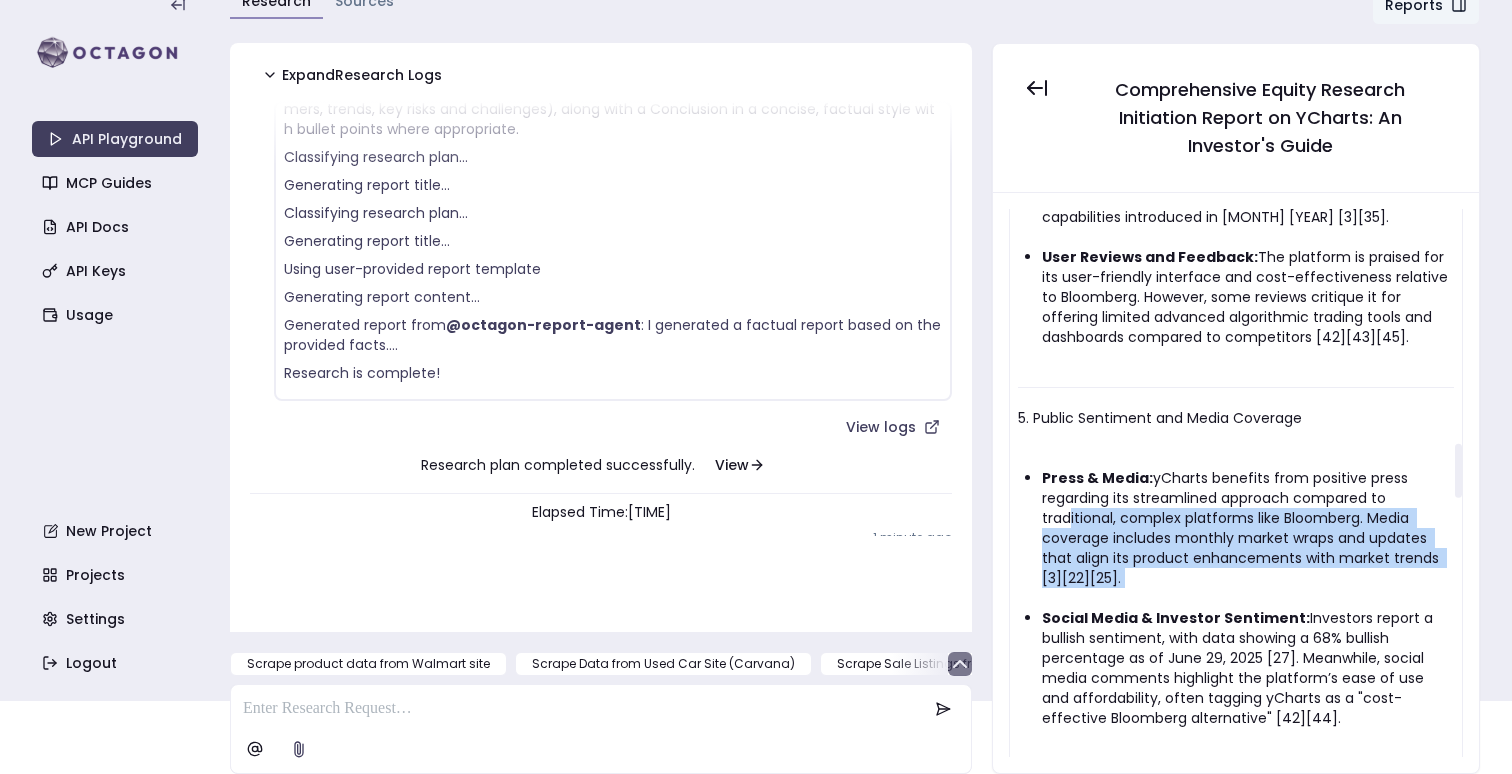 drag, startPoint x: 1063, startPoint y: 461, endPoint x: 1049, endPoint y: 542, distance: 82.20097 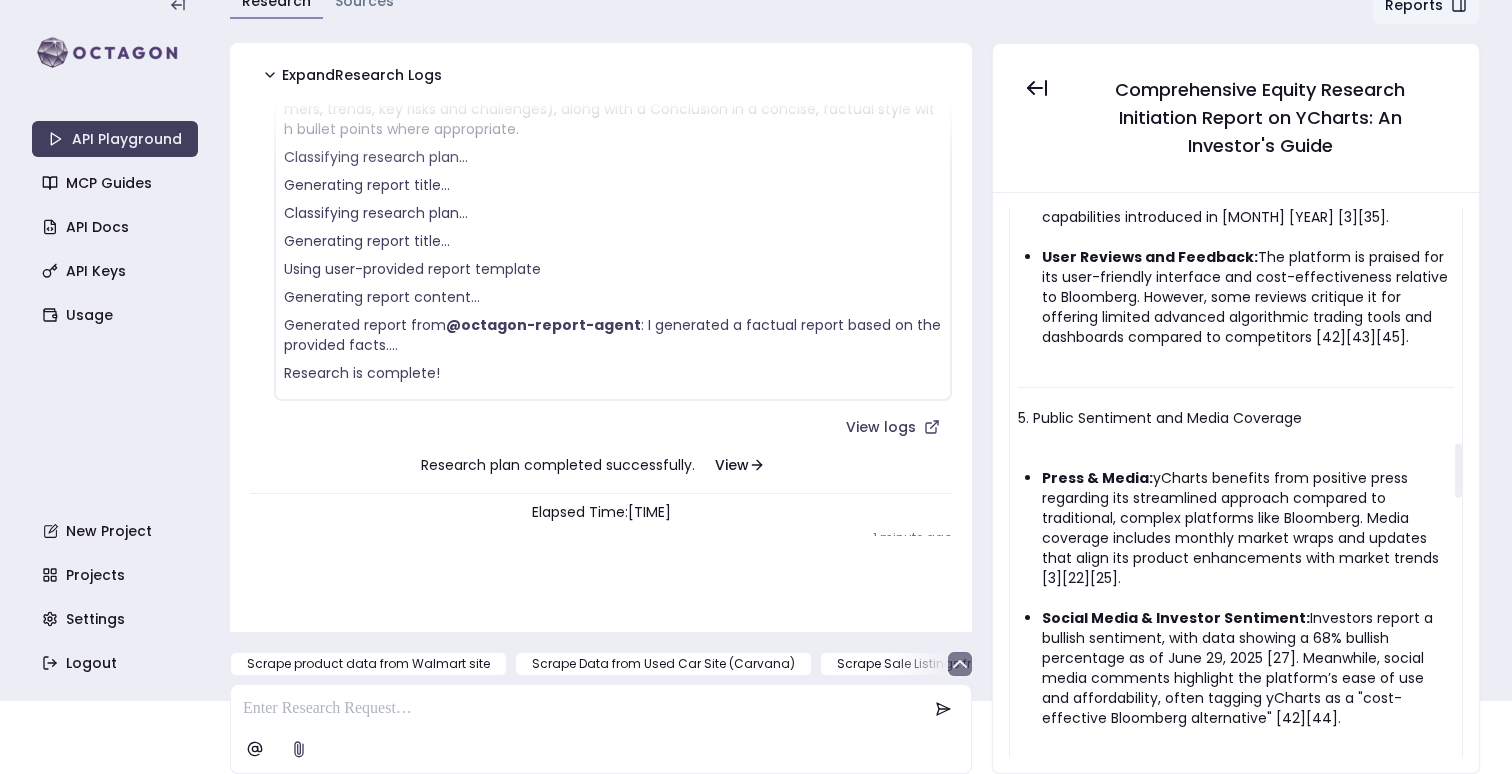 click on "Social Media & Investor Sentiment:  Investors report a bullish sentiment, with data showing a 68% bullish percentage as of June 29, 2025 [27]. Meanwhile, social media comments highlight the platform’s ease of use and affordability, often tagging yCharts as a "cost-effective Bloomberg alternative" [42][44]." at bounding box center [1248, 668] 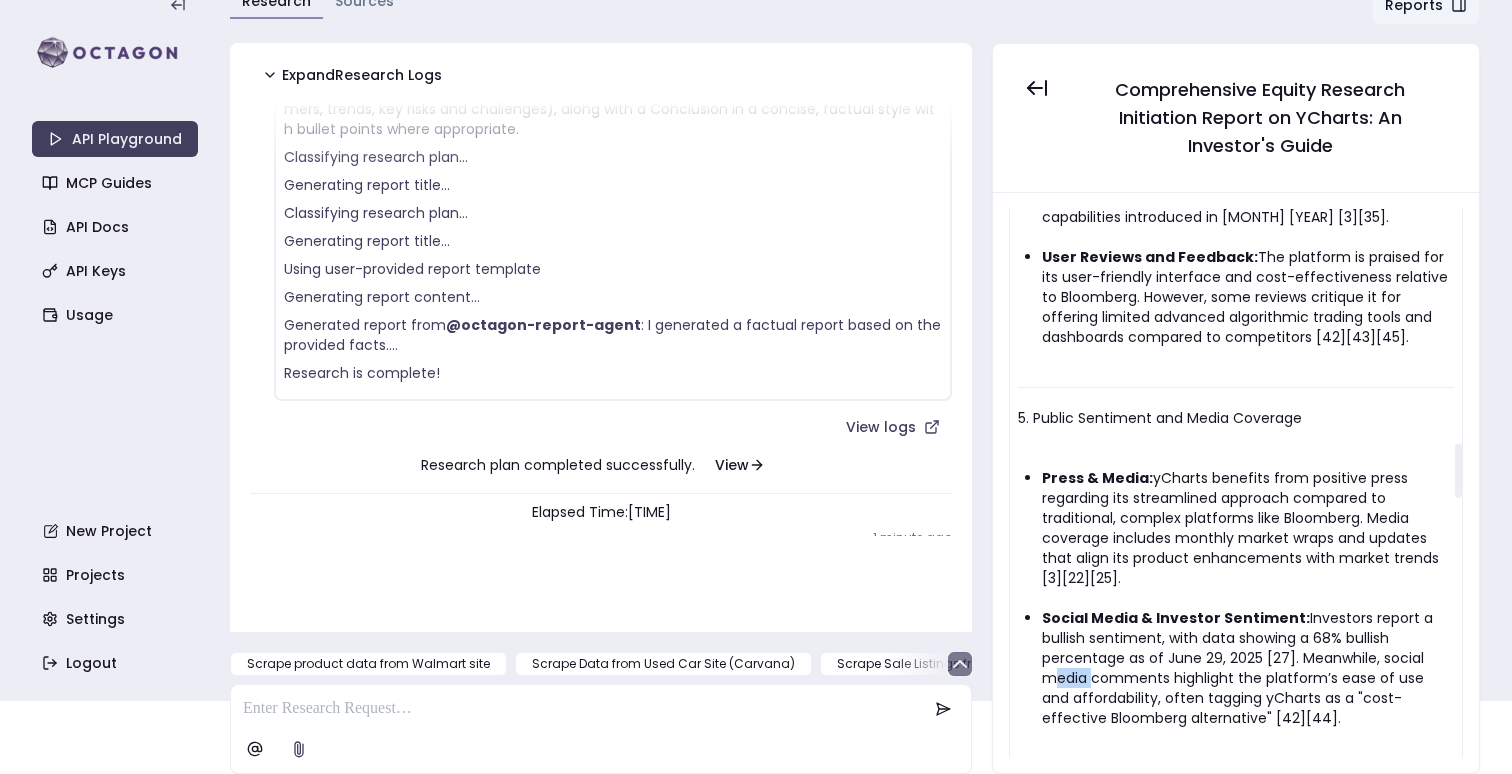 click on "Social Media & Investor Sentiment:  Investors report a bullish sentiment, with data showing a 68% bullish percentage as of June 29, 2025 [27]. Meanwhile, social media comments highlight the platform’s ease of use and affordability, often tagging yCharts as a "cost-effective Bloomberg alternative" [42][44]." at bounding box center (1248, 668) 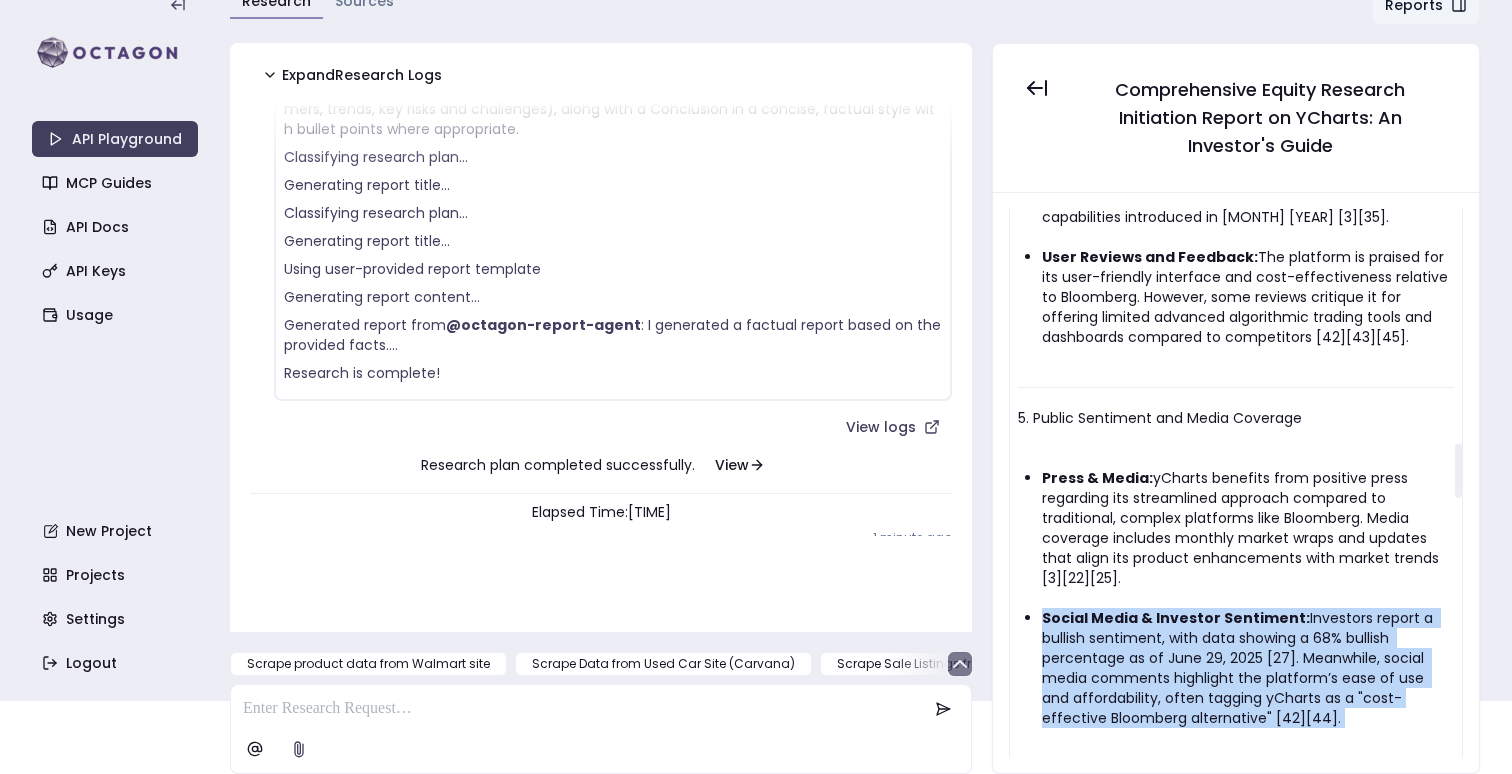 click on "Social Media & Investor Sentiment:  Investors report a bullish sentiment, with data showing a 68% bullish percentage as of June 29, 2025 [27]. Meanwhile, social media comments highlight the platform’s ease of use and affordability, often tagging yCharts as a "cost-effective Bloomberg alternative" [42][44]." at bounding box center [1248, 668] 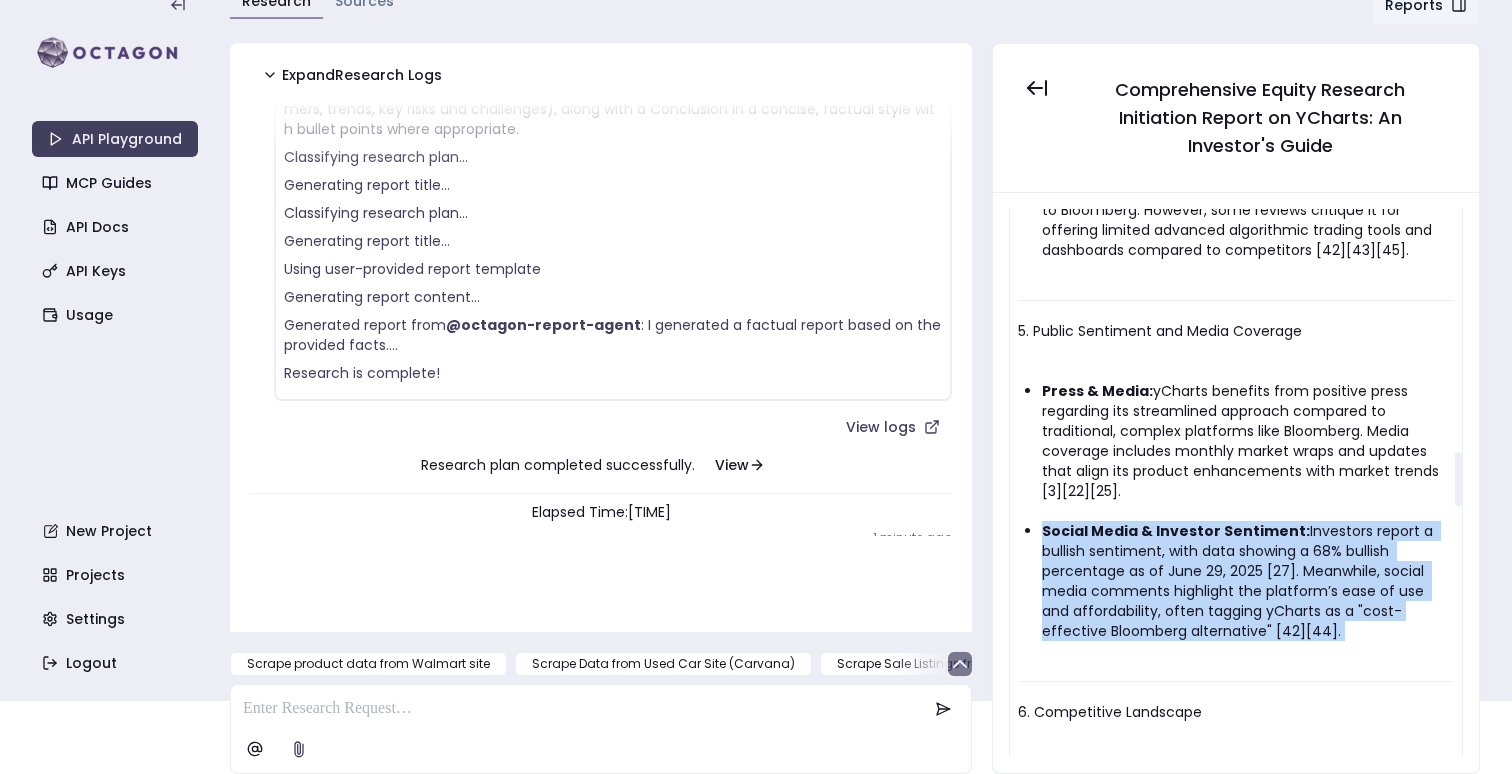 scroll, scrollTop: 2472, scrollLeft: 0, axis: vertical 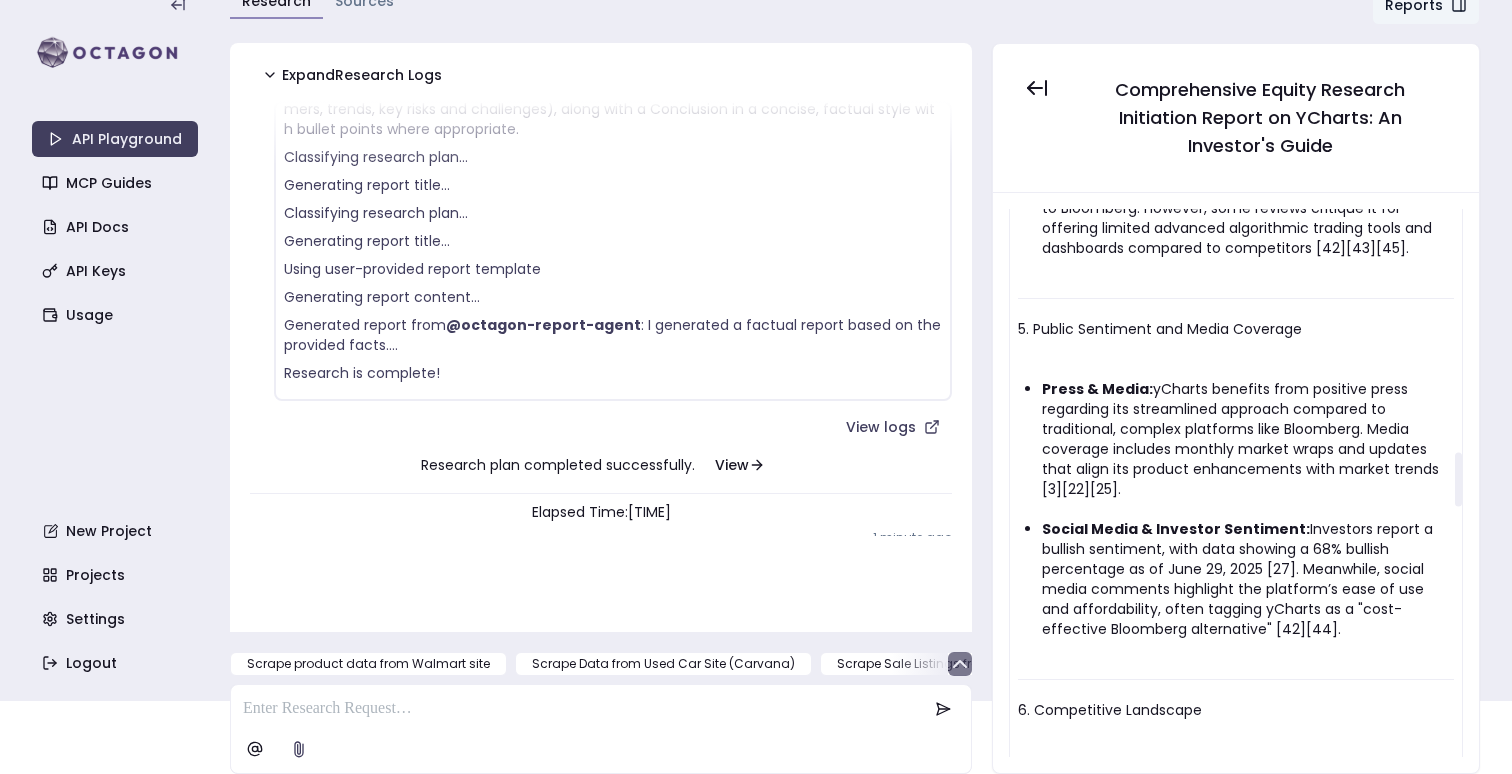 click on "Comprehensive Research Report on yCharts
This research report offers an extensive analysis of yCharts, a financial technology platform specializing in investment research and client communication. The report integrates data and insights from multiple sources, providing a complete picture that covers company overview, funding, governance, market positioning, competitive landscape, and market opportunities and risks. Every piece of available data has been thoroughly analyzed to afford a clear understanding for investors.
1. Company Overview
Business and Mission:
Historical Context:  Founded in 2009 as a web-based competitor to the Bloomberg Terminal, yCharts has continuously evolved its product from basic financial data analytics to modernized tools such as proposal workflow automation and household planning modules. It has garnered awards reflecting its employee-centric culture and innovation in financial technology [3][6].
Industry Classification:
Keywords:
Leadership:" at bounding box center [1236, 478] 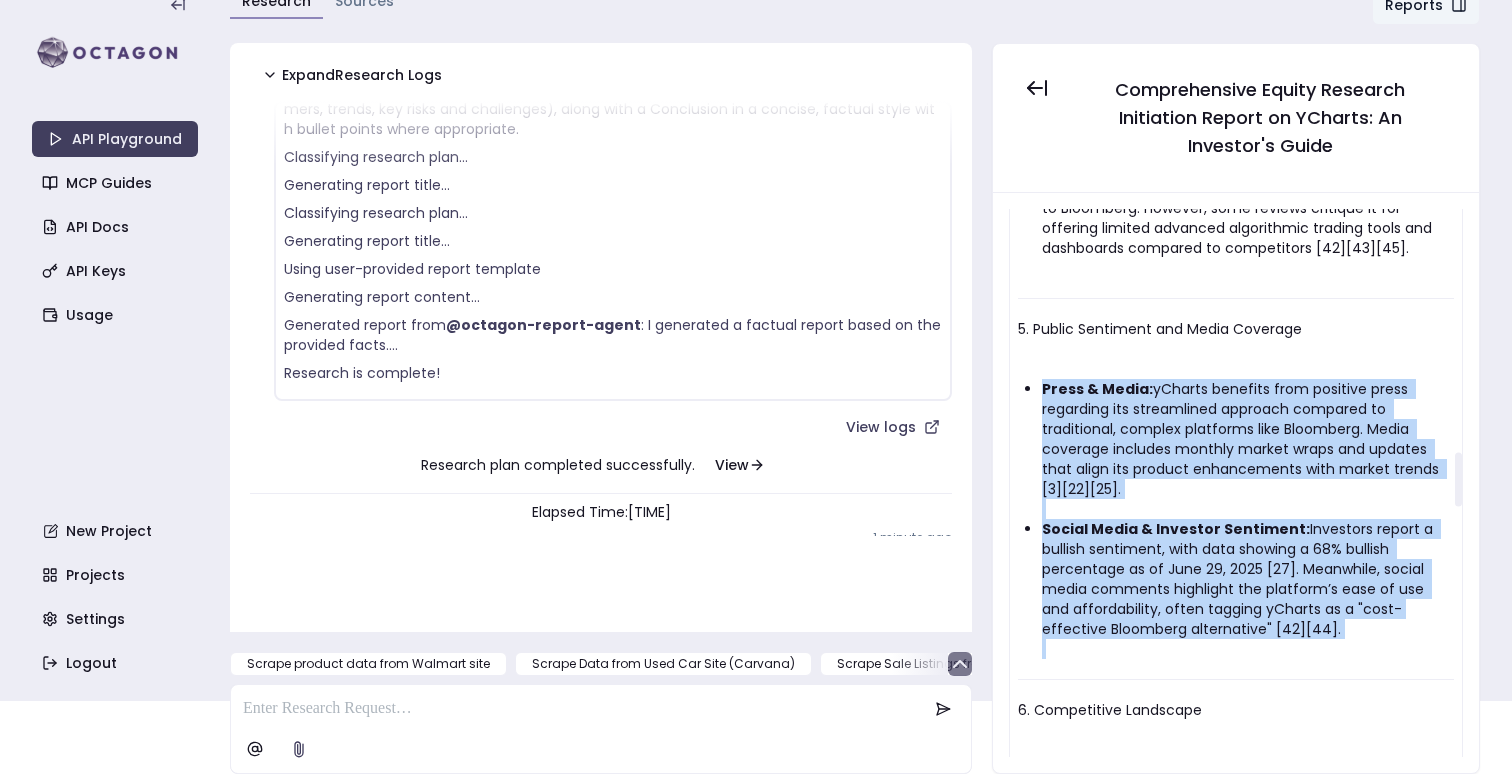 drag, startPoint x: 1064, startPoint y: 611, endPoint x: 1055, endPoint y: 337, distance: 274.14777 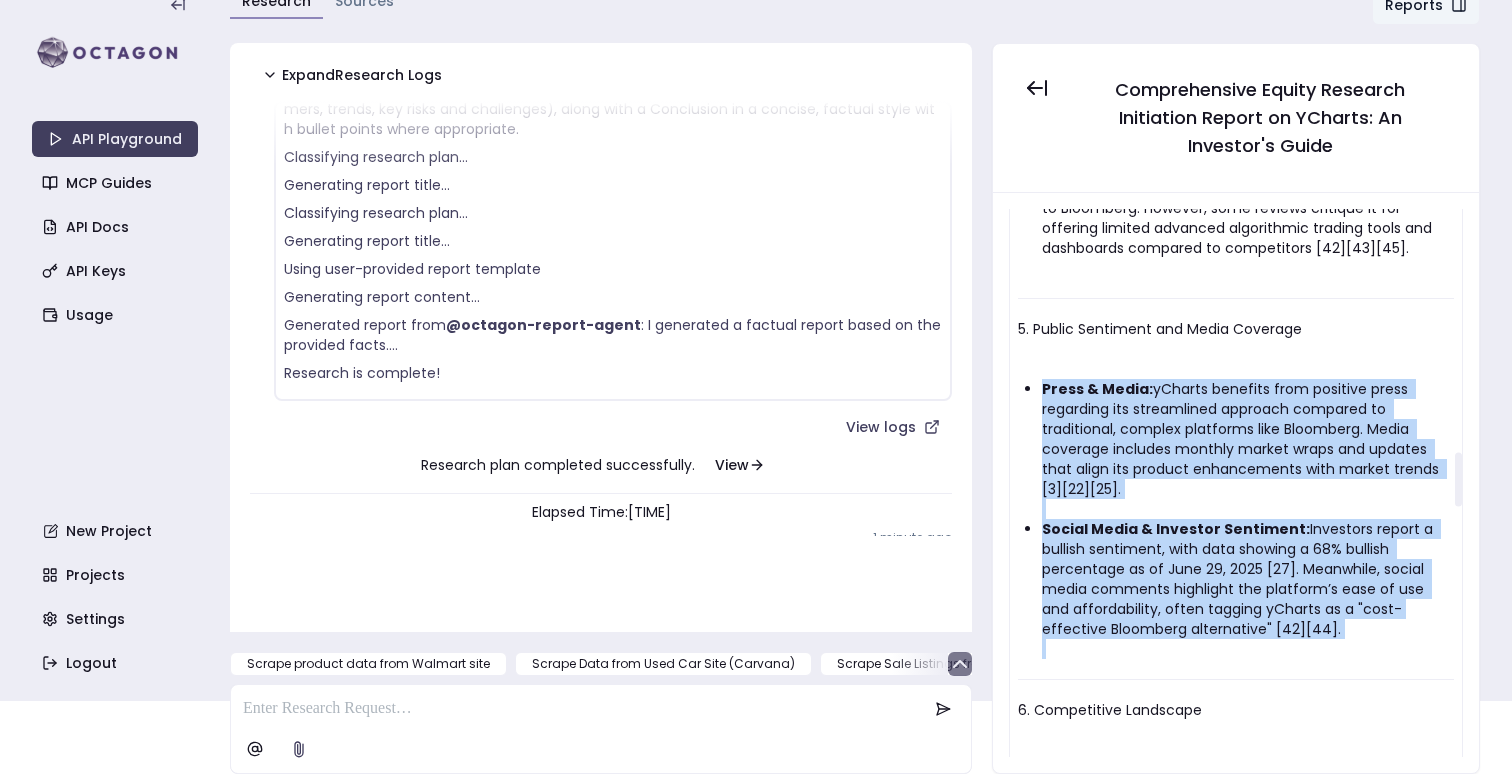 click on "Social Media & Investor Sentiment:  Investors report a bullish sentiment, with data showing a 68% bullish percentage as of June 29, 2025 [27]. Meanwhile, social media comments highlight the platform’s ease of use and affordability, often tagging yCharts as a "cost-effective Bloomberg alternative" [42][44]." at bounding box center (1248, 579) 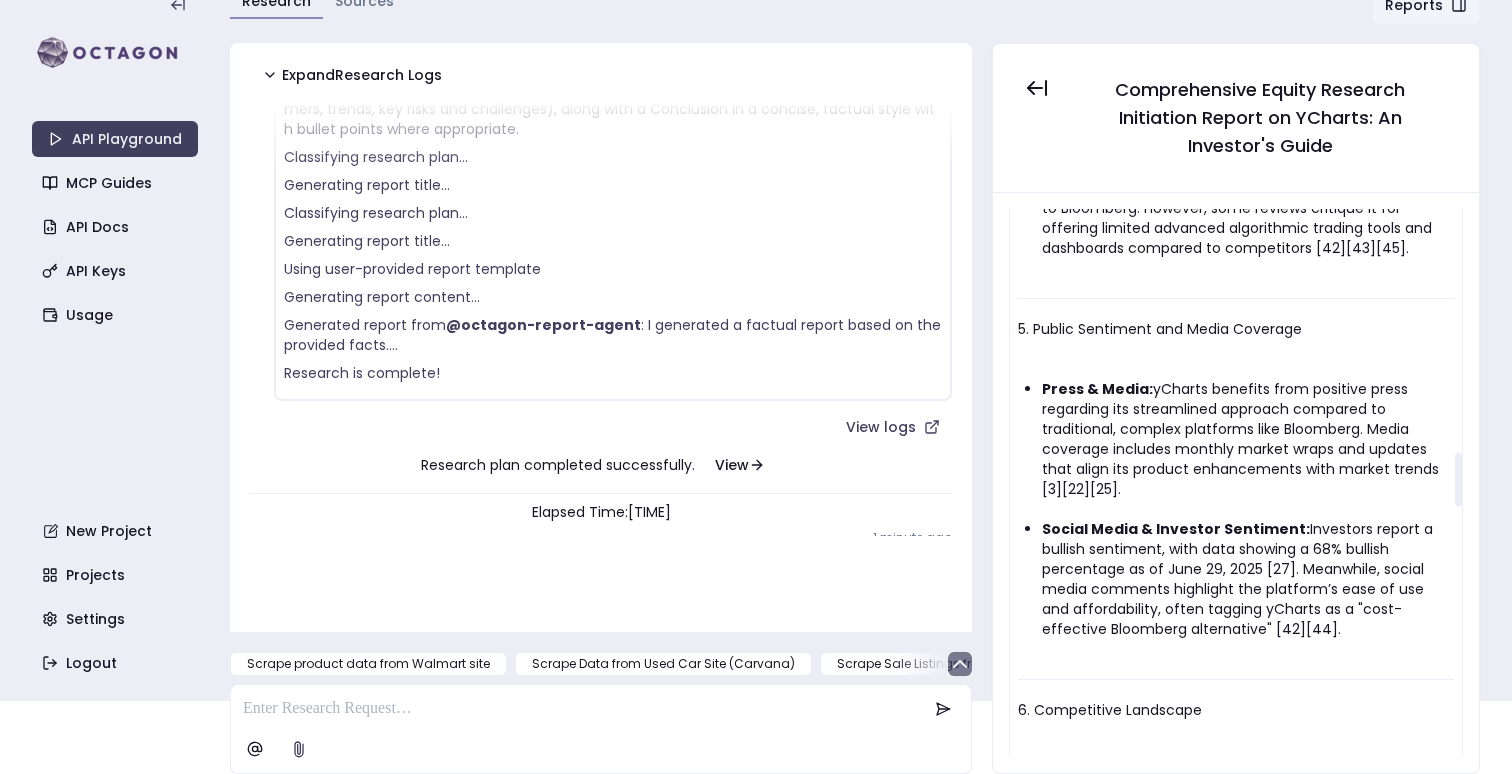 click on "Social Media & Investor Sentiment:  Investors report a bullish sentiment, with data showing a 68% bullish percentage as of June 29, 2025 [27]. Meanwhile, social media comments highlight the platform’s ease of use and affordability, often tagging yCharts as a "cost-effective Bloomberg alternative" [42][44]." at bounding box center [1248, 579] 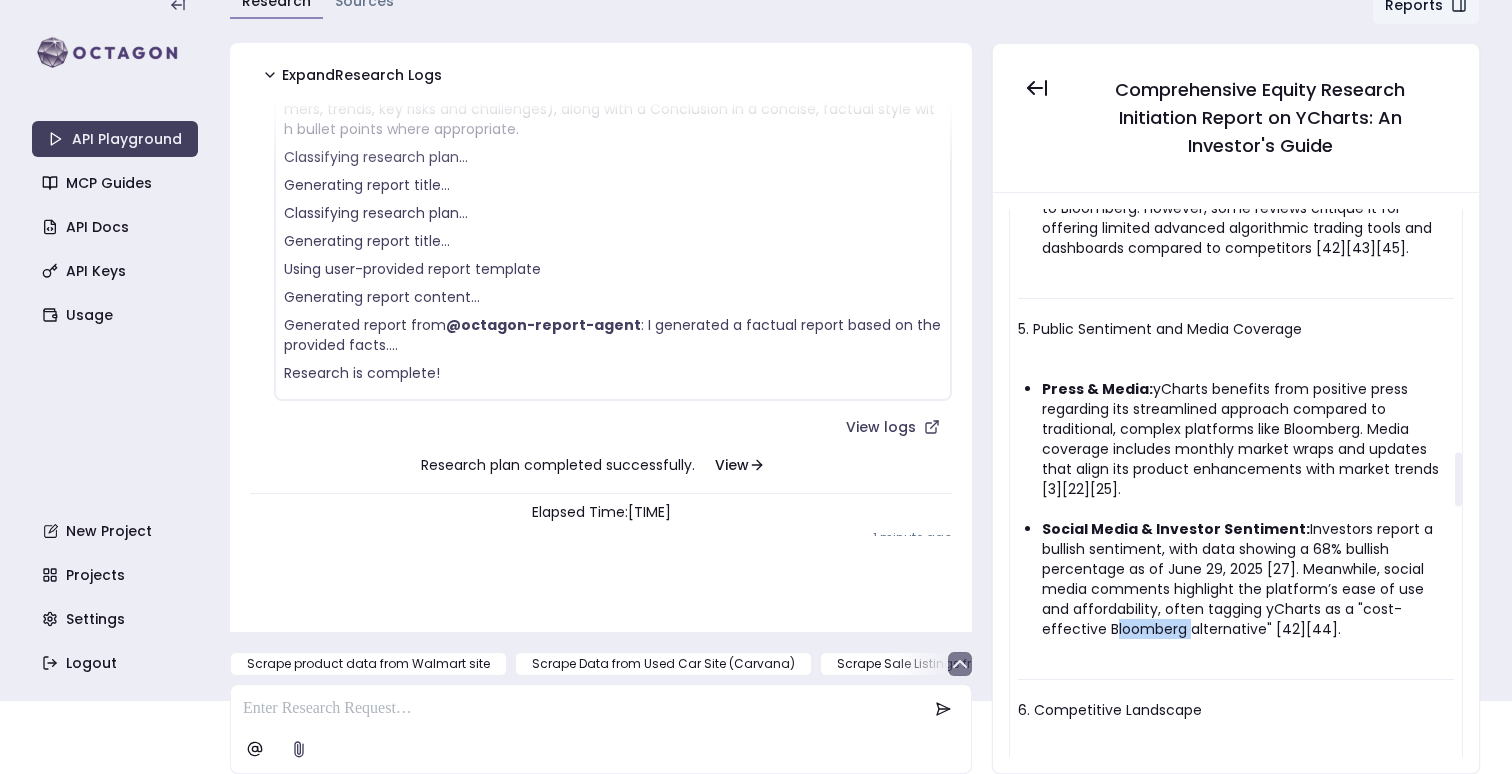 click on "Social Media & Investor Sentiment:  Investors report a bullish sentiment, with data showing a 68% bullish percentage as of June 29, 2025 [27]. Meanwhile, social media comments highlight the platform’s ease of use and affordability, often tagging yCharts as a "cost-effective Bloomberg alternative" [42][44]." at bounding box center [1248, 579] 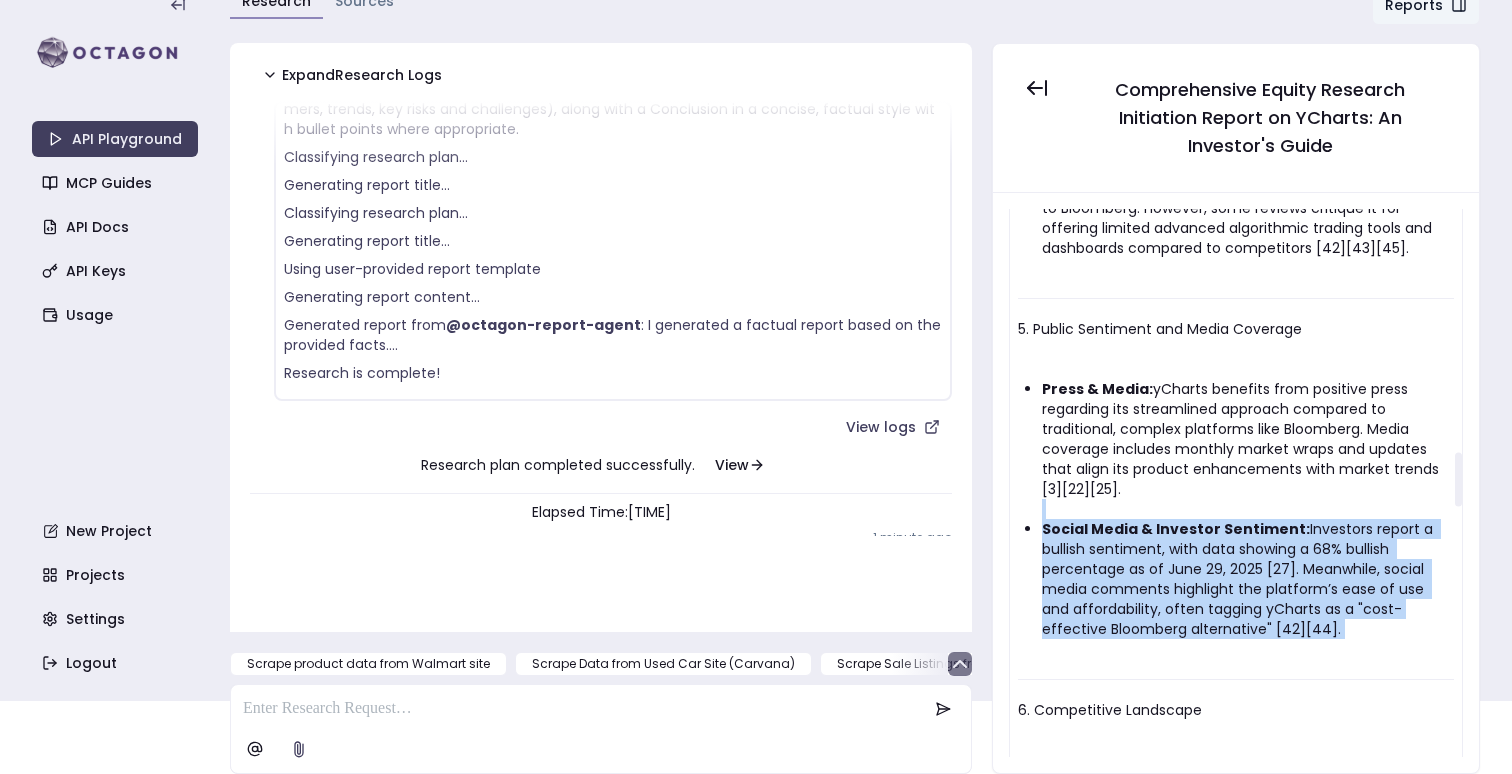 drag, startPoint x: 1069, startPoint y: 562, endPoint x: 1033, endPoint y: 441, distance: 126.24183 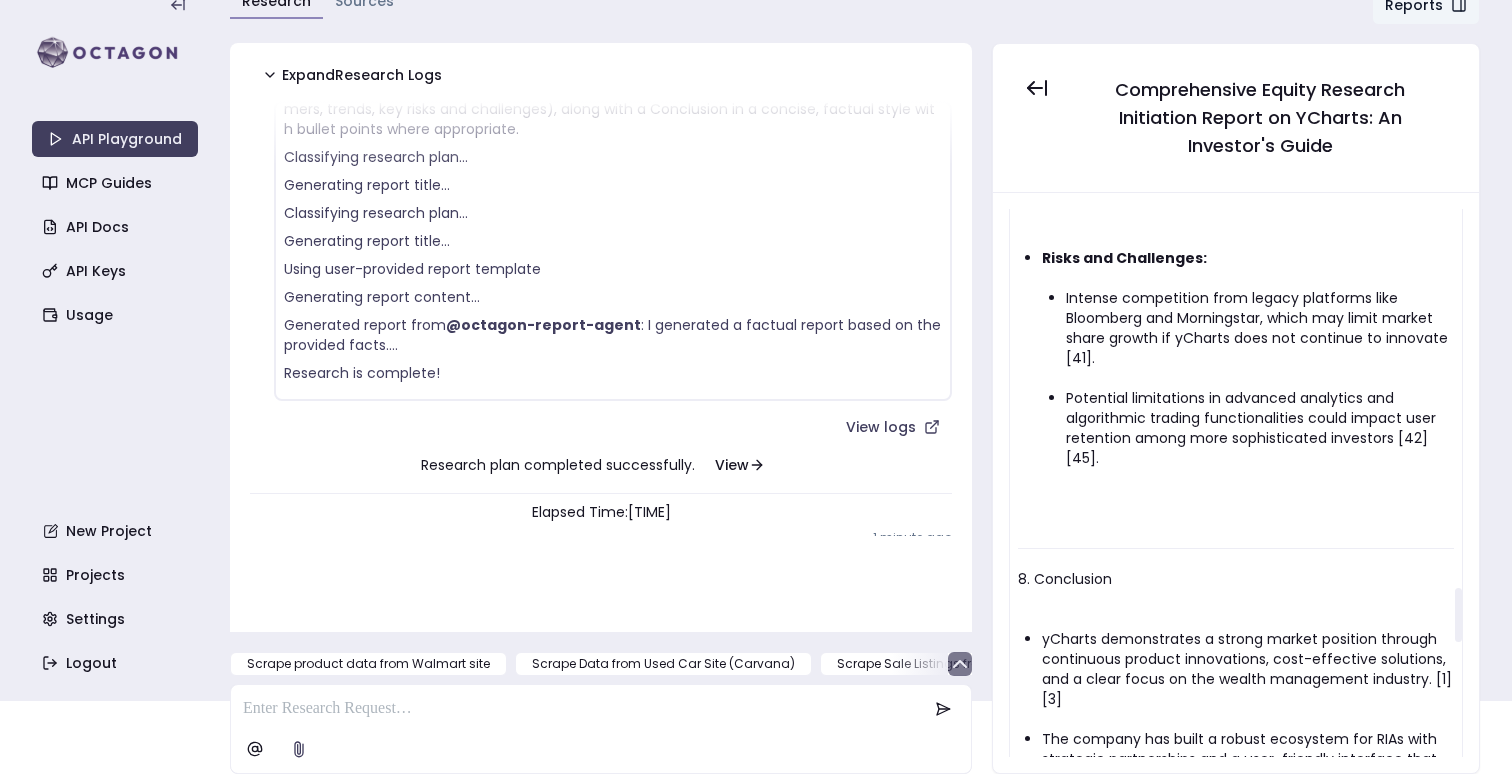 scroll, scrollTop: 3853, scrollLeft: 0, axis: vertical 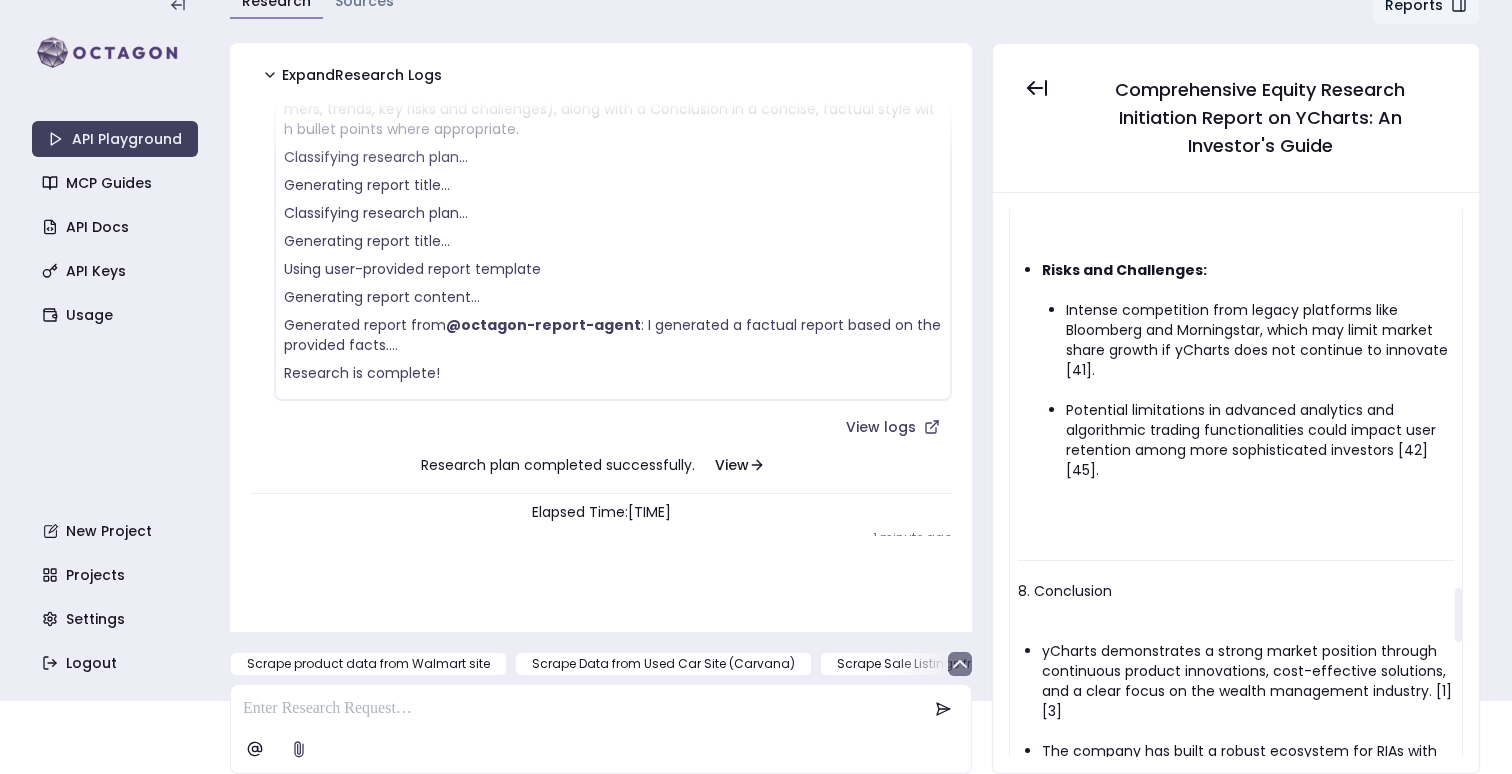 click on "Intense competition from legacy platforms like Bloomberg and Morningstar, which may limit market share growth if yCharts does not continue to innovate [41]." at bounding box center [1260, 340] 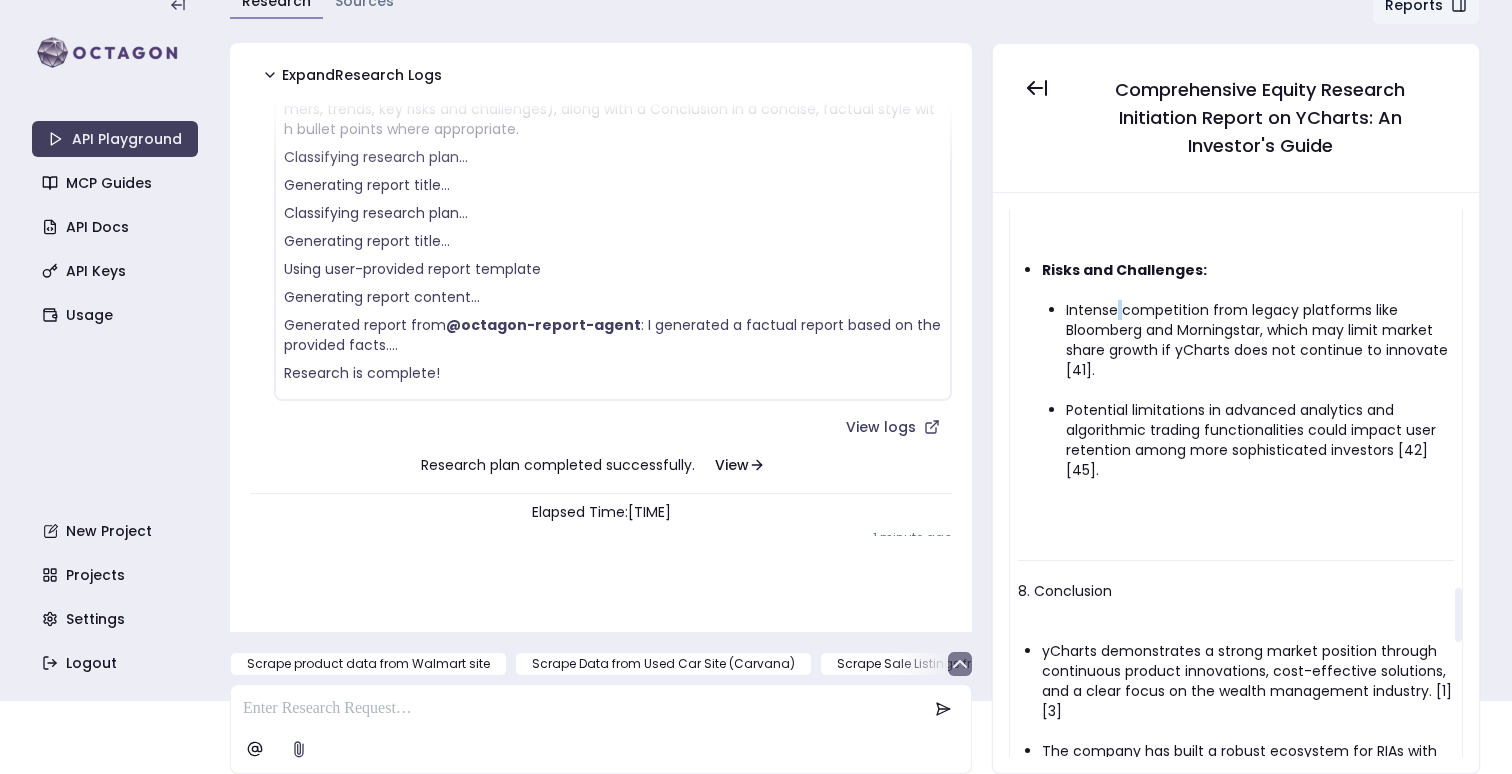click on "Intense competition from legacy platforms like Bloomberg and Morningstar, which may limit market share growth if yCharts does not continue to innovate [41]." at bounding box center (1260, 340) 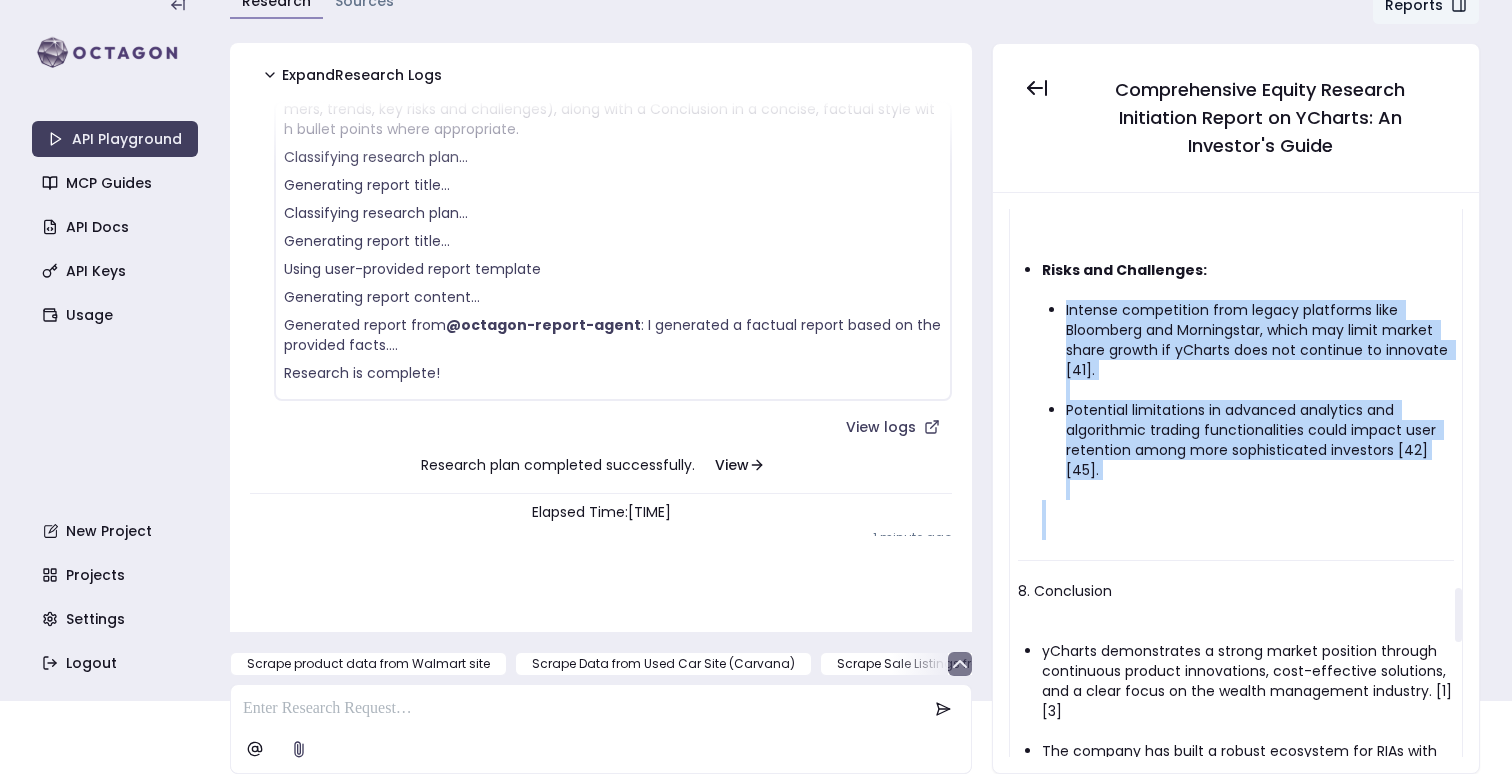drag, startPoint x: 1113, startPoint y: 246, endPoint x: 1098, endPoint y: 494, distance: 248.45322 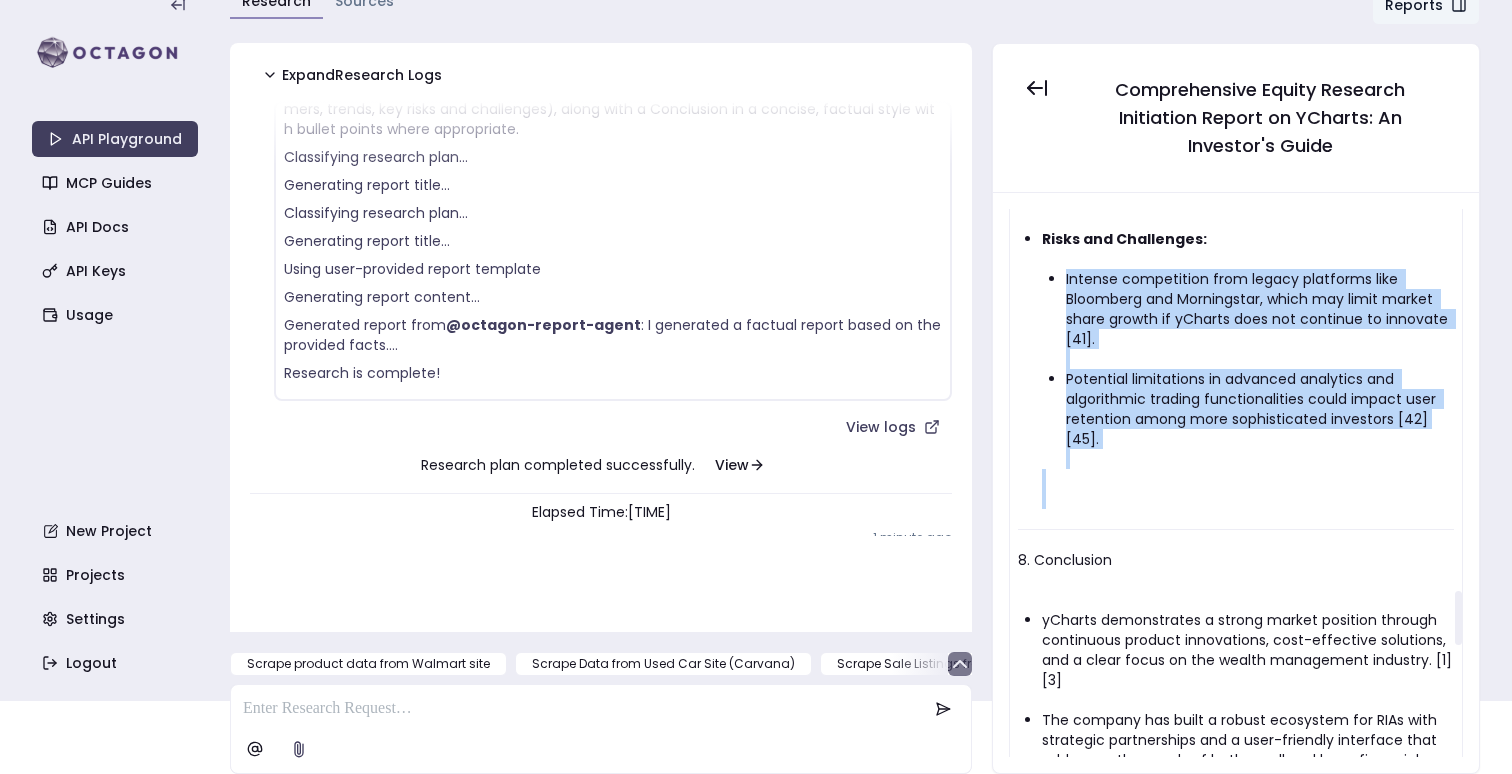 scroll, scrollTop: 3902, scrollLeft: 0, axis: vertical 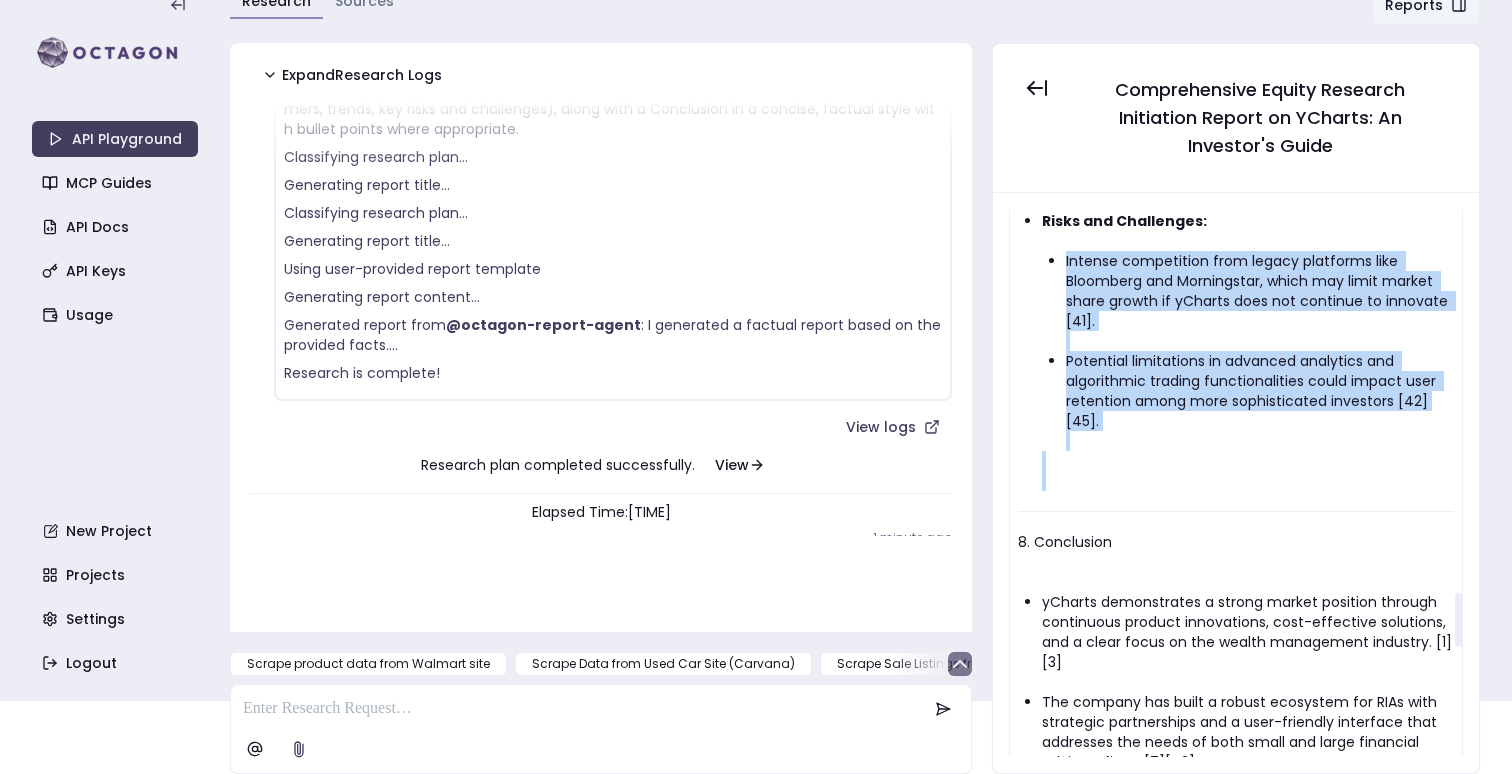 click on "Risks and Challenges:
Intense competition from legacy platforms like Bloomberg and Morningstar, which may limit market share growth if yCharts does not continue to innovate [41].
Potential limitations in advanced analytics and algorithmic trading functionalities could impact user retention among more sophisticated investors [42][45]." at bounding box center [1248, 341] 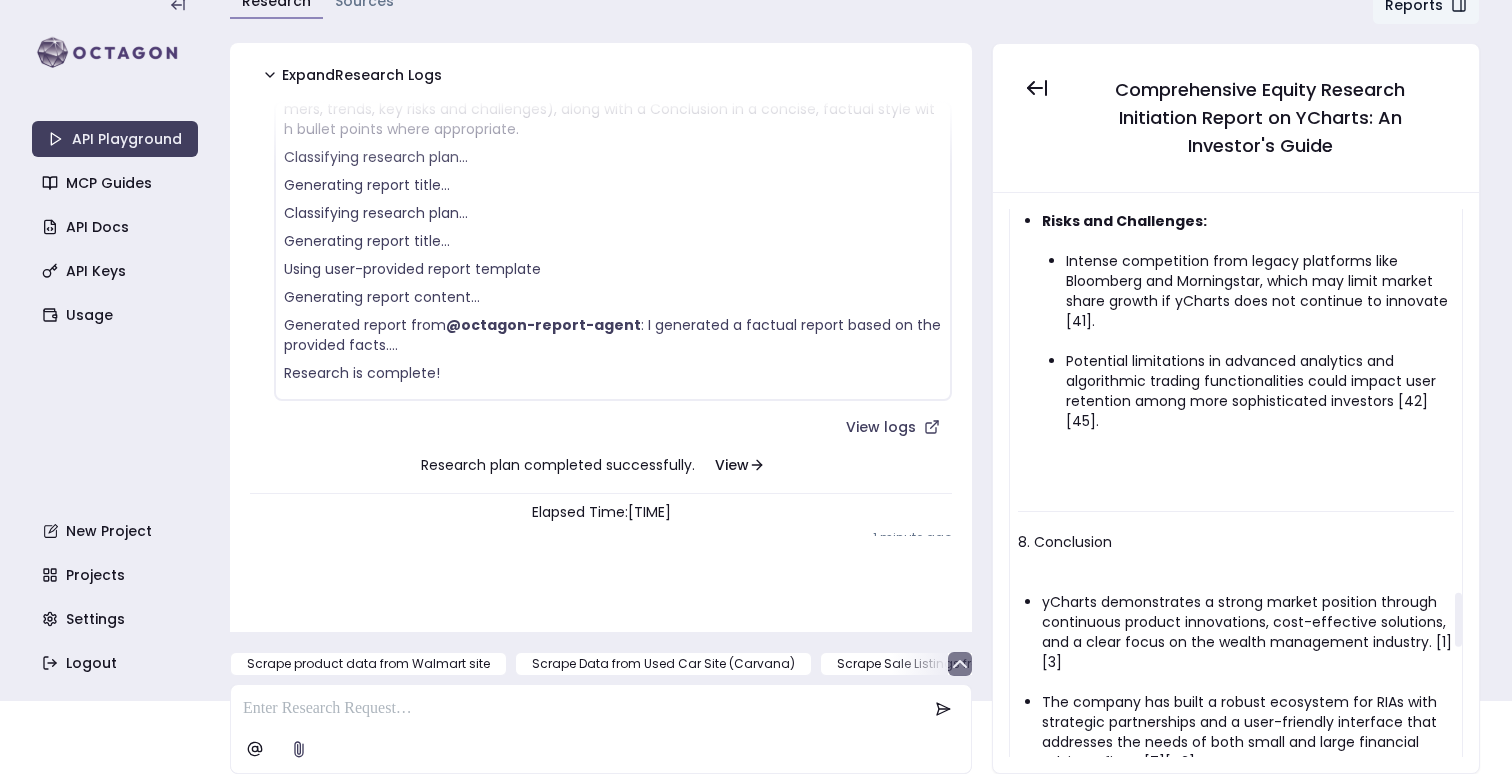 click on "Intense competition from legacy platforms like Bloomberg and Morningstar, which may limit market share growth if yCharts does not continue to innovate [41]." at bounding box center (1260, 291) 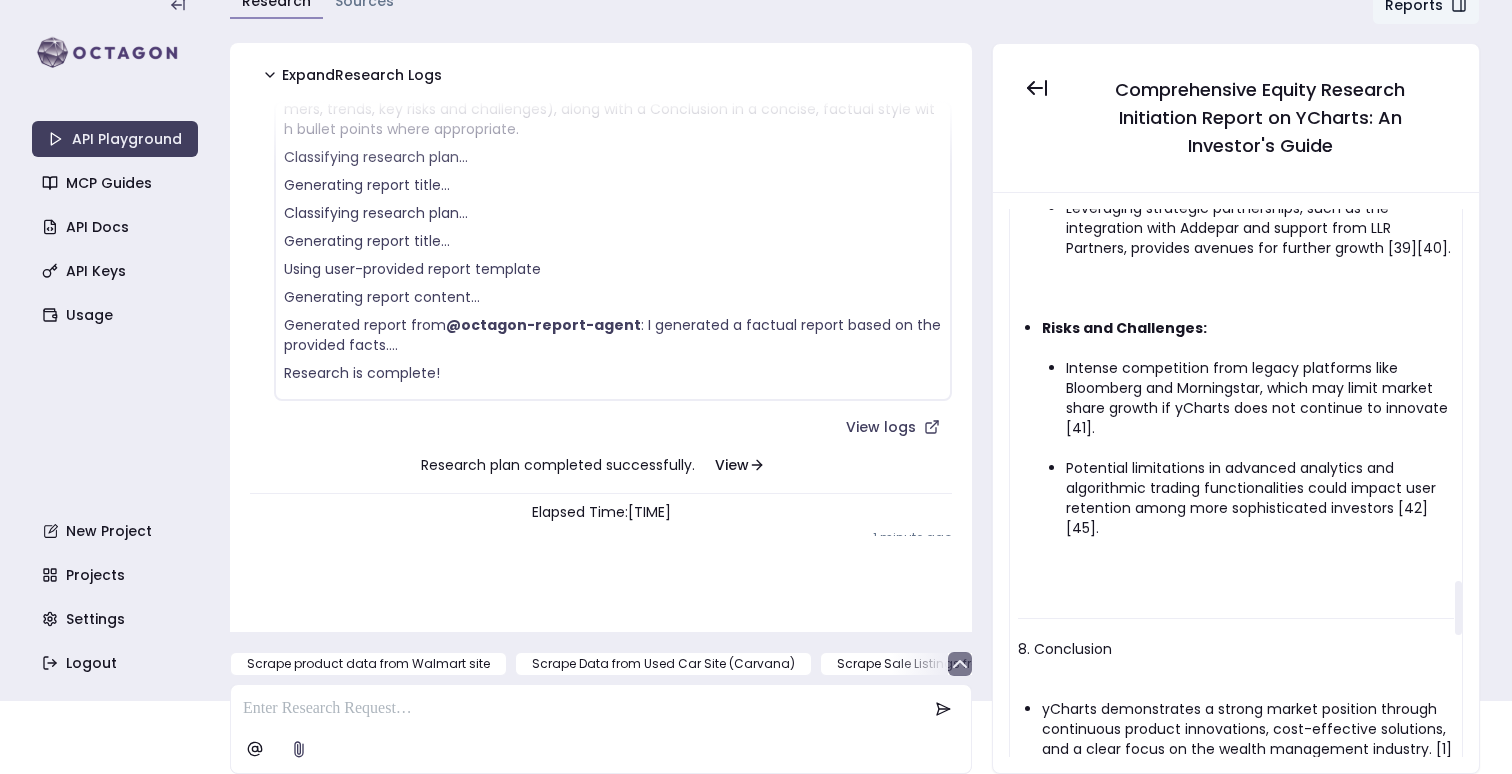 scroll, scrollTop: 3779, scrollLeft: 0, axis: vertical 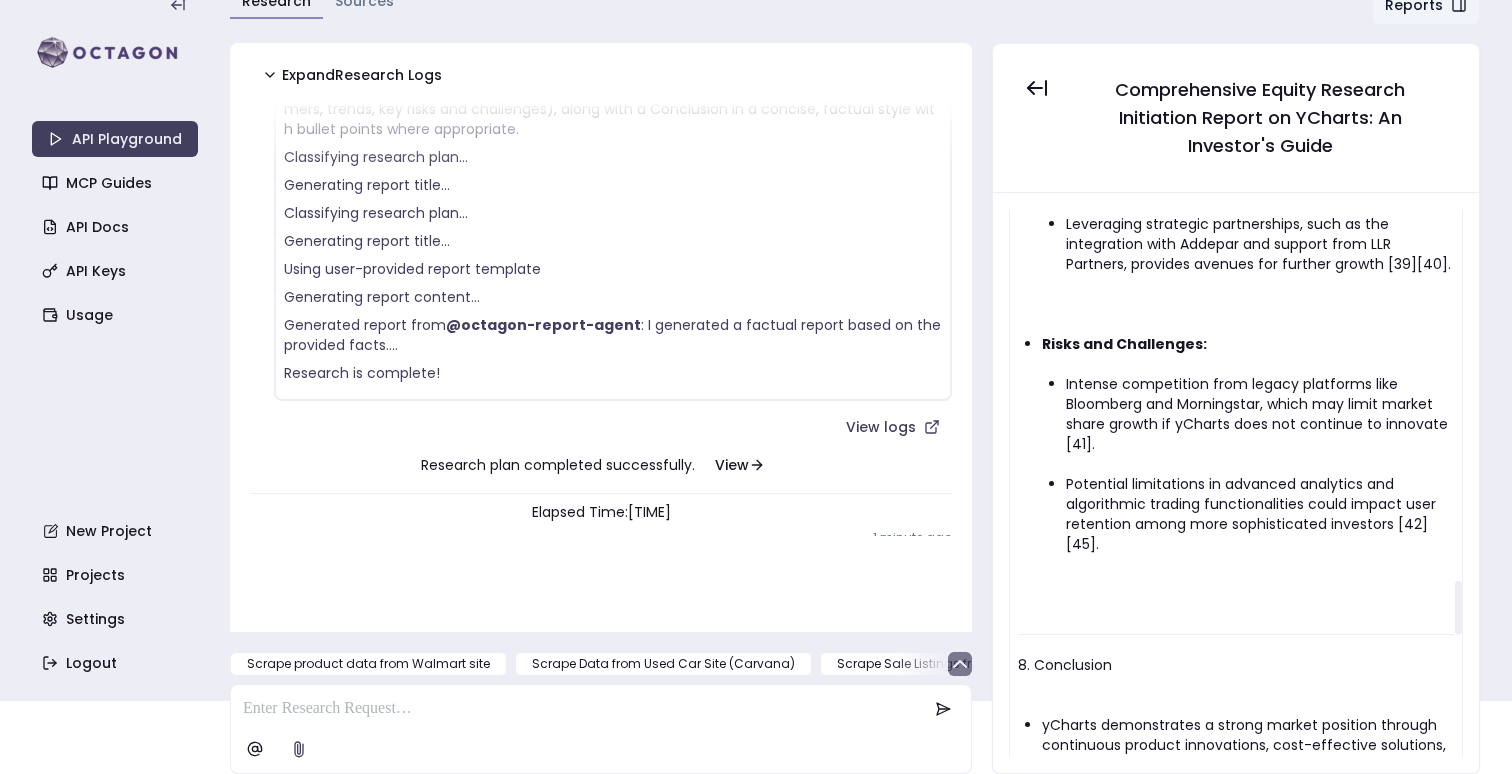 click on "Market Size & Growth:  The global enterprise software market is projected to reach $509.88B by 2032 at a 6.9% CAGR from 2025, underscoring significant growth opportunities in wealth tech [38]. yCharts targets a niche within this expansive market by focusing on digital financial planning and wealth management tools.
Key Opportunities:
Increasing RIA adoption and a growing number of wealth management professionals.
Leveraging strategic partnerships, such as the integration with Addepar and support from LLR Partners, provides avenues for further growth [39][40].
Risks and Challenges:
Intense competition from legacy platforms like Bloomberg and Morningstar, which may limit market share growth if yCharts does not continue to innovate [41].
Potential limitations in advanced analytics and algorithmic trading functionalities could impact user retention among more sophisticated investors [42][45]." at bounding box center (1236, 284) 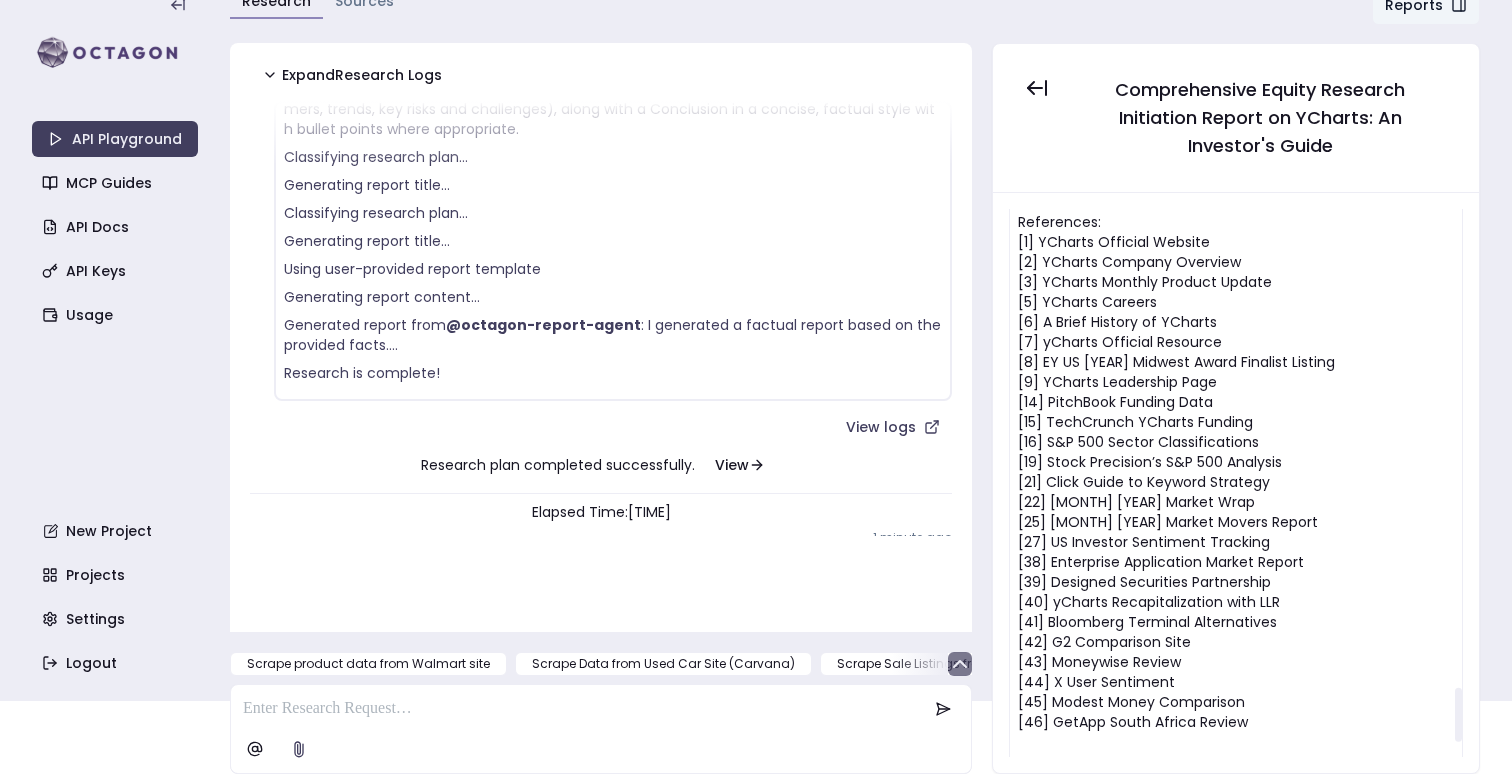 scroll, scrollTop: 4899, scrollLeft: 0, axis: vertical 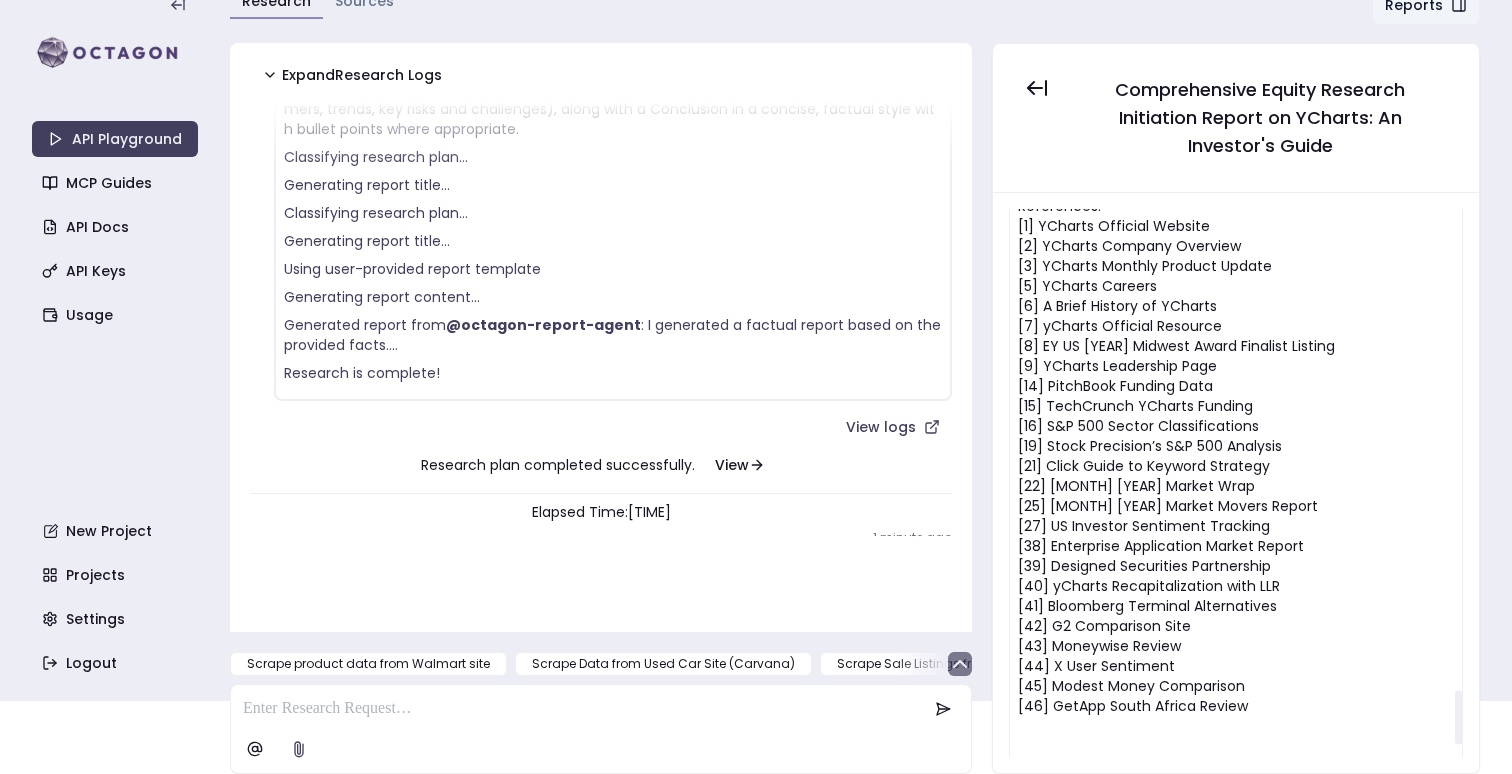 click on "References:
[1] YCharts Official Website
[2] YCharts Company Overview
[3] YCharts Monthly Product Update
[5] YCharts Careers
[6] A Brief History of YCharts
[7] yCharts Official Resource
[8] EY US 2025 Midwest Award Finalist Listing
[9] YCharts Leadership Page
[14] PitchBook Funding Data
[15] TechCrunch YCharts Funding
[16] S&P 500 Sector Classifications
[19] Stock Precision’s S&P 500 Analysis
[21] Click Guide to Keyword Strategy
[22] June 2025 Market Wrap
[25] May 2025 Market Movers Report
[27] US Investor Sentiment Tracking
[38] Enterprise Application Market Report
[39] Designed Securities Partnership
[40] yCharts Recapitalization with LLR
[41] Bloomberg Terminal Alternatives
[42] G2 Comparison Site
[43] Moneywise Review
[44] X User Sentiment
[45] Modest Money Comparison
[46] GetApp South Africa Review" at bounding box center [1236, 456] 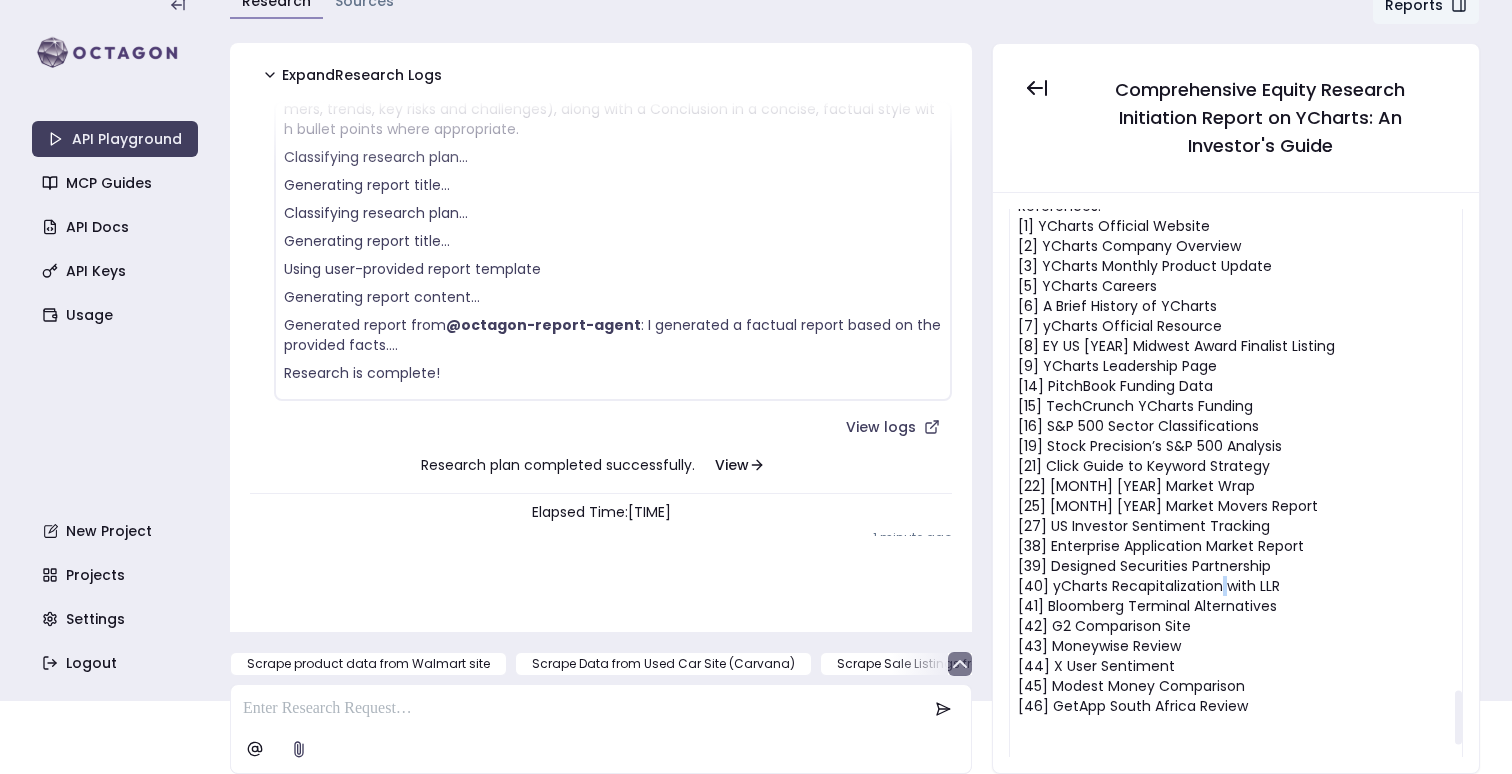 click on "References:
[1] YCharts Official Website
[2] YCharts Company Overview
[3] YCharts Monthly Product Update
[5] YCharts Careers
[6] A Brief History of YCharts
[7] yCharts Official Resource
[8] EY US 2025 Midwest Award Finalist Listing
[9] YCharts Leadership Page
[14] PitchBook Funding Data
[15] TechCrunch YCharts Funding
[16] S&P 500 Sector Classifications
[19] Stock Precision’s S&P 500 Analysis
[21] Click Guide to Keyword Strategy
[22] June 2025 Market Wrap
[25] May 2025 Market Movers Report
[27] US Investor Sentiment Tracking
[38] Enterprise Application Market Report
[39] Designed Securities Partnership
[40] yCharts Recapitalization with LLR
[41] Bloomberg Terminal Alternatives
[42] G2 Comparison Site
[43] Moneywise Review
[44] X User Sentiment
[45] Modest Money Comparison
[46] GetApp South Africa Review" at bounding box center [1236, 456] 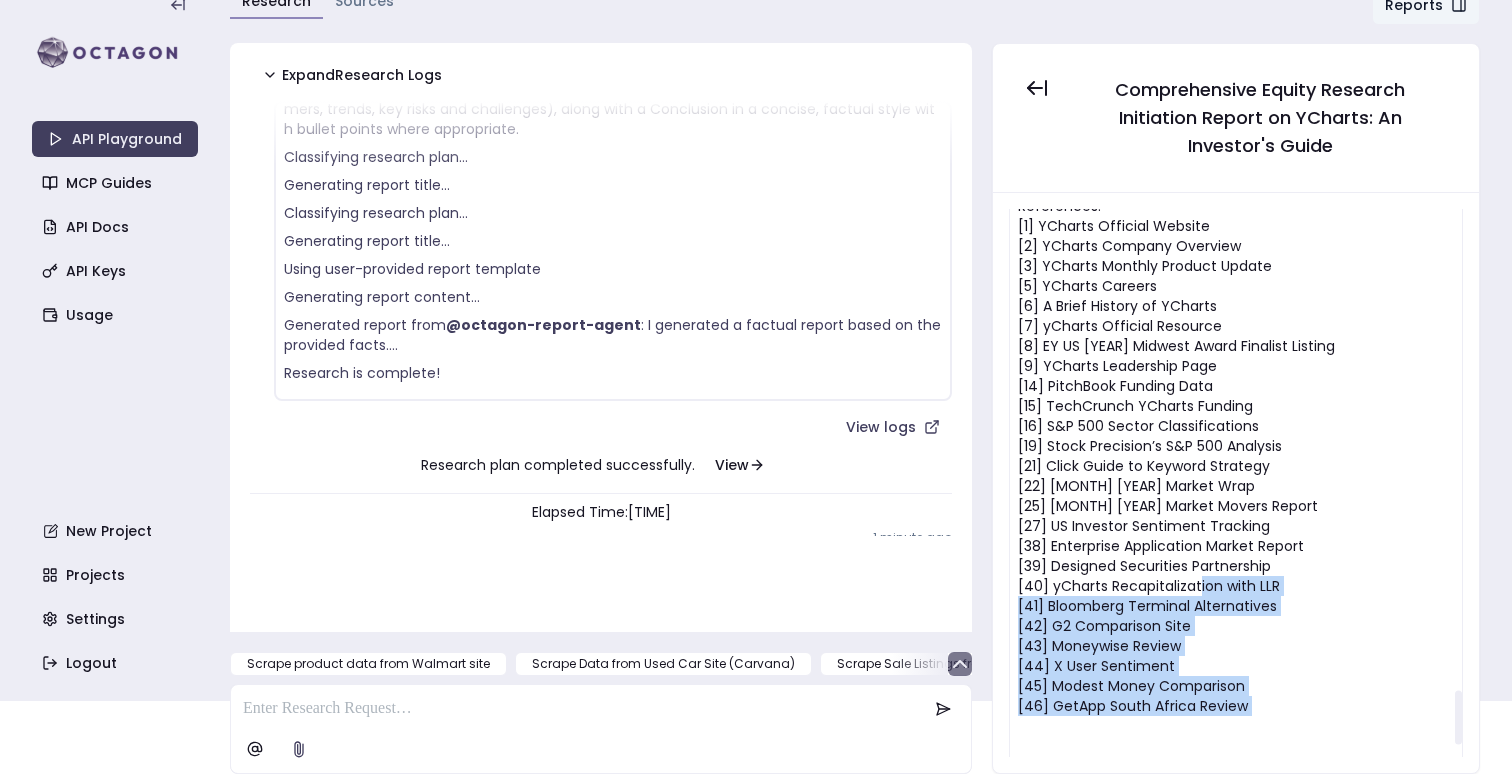 drag, startPoint x: 1038, startPoint y: 529, endPoint x: 1044, endPoint y: 631, distance: 102.176315 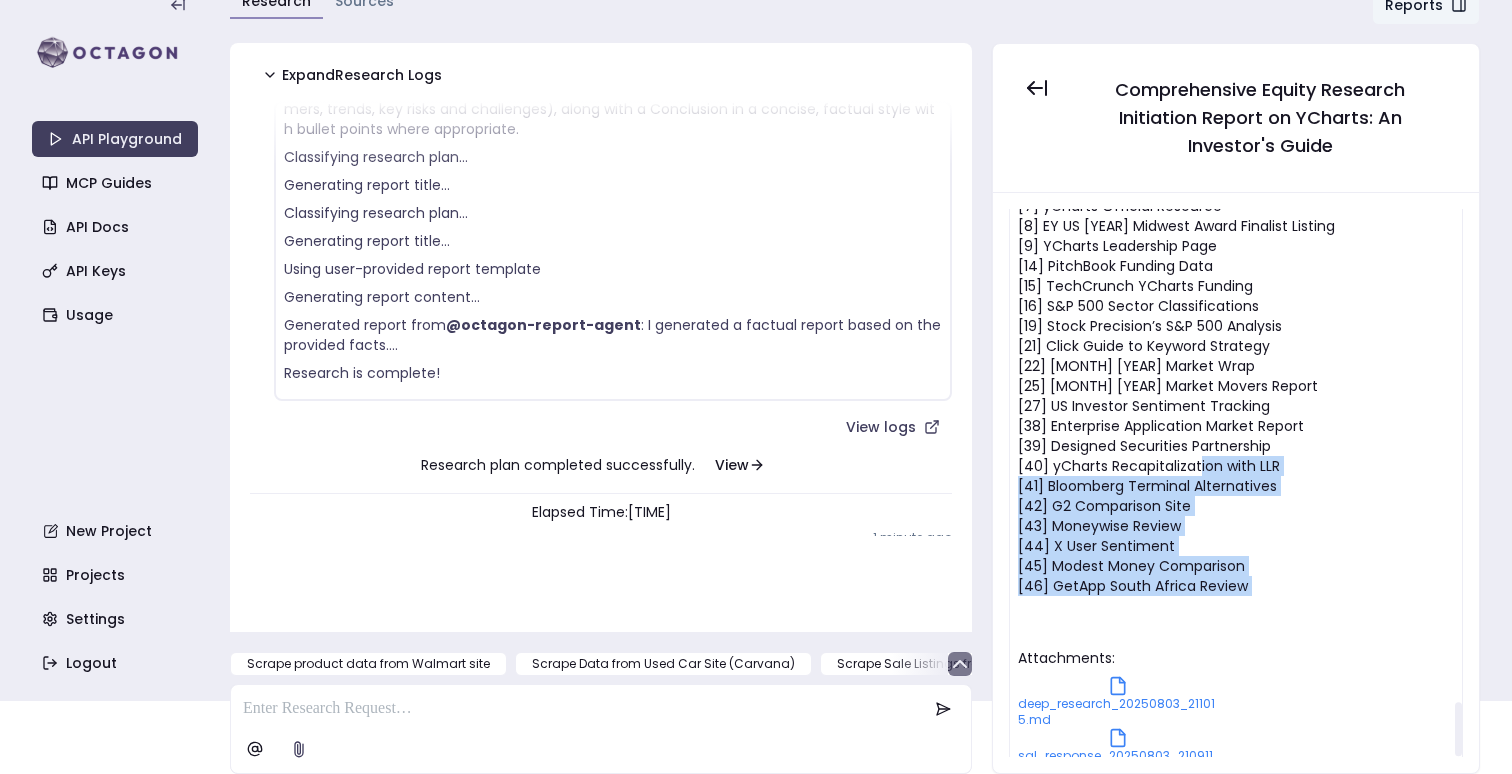 click on "deep_research_20250803_211015.md" at bounding box center (1118, 712) 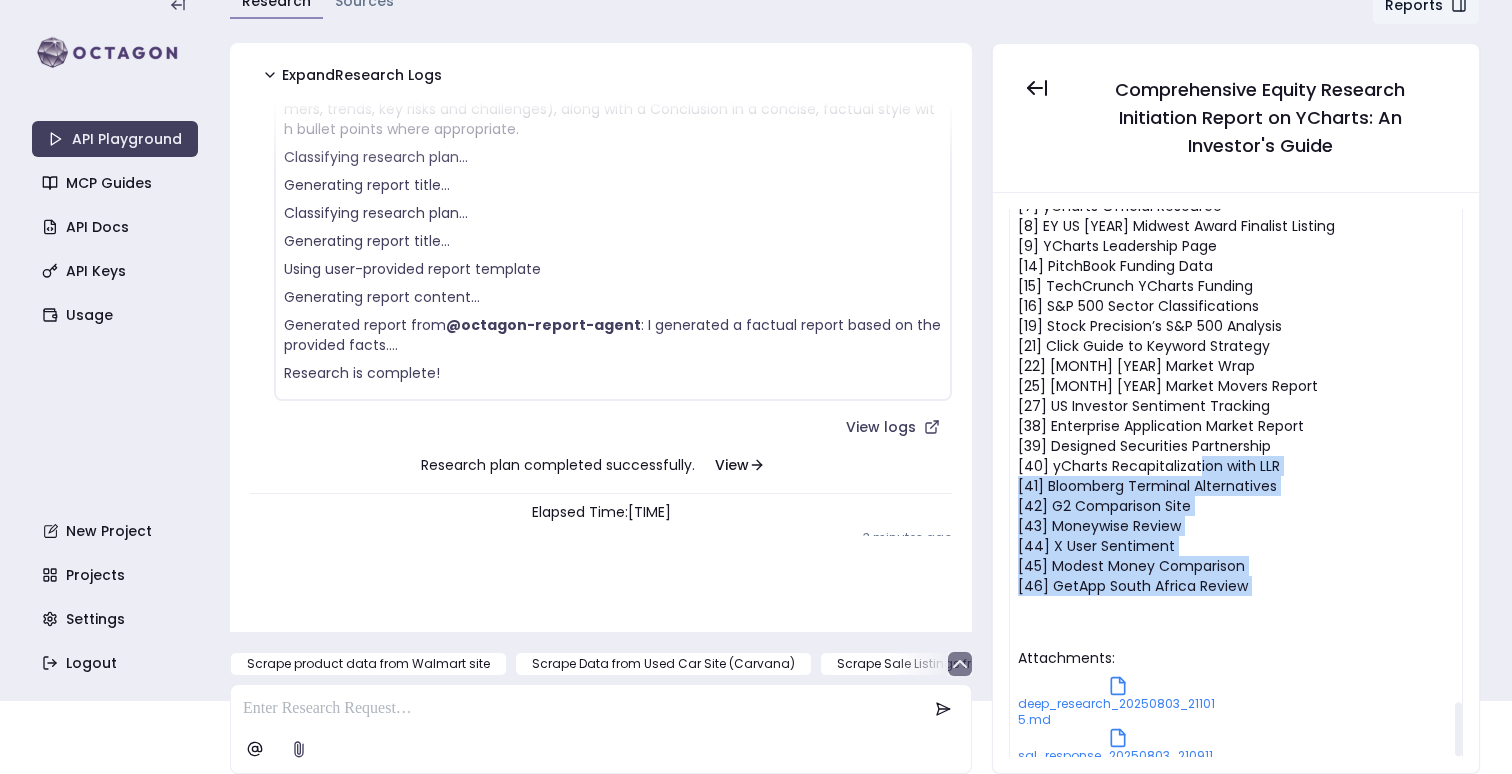 scroll, scrollTop: 0, scrollLeft: 0, axis: both 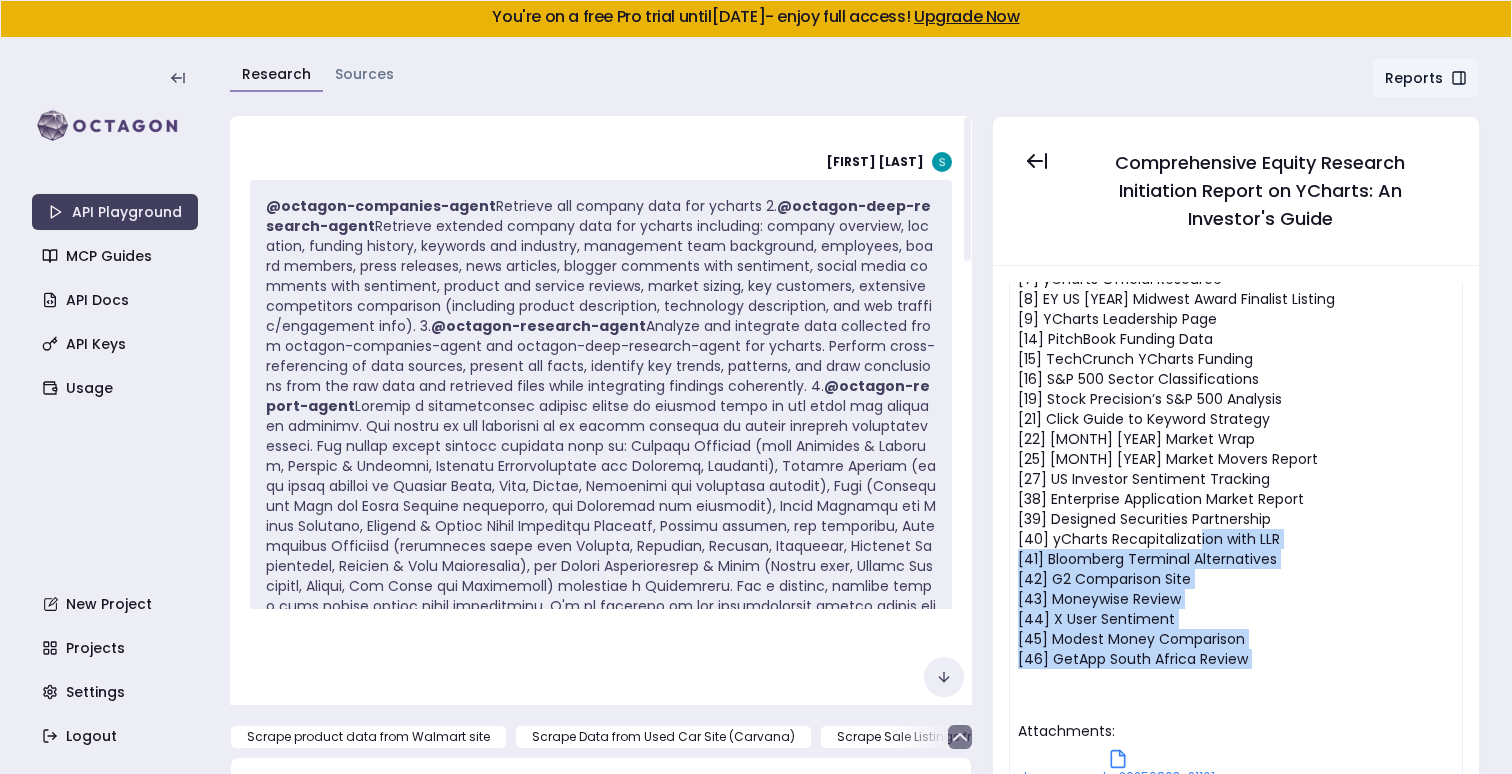 click on "Sources" at bounding box center (364, 74) 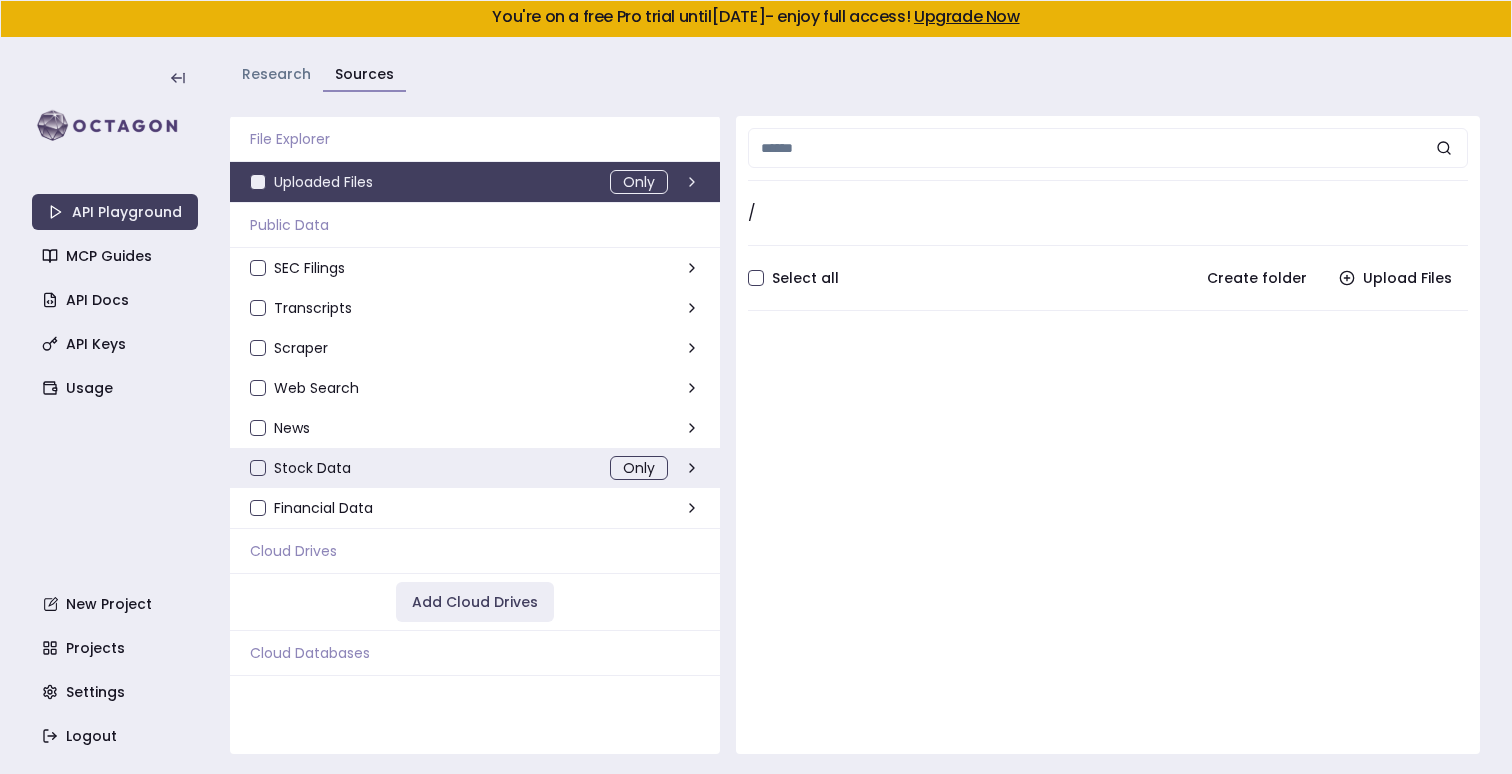 click on "Stock Data" at bounding box center (258, 468) 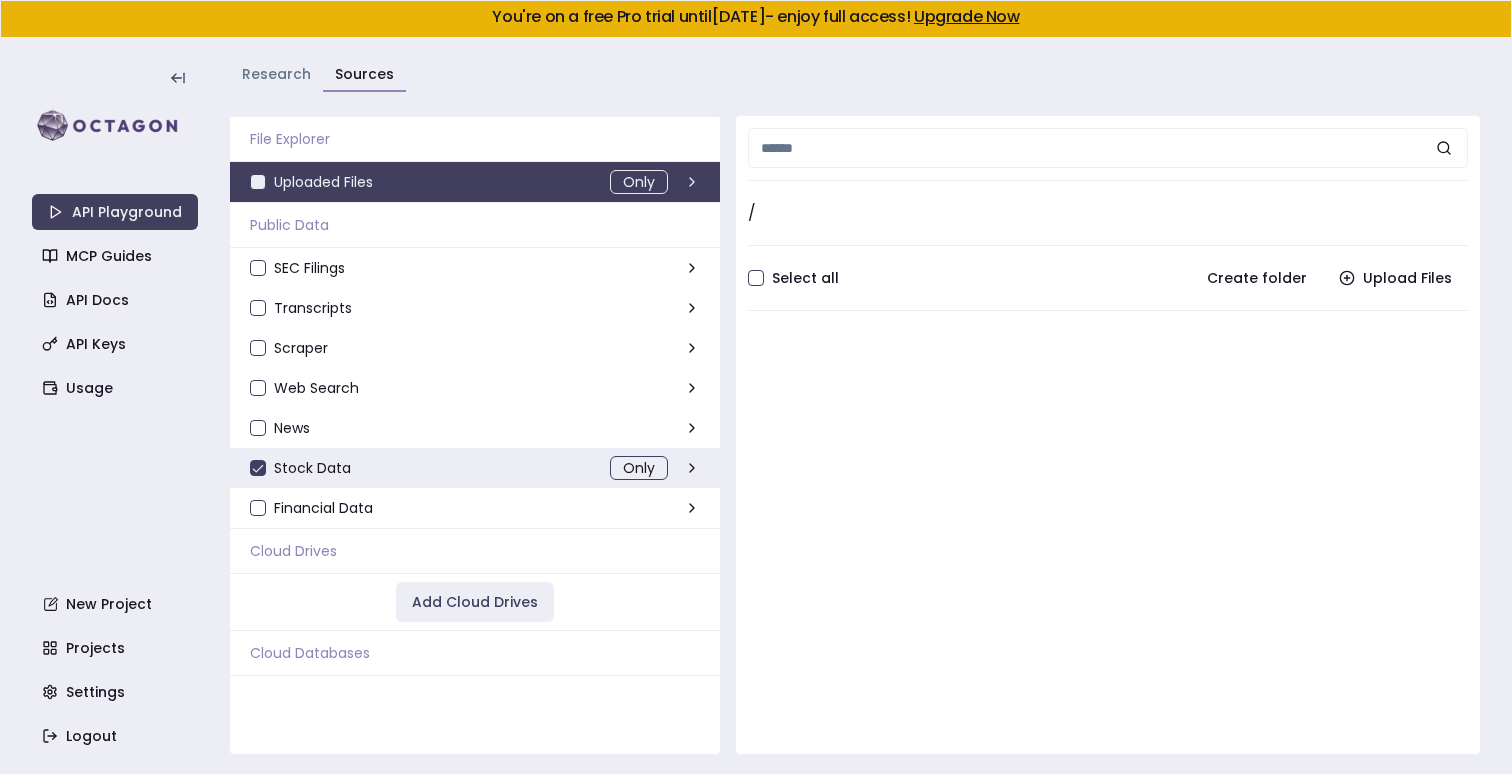 click on "Stock Data Only" at bounding box center (475, 468) 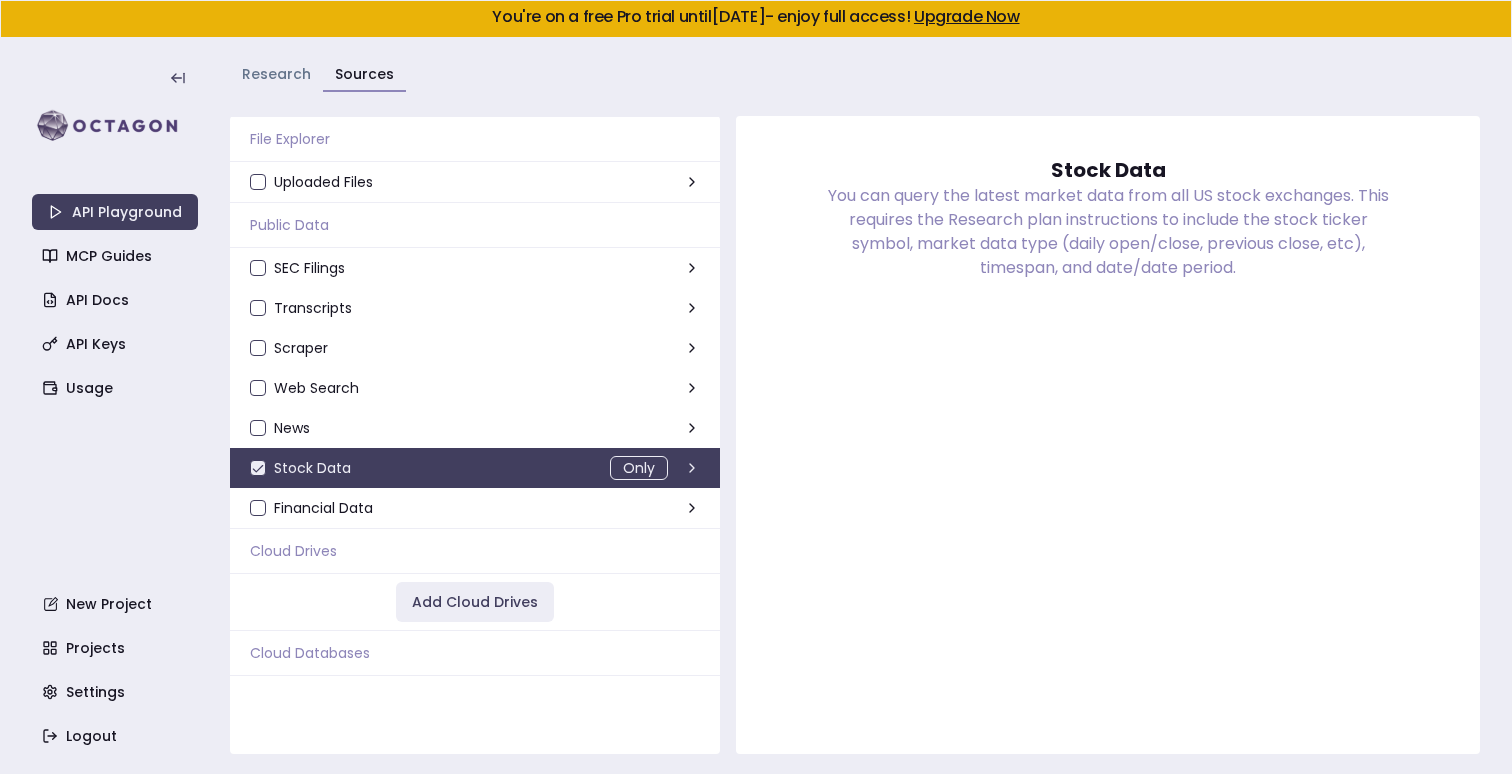 click on "Back Stock Data You can query the latest market data from all US stock exchanges. This requires the Research plan instructions to include the stock ticker symbol, market data type (daily open/close, previous close, etc), timespan, and date/date period." at bounding box center [1108, 435] 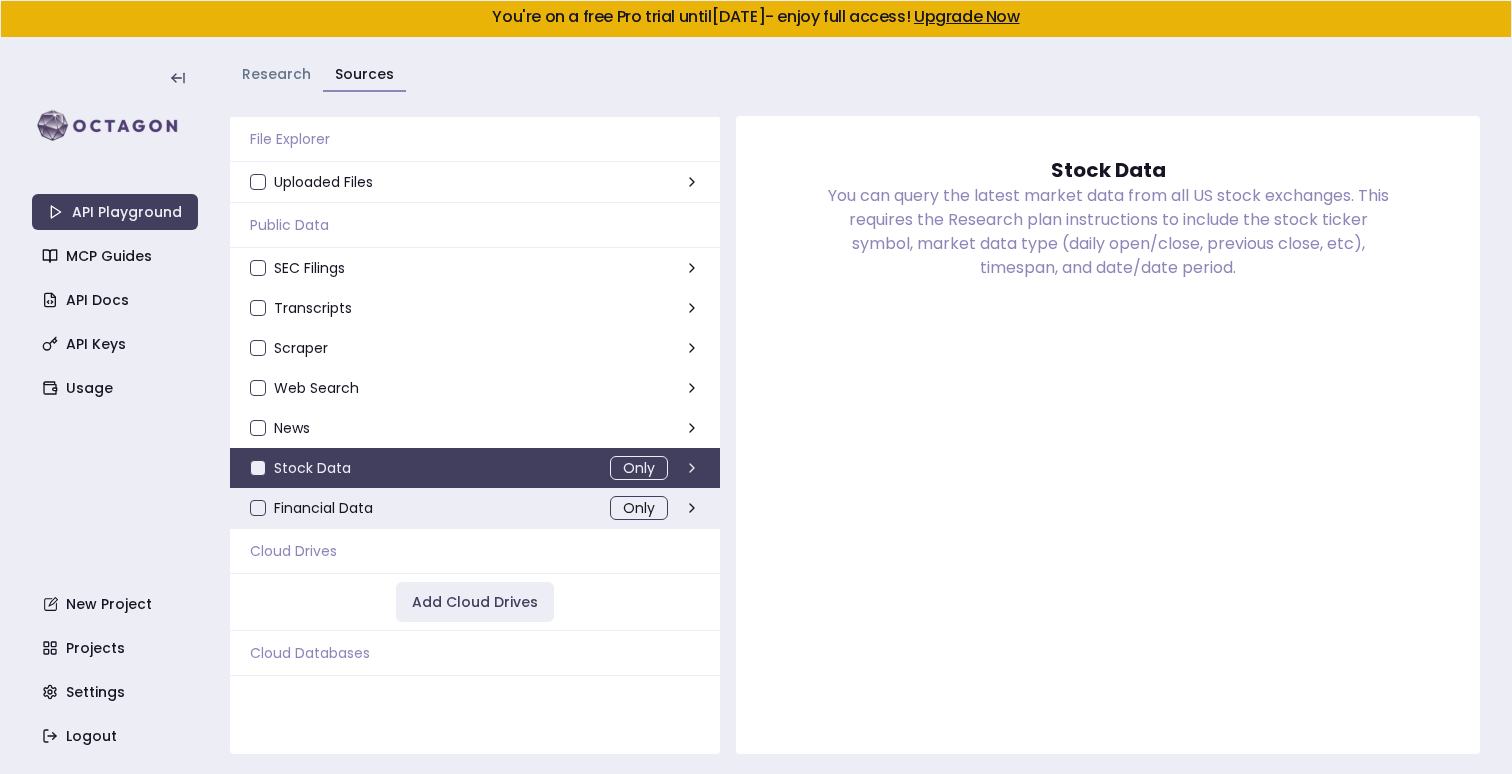 click on "Financial Data Only" at bounding box center [475, 508] 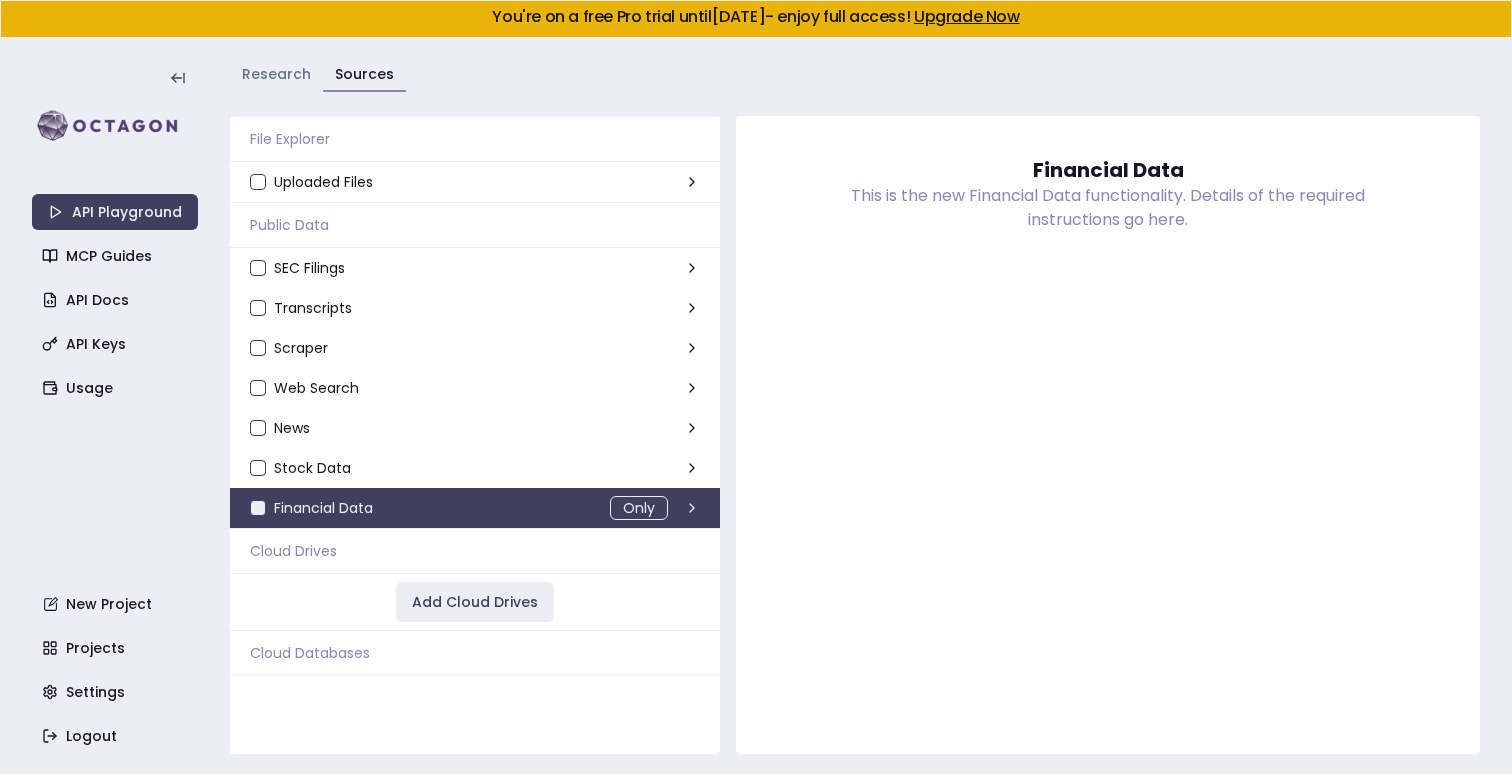 click 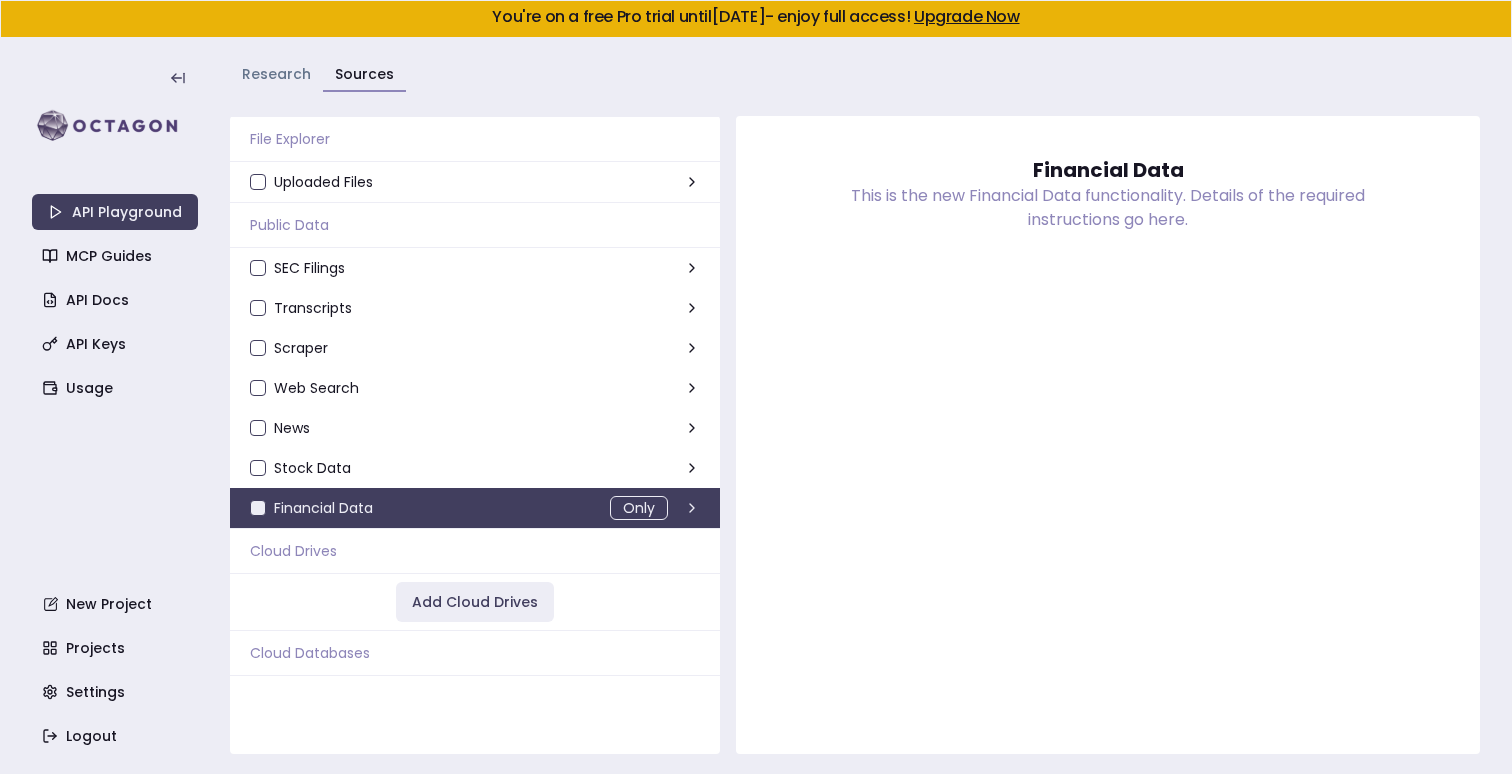 click on "Only" at bounding box center (639, 508) 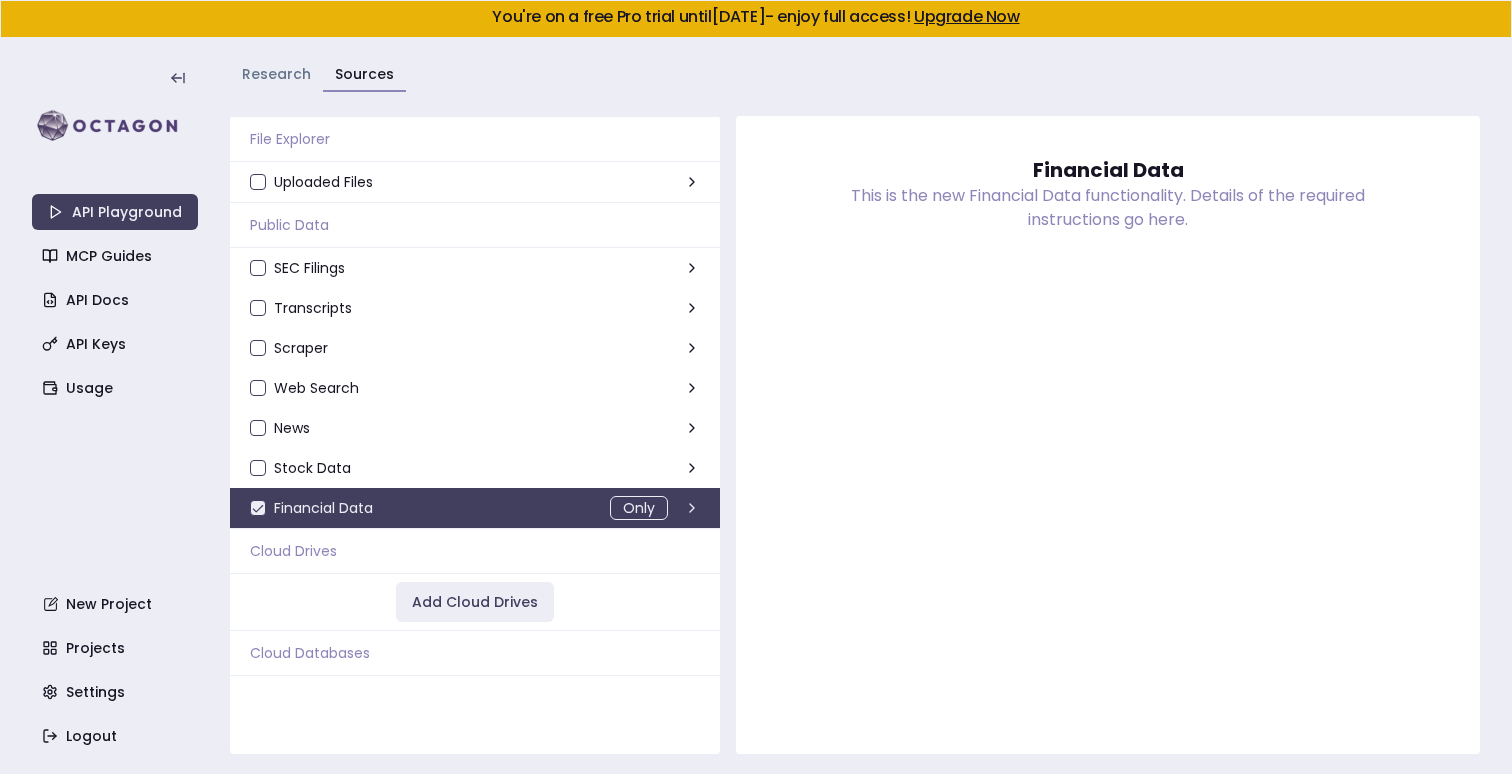 click on "Only" at bounding box center [639, 508] 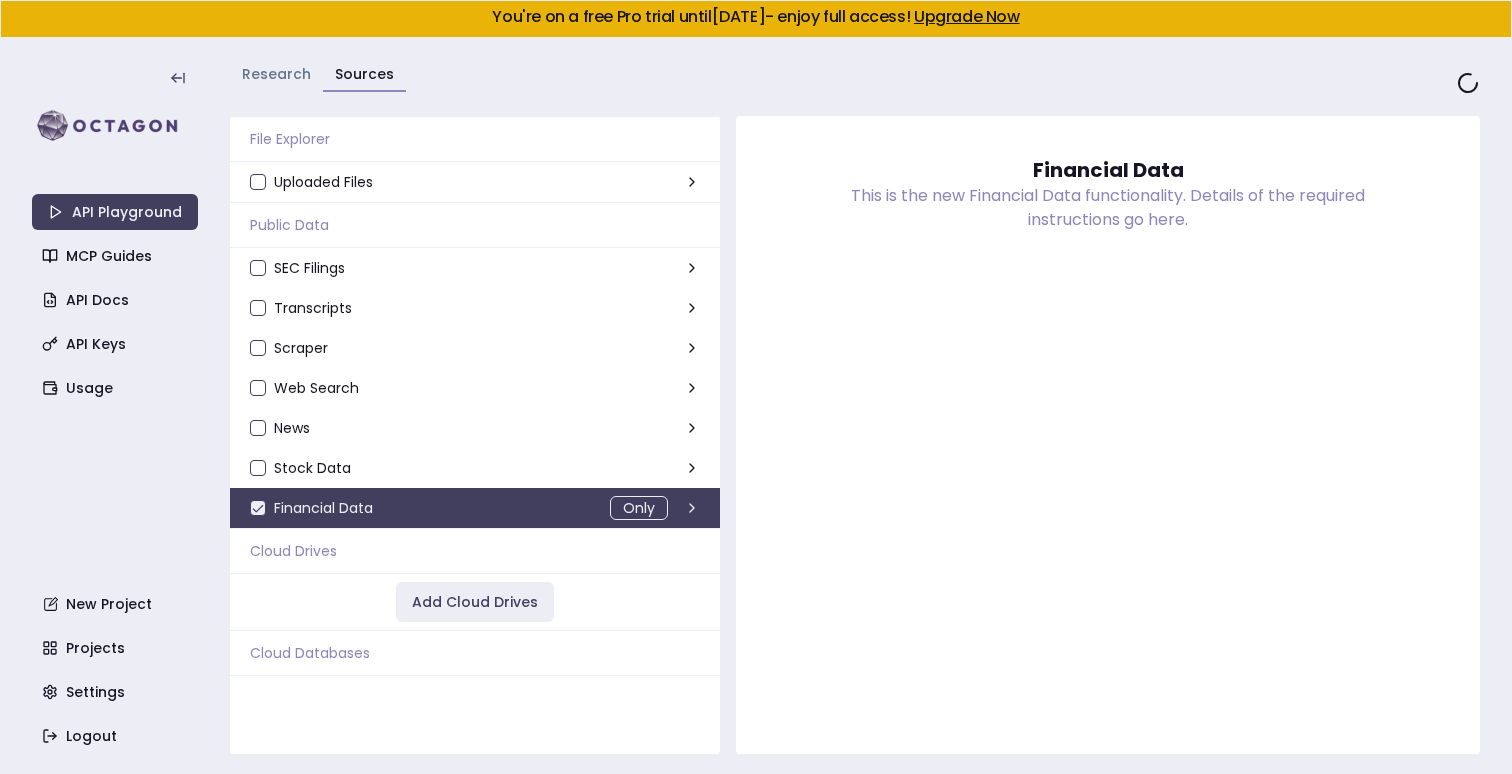 click on "Only" at bounding box center [639, 508] 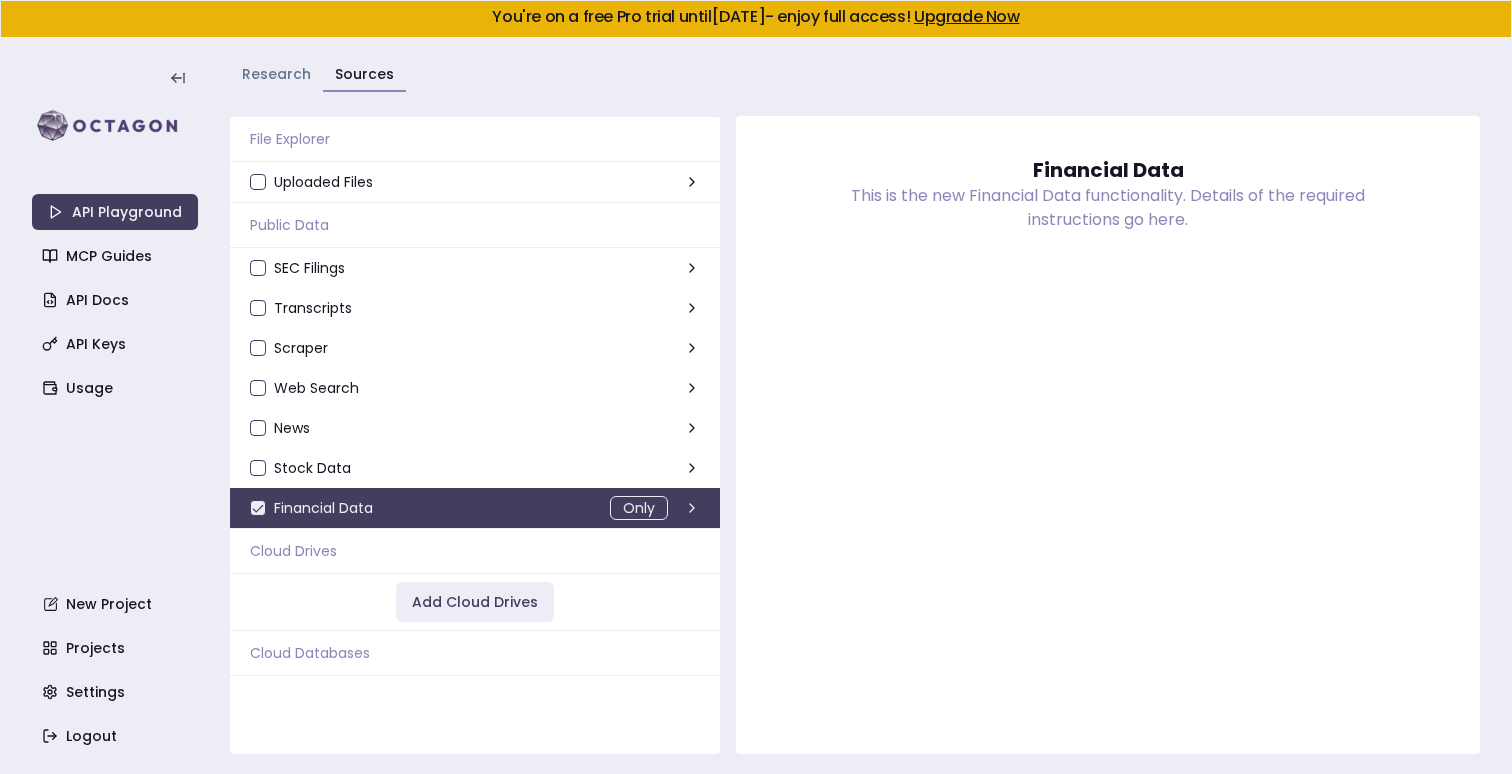 click on "Back Financial Data This is the new Financial Data functionality. Details of the required instructions go here." at bounding box center (1108, 435) 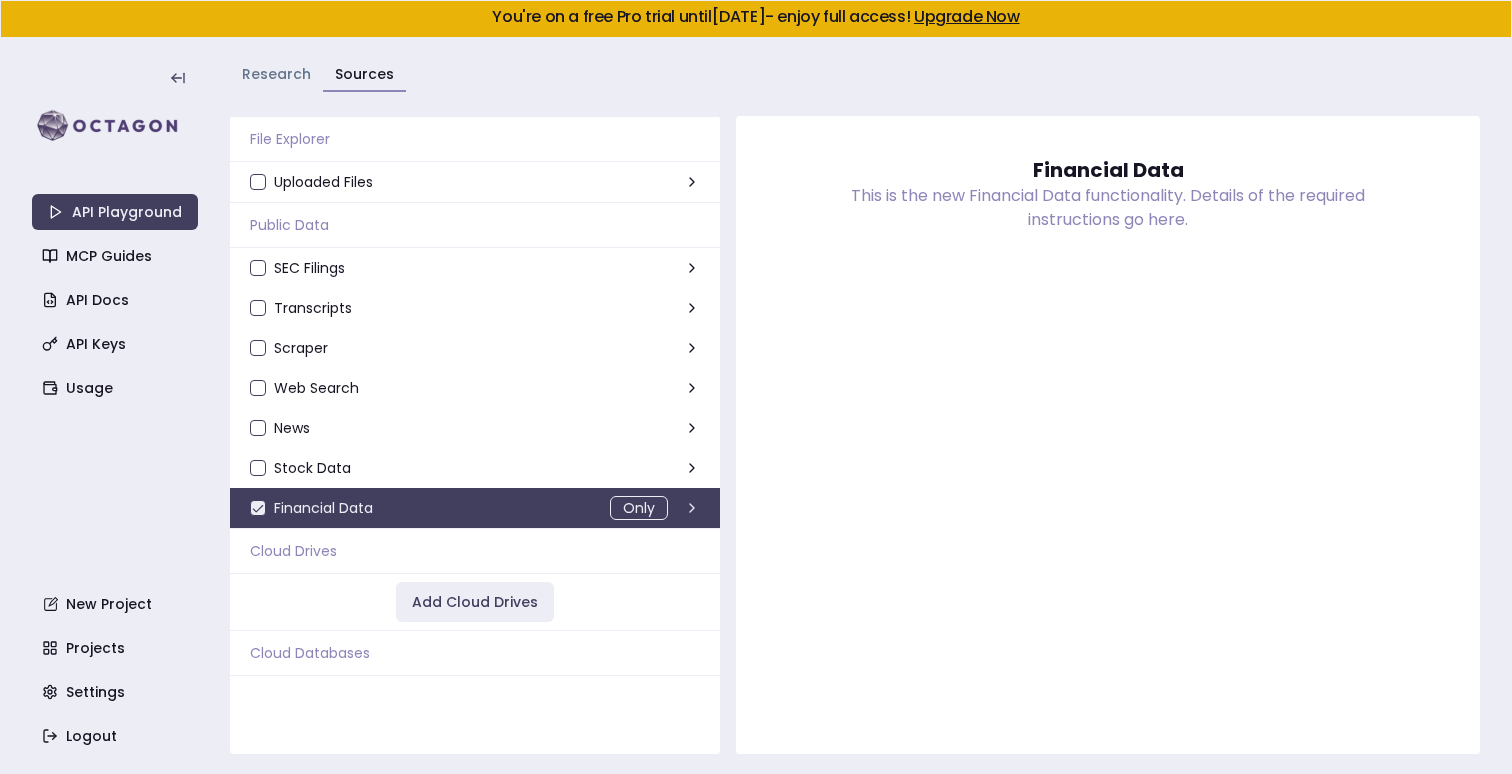 click on "Research" at bounding box center (276, 75) 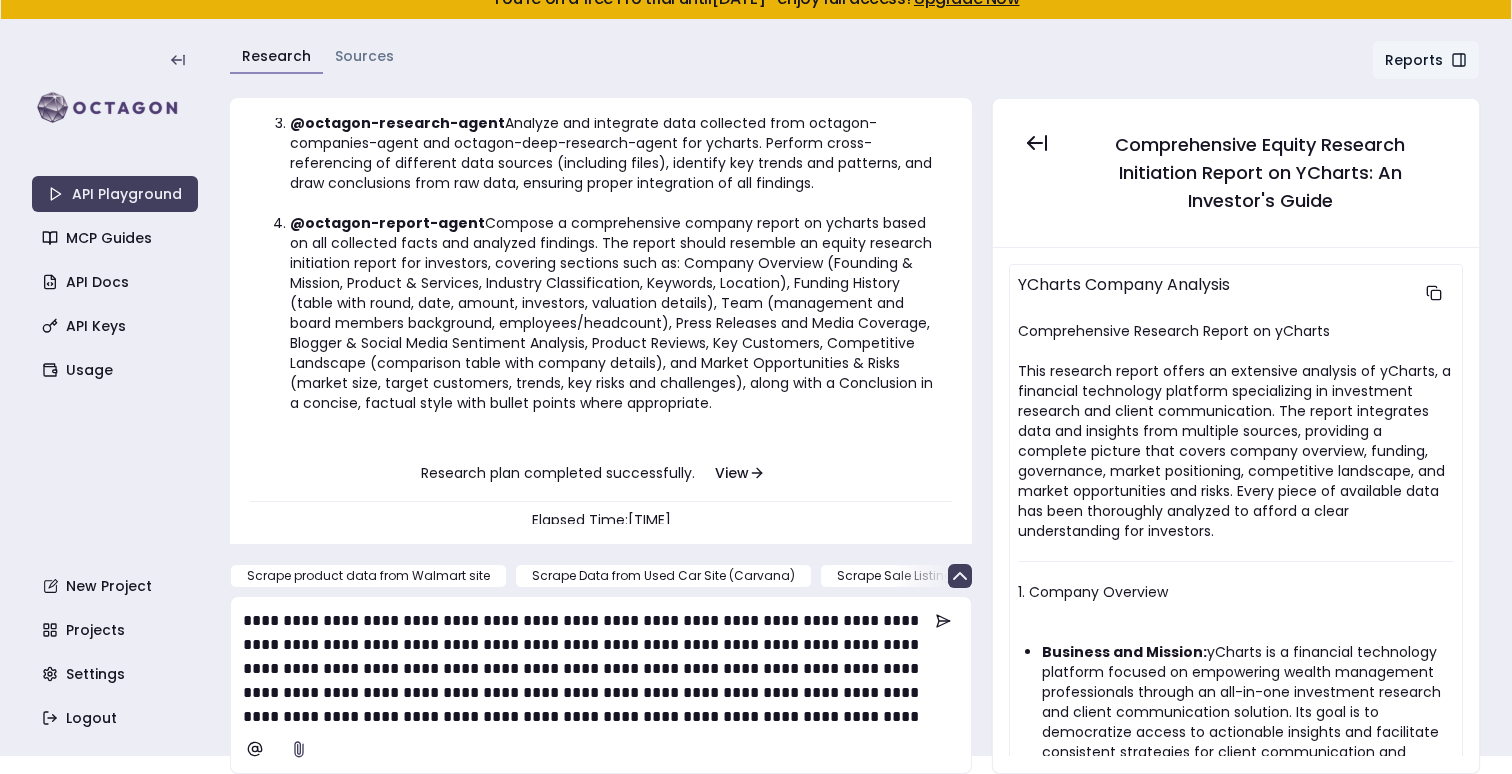 scroll, scrollTop: 1273, scrollLeft: 0, axis: vertical 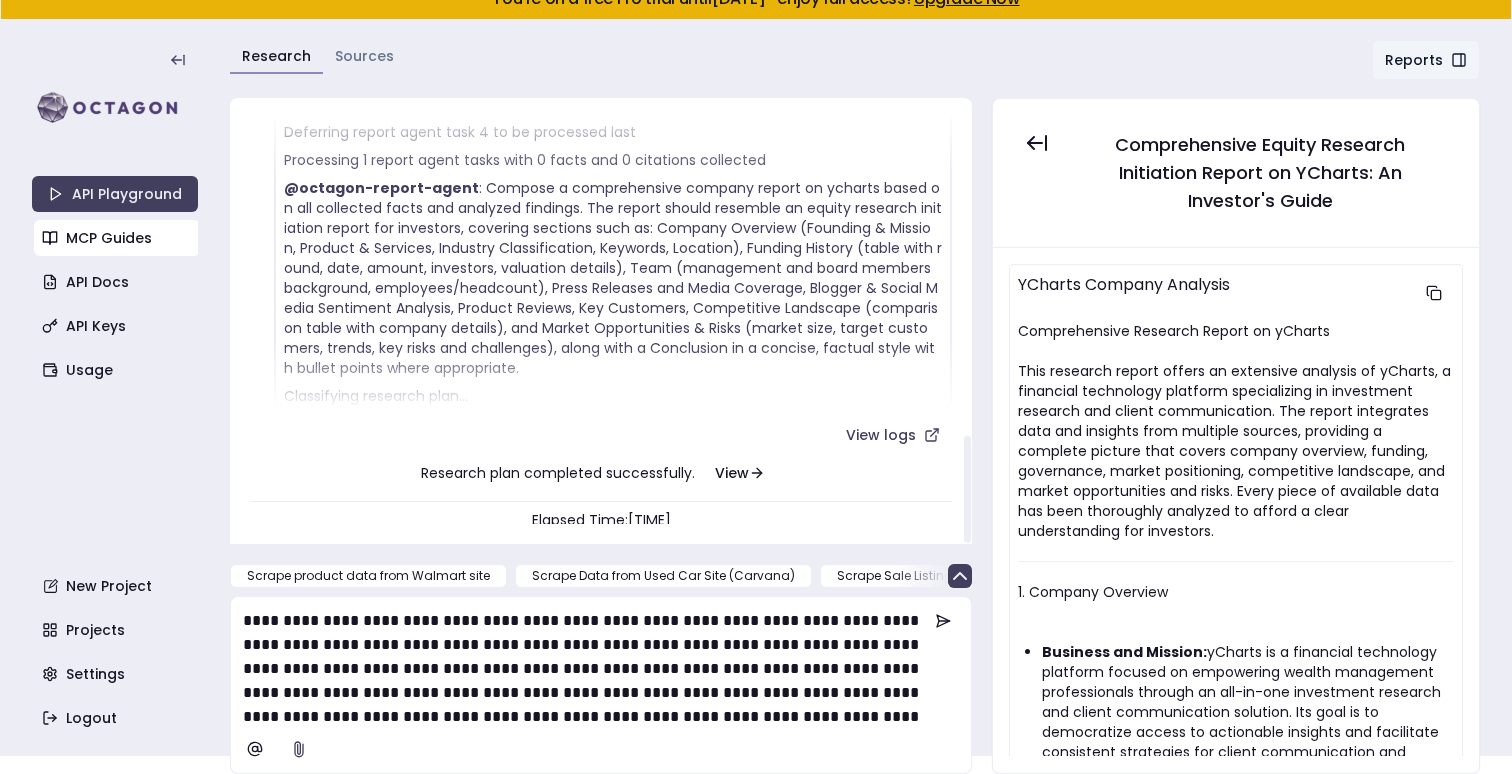 click on "MCP Guides" at bounding box center (117, 238) 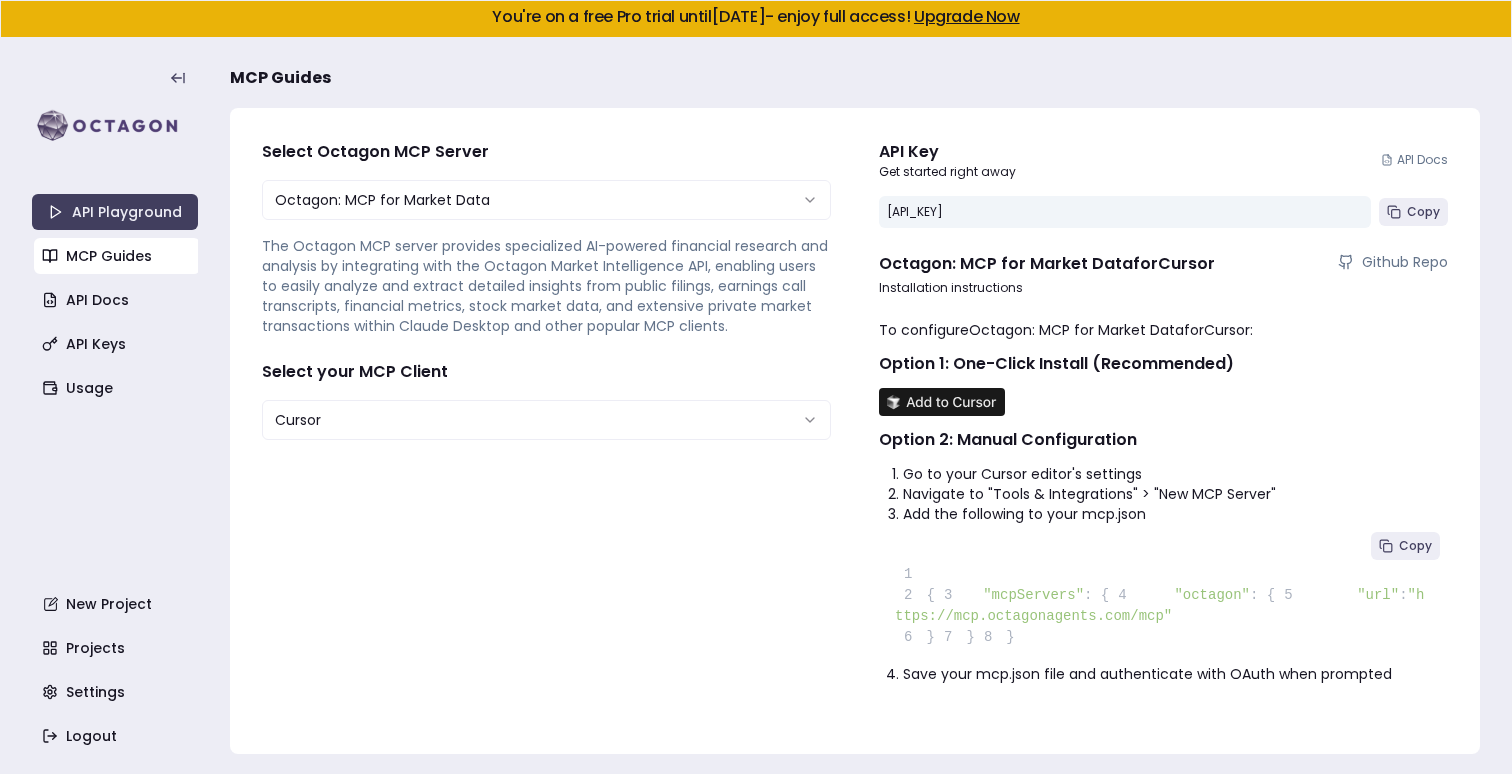 scroll, scrollTop: 0, scrollLeft: 0, axis: both 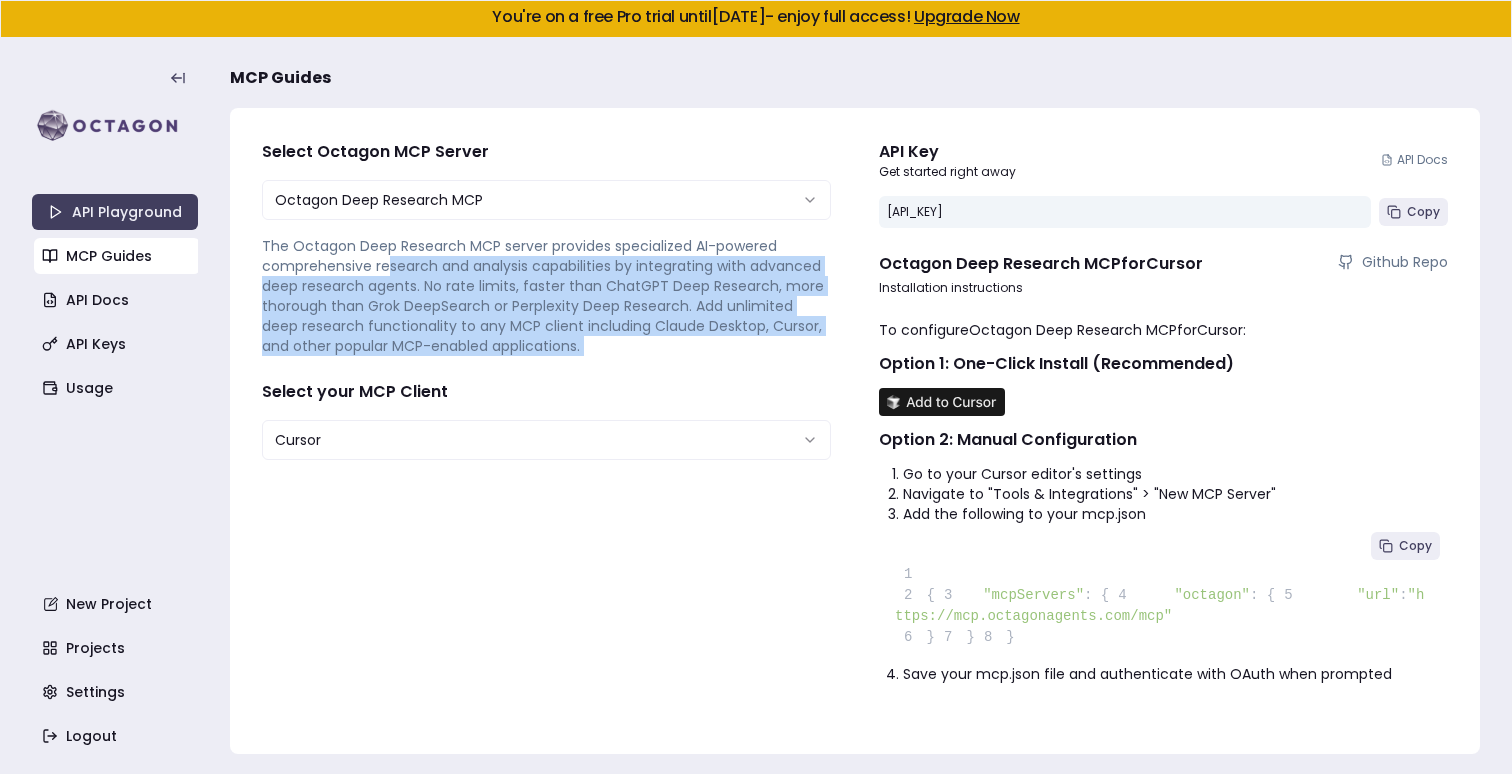 drag, startPoint x: 384, startPoint y: 269, endPoint x: 540, endPoint y: 356, distance: 178.6197 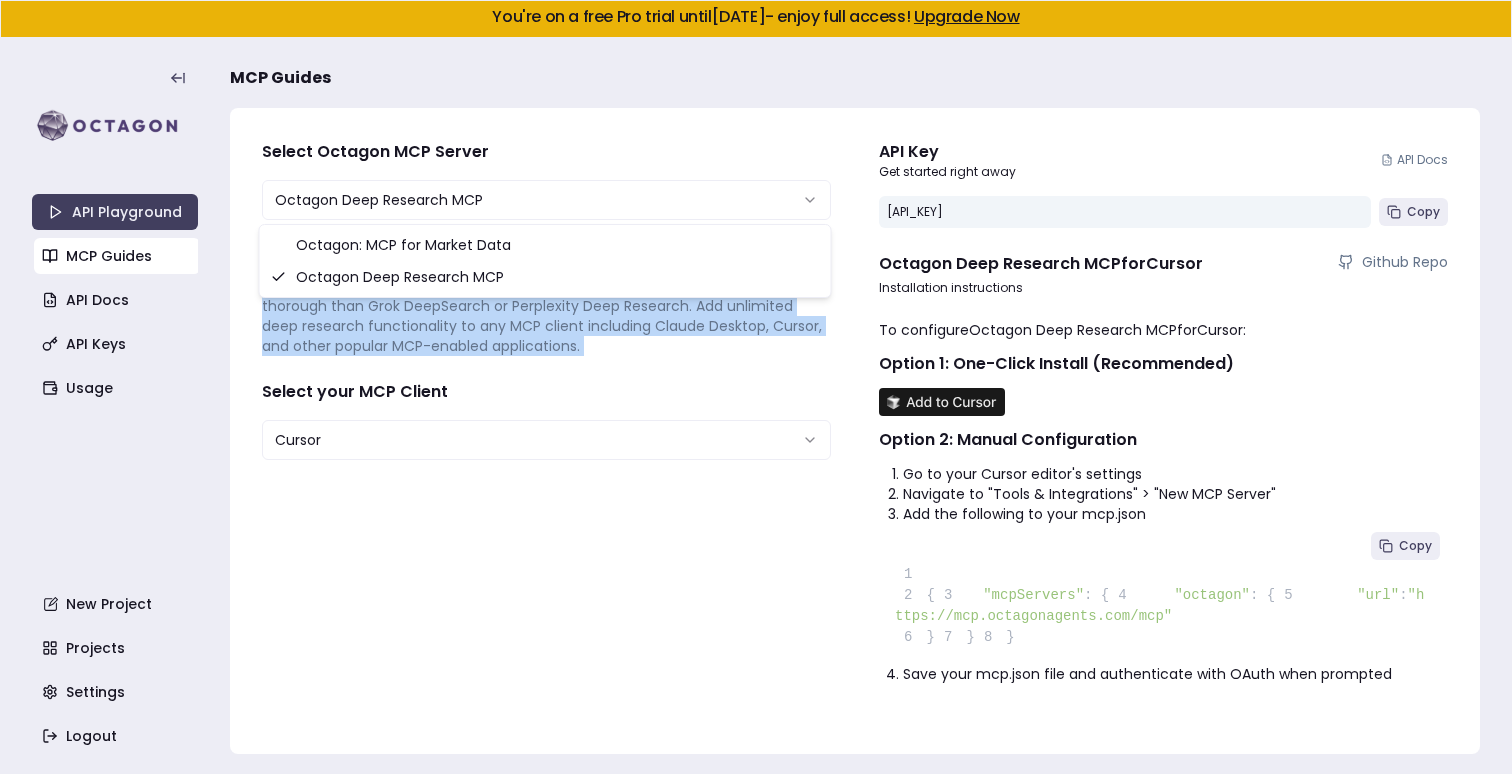 click on "**********" at bounding box center [756, 387] 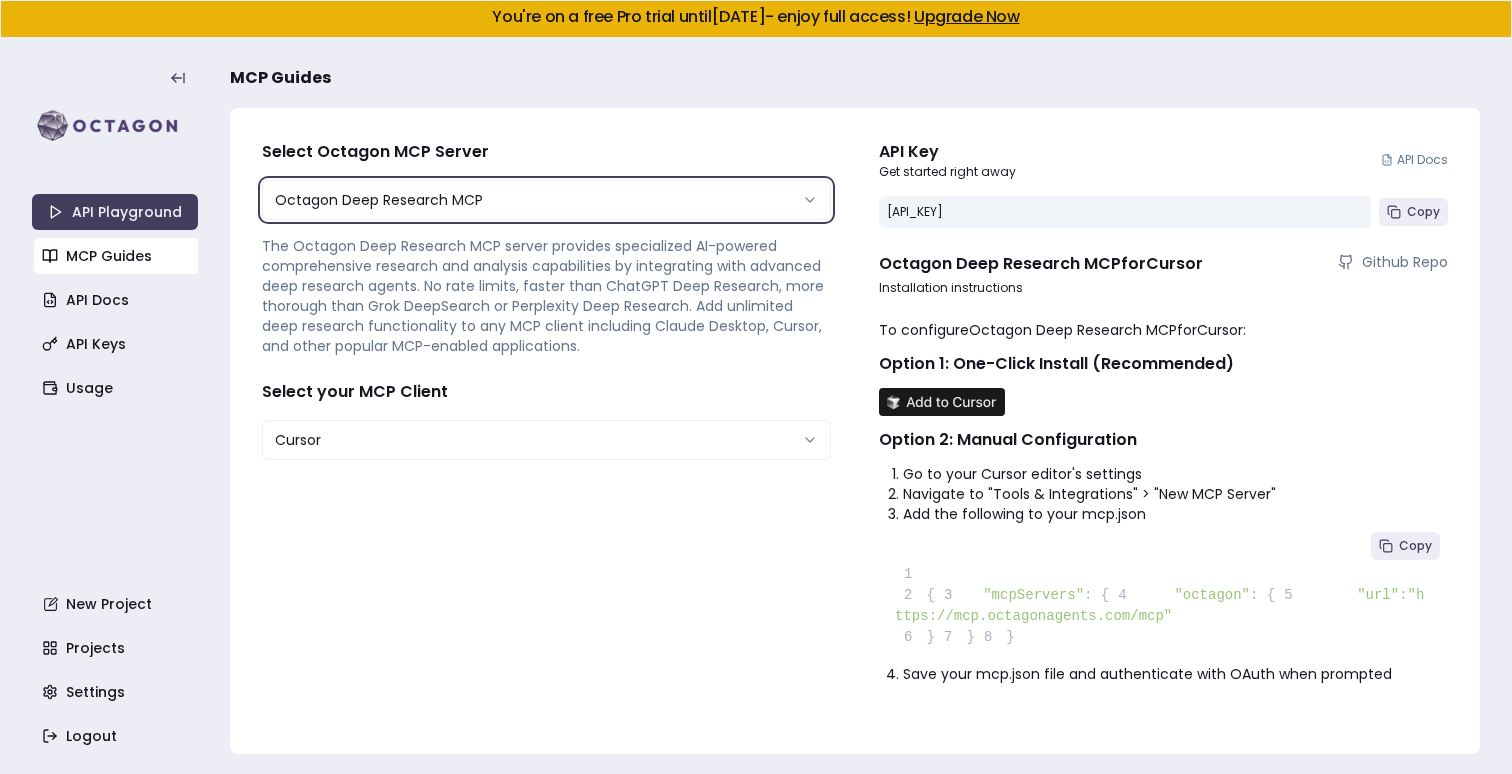 click on "**********" at bounding box center (756, 387) 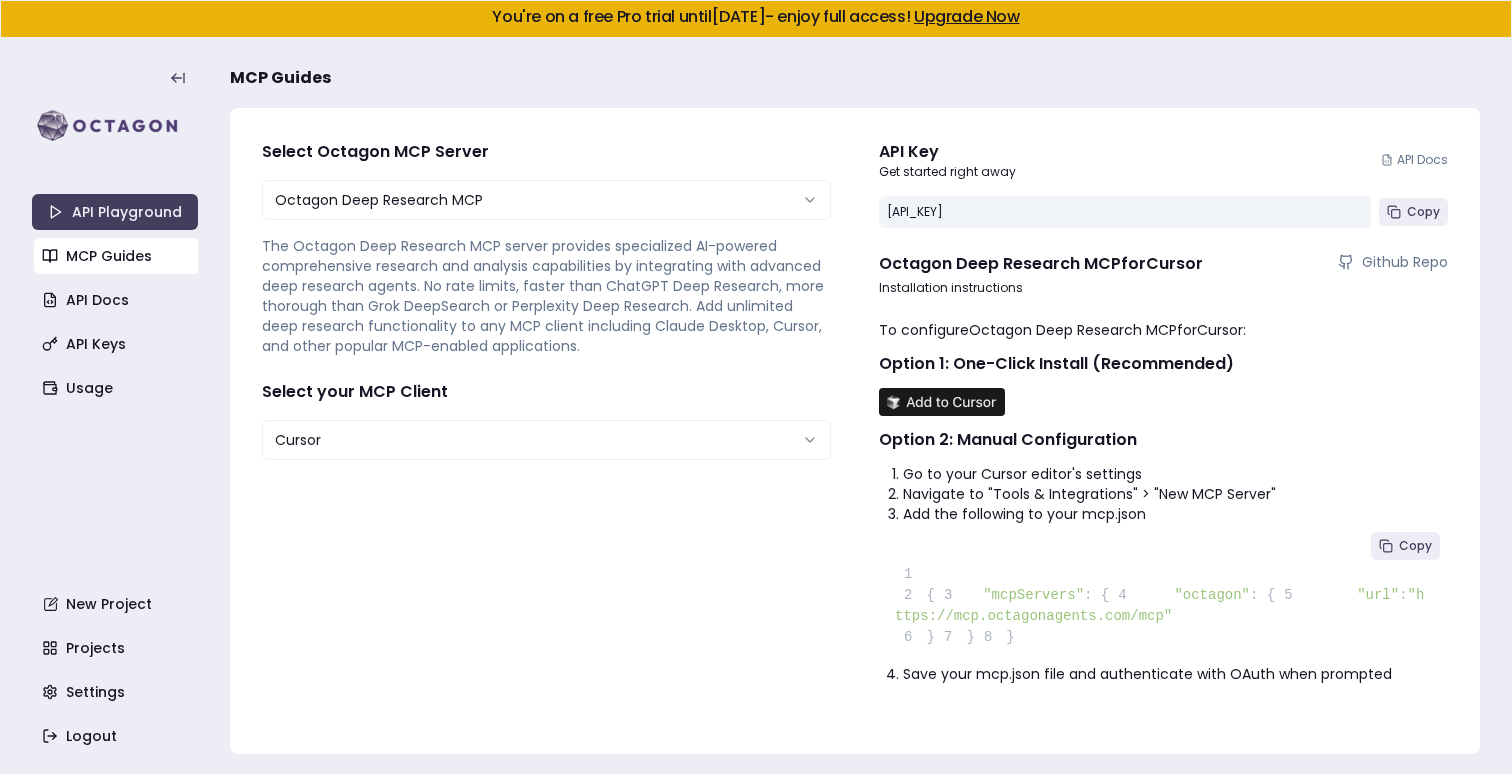 click on "**********" at bounding box center [756, 387] 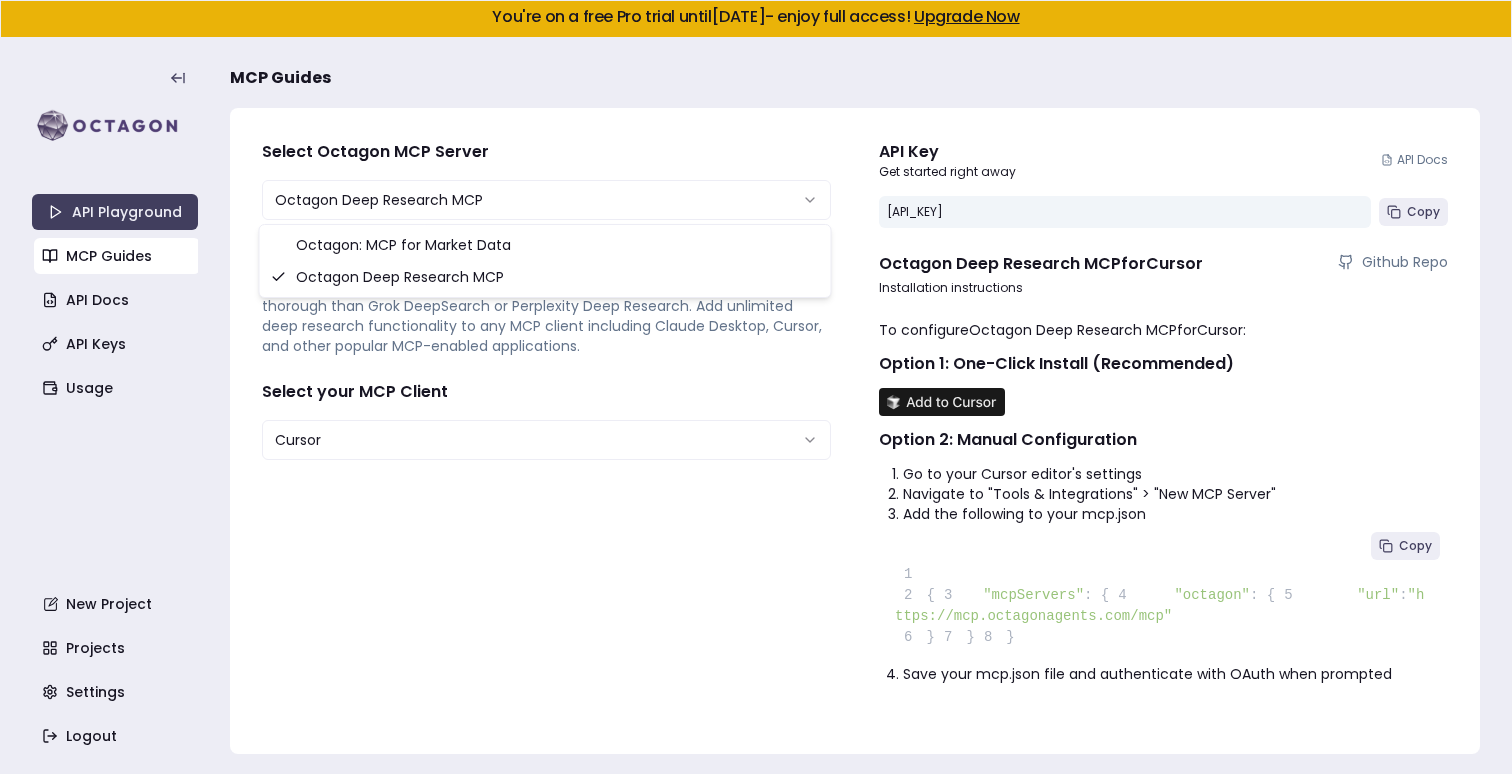 select on "**********" 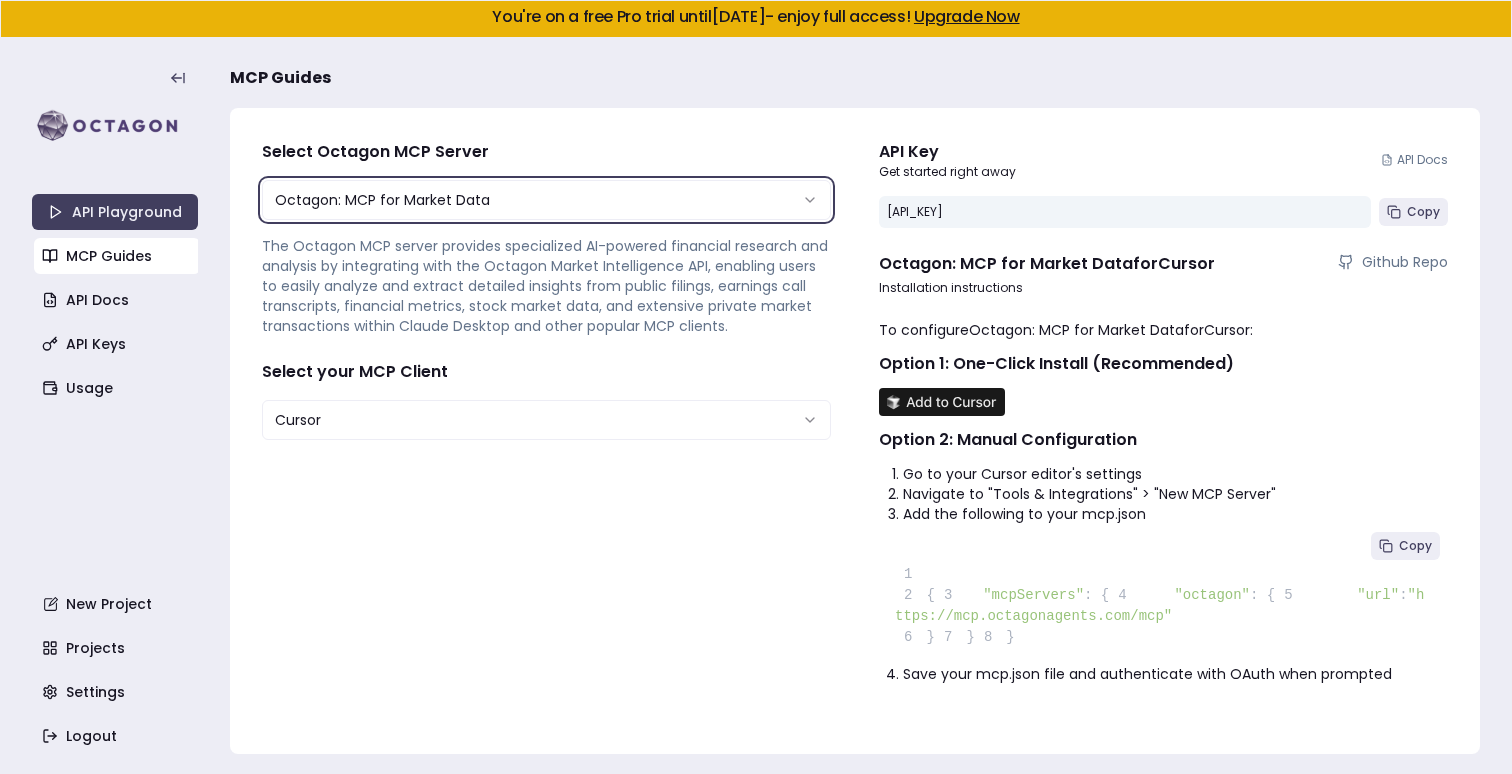 scroll, scrollTop: 46, scrollLeft: 0, axis: vertical 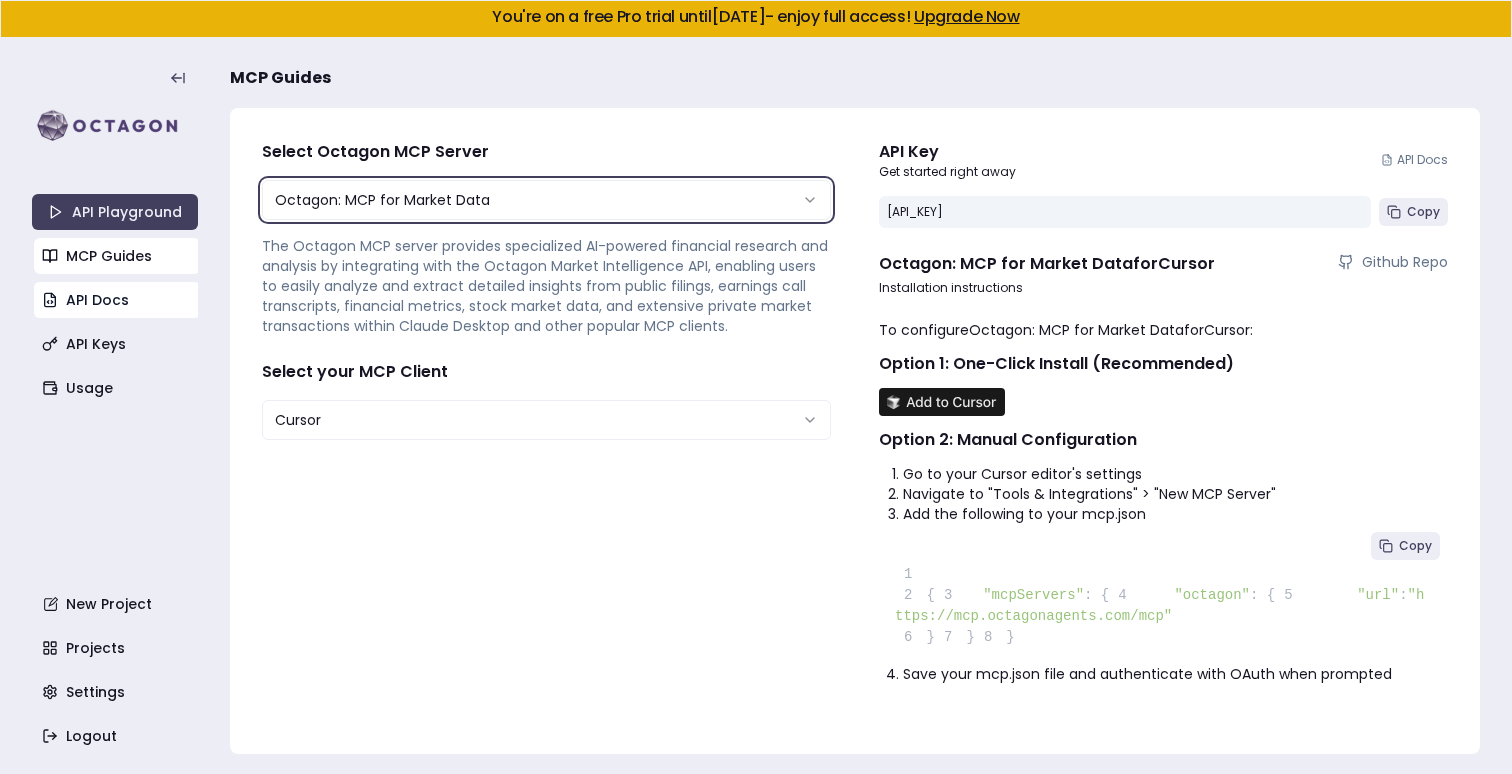 click on "API Docs" at bounding box center [117, 300] 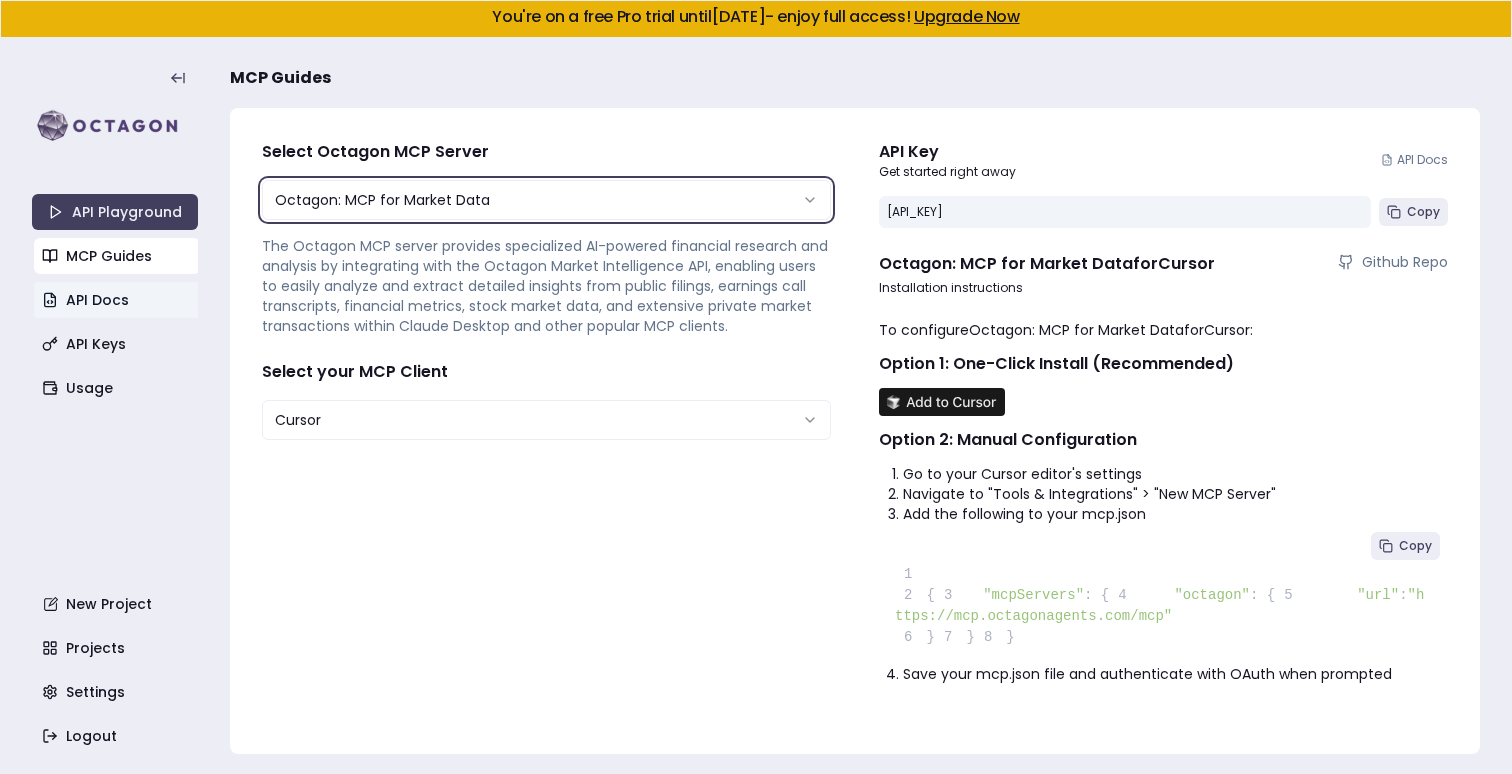 type 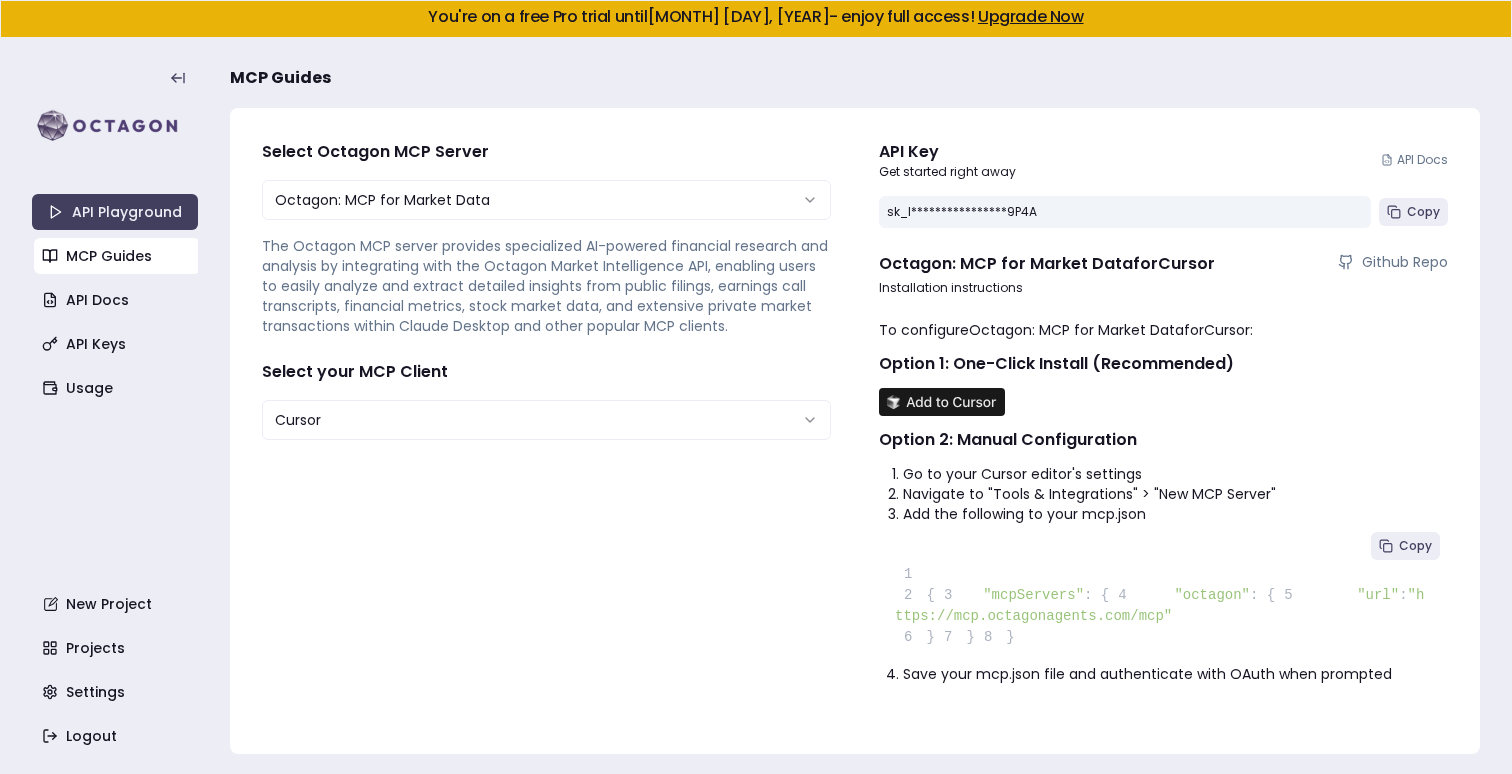 scroll, scrollTop: 0, scrollLeft: 0, axis: both 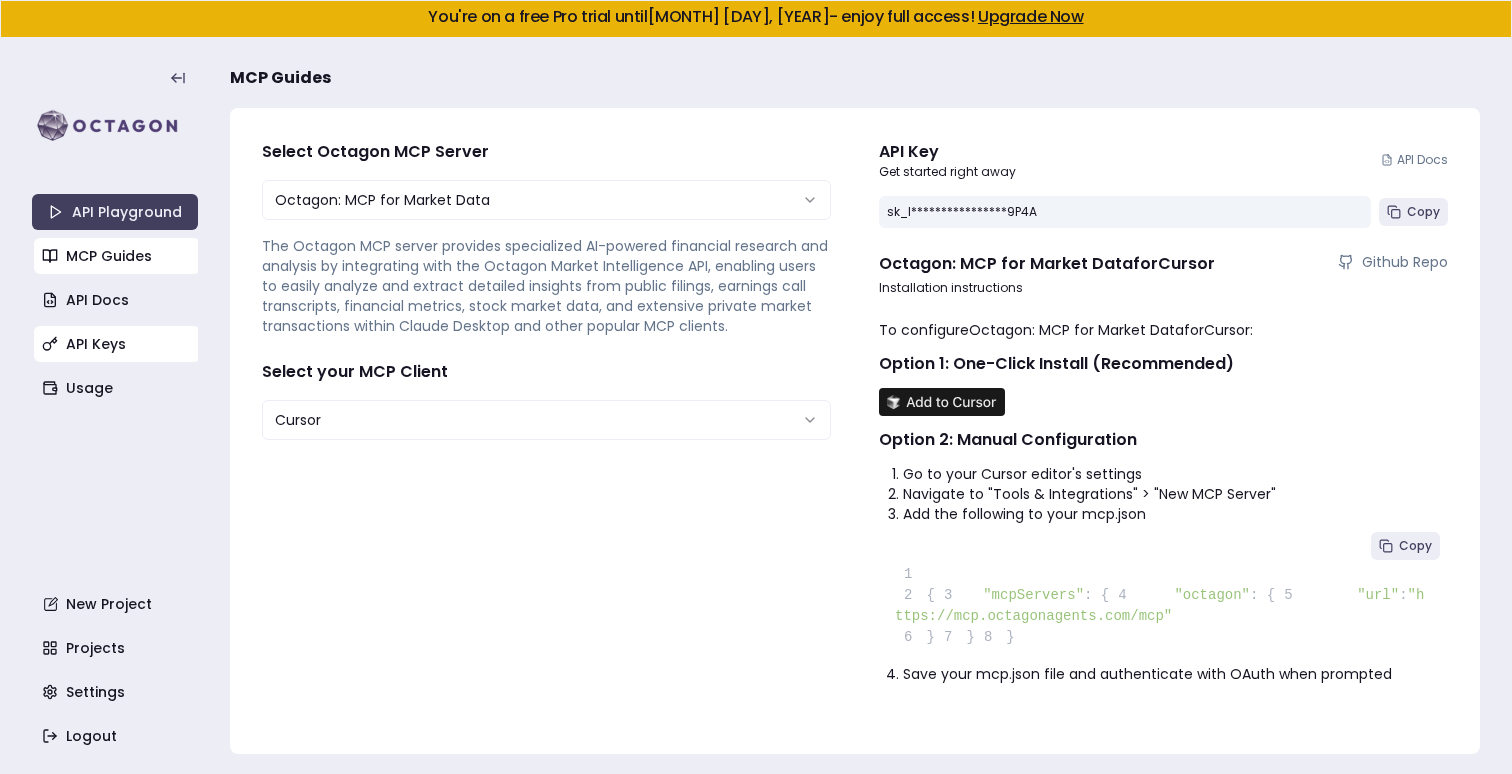 click on "API Keys" at bounding box center [117, 344] 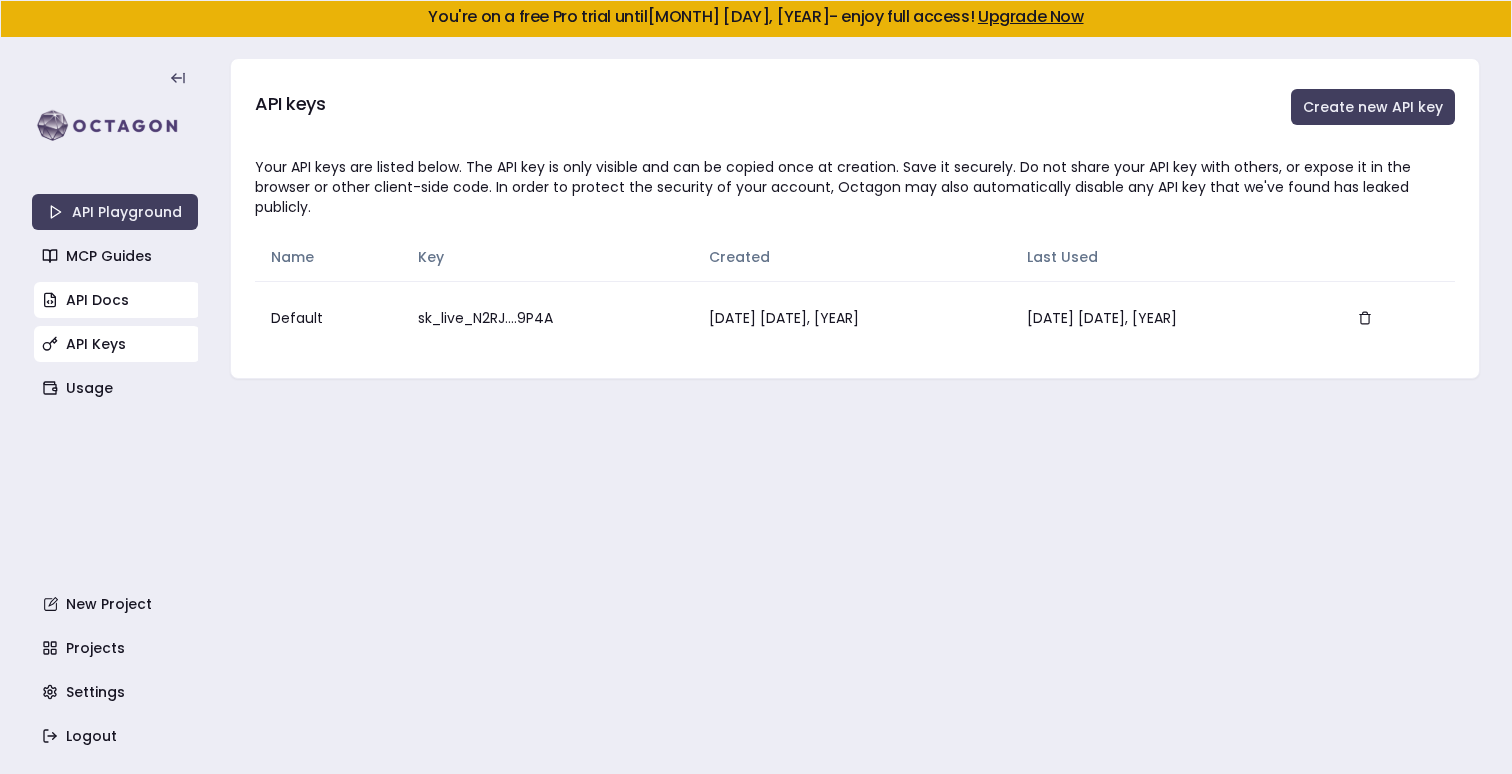 click on "API Docs" at bounding box center [117, 300] 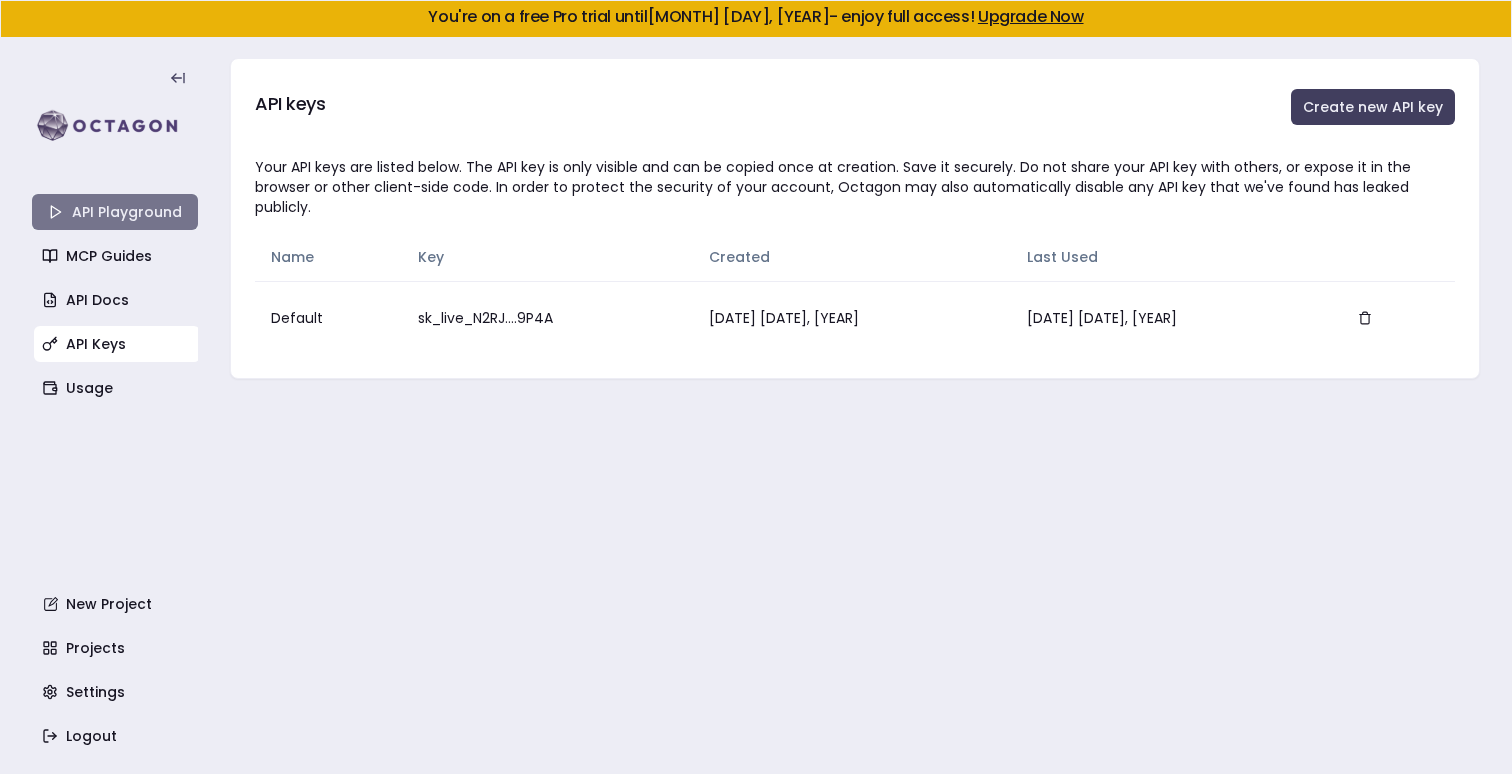 click 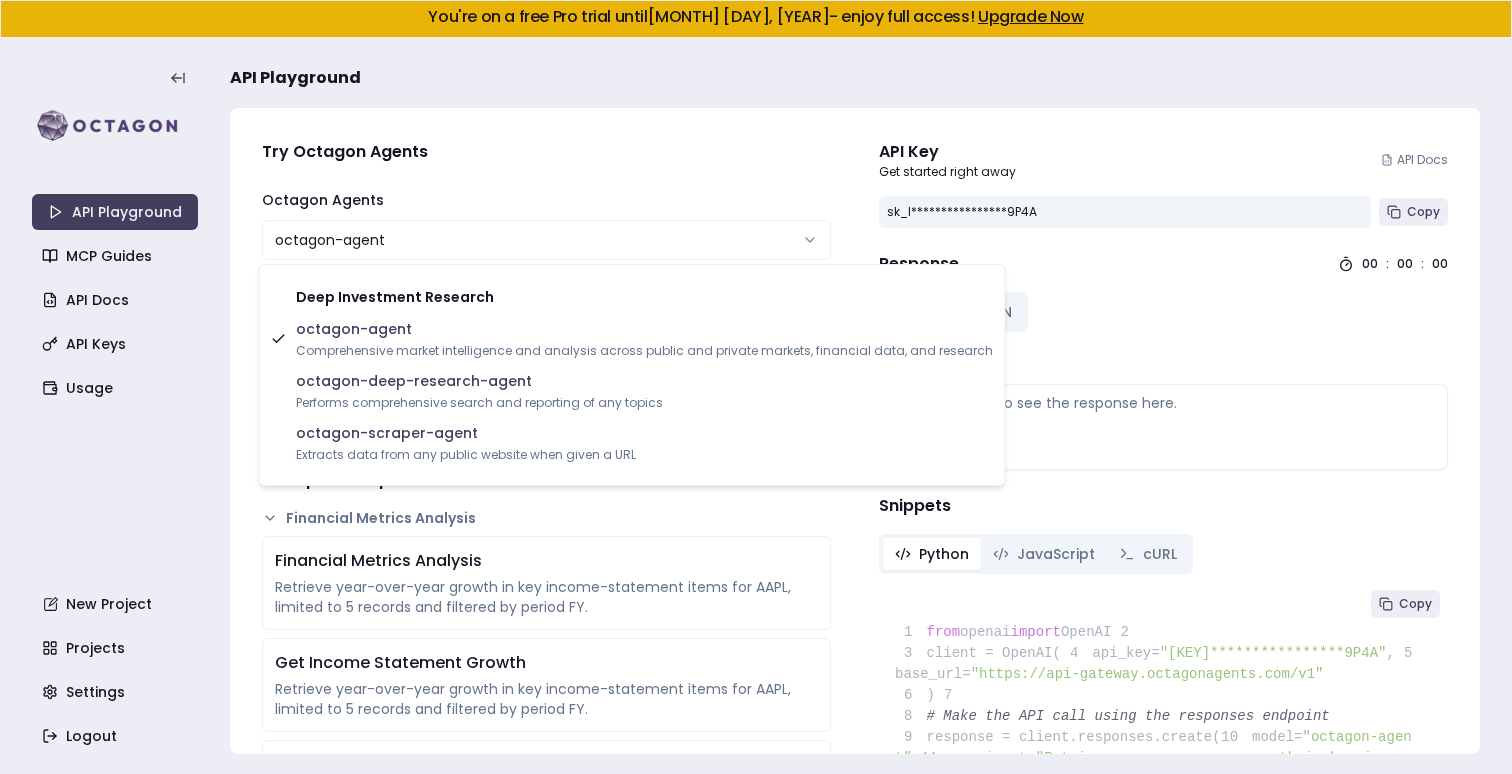 click on "**********" at bounding box center (756, 387) 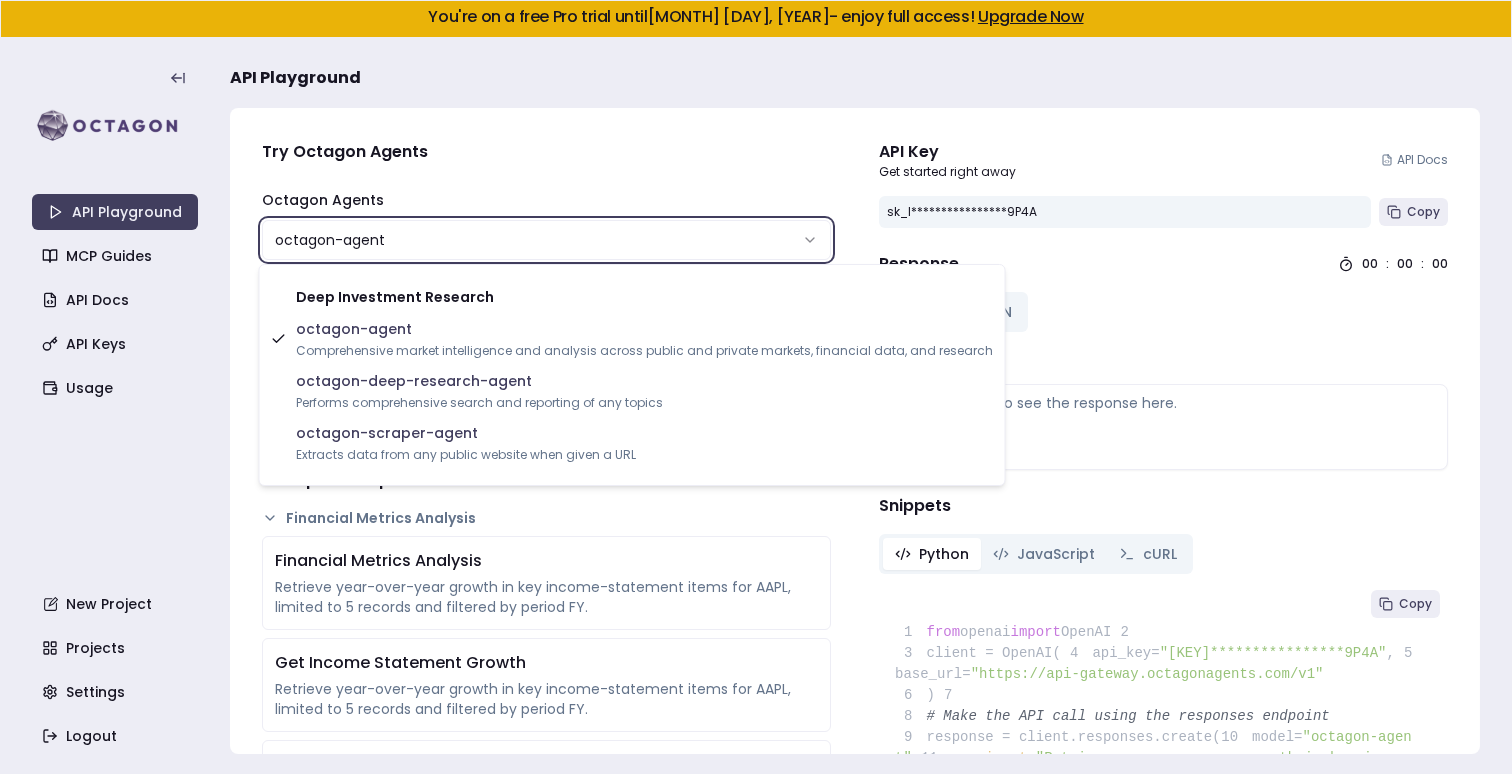 click on "**********" at bounding box center [756, 387] 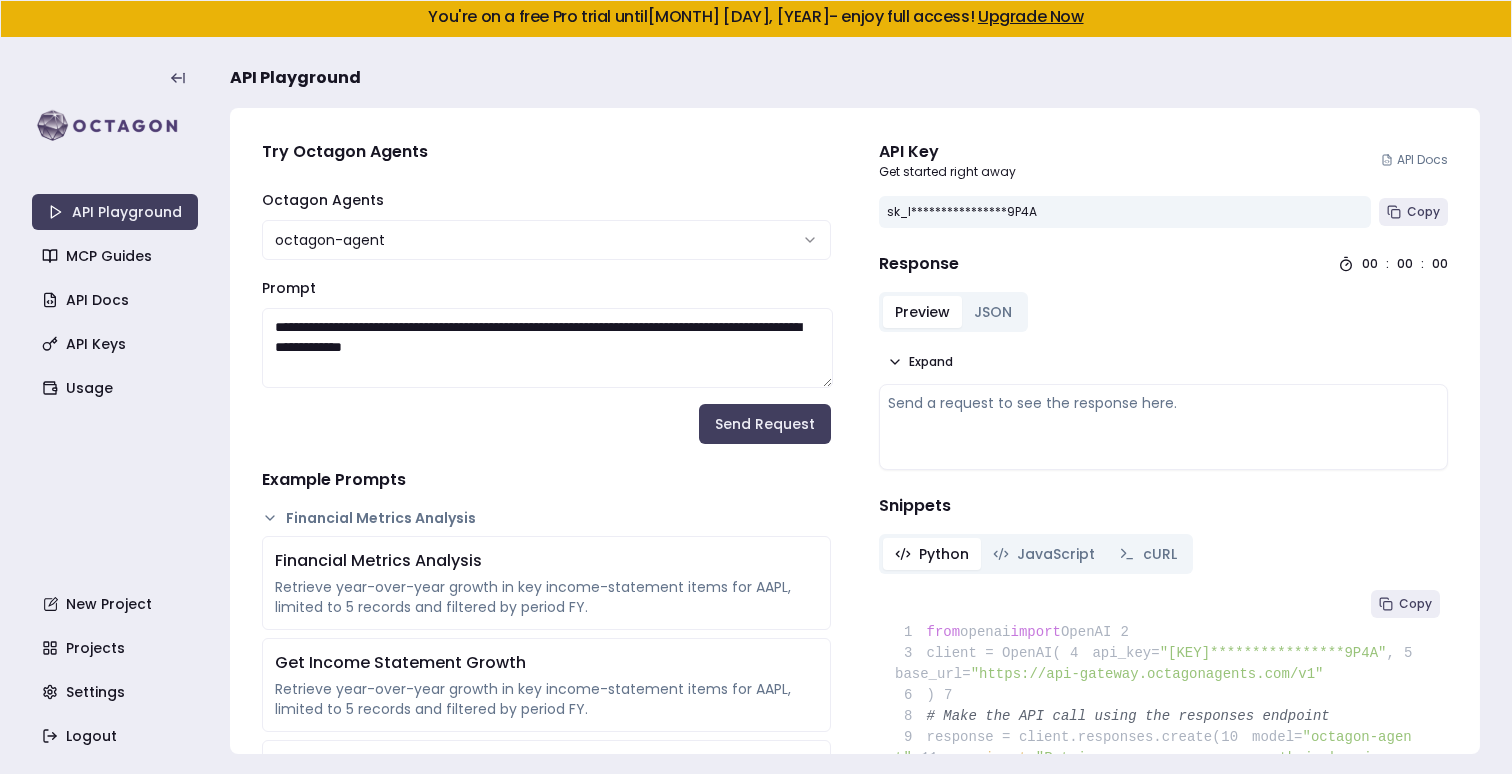 click on "**********" at bounding box center (546, 316) 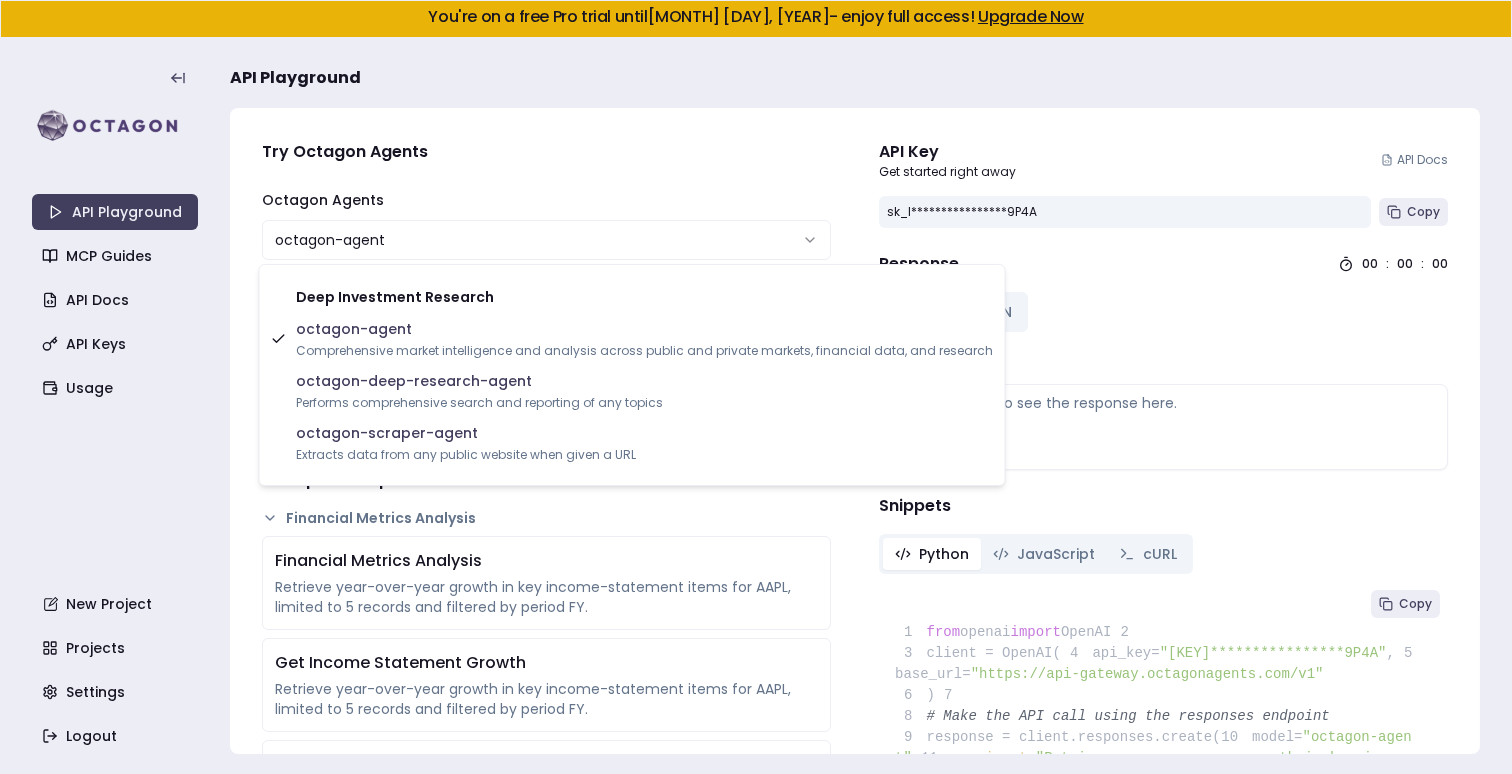 click on "**********" at bounding box center (756, 387) 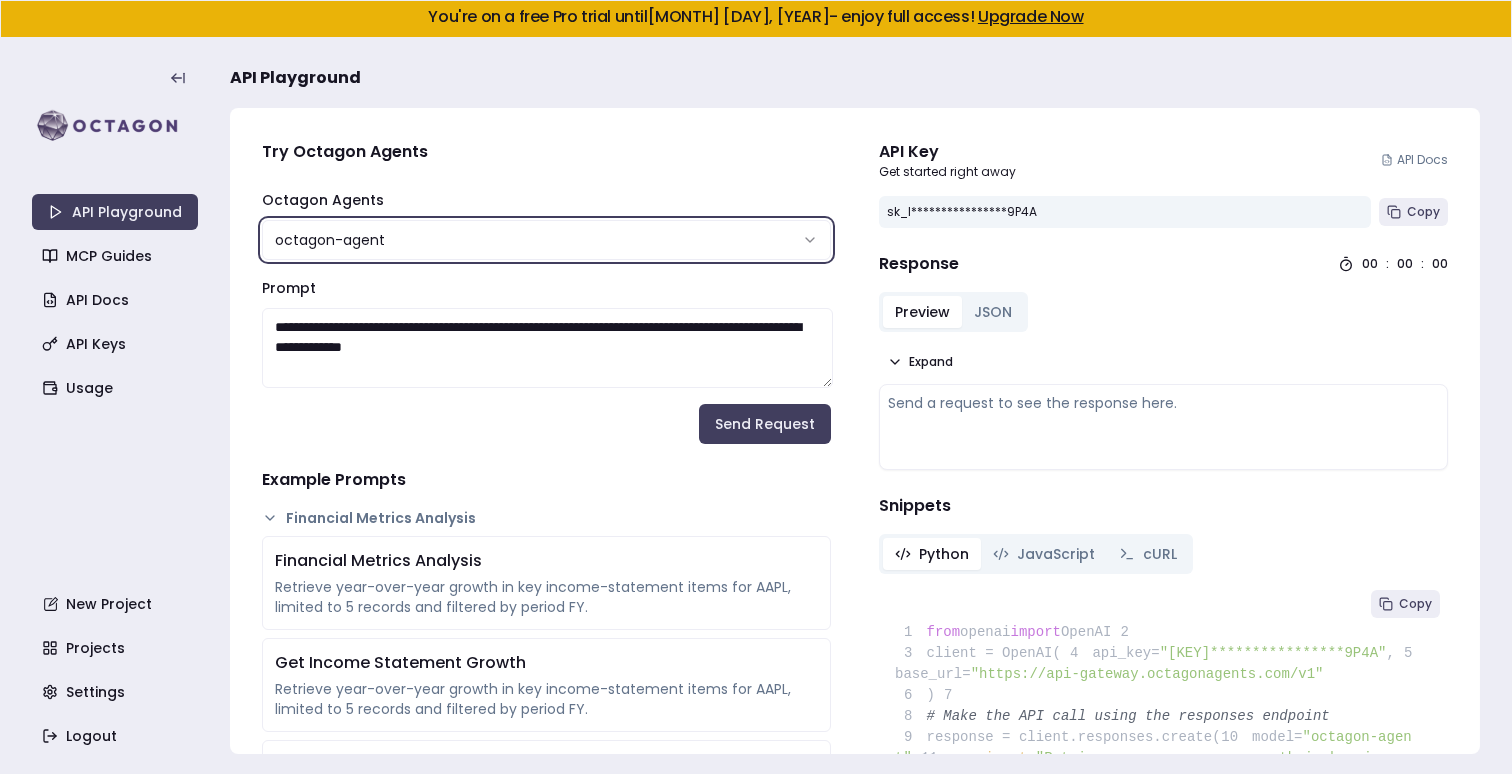 click on "**********" at bounding box center [756, 387] 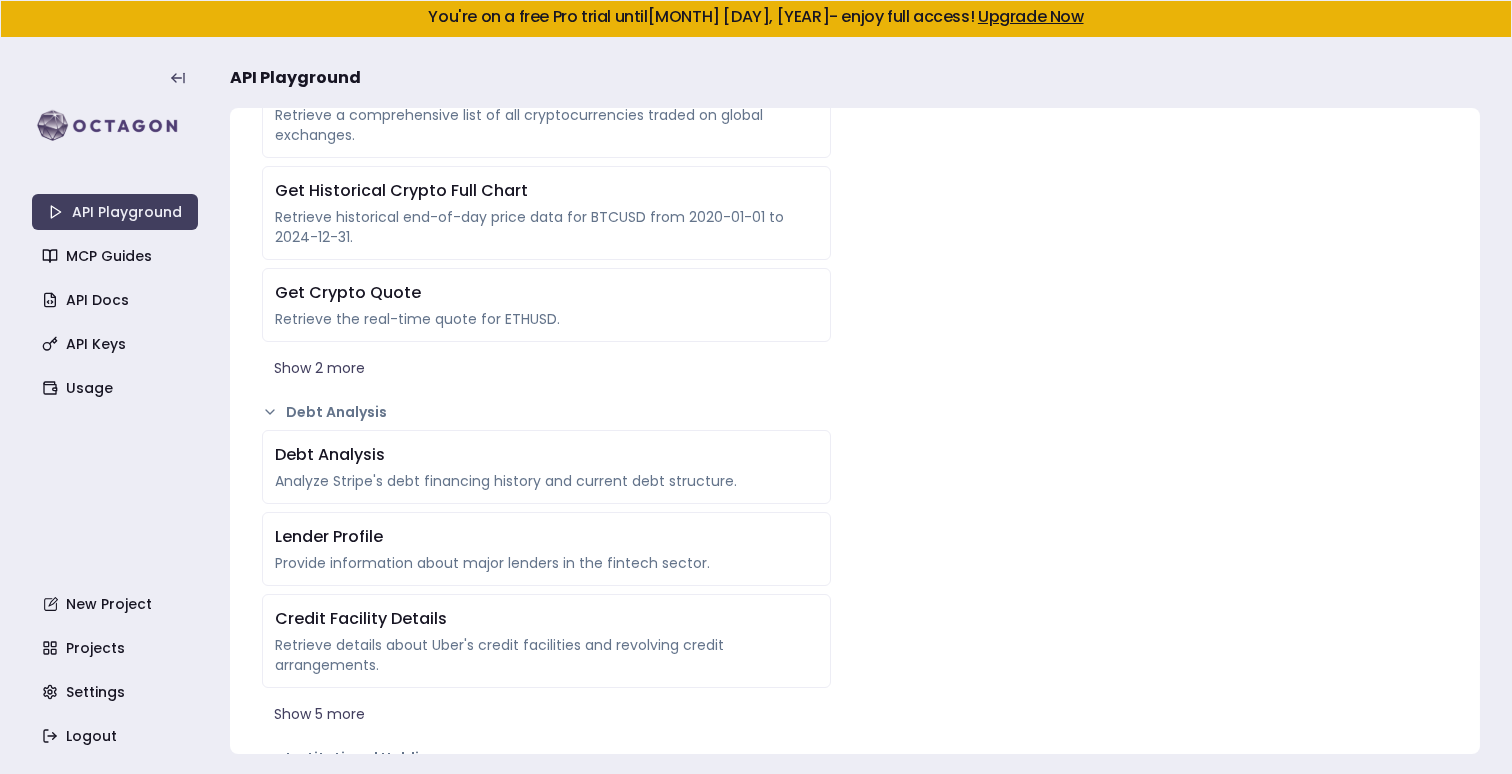 scroll, scrollTop: 3767, scrollLeft: 0, axis: vertical 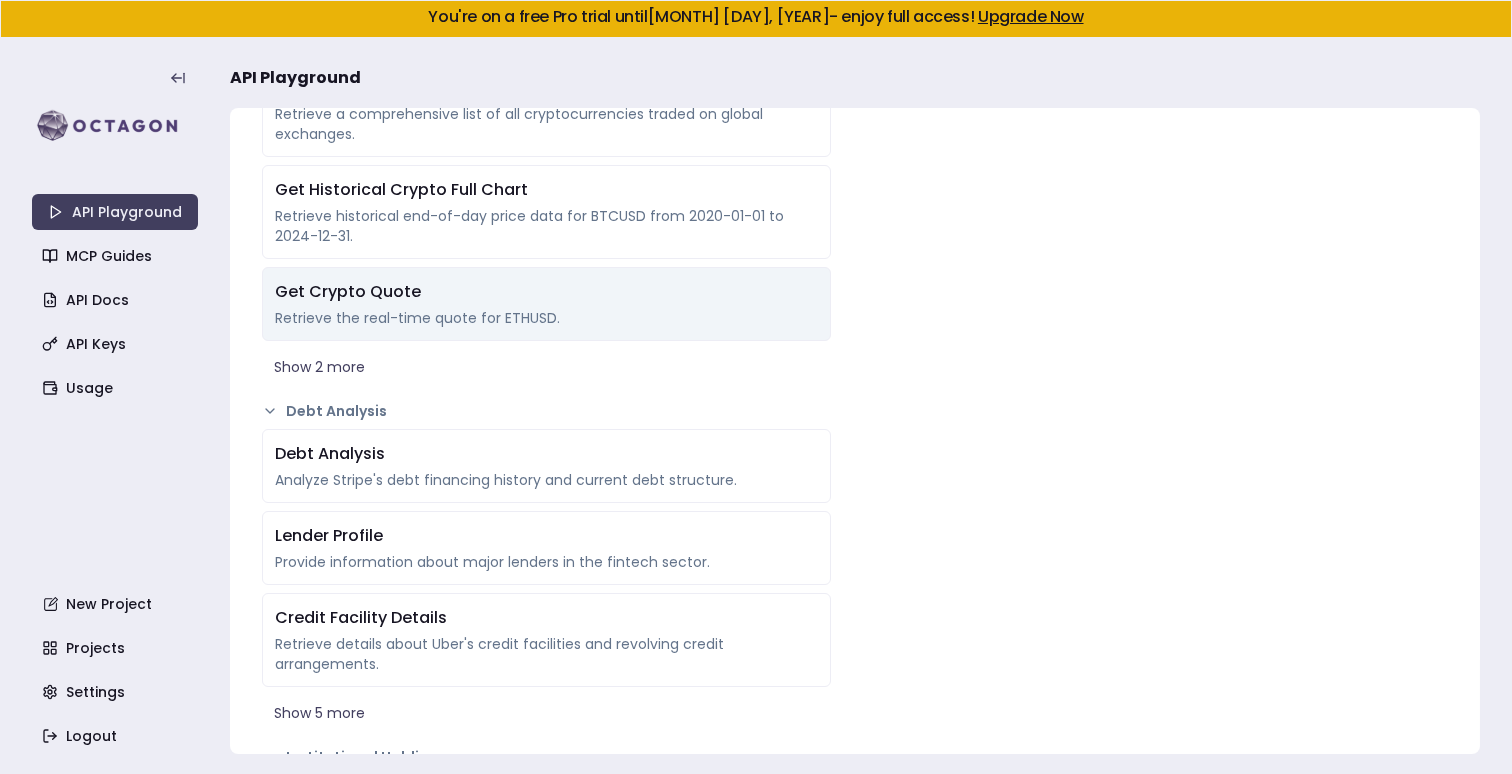 type 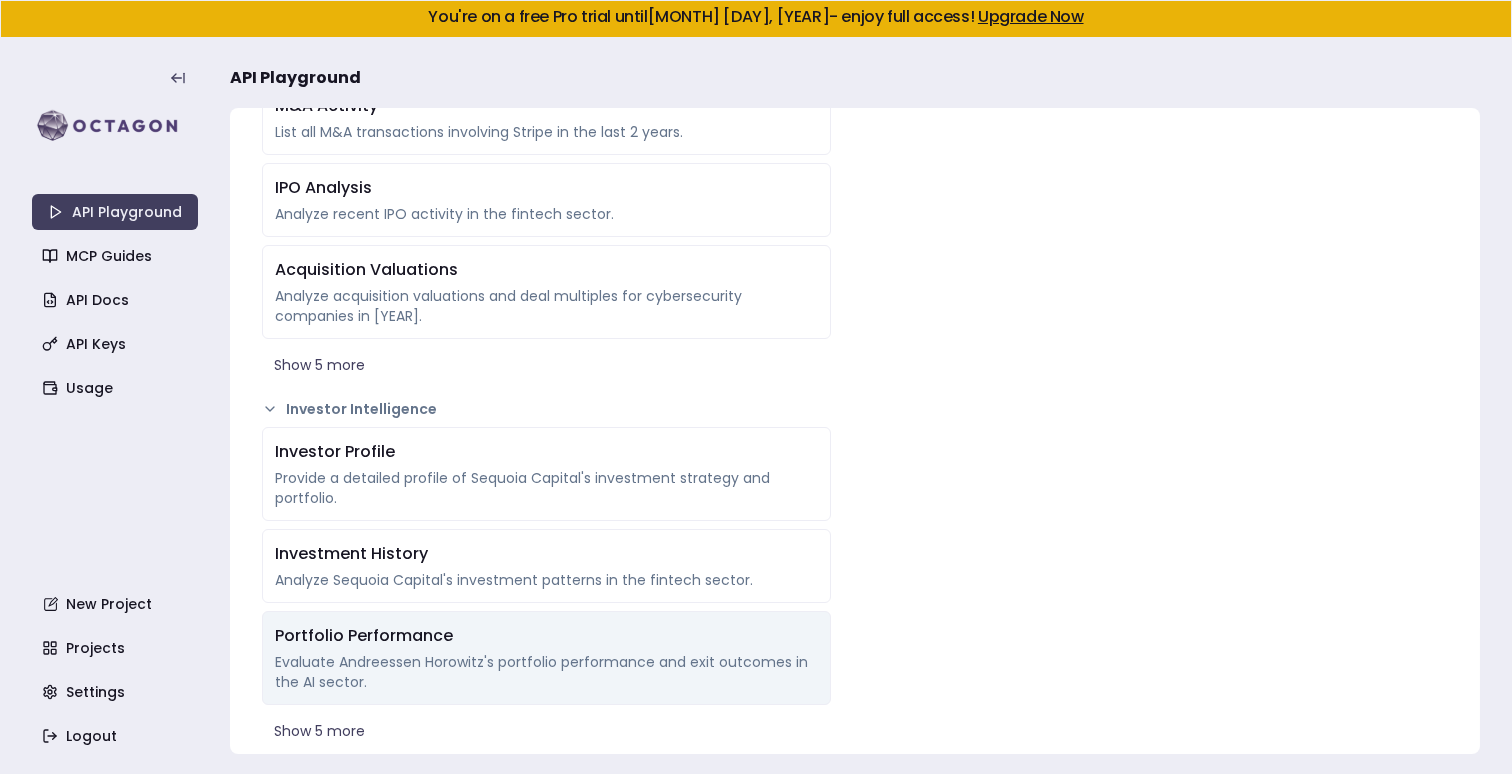 scroll, scrollTop: 3035, scrollLeft: 0, axis: vertical 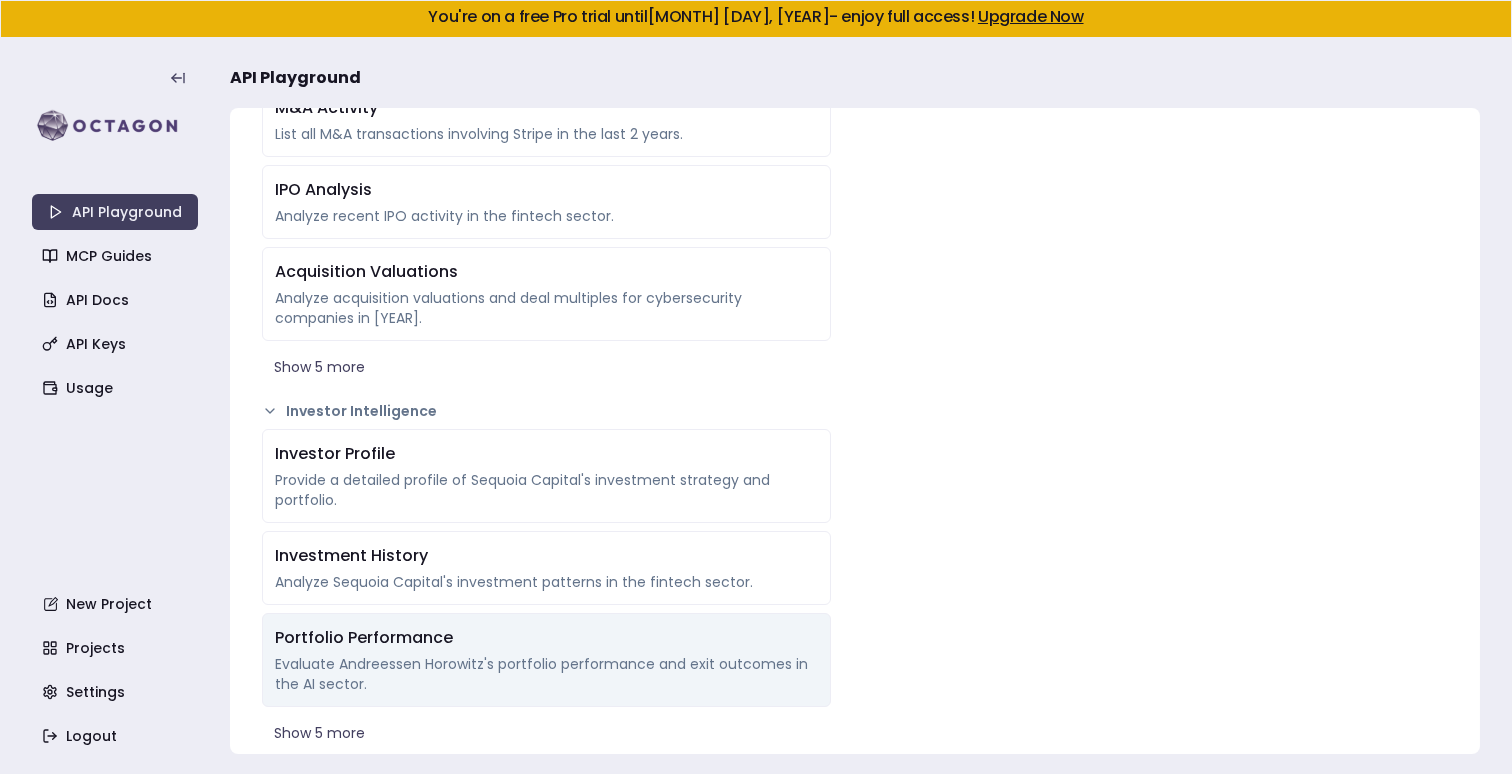 click on "Portfolio Performance" at bounding box center [546, 638] 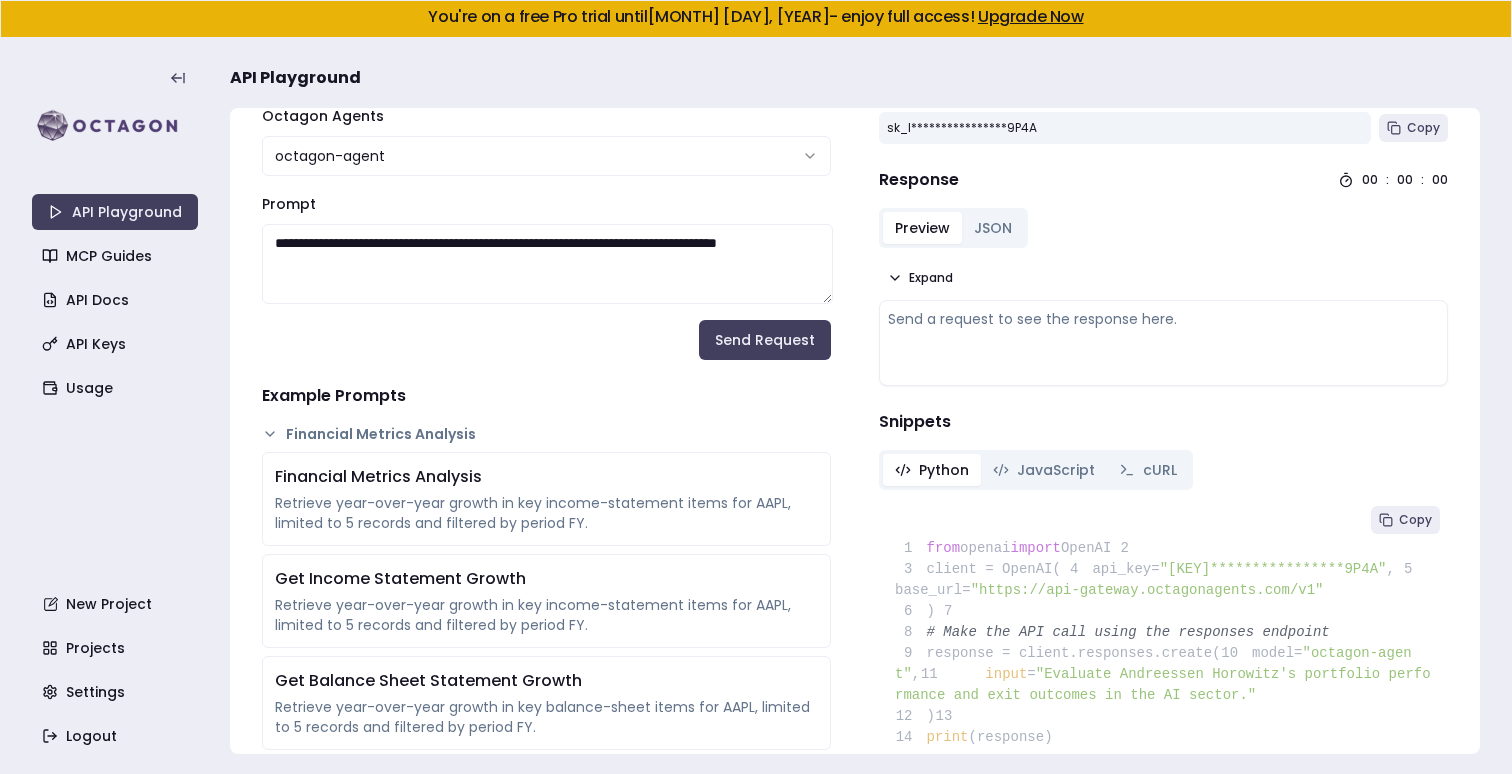 scroll, scrollTop: 87, scrollLeft: 0, axis: vertical 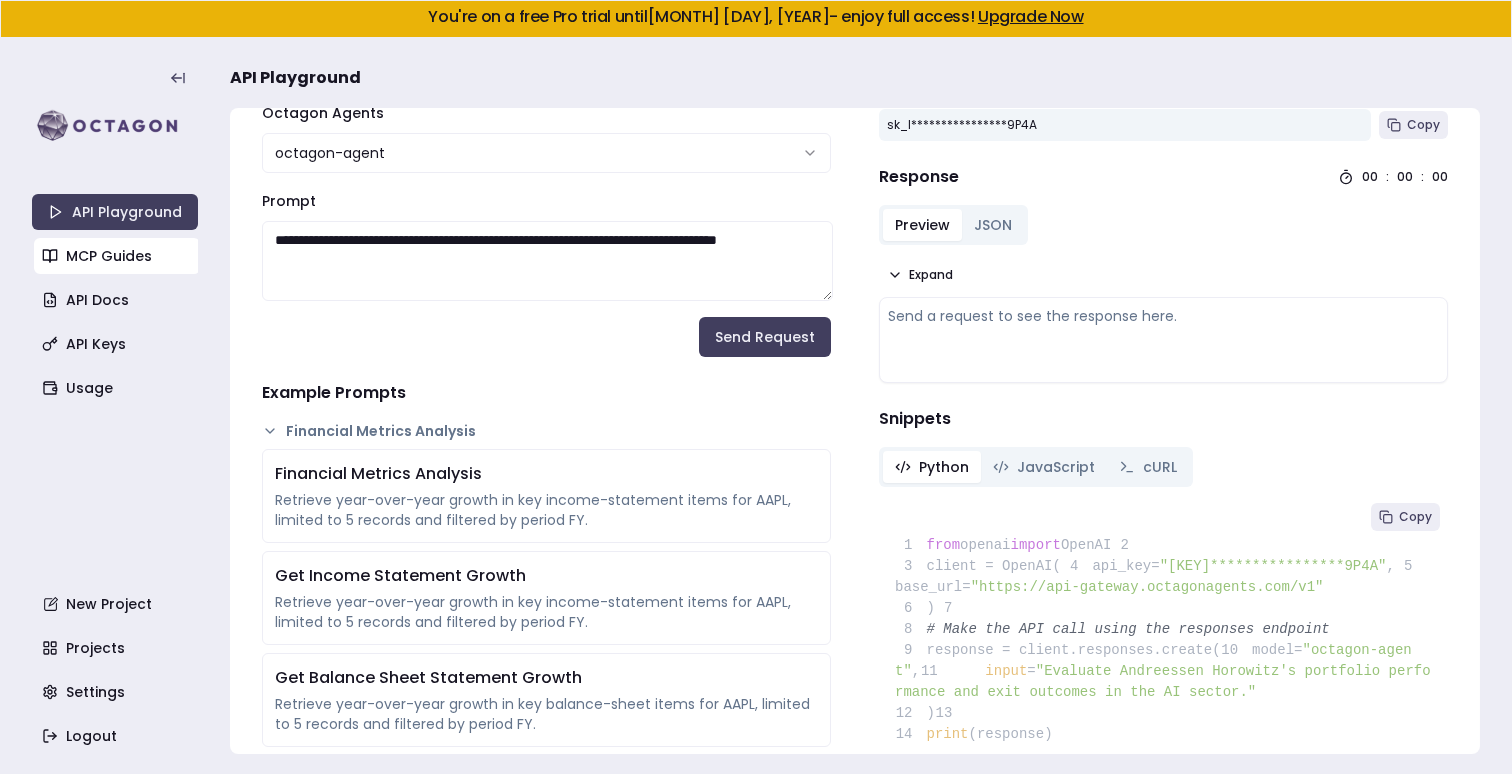 click on "MCP Guides" at bounding box center [117, 256] 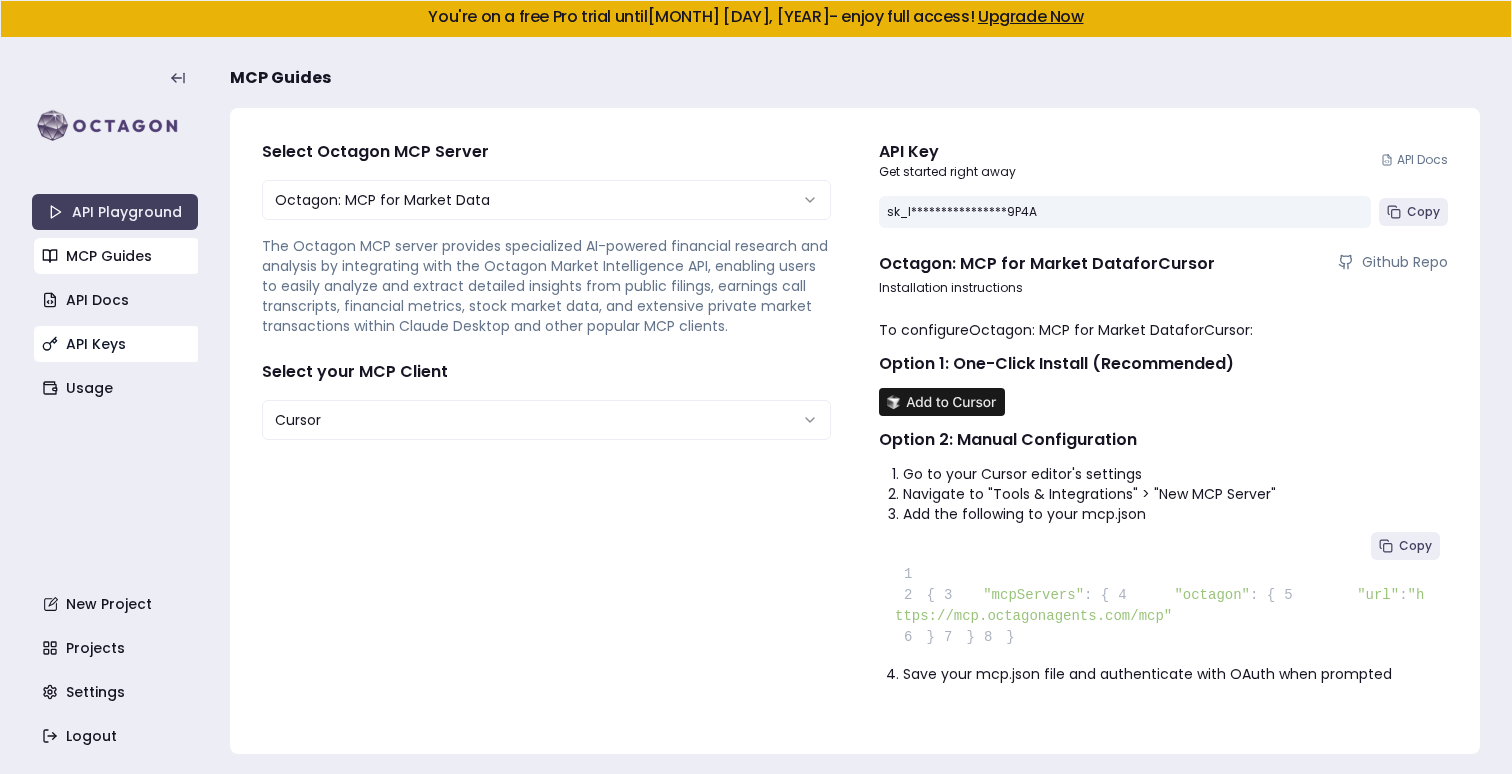 click on "API Keys" at bounding box center (117, 344) 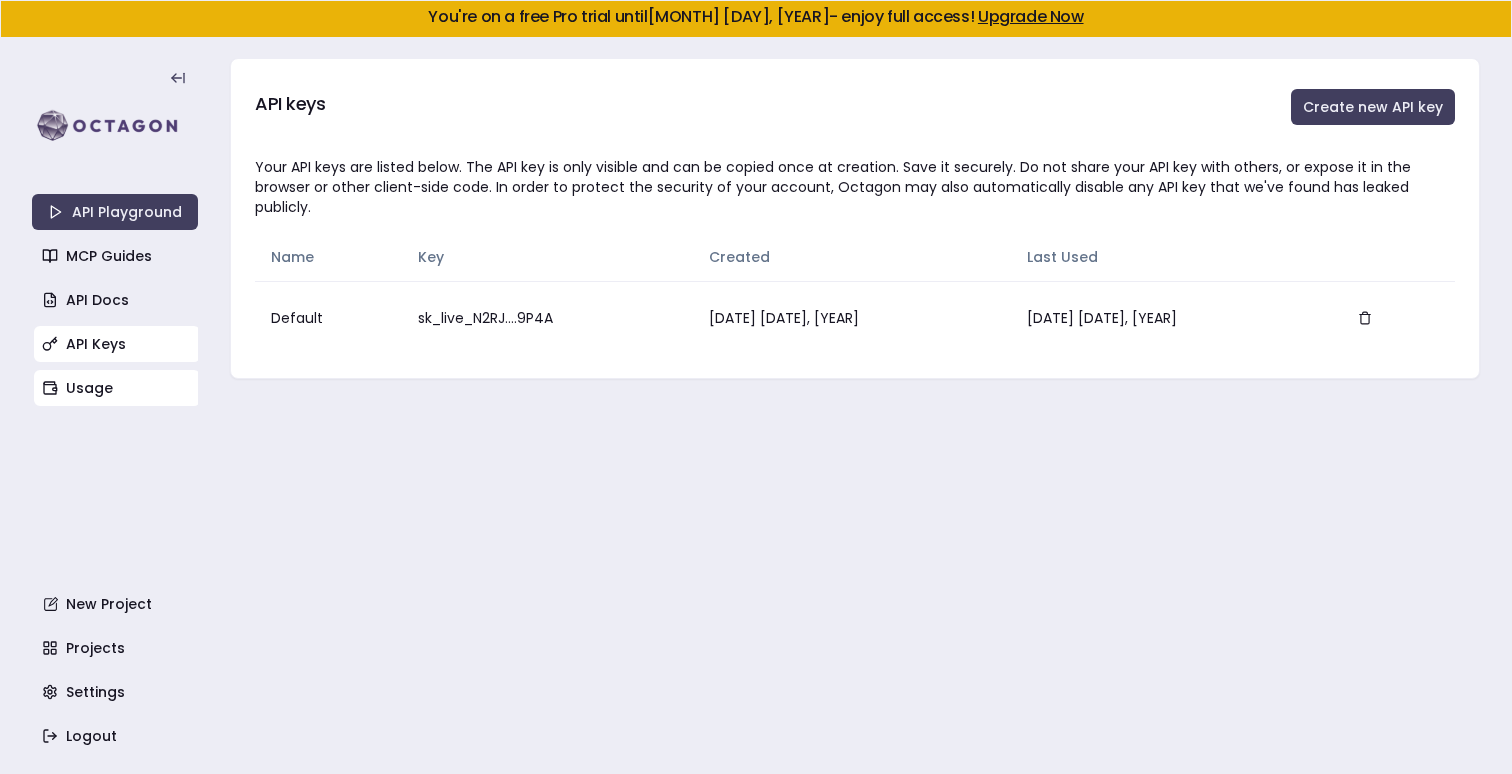 click on "Usage" at bounding box center [117, 388] 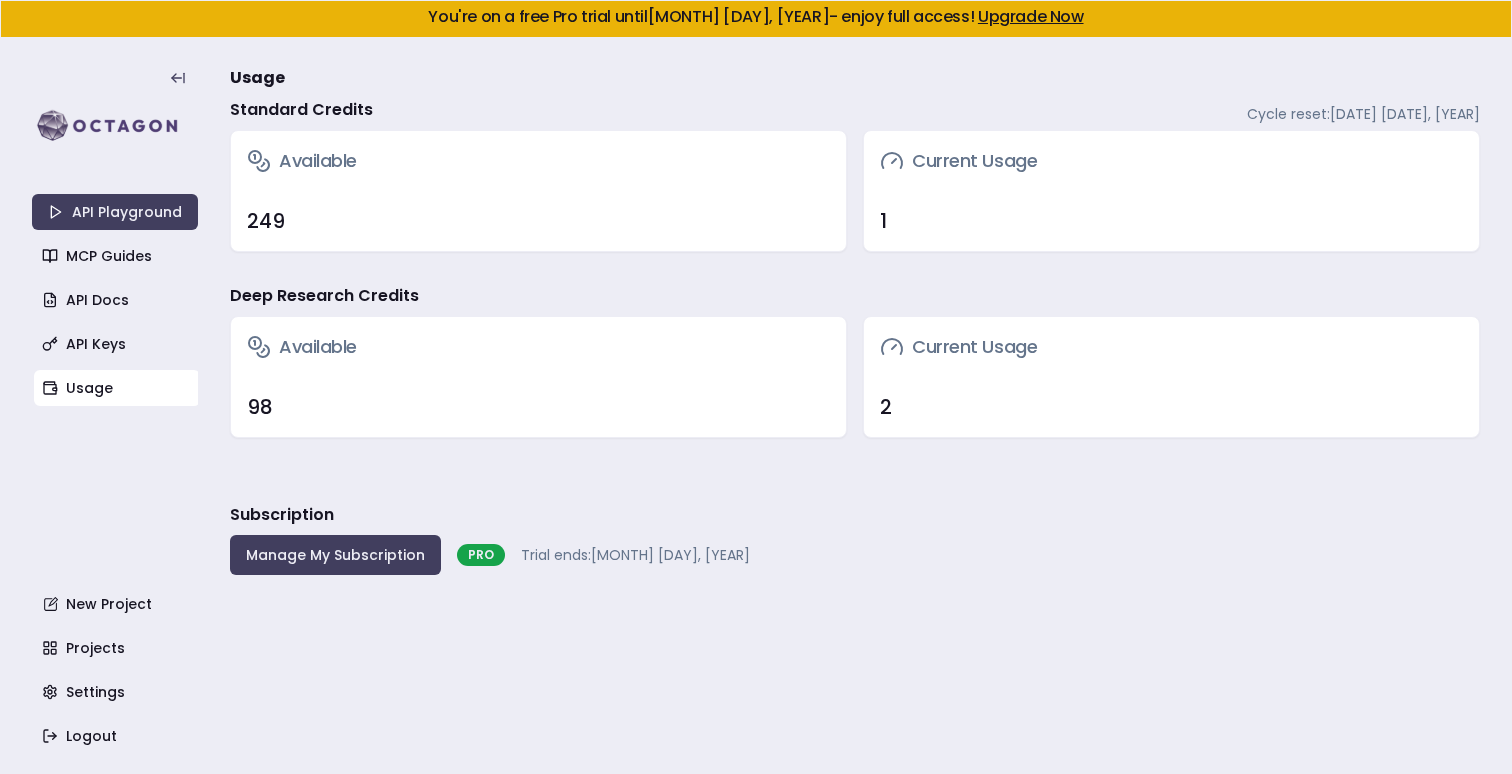 click on "249" at bounding box center [538, 221] 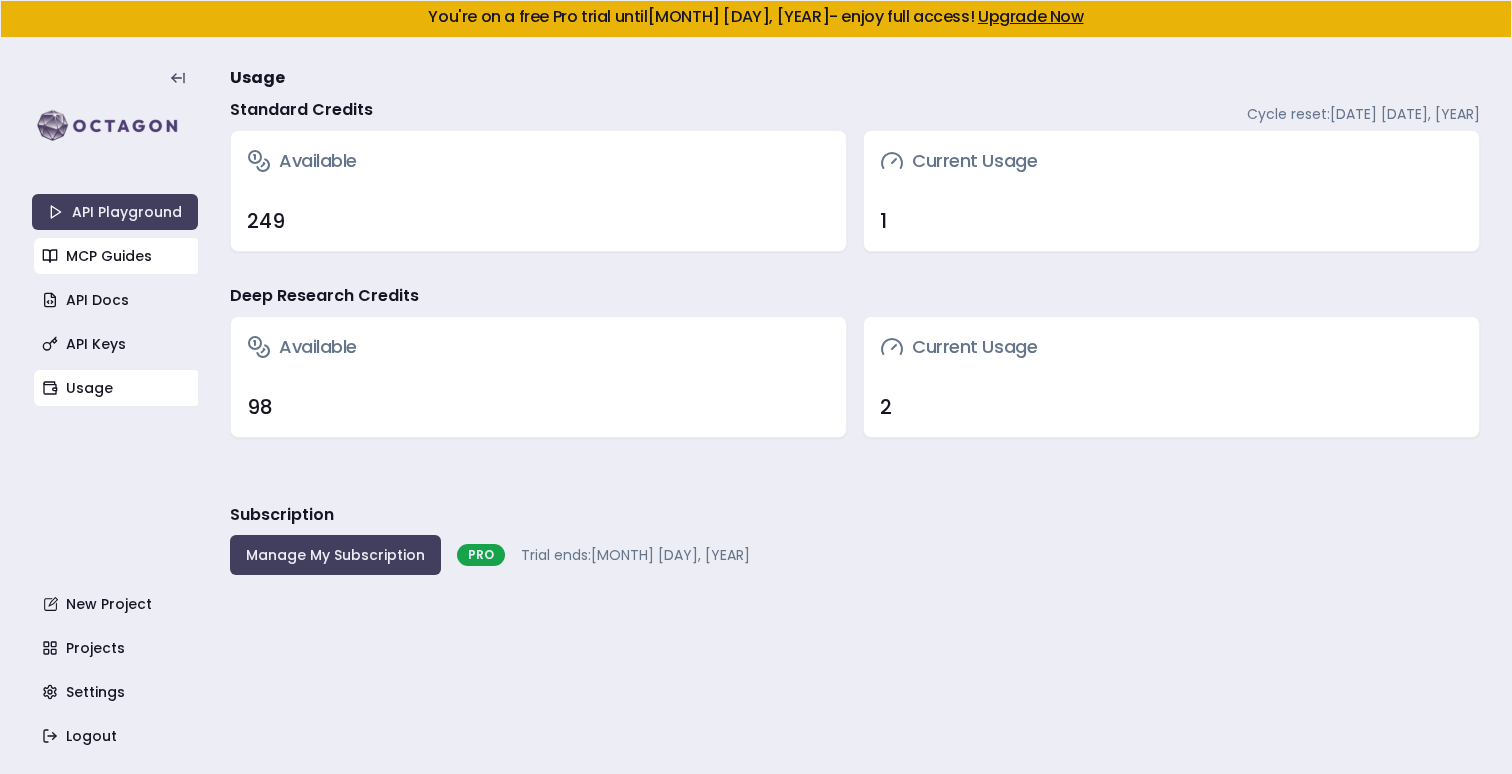 click on "MCP Guides" at bounding box center [117, 256] 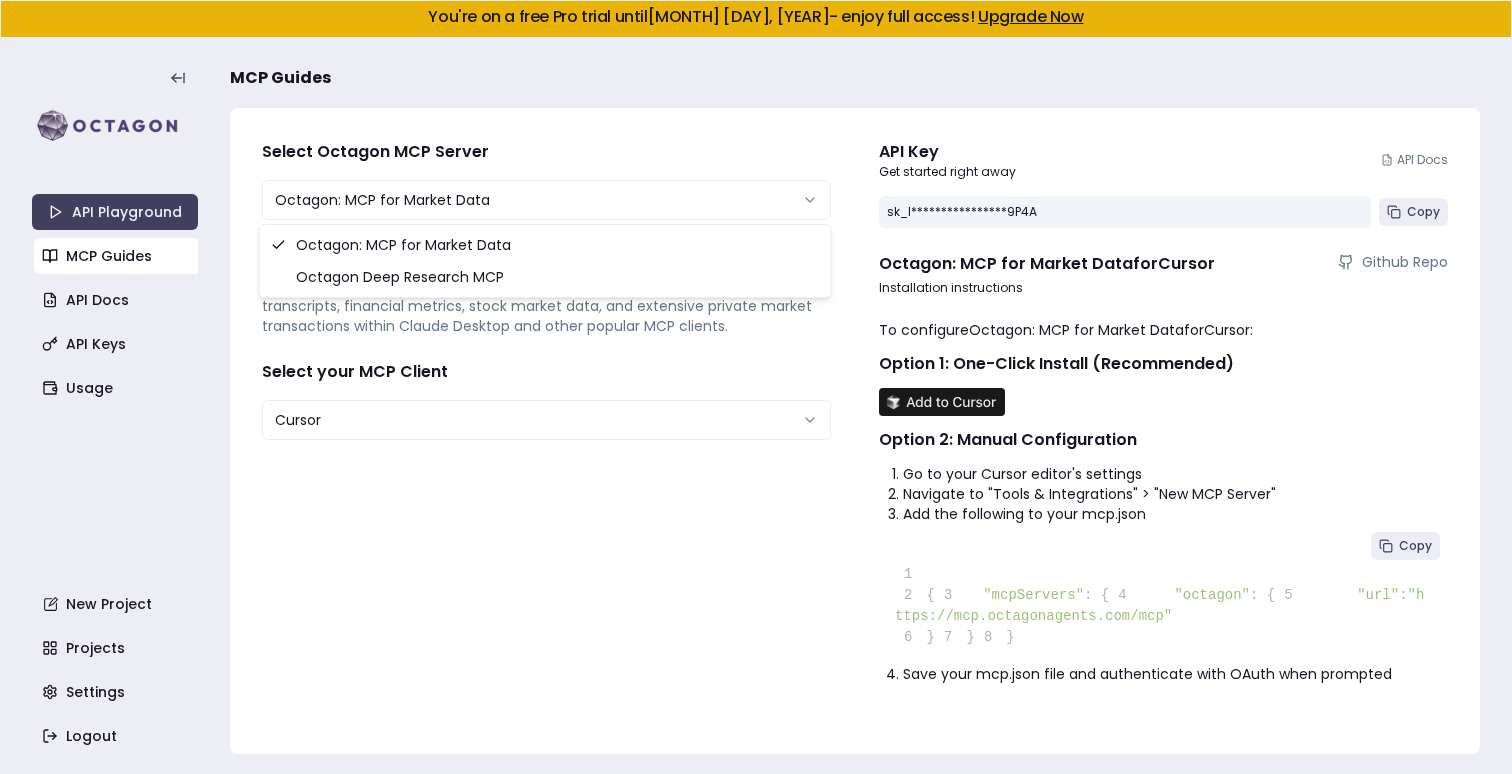 click on "**********" at bounding box center [756, 387] 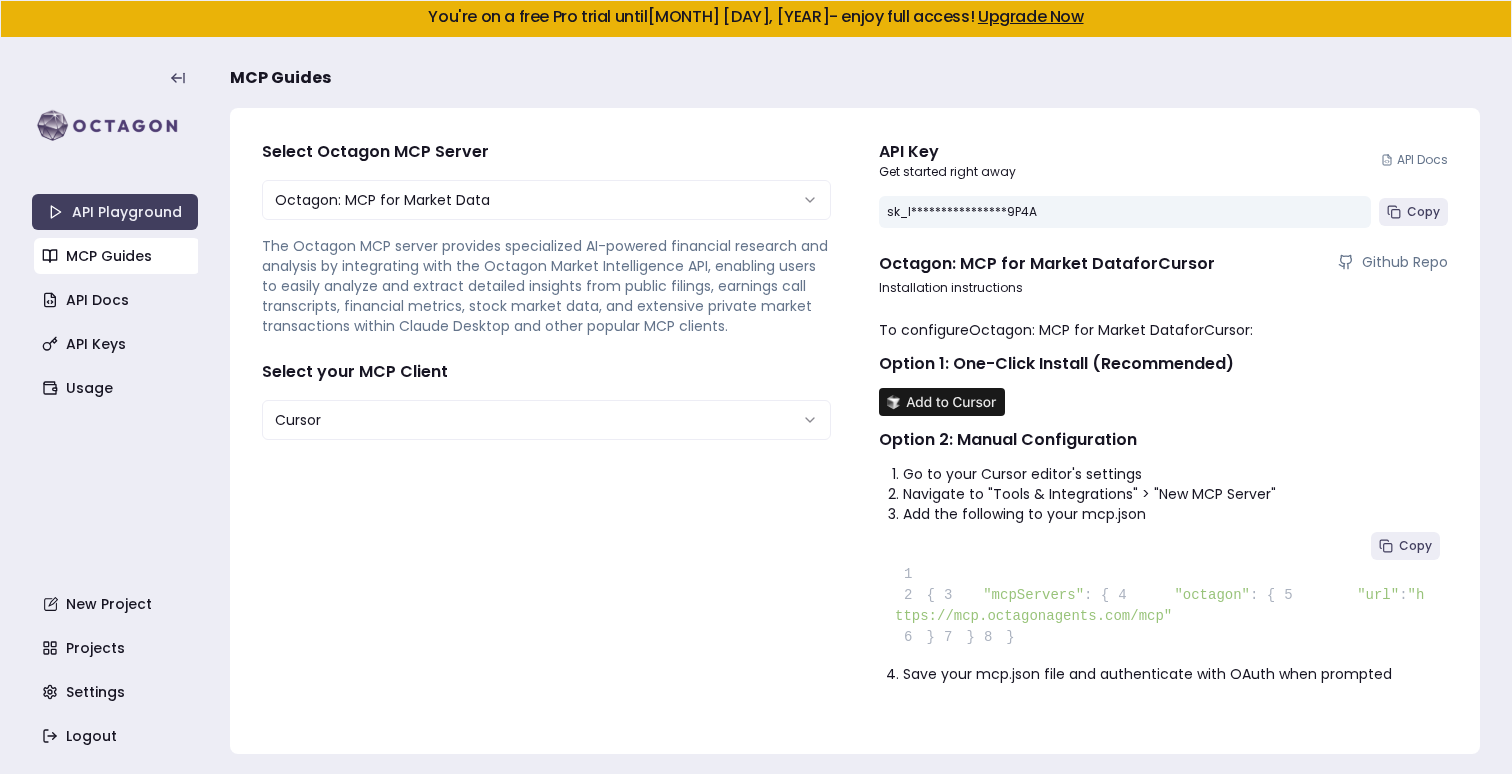click on "The Octagon MCP server provides specialized AI-powered financial research and analysis by integrating with the Octagon Market Intelligence API, enabling users to easily analyze and extract detailed insights from public filings, earnings call transcripts, financial metrics, stock market data, and extensive private market transactions within Claude Desktop and other popular MCP clients." at bounding box center [546, 286] 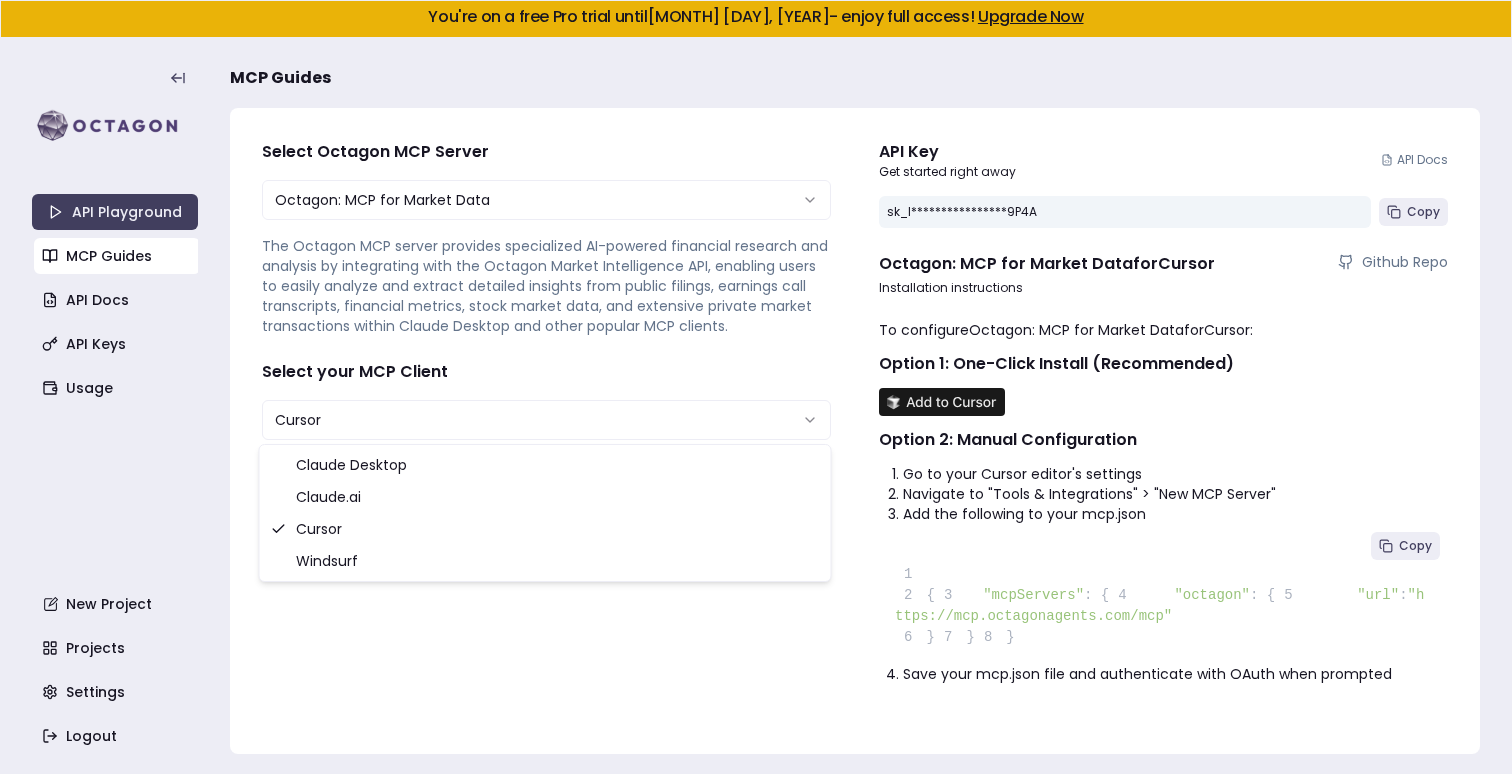 click on "**********" at bounding box center (756, 387) 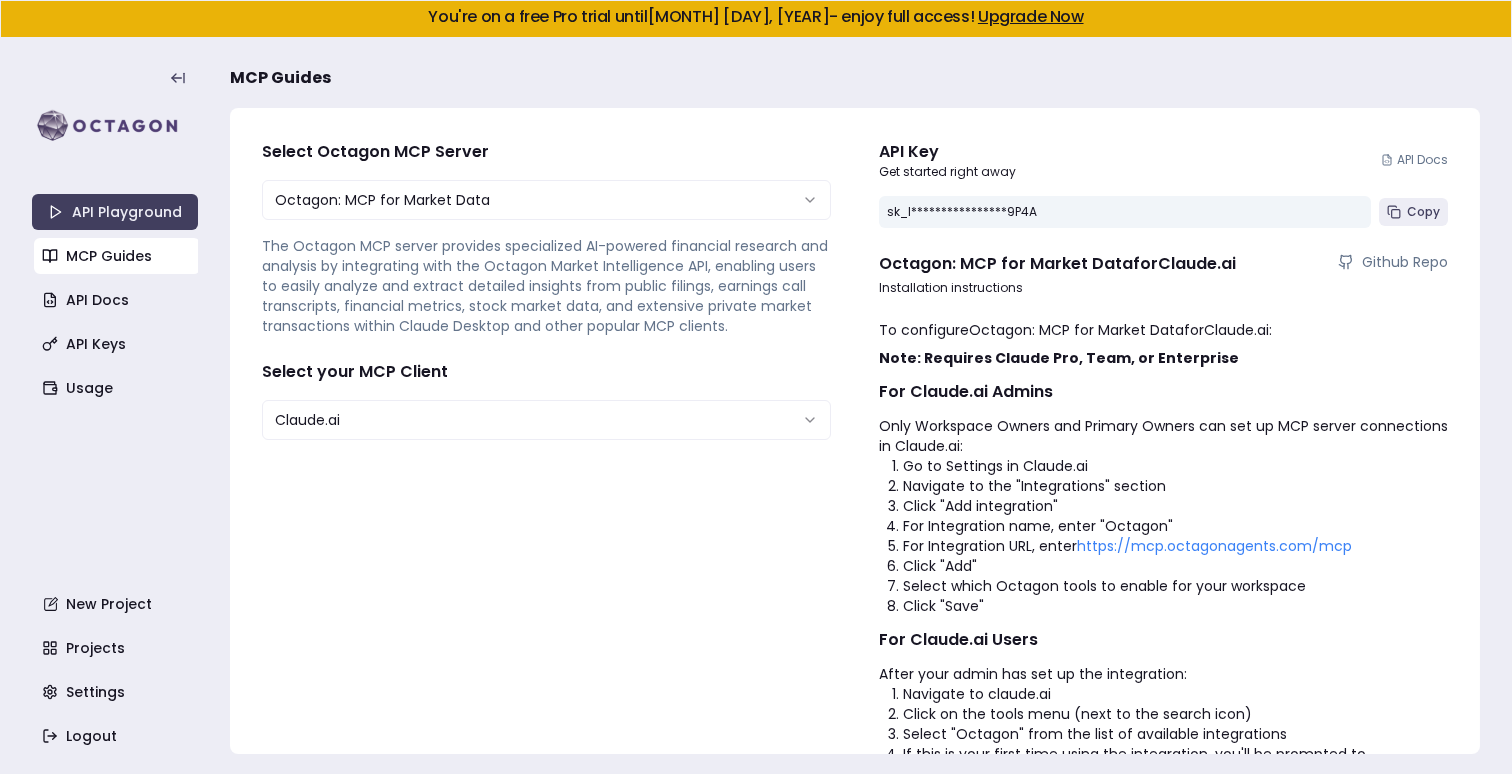 click on "**********" at bounding box center [546, 472] 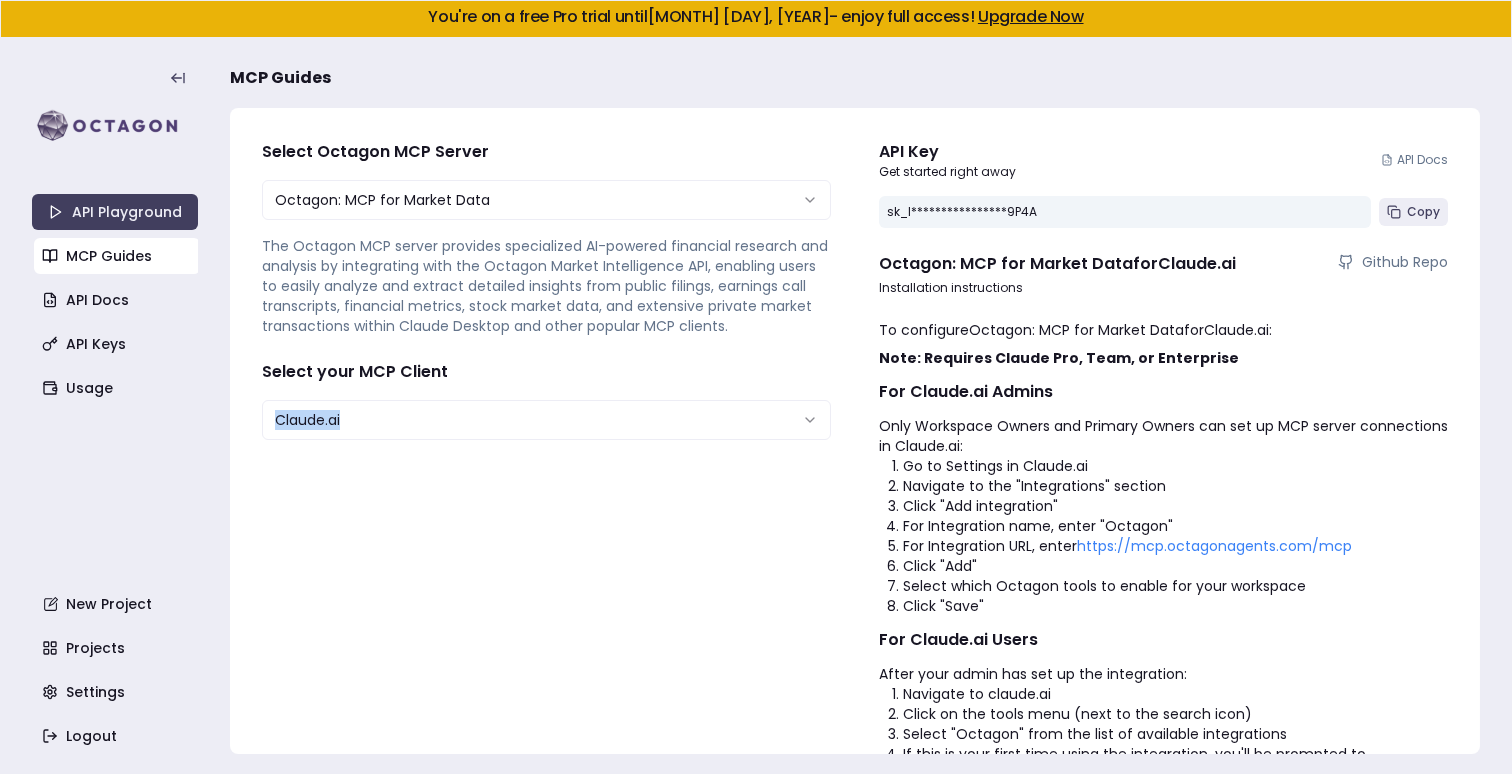 click on "**********" at bounding box center (546, 472) 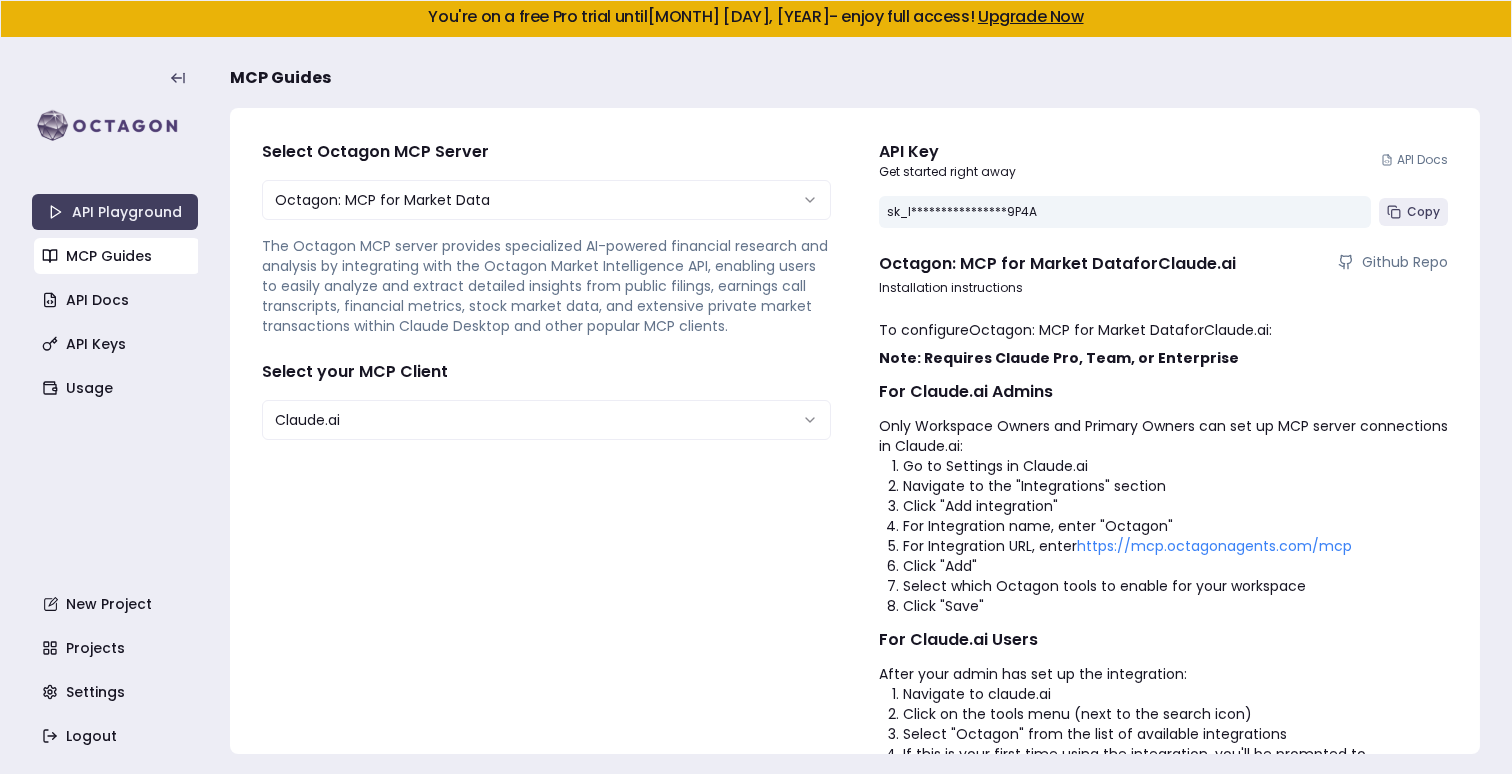 click on "**********" at bounding box center [546, 472] 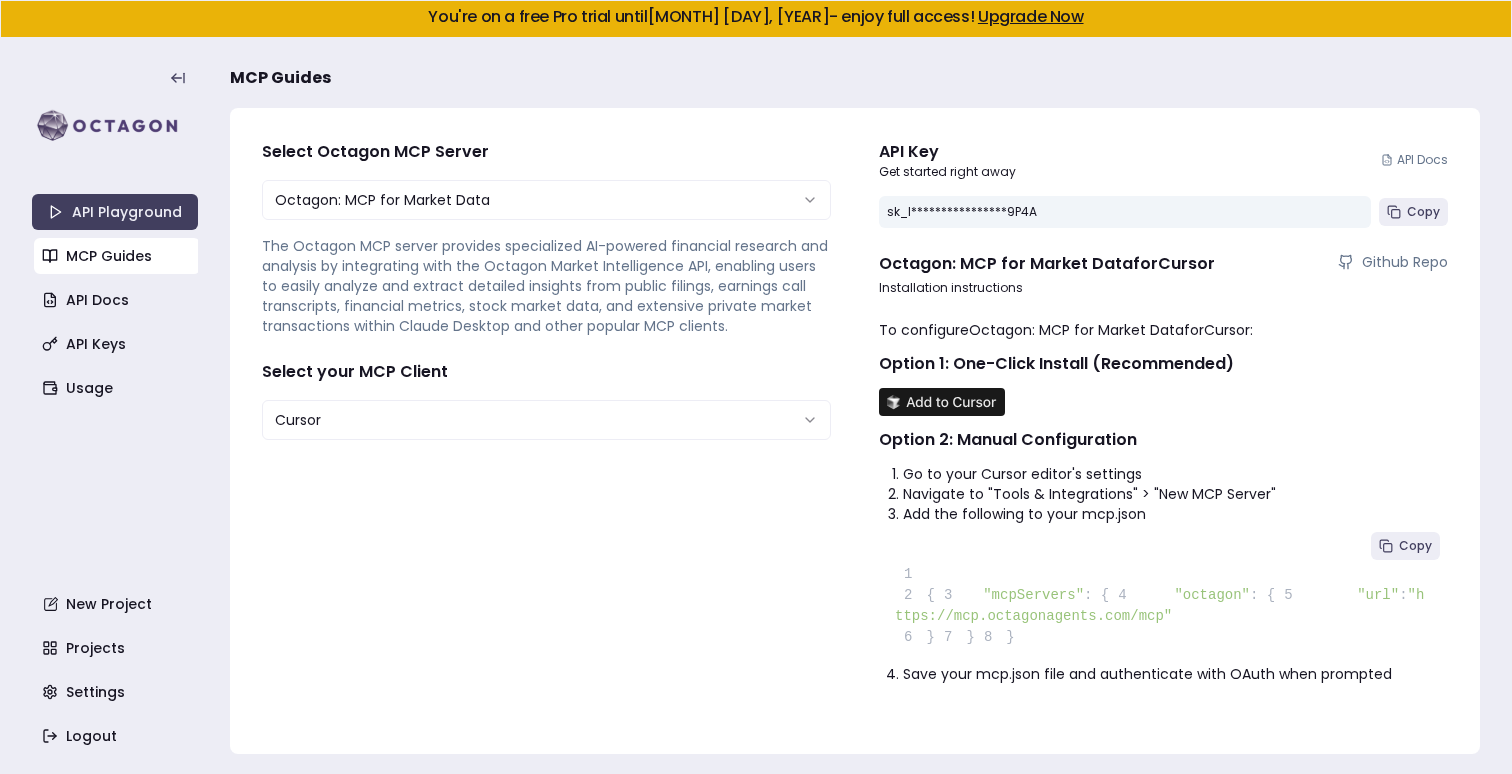 click on "**********" at bounding box center (756, 387) 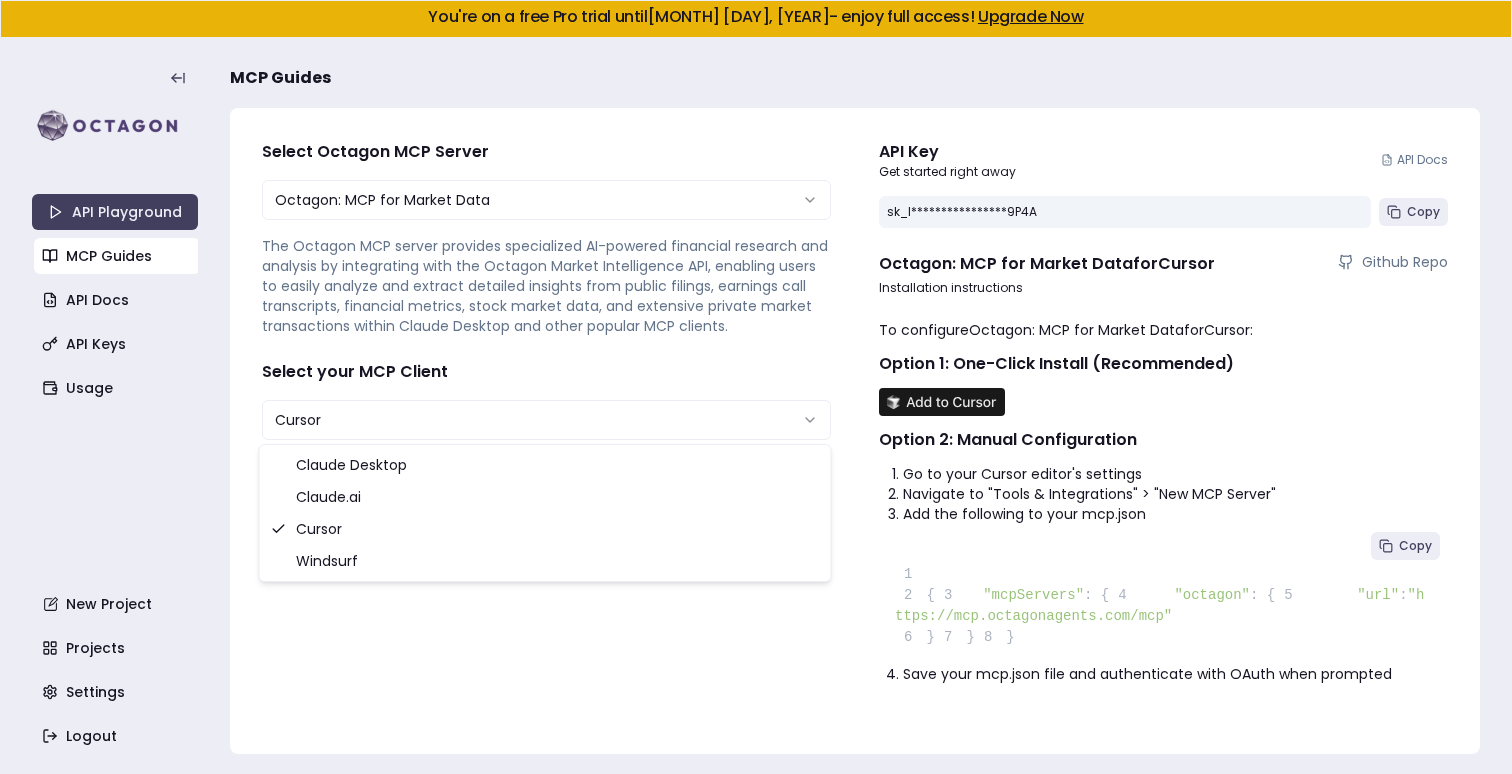 select on "**********" 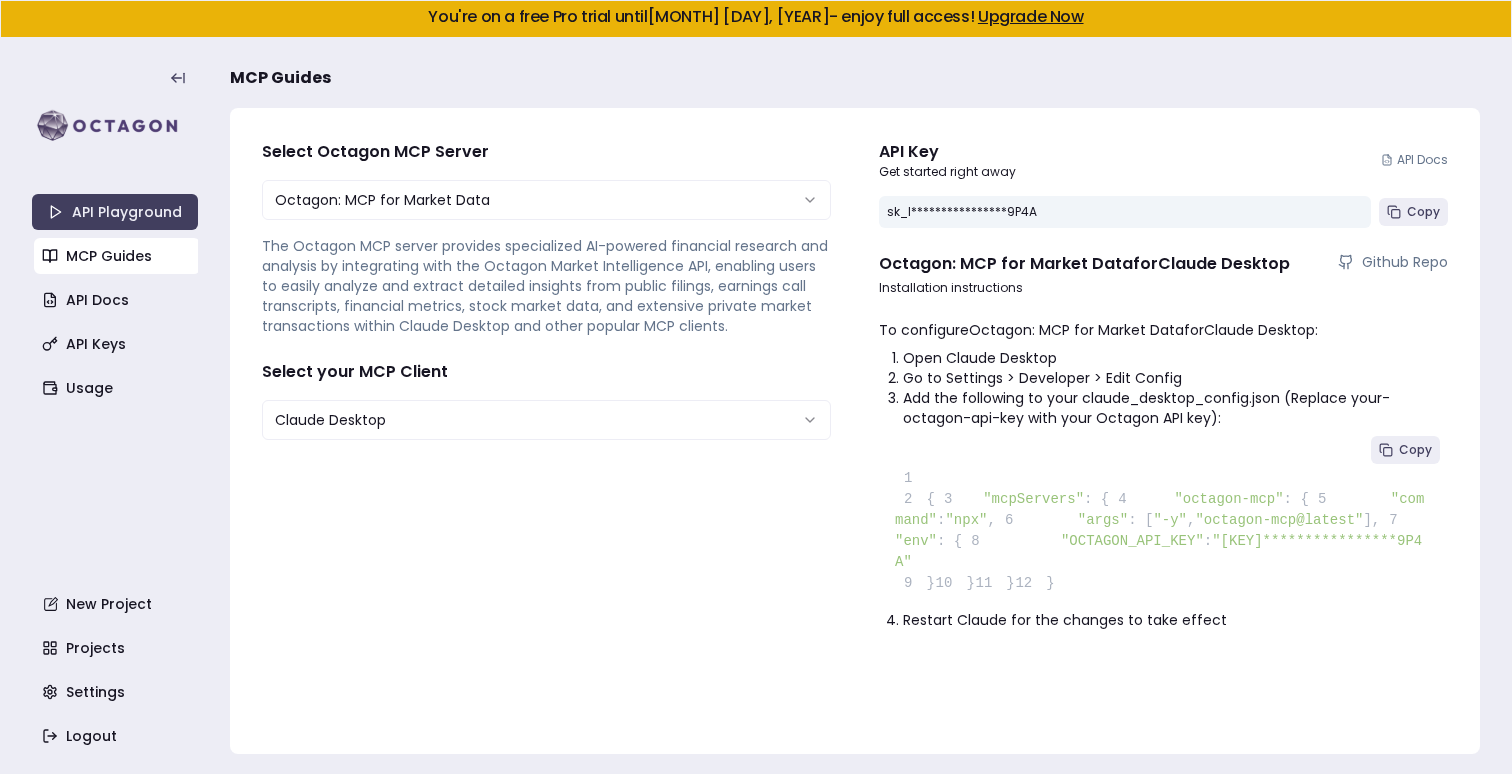 click on "Select your MCP Client" at bounding box center (546, 372) 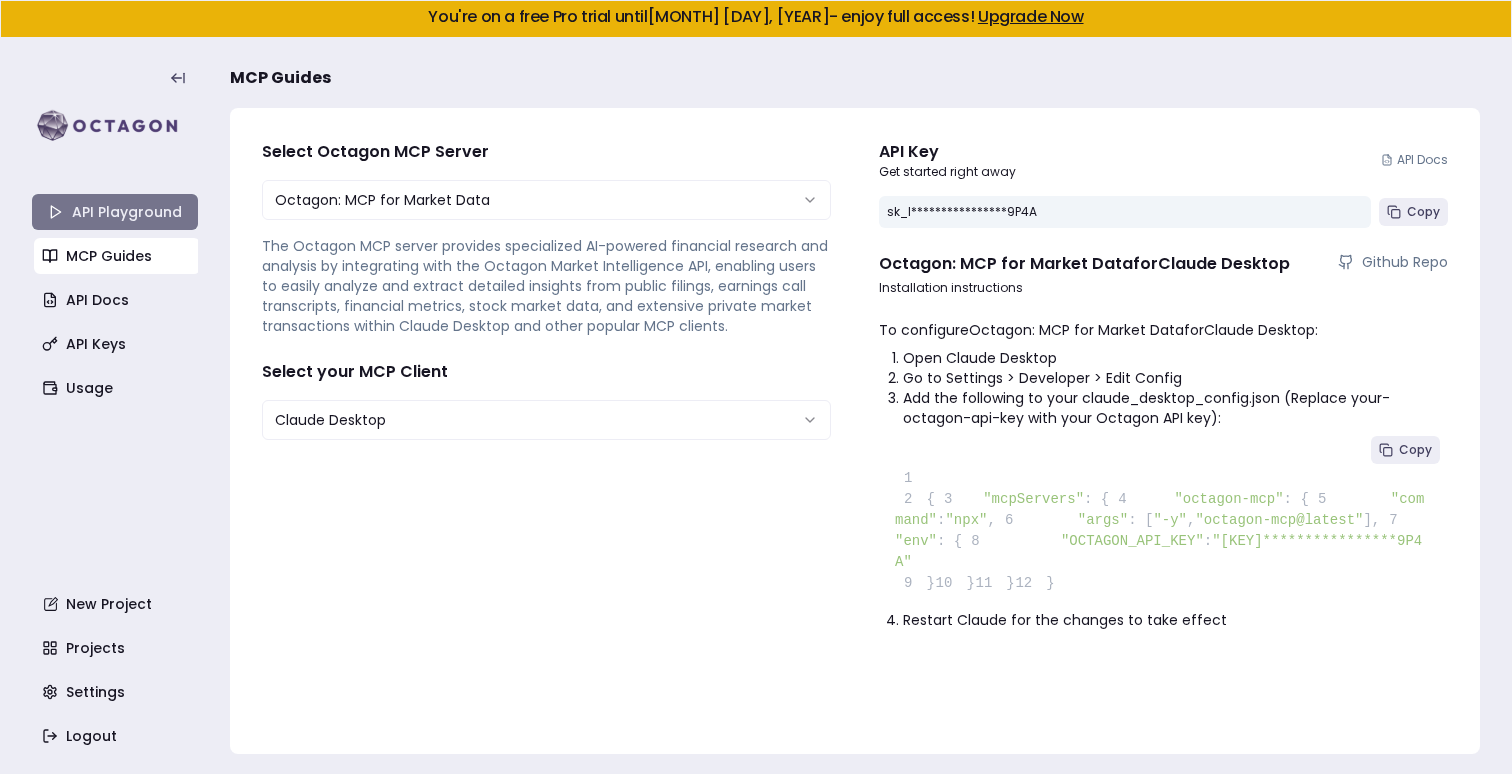click on "API Playground" at bounding box center (115, 212) 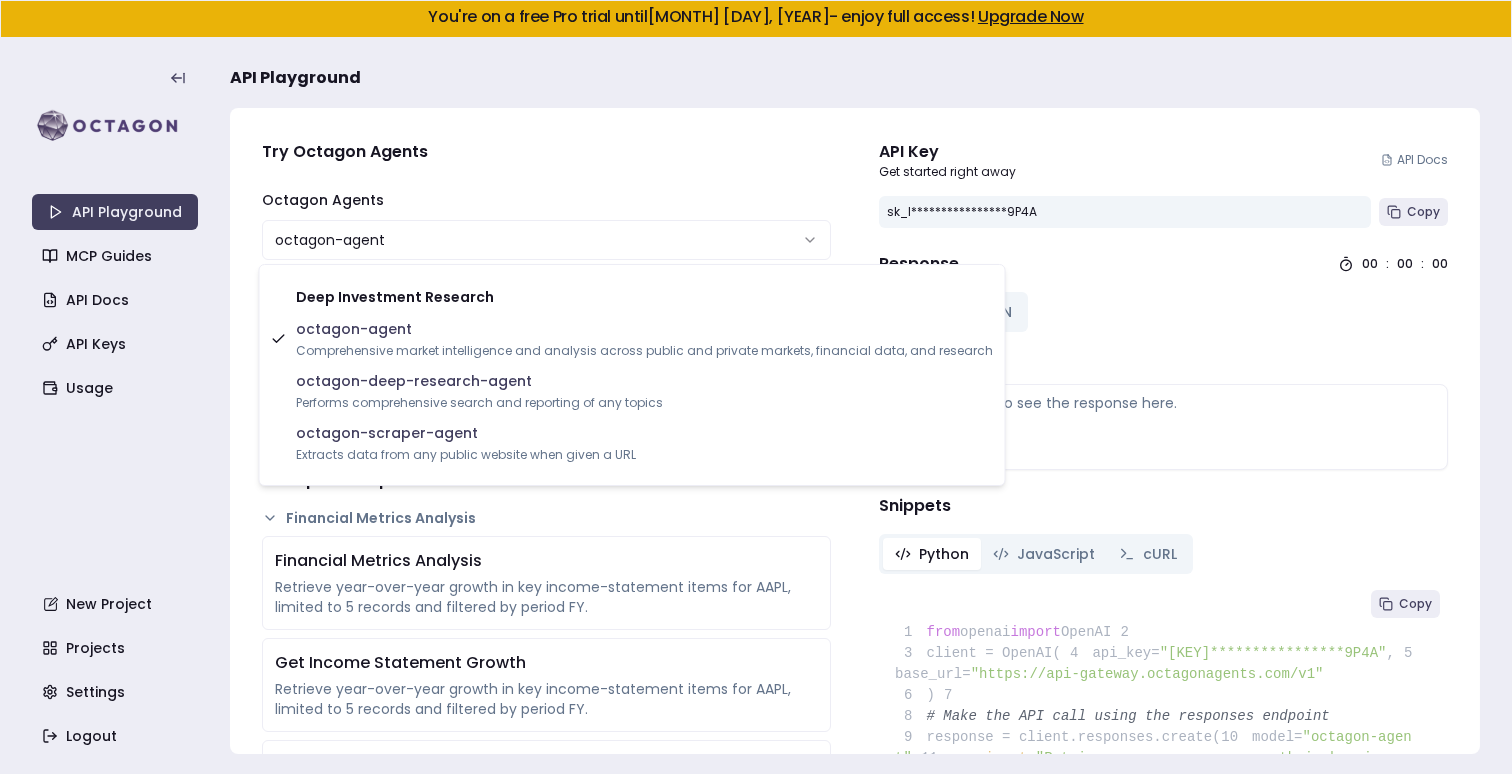 click on "**********" at bounding box center [756, 387] 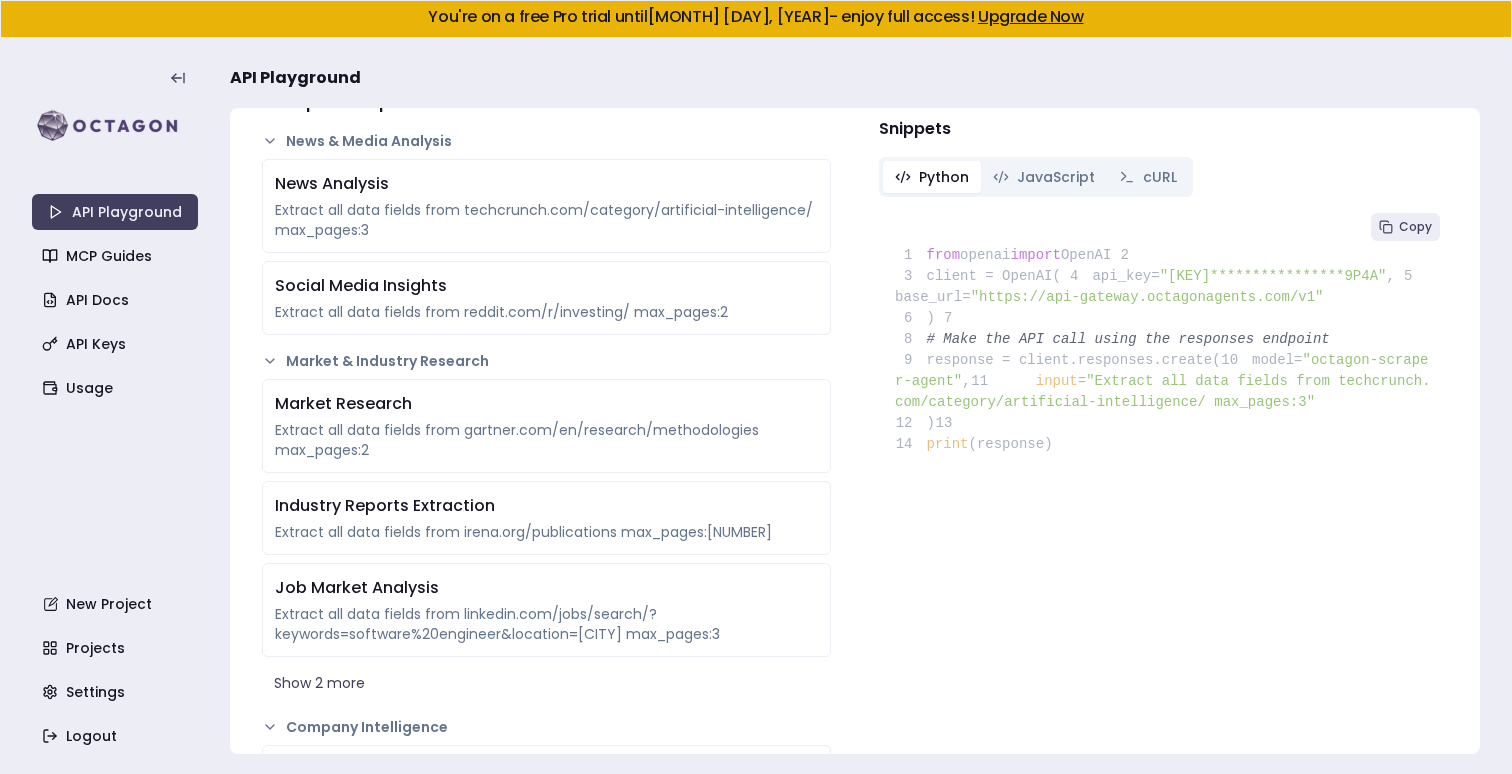 scroll, scrollTop: 0, scrollLeft: 0, axis: both 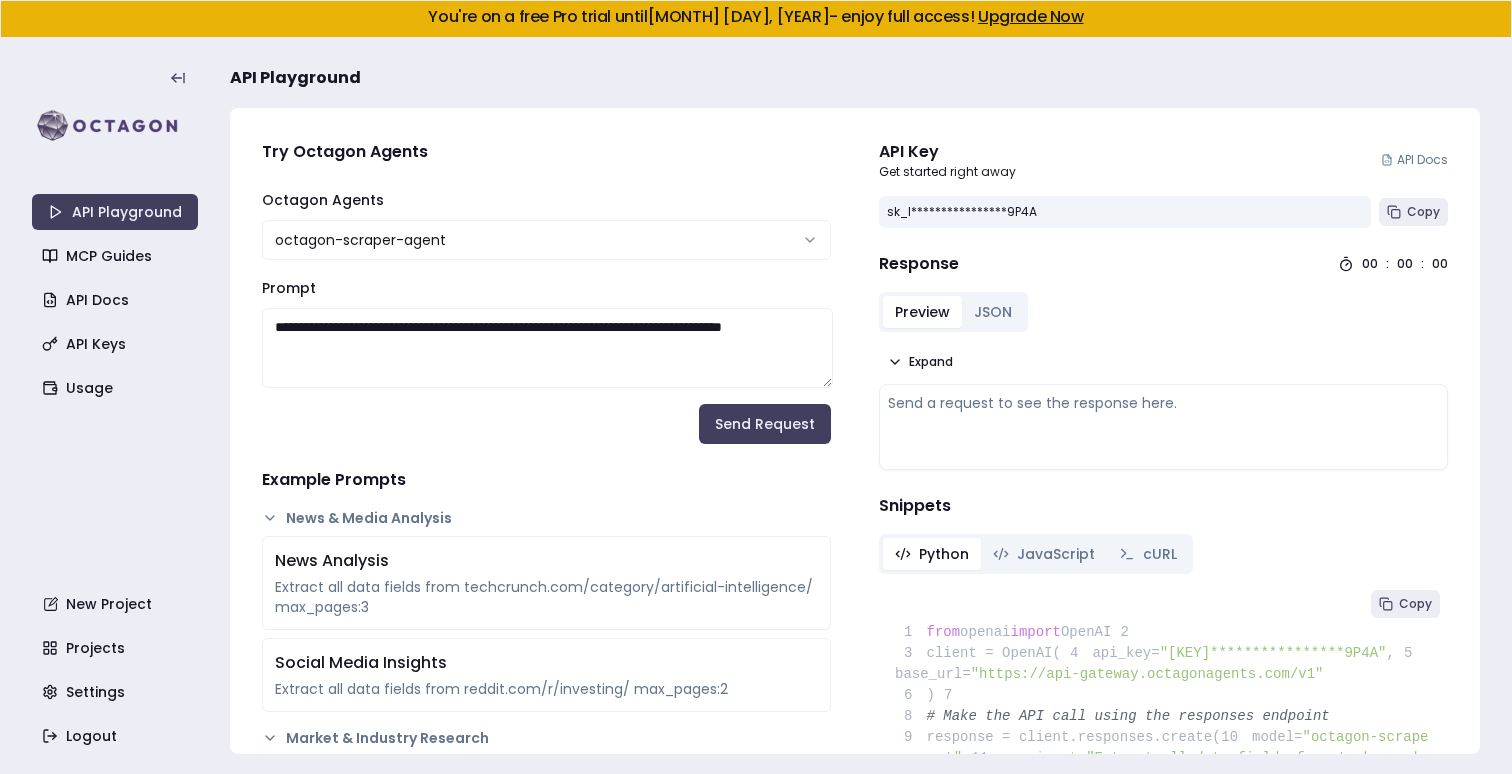 click on "**********" at bounding box center (756, 387) 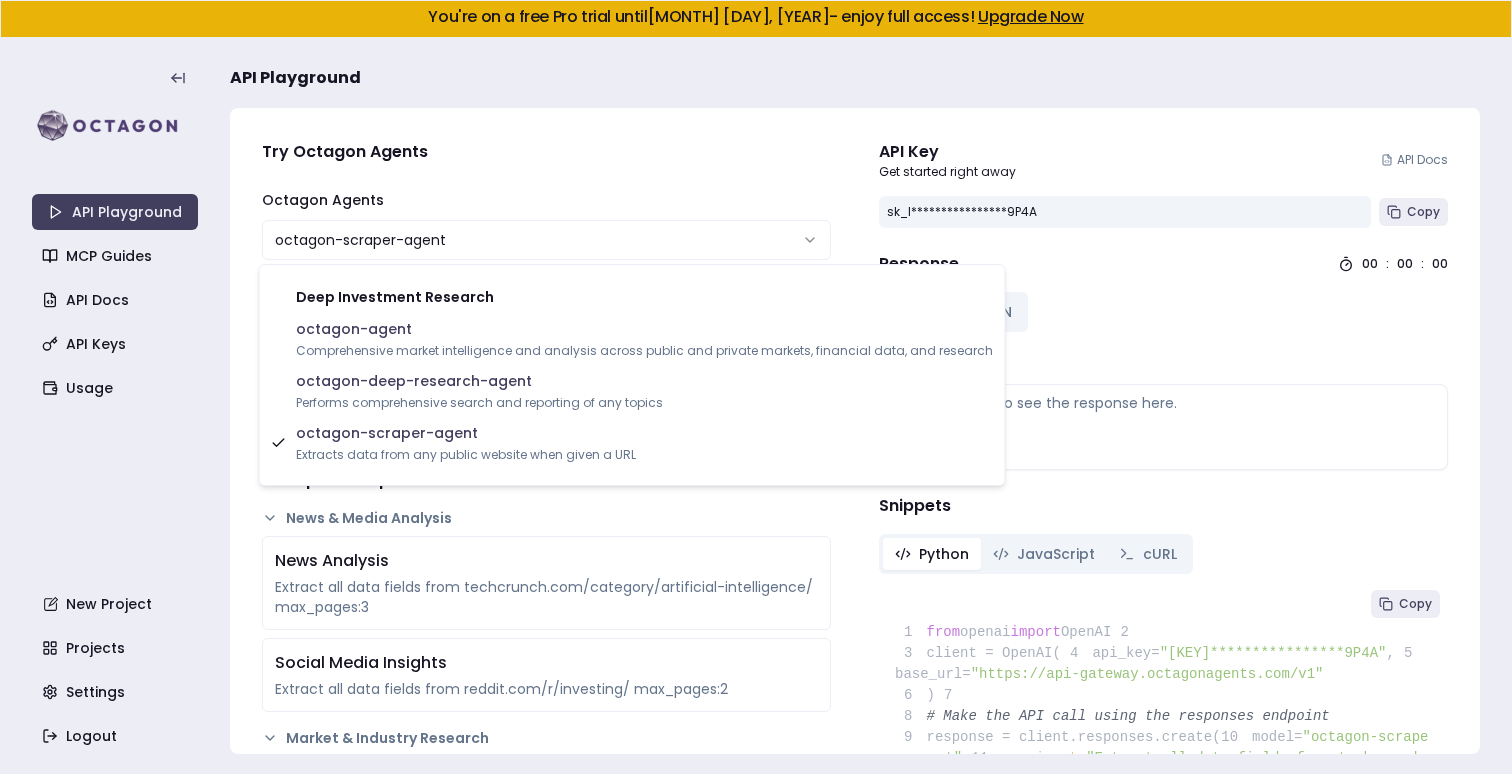 select on "**********" 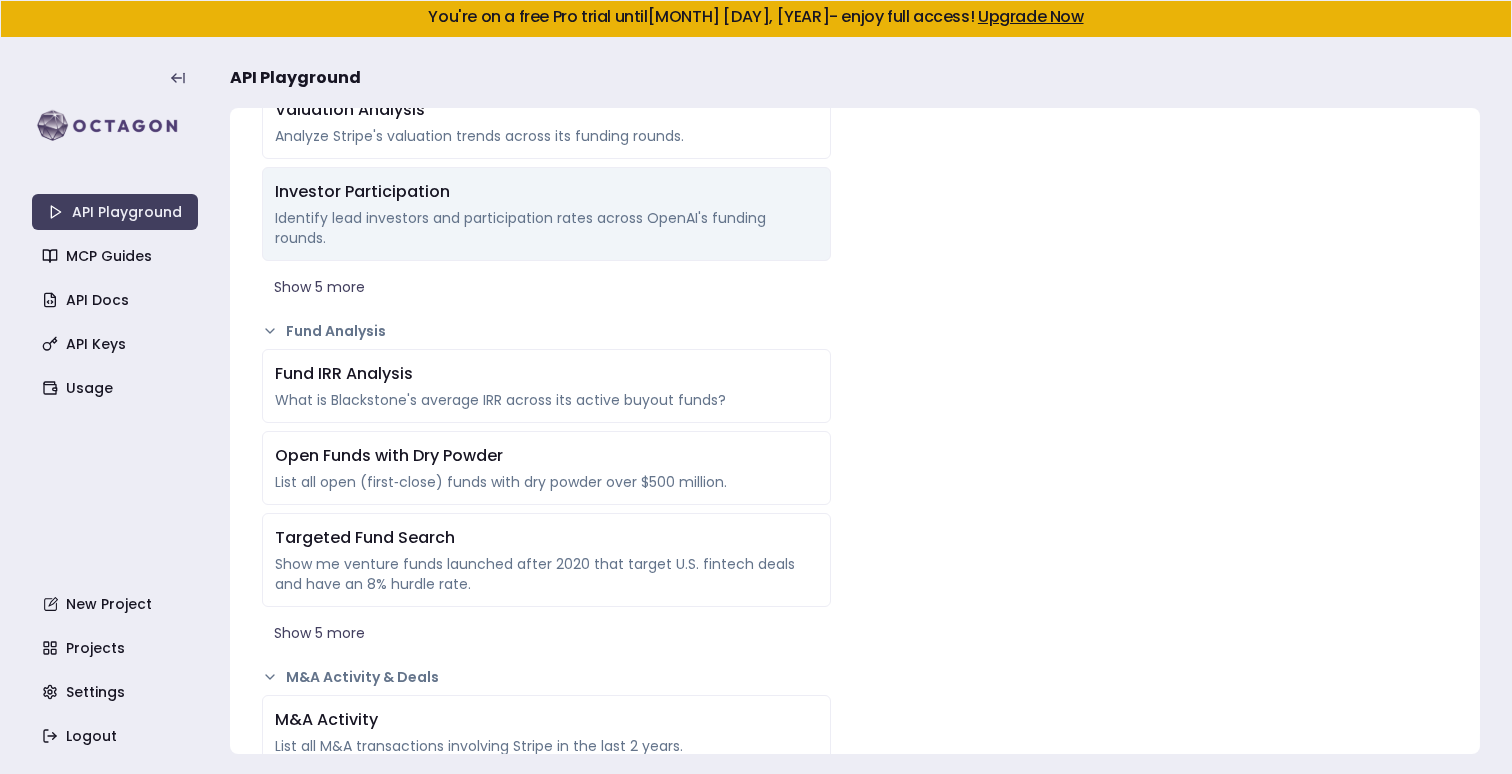 scroll, scrollTop: 2426, scrollLeft: 0, axis: vertical 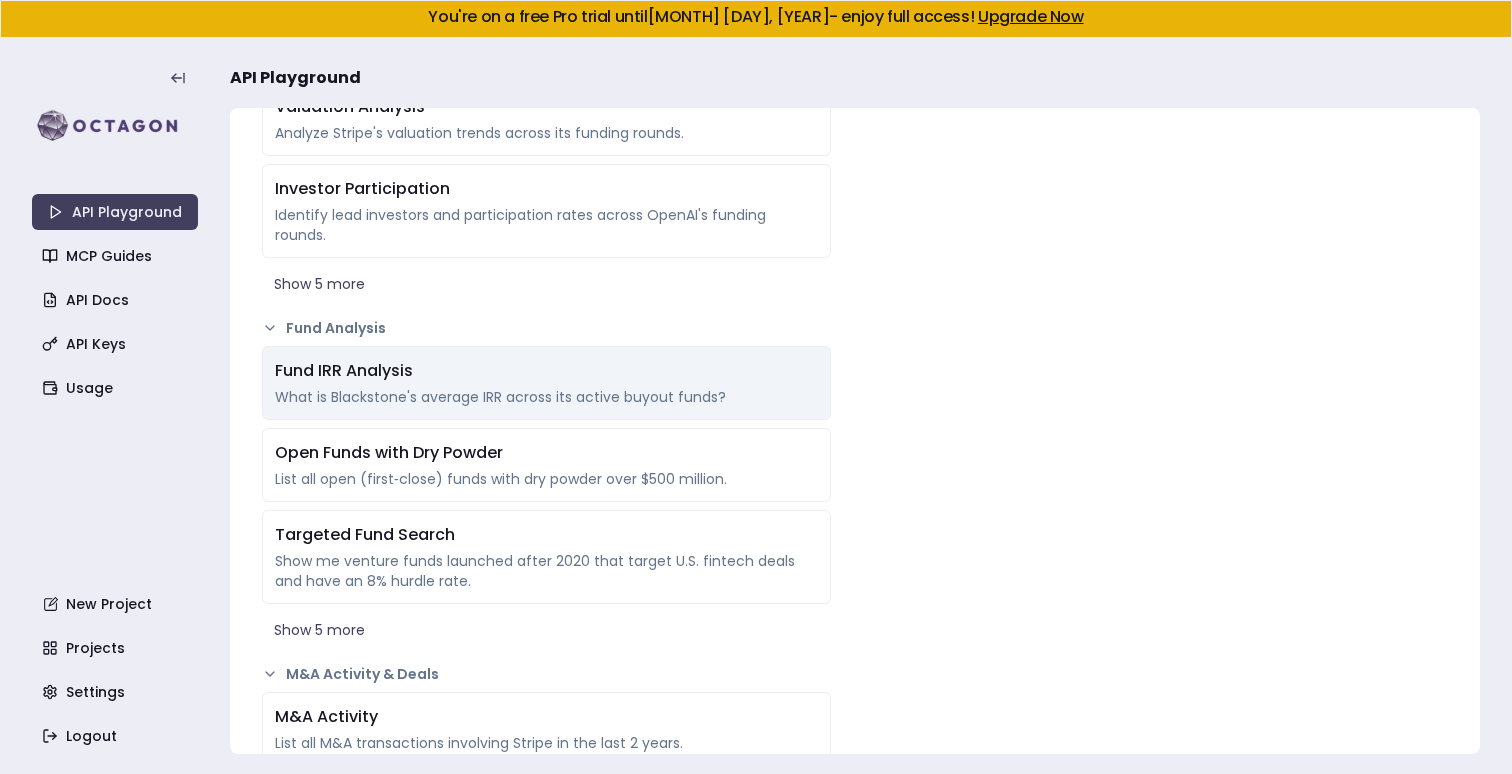 click on "Fund IRR Analysis What is Blackstone's average IRR across its active buyout funds?" at bounding box center [546, 383] 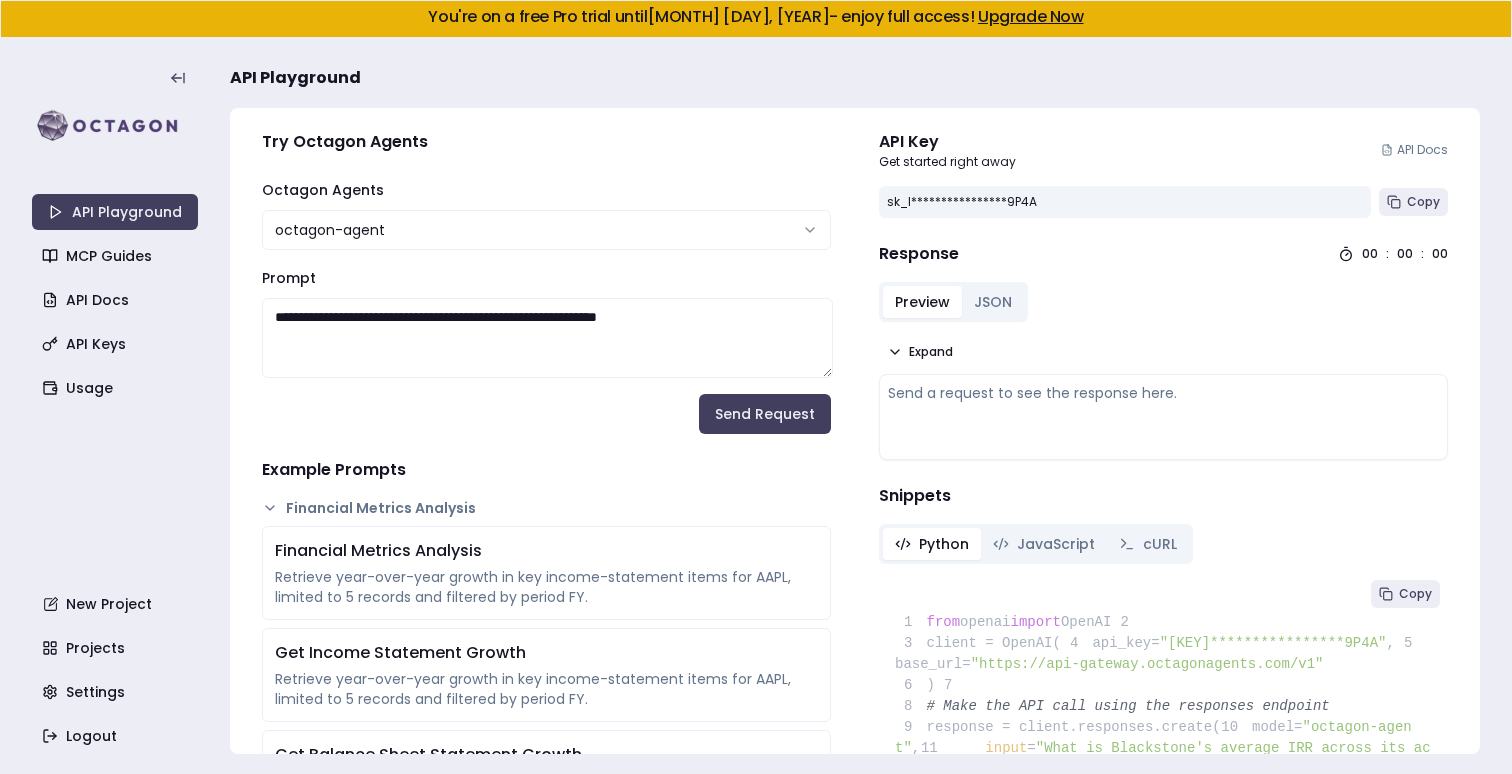 scroll, scrollTop: 0, scrollLeft: 0, axis: both 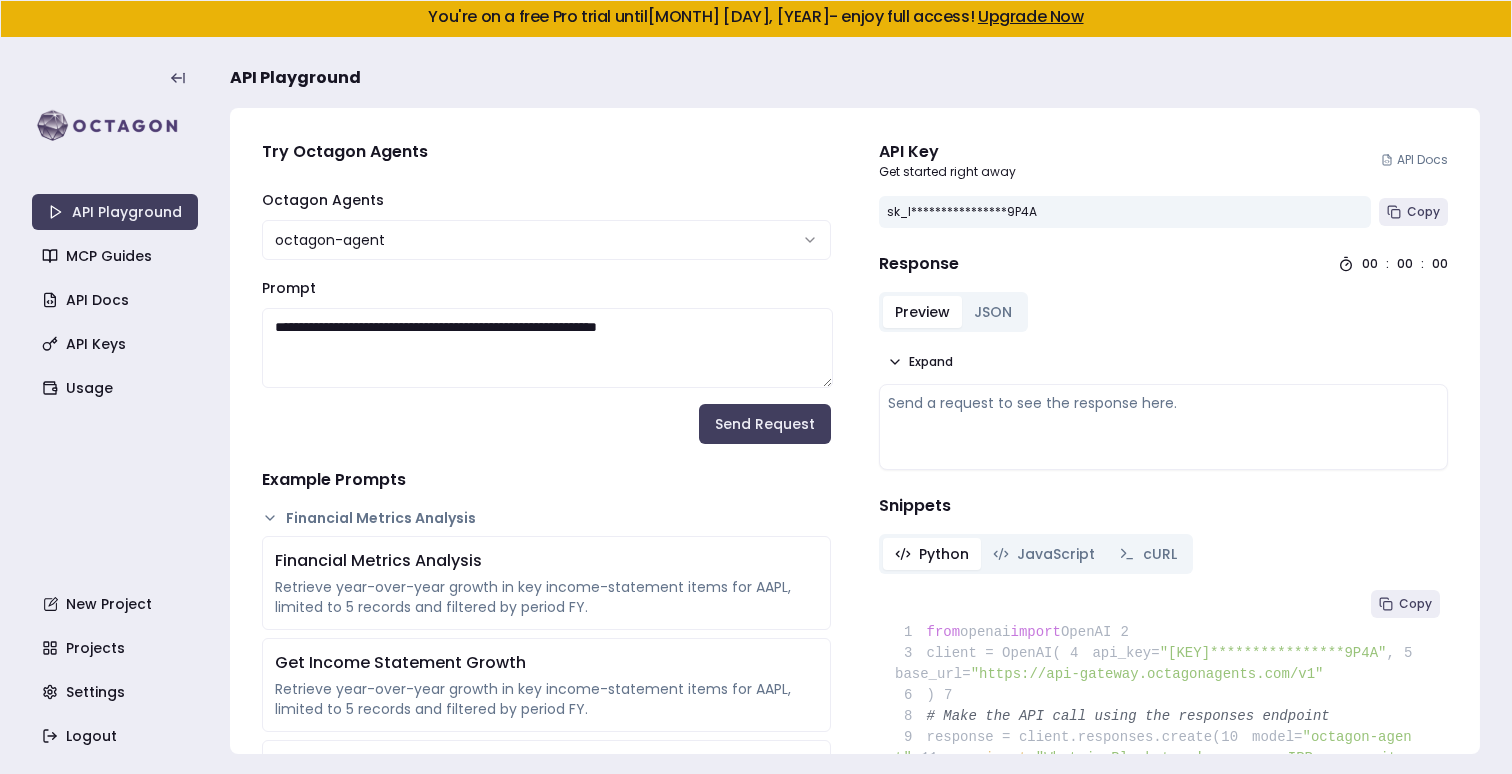 click on "**********" at bounding box center [547, 348] 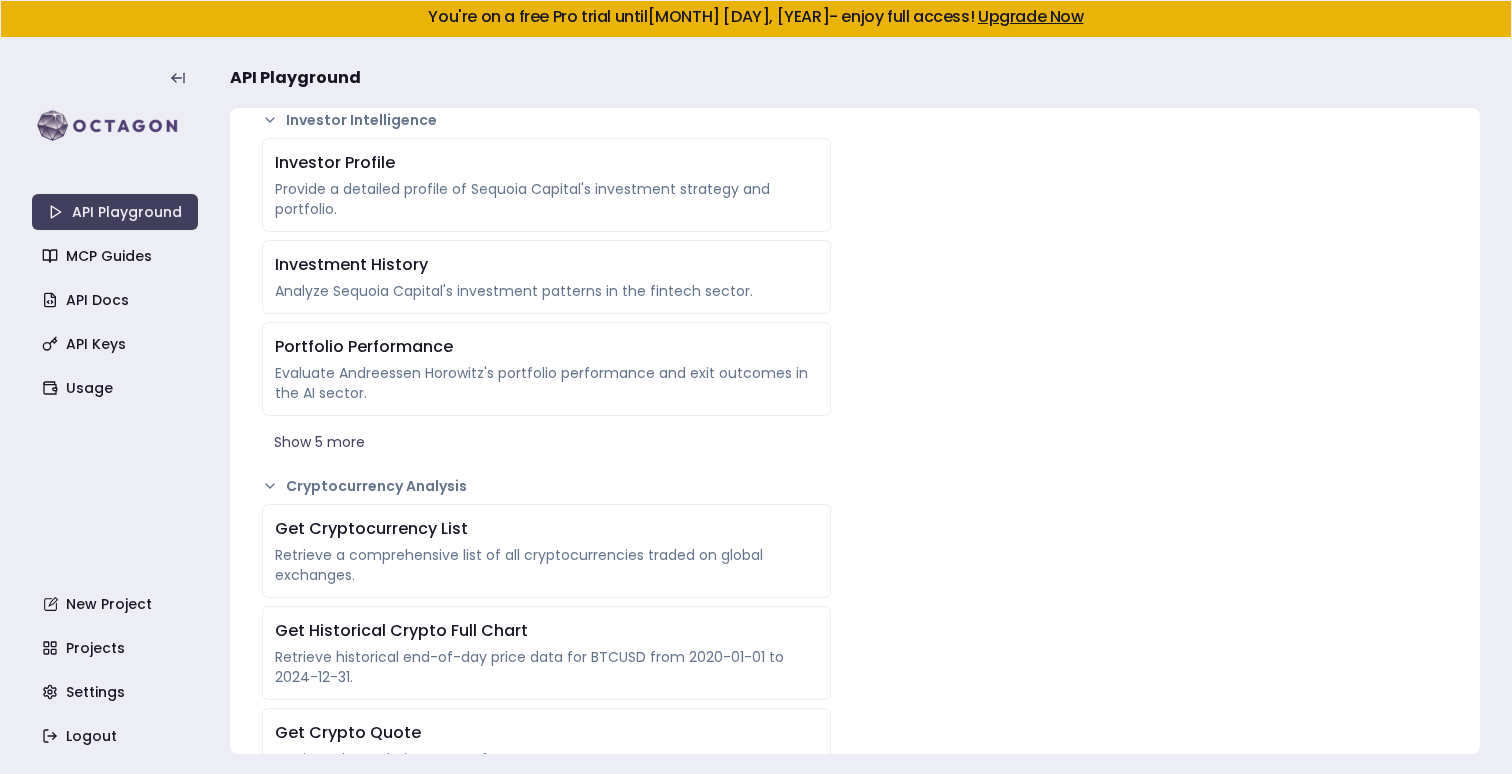 scroll, scrollTop: 4162, scrollLeft: 0, axis: vertical 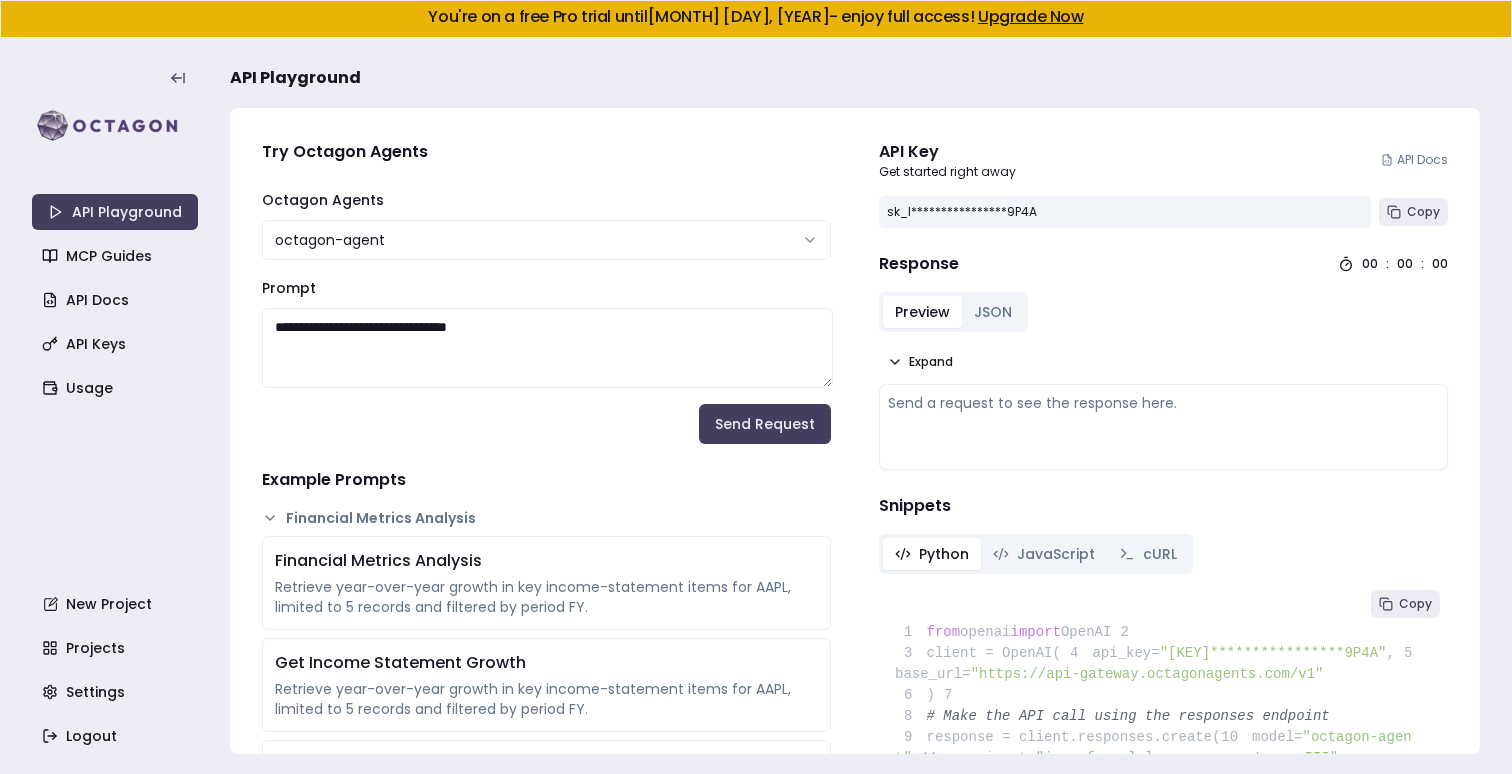 click on "**********" at bounding box center [546, 2512] 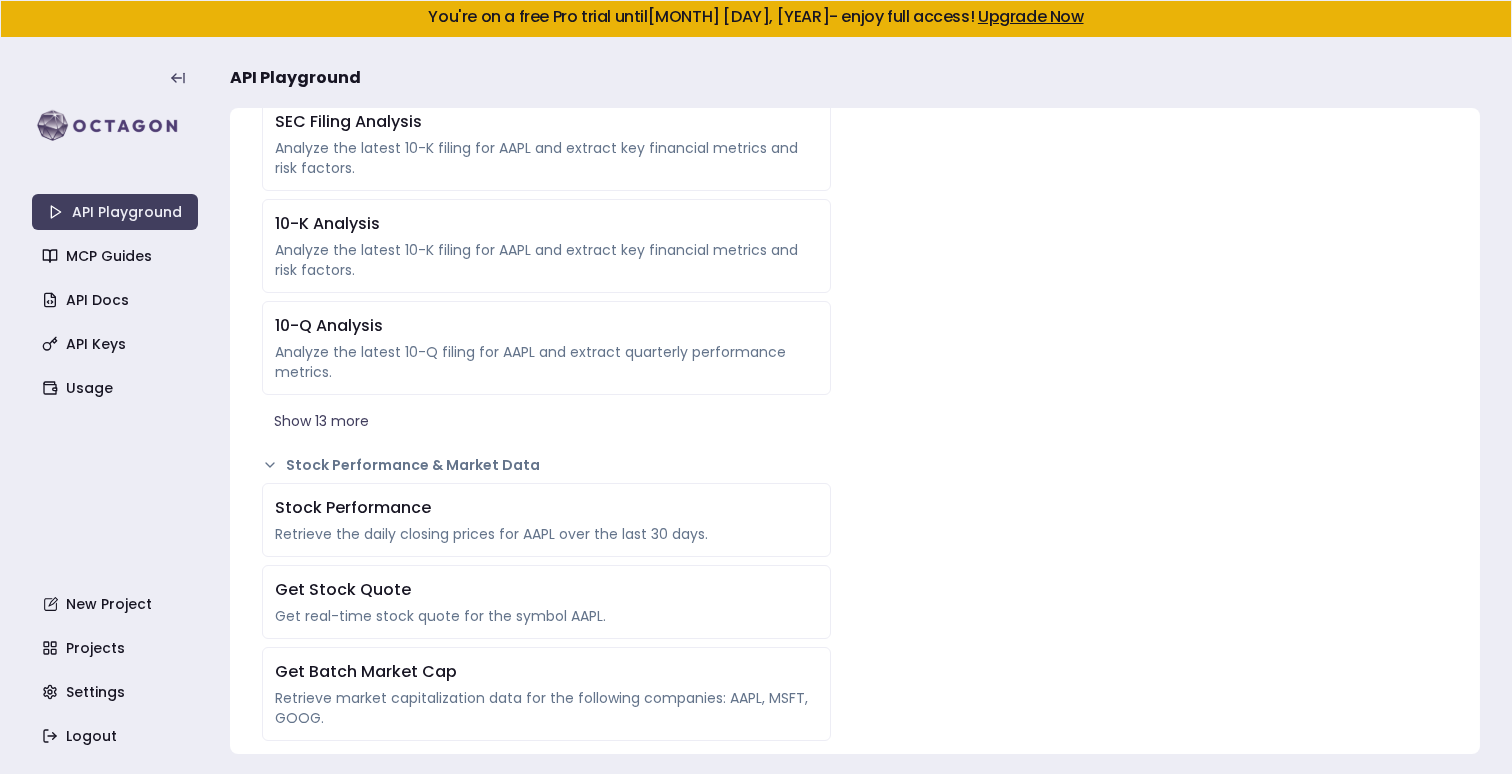 scroll, scrollTop: 0, scrollLeft: 0, axis: both 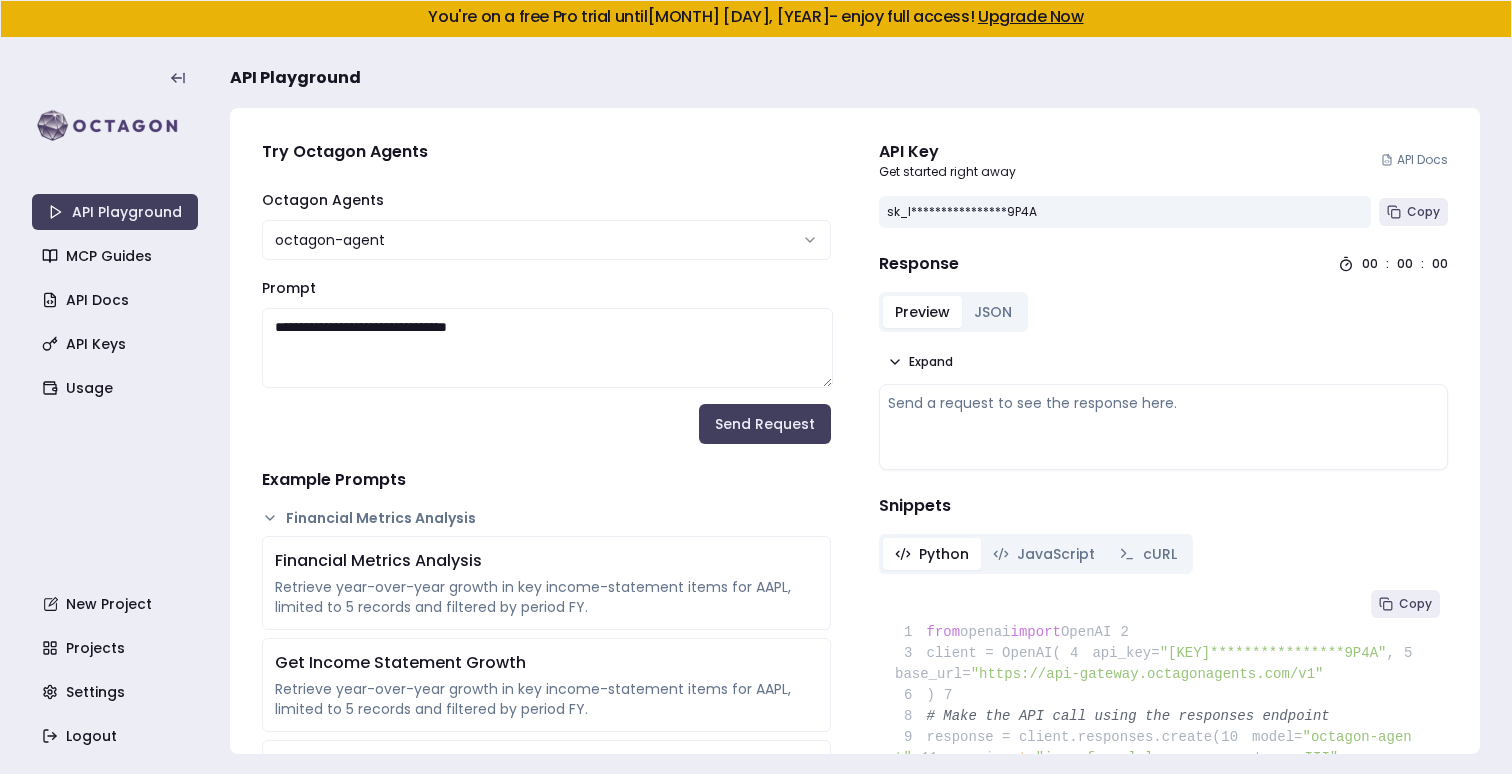 click on "**********" at bounding box center [547, 348] 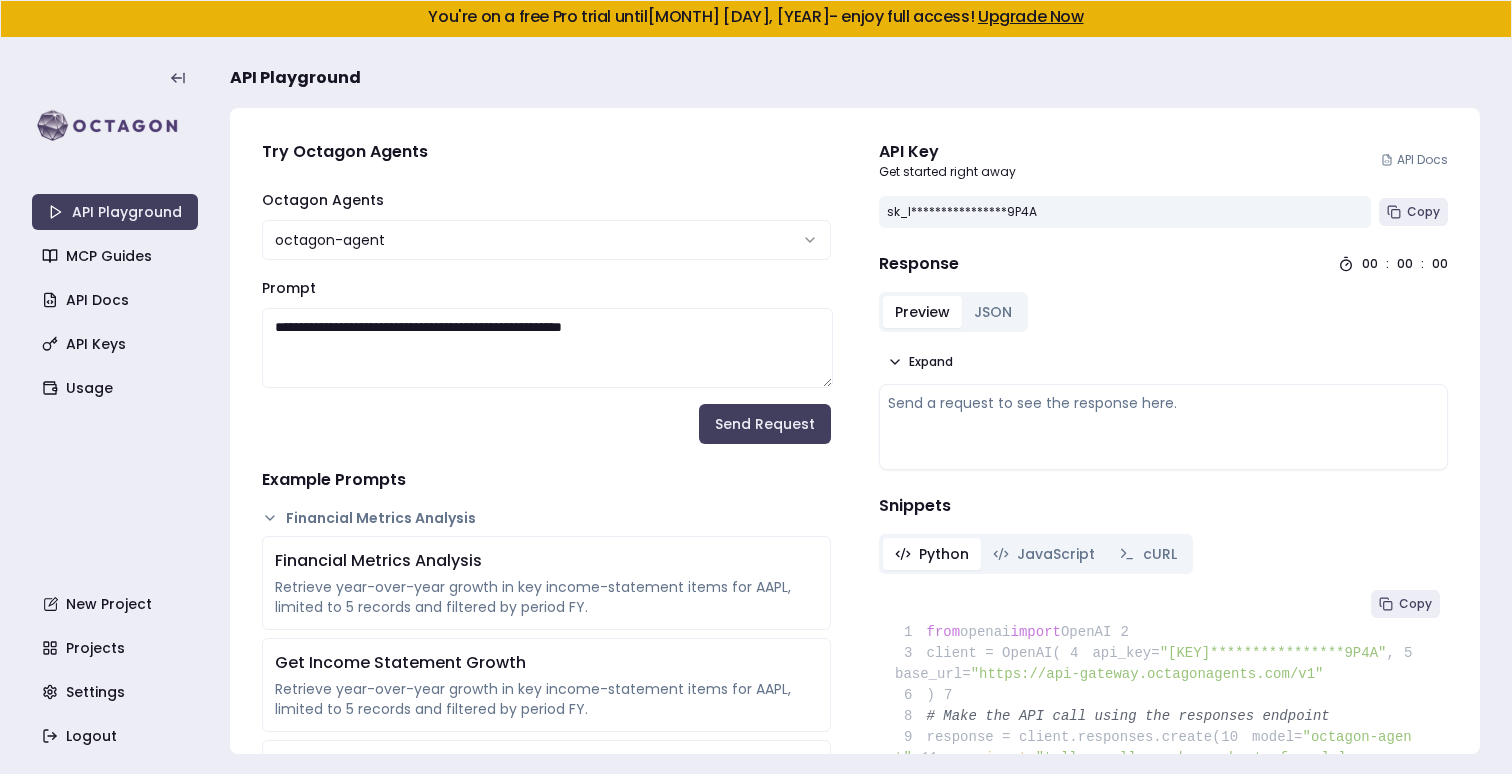 click on "**********" at bounding box center (547, 348) 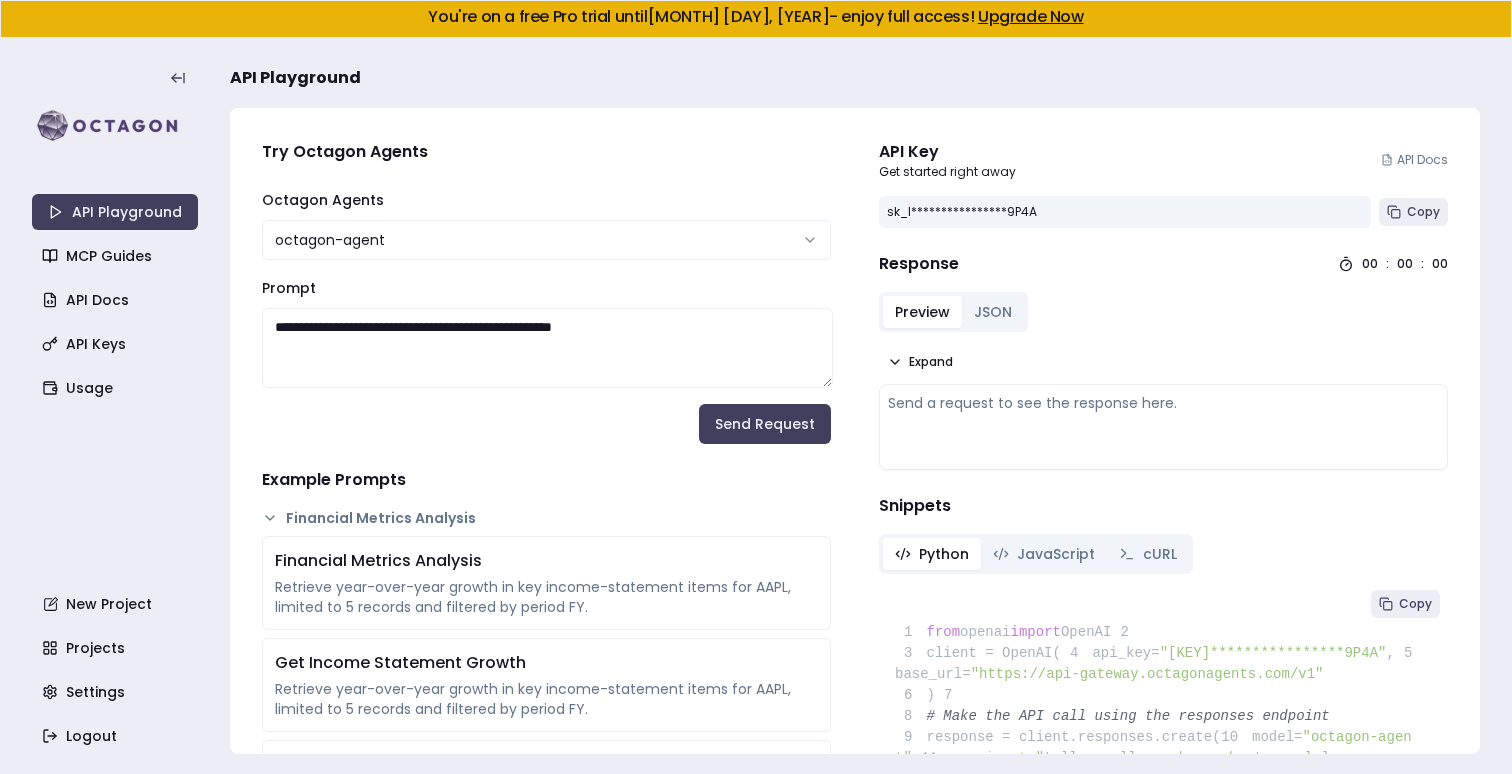 click on "**********" at bounding box center [547, 348] 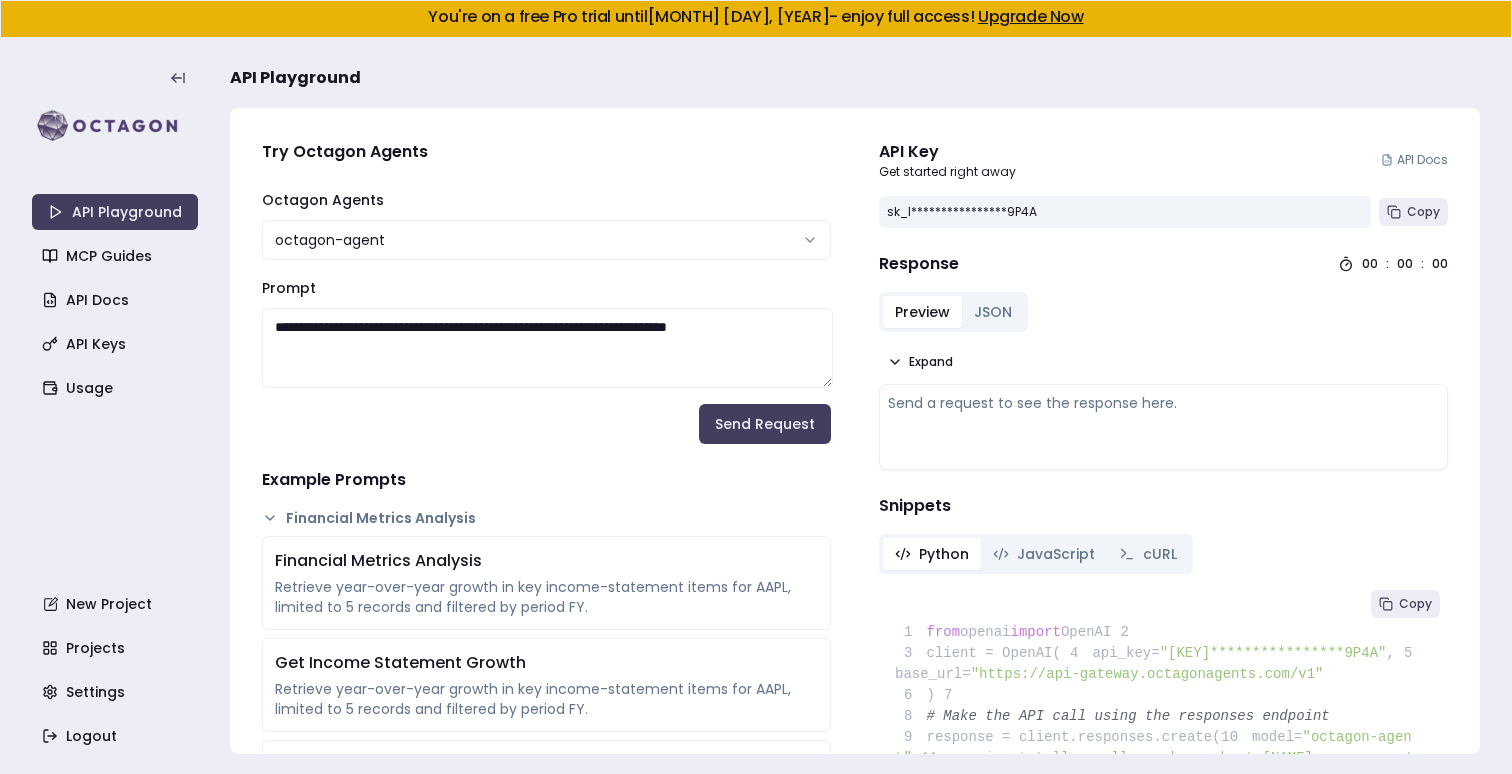 type on "**********" 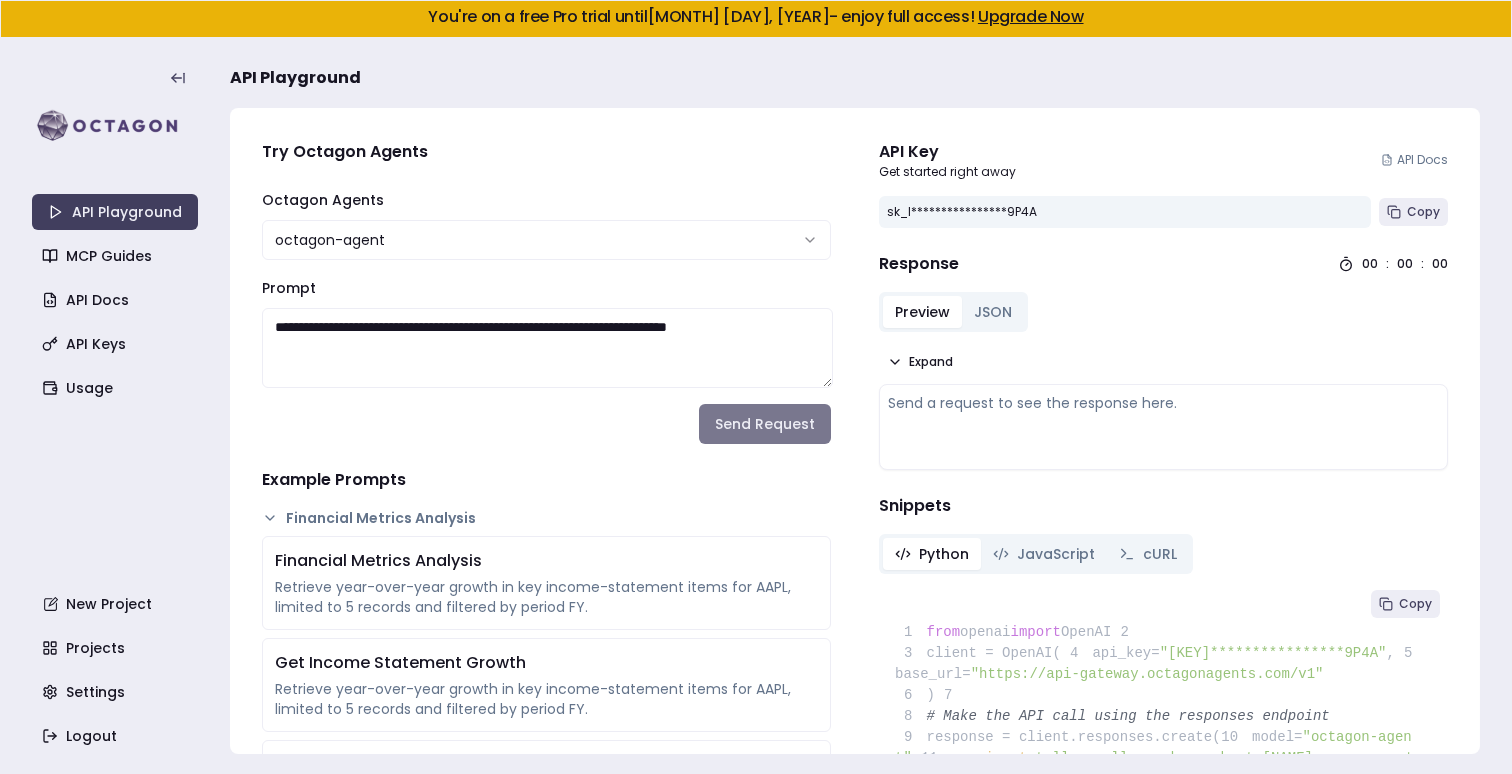 click on "Send Request" at bounding box center (765, 424) 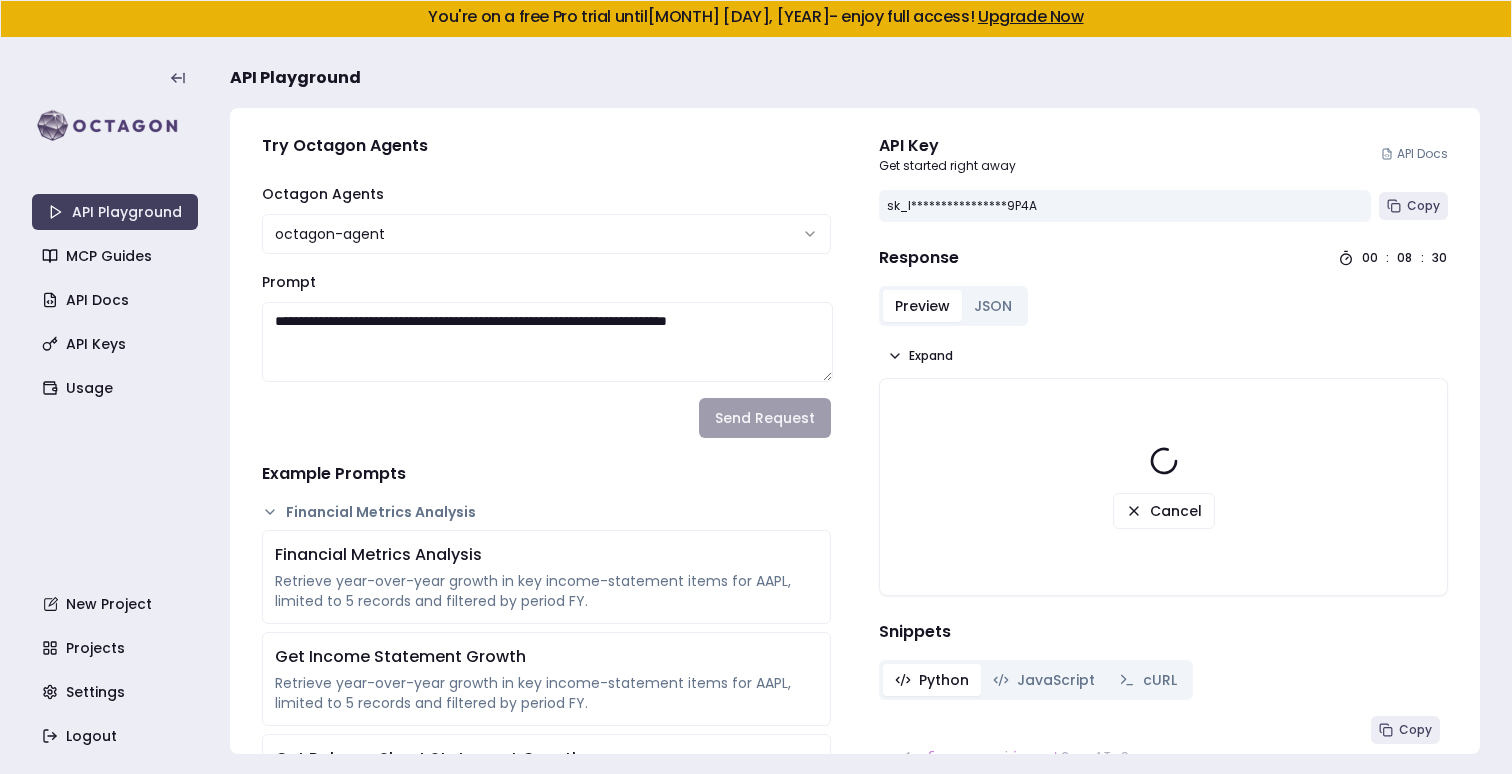 scroll, scrollTop: 0, scrollLeft: 0, axis: both 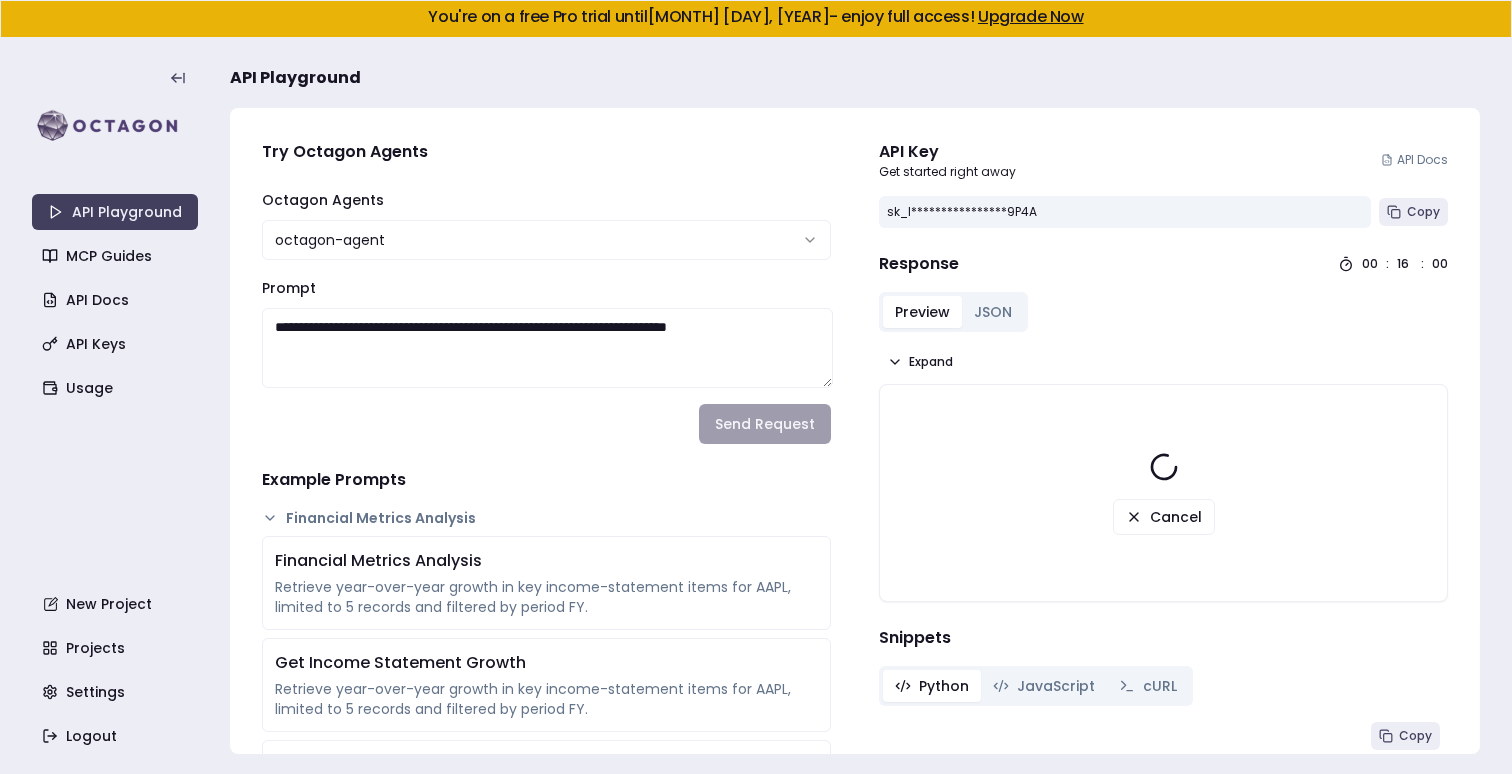 click on "Preview JSON" at bounding box center (953, 312) 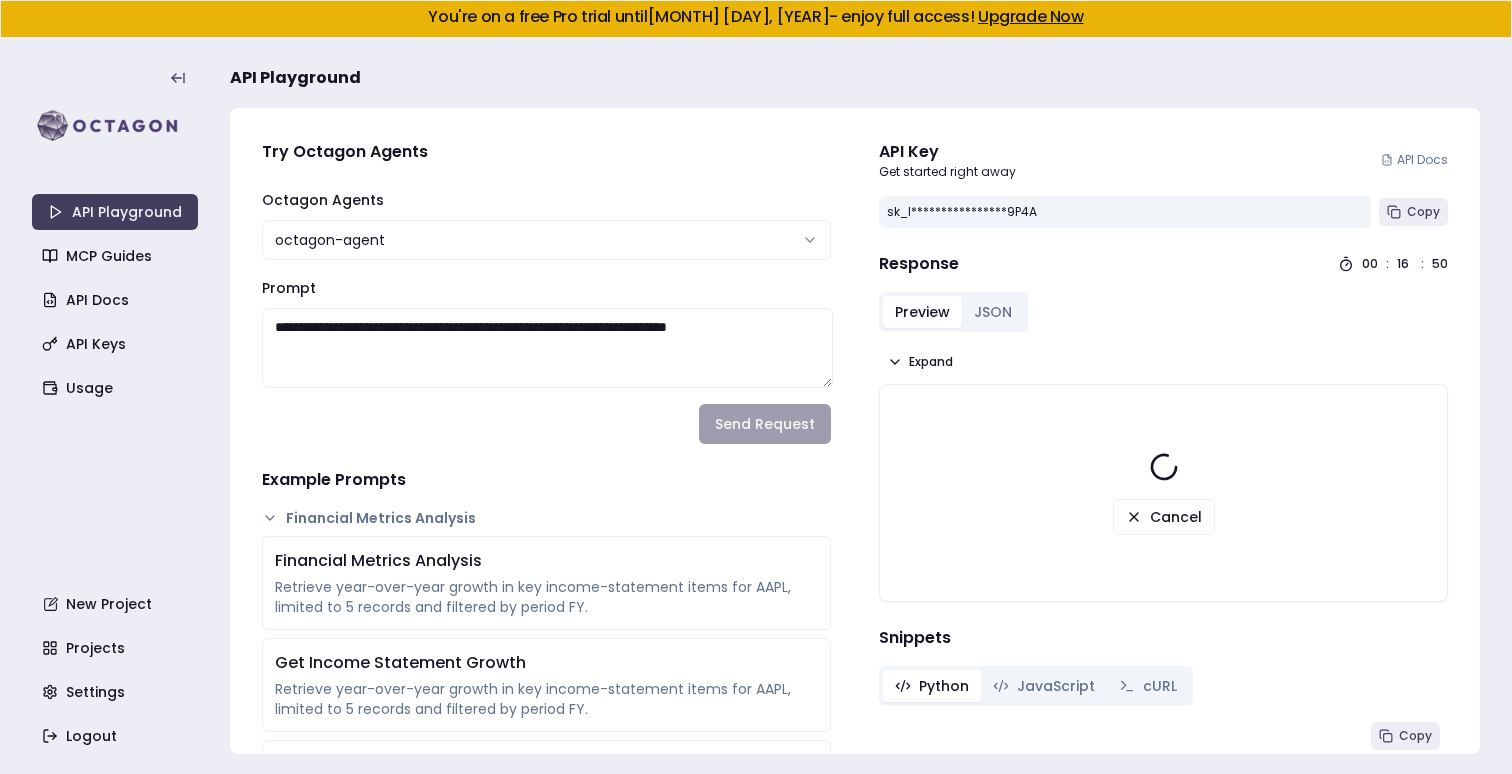 click on "JSON" at bounding box center (993, 312) 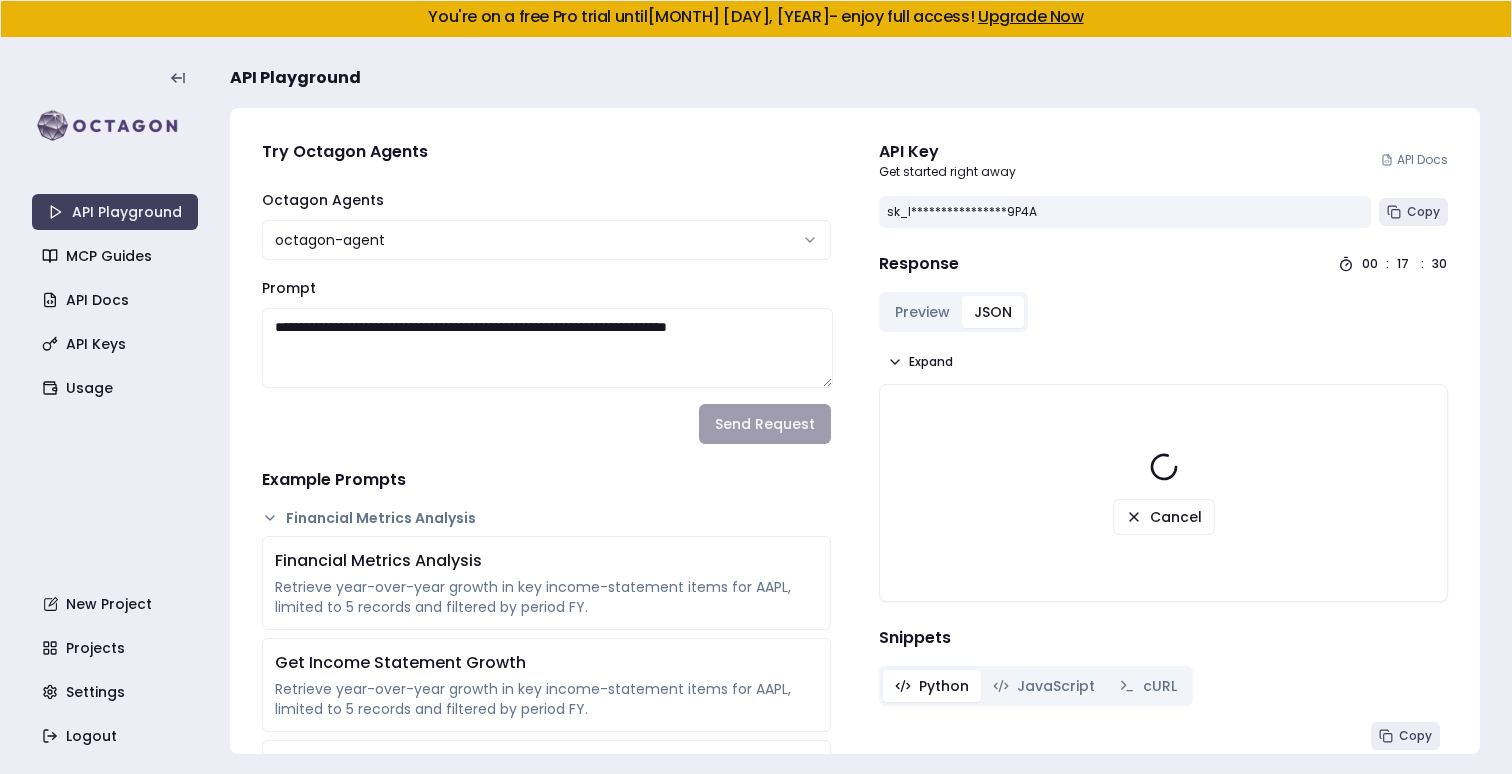 click on "Preview" at bounding box center [922, 312] 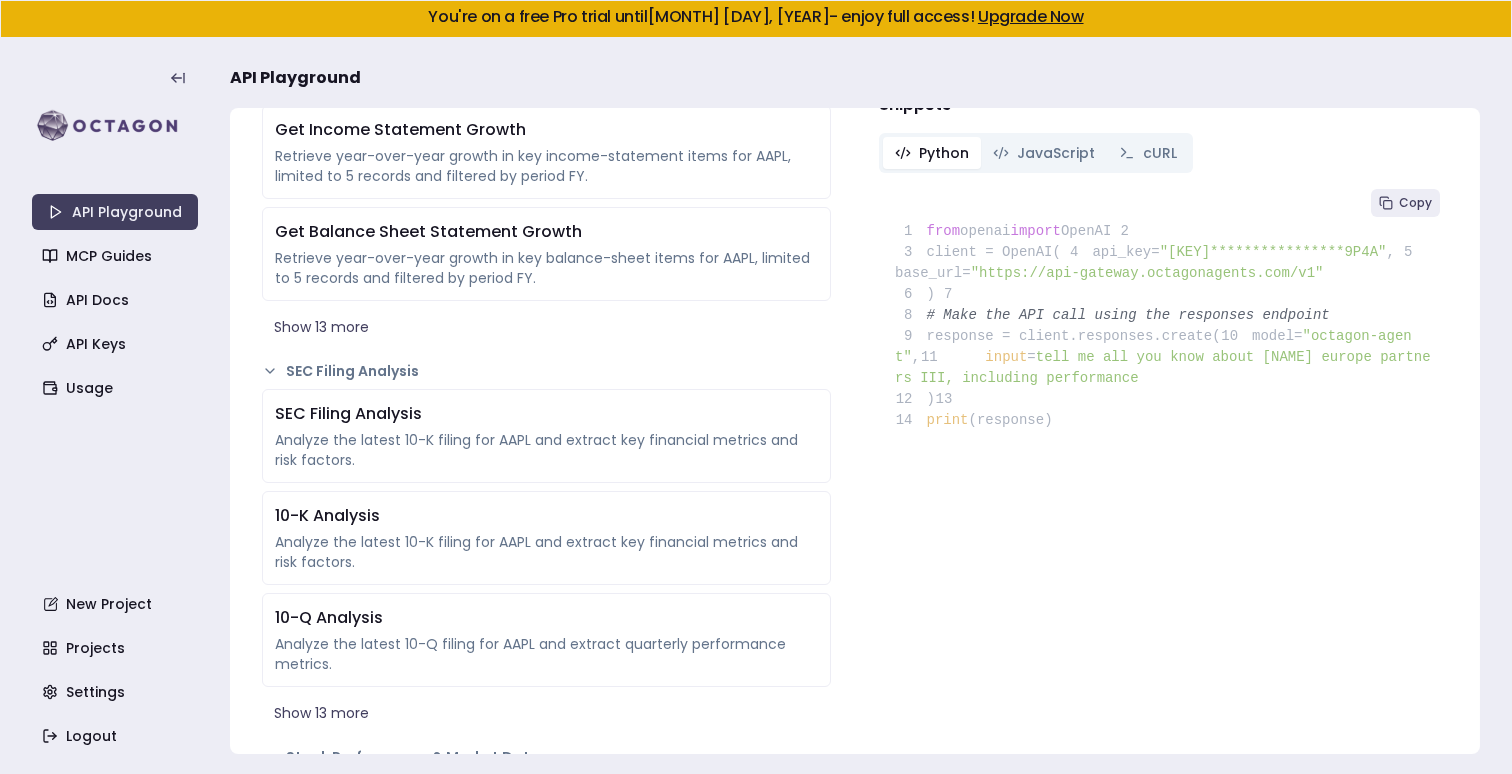scroll, scrollTop: 0, scrollLeft: 0, axis: both 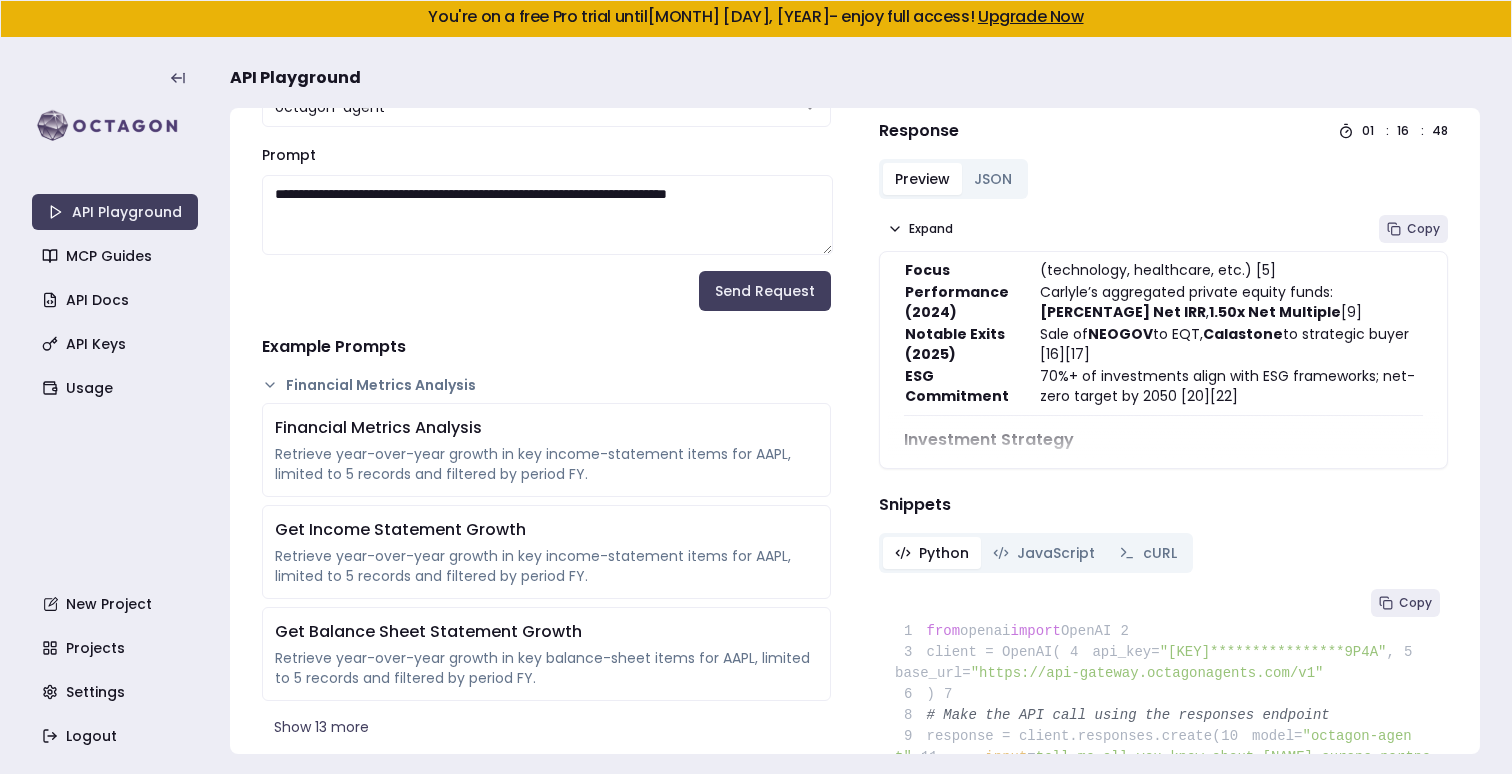 click on "Carlyle’s aggregated private equity funds:  11.10% Net IRR ,  1.50x Net Multiple  [9]" at bounding box center (1231, 302) 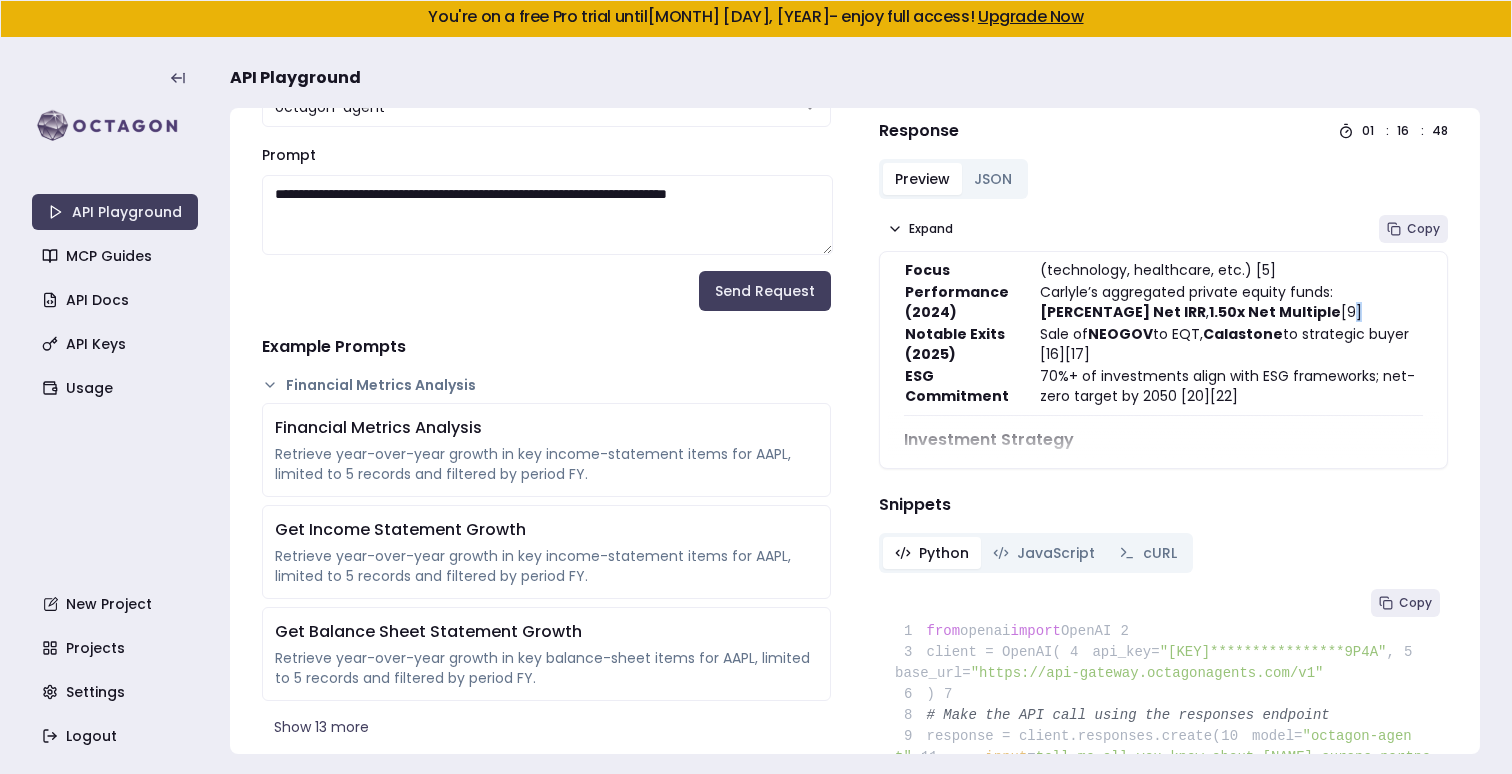 click on "Carlyle’s aggregated private equity funds:  11.10% Net IRR ,  1.50x Net Multiple  [9]" at bounding box center [1231, 302] 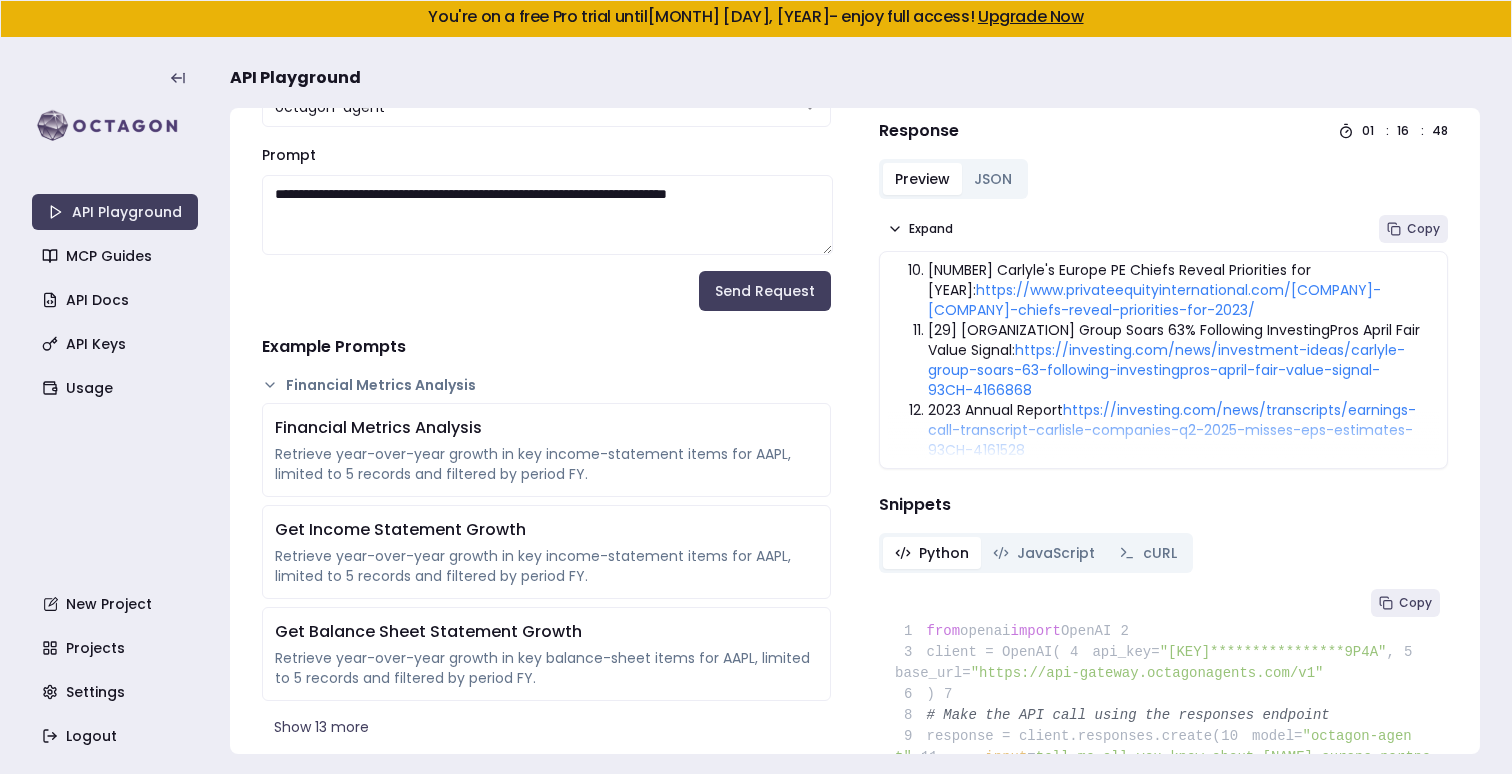 scroll, scrollTop: 2373, scrollLeft: 0, axis: vertical 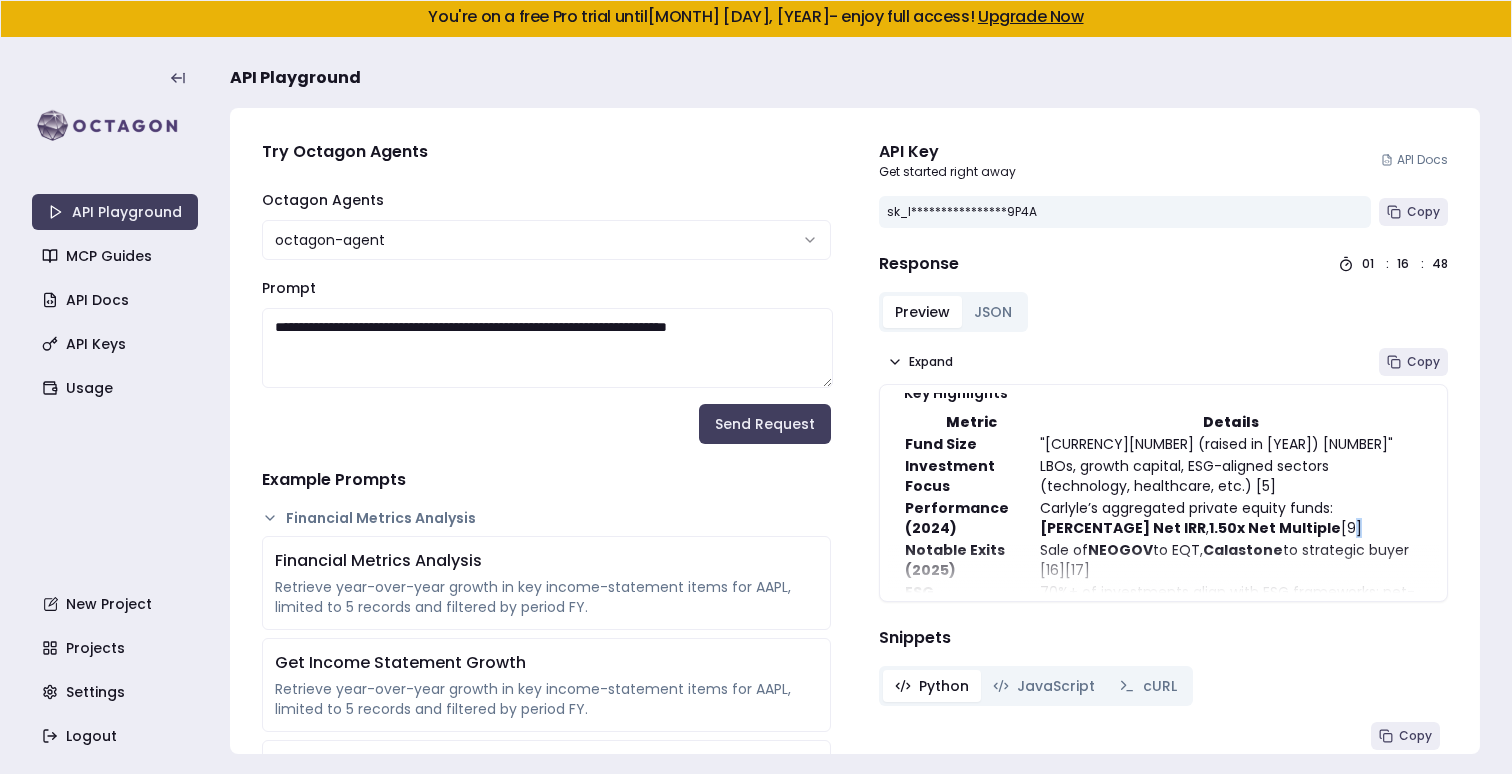 click on "Carlyle’s aggregated private equity funds:  11.10% Net IRR ,  1.50x Net Multiple  [9]" at bounding box center [1231, 518] 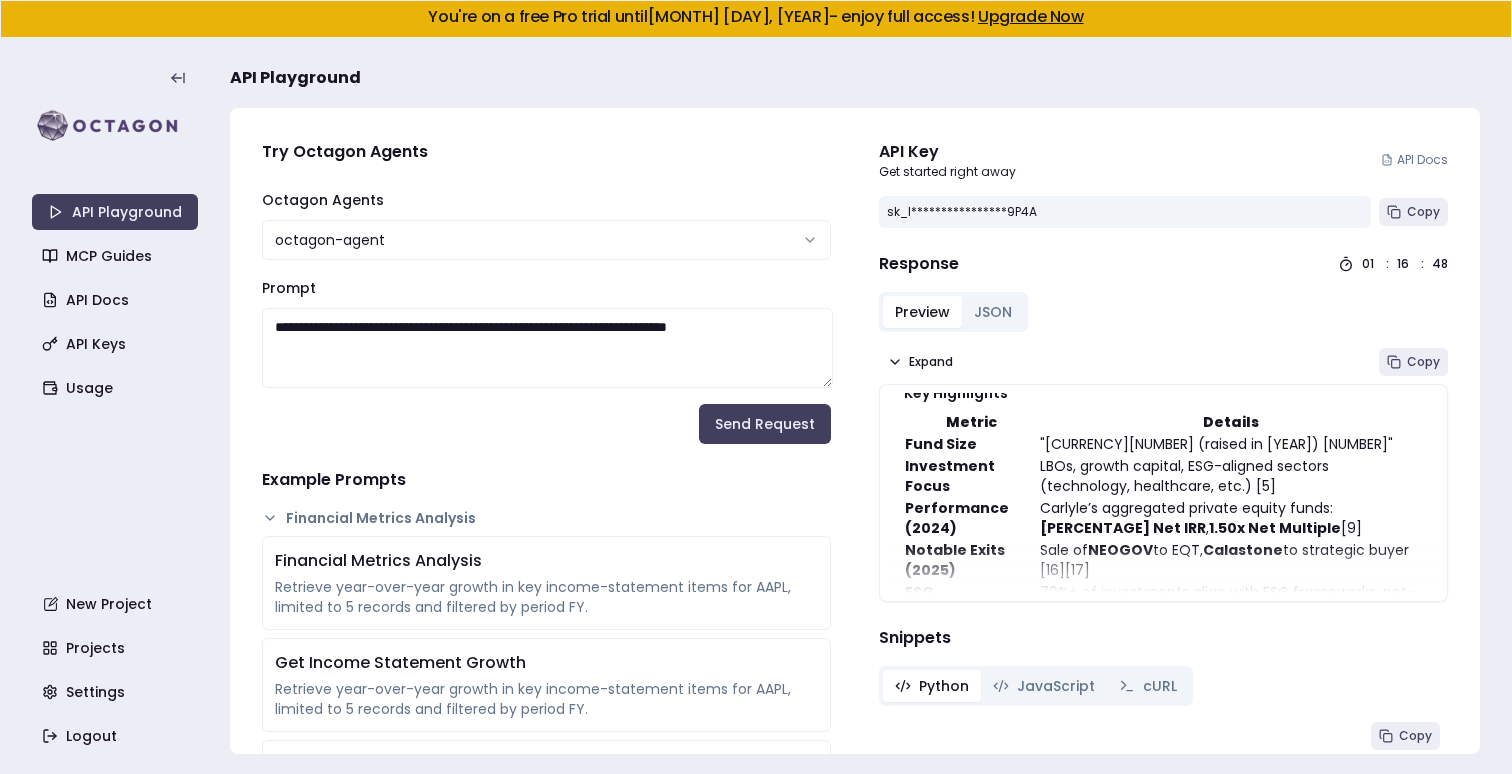 click on "Carlyle’s aggregated private equity funds:  11.10% Net IRR ,  1.50x Net Multiple  [9]" at bounding box center (1231, 518) 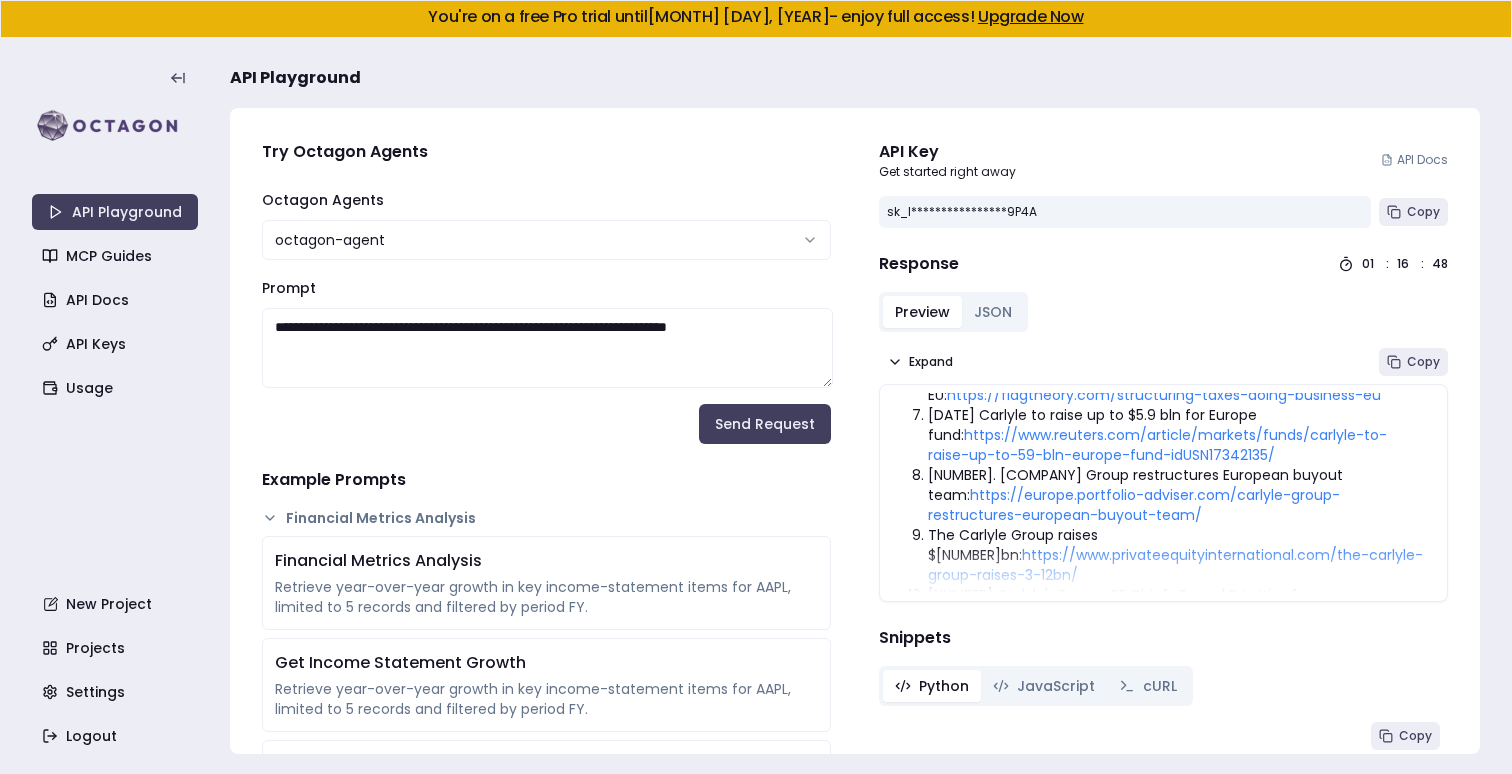 scroll, scrollTop: 2148, scrollLeft: 0, axis: vertical 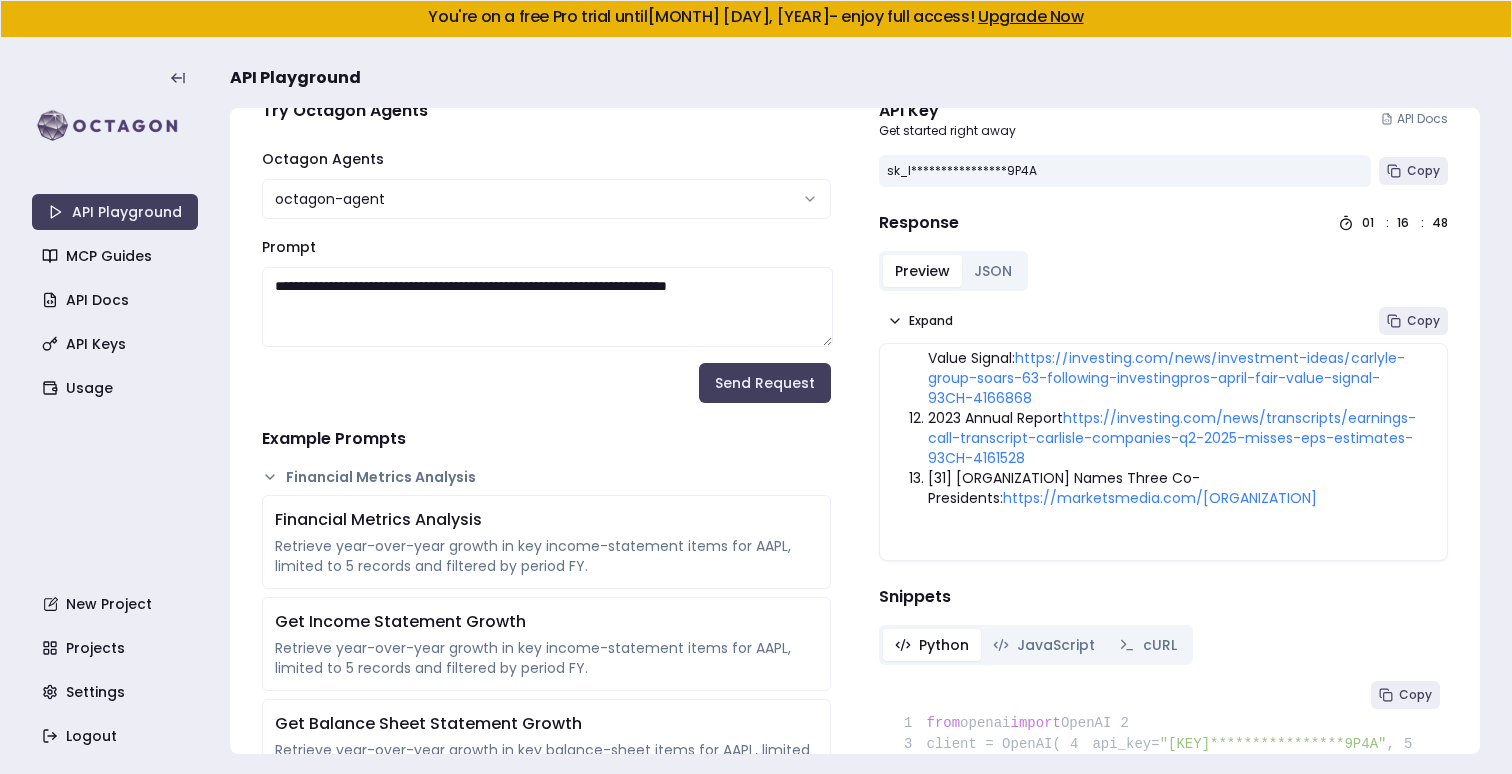 click on "**********" at bounding box center (546, 275) 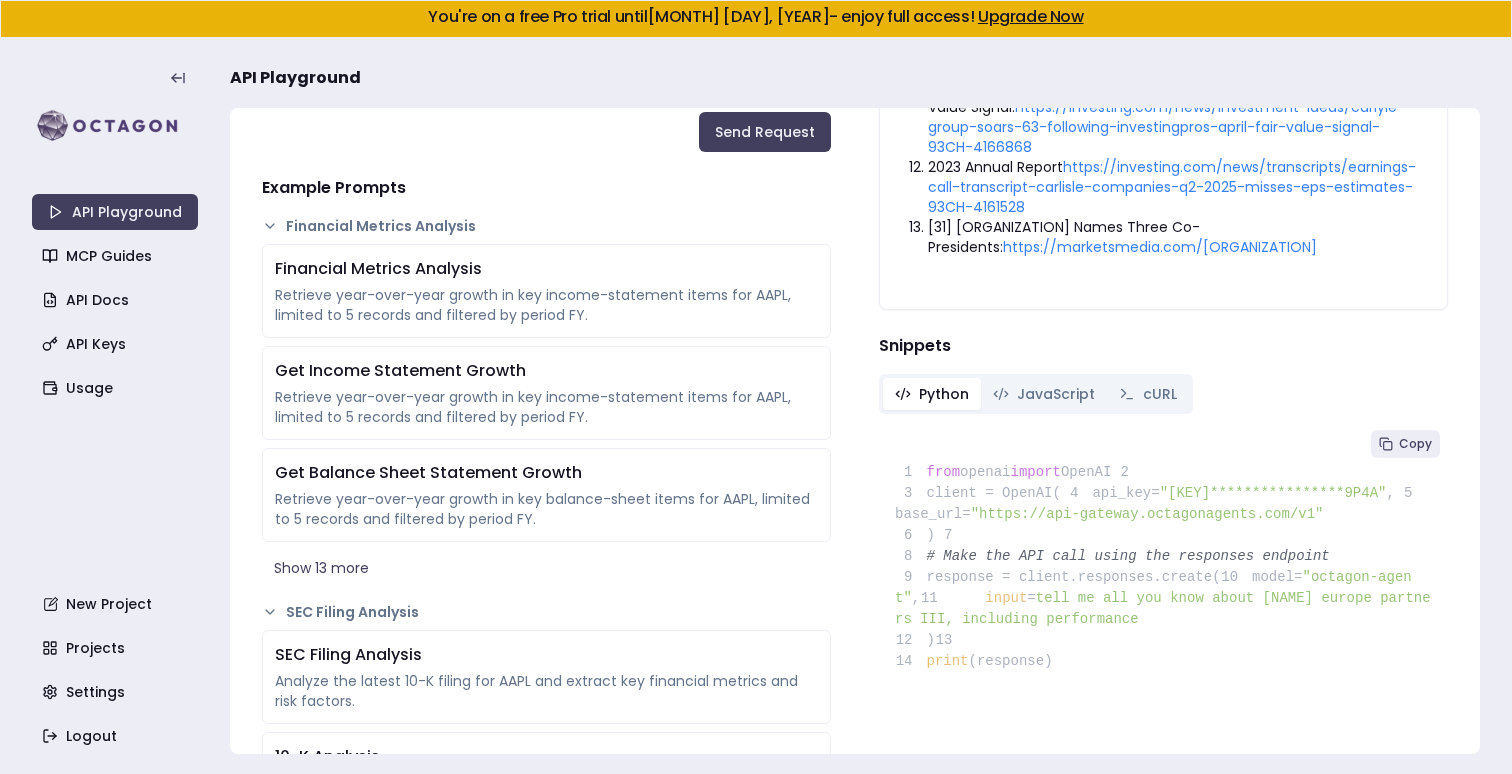 scroll, scrollTop: 0, scrollLeft: 0, axis: both 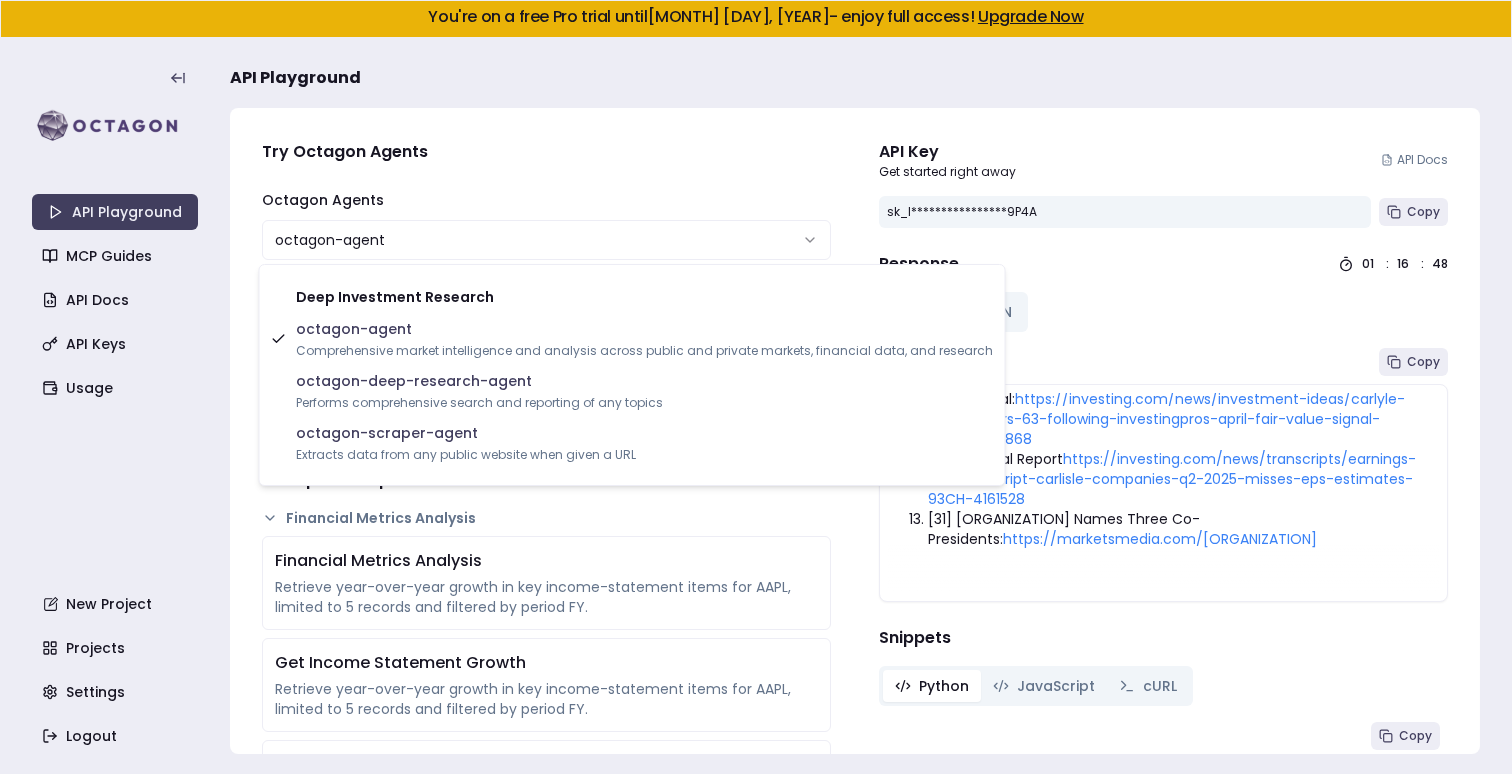click on "**********" at bounding box center [756, 387] 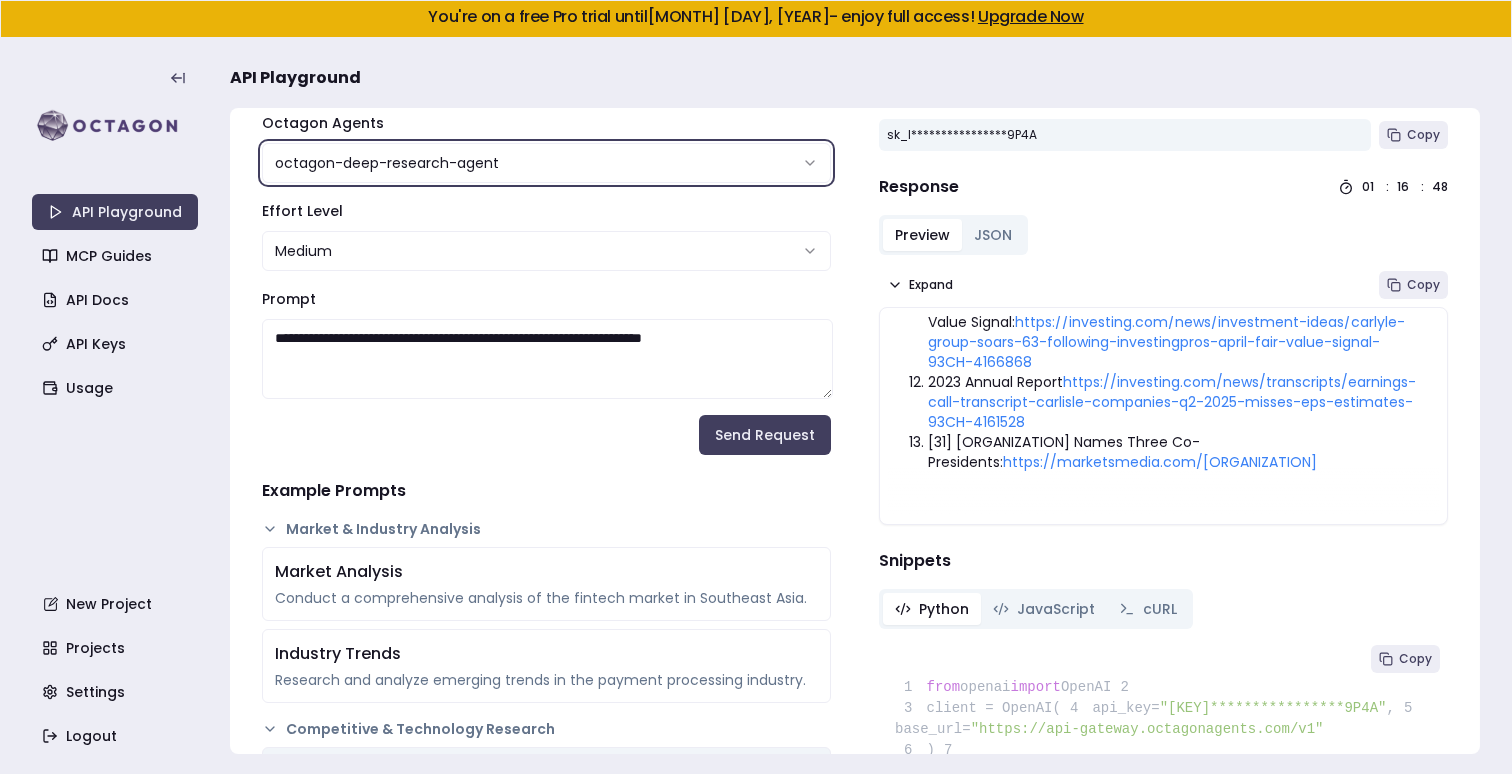 scroll, scrollTop: 50, scrollLeft: 0, axis: vertical 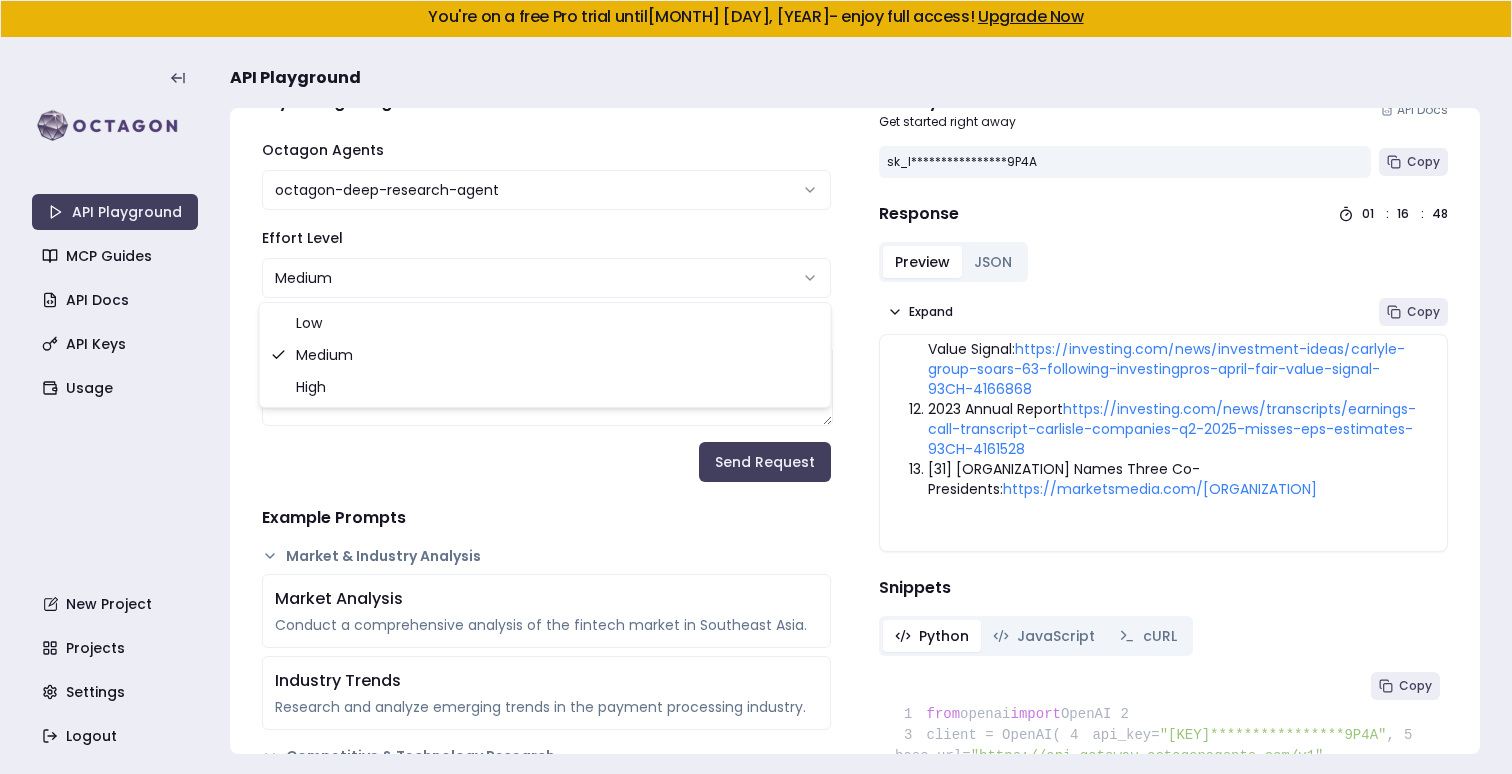 click on "**********" at bounding box center (756, 387) 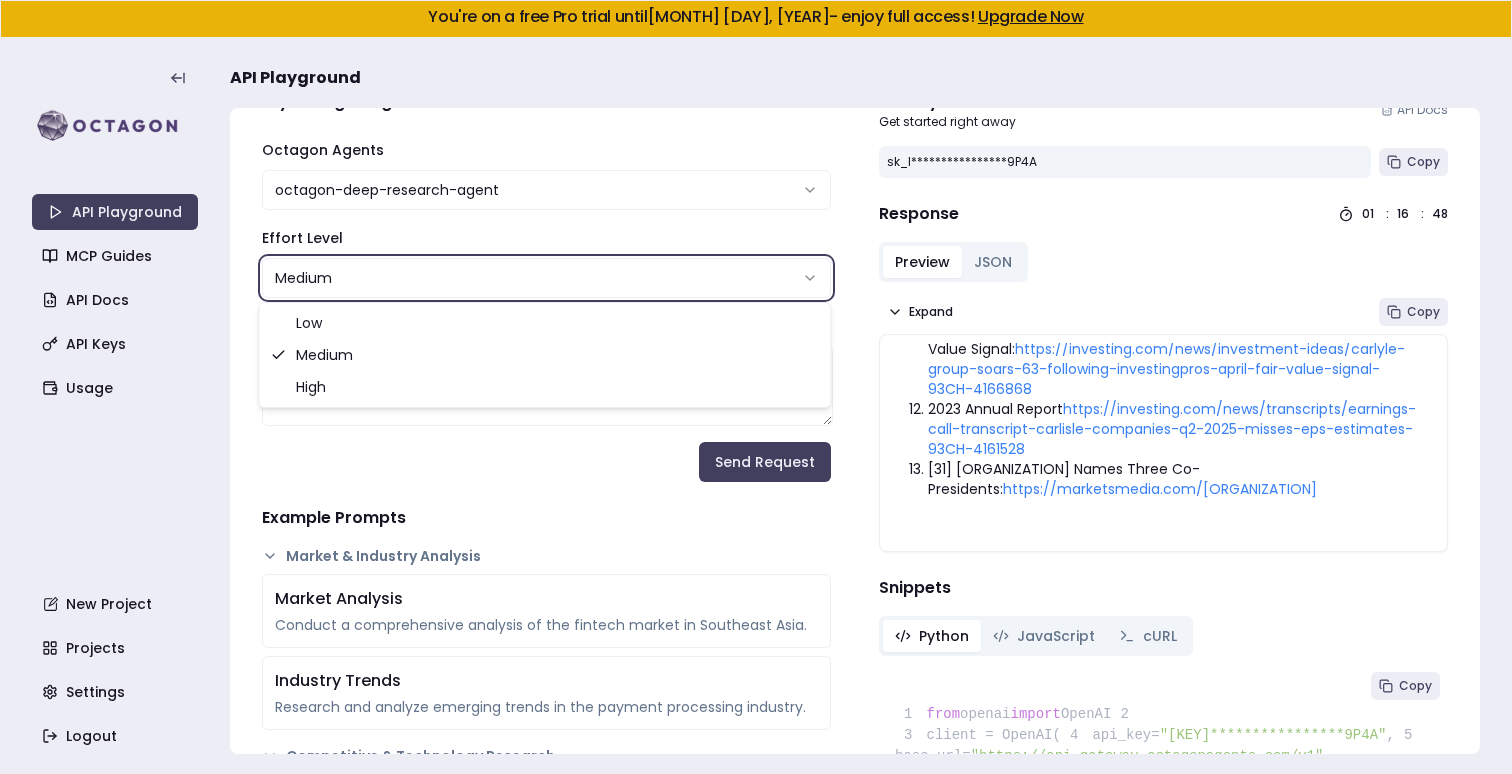 click on "**********" at bounding box center (756, 387) 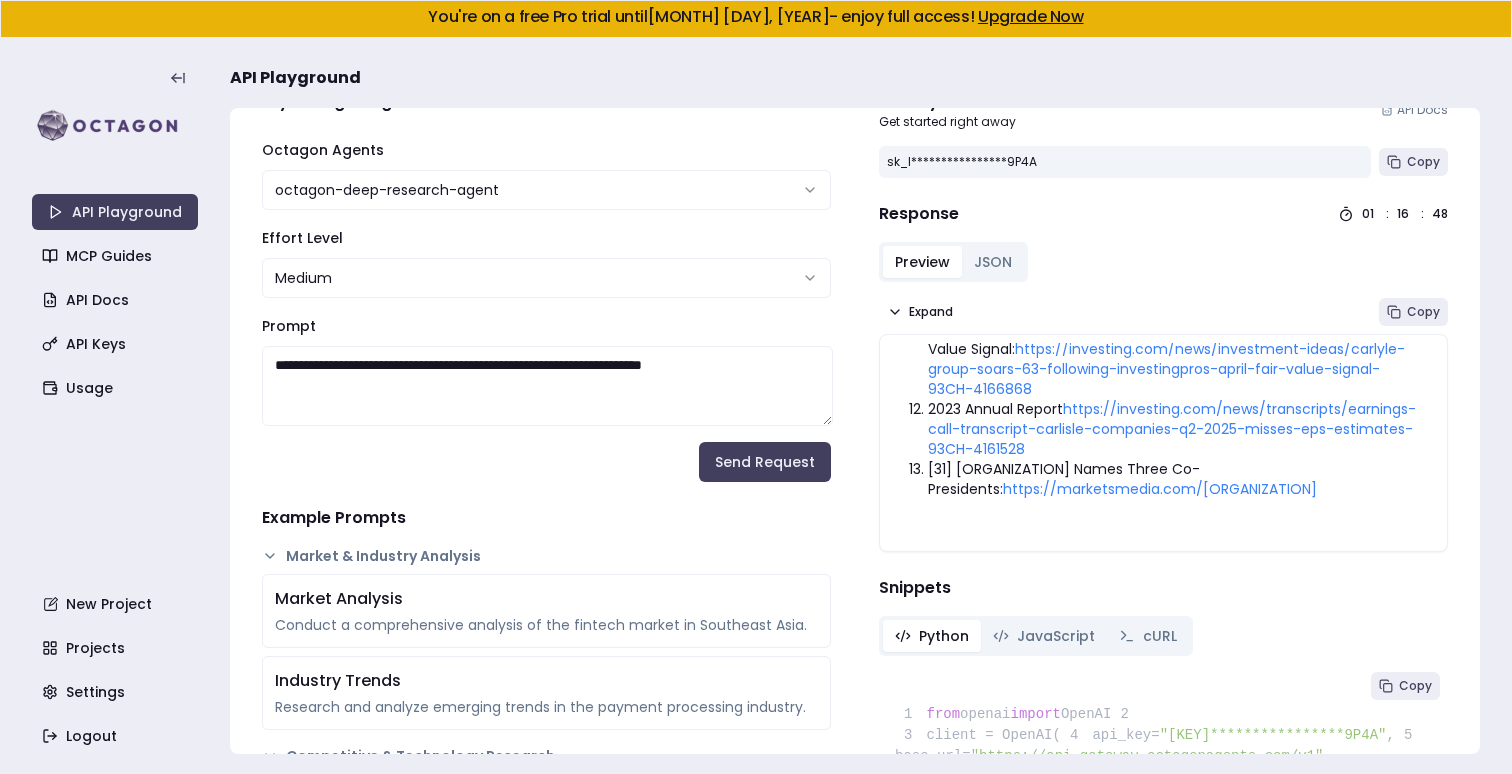 click on "**********" at bounding box center [546, 310] 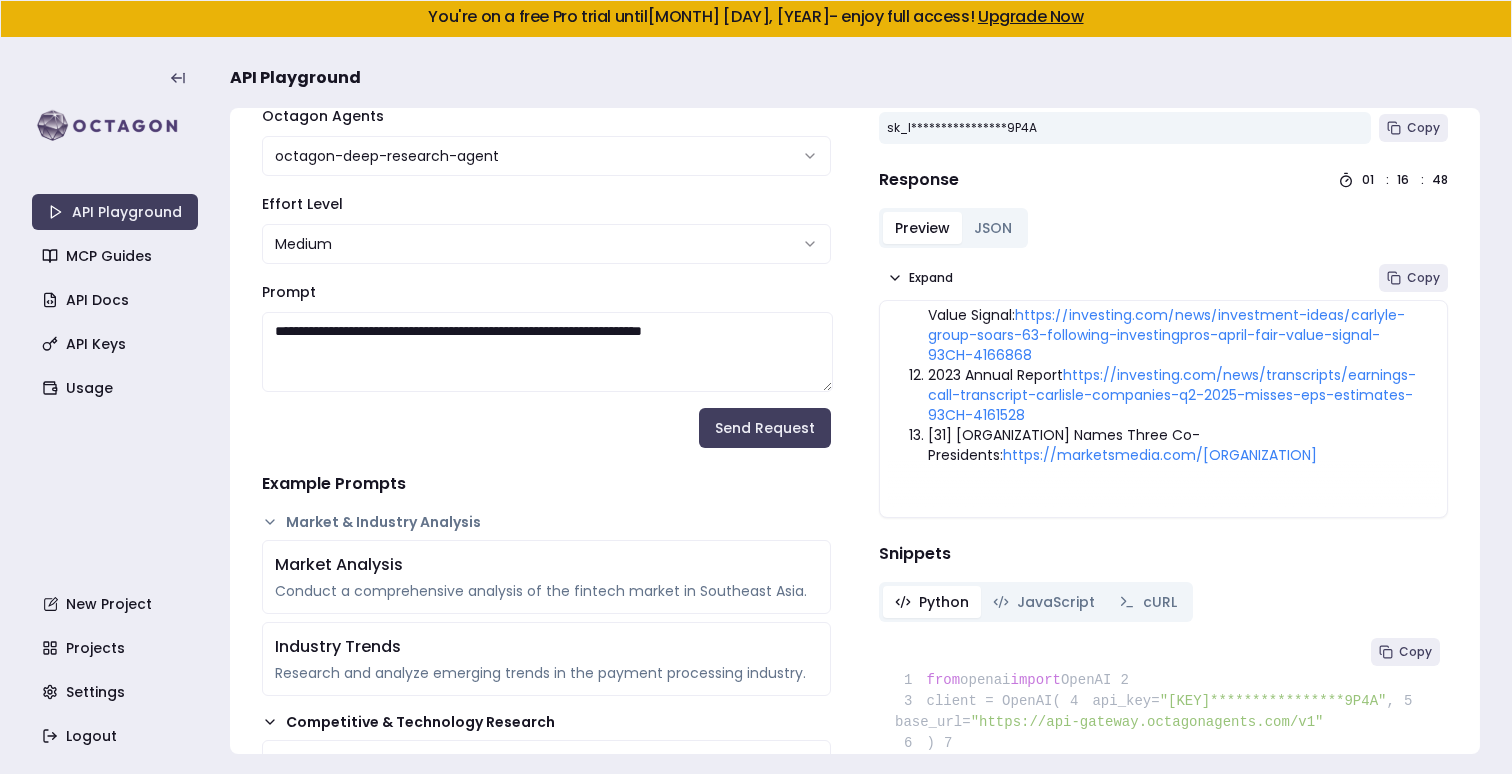 scroll, scrollTop: 67, scrollLeft: 0, axis: vertical 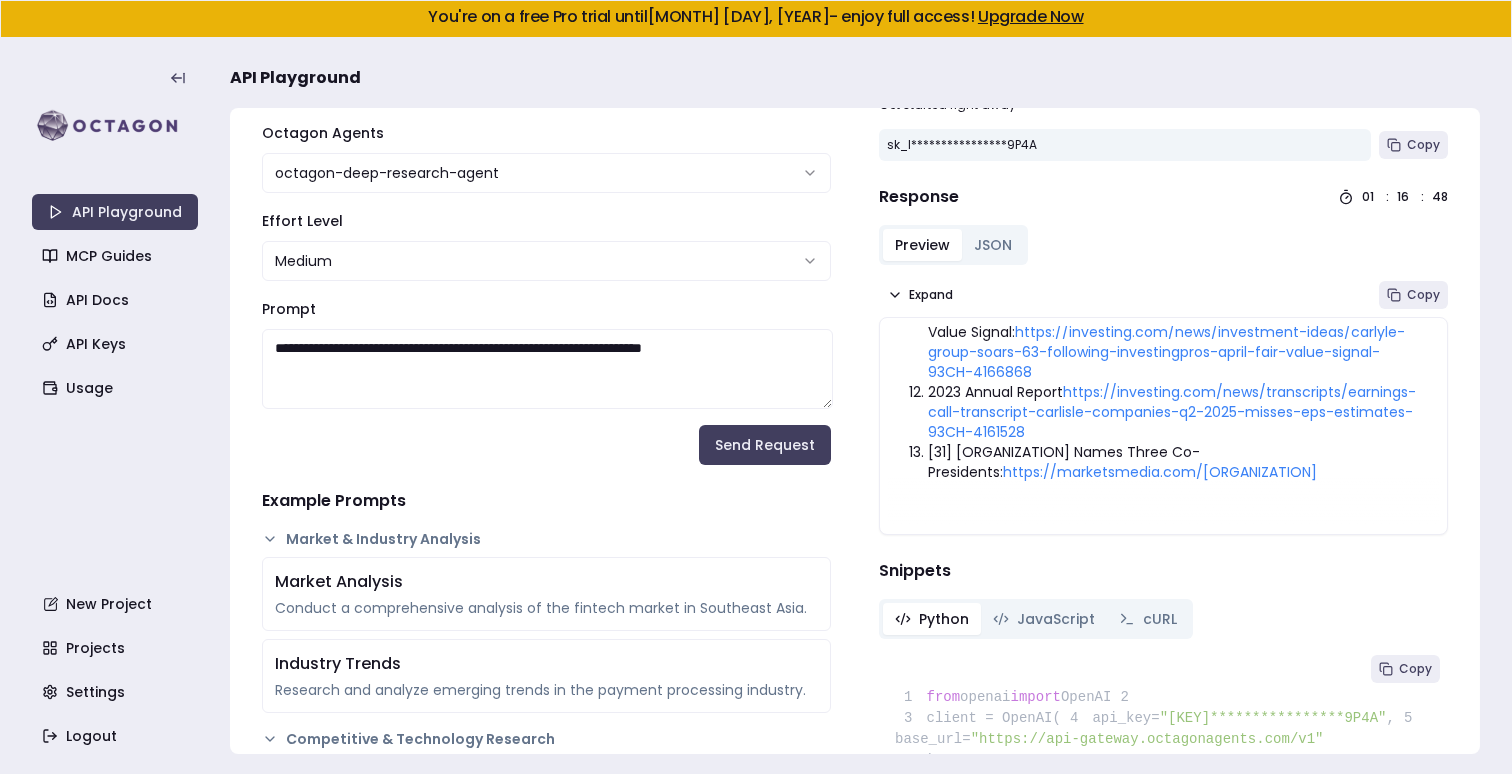 click on "**********" at bounding box center (756, 387) 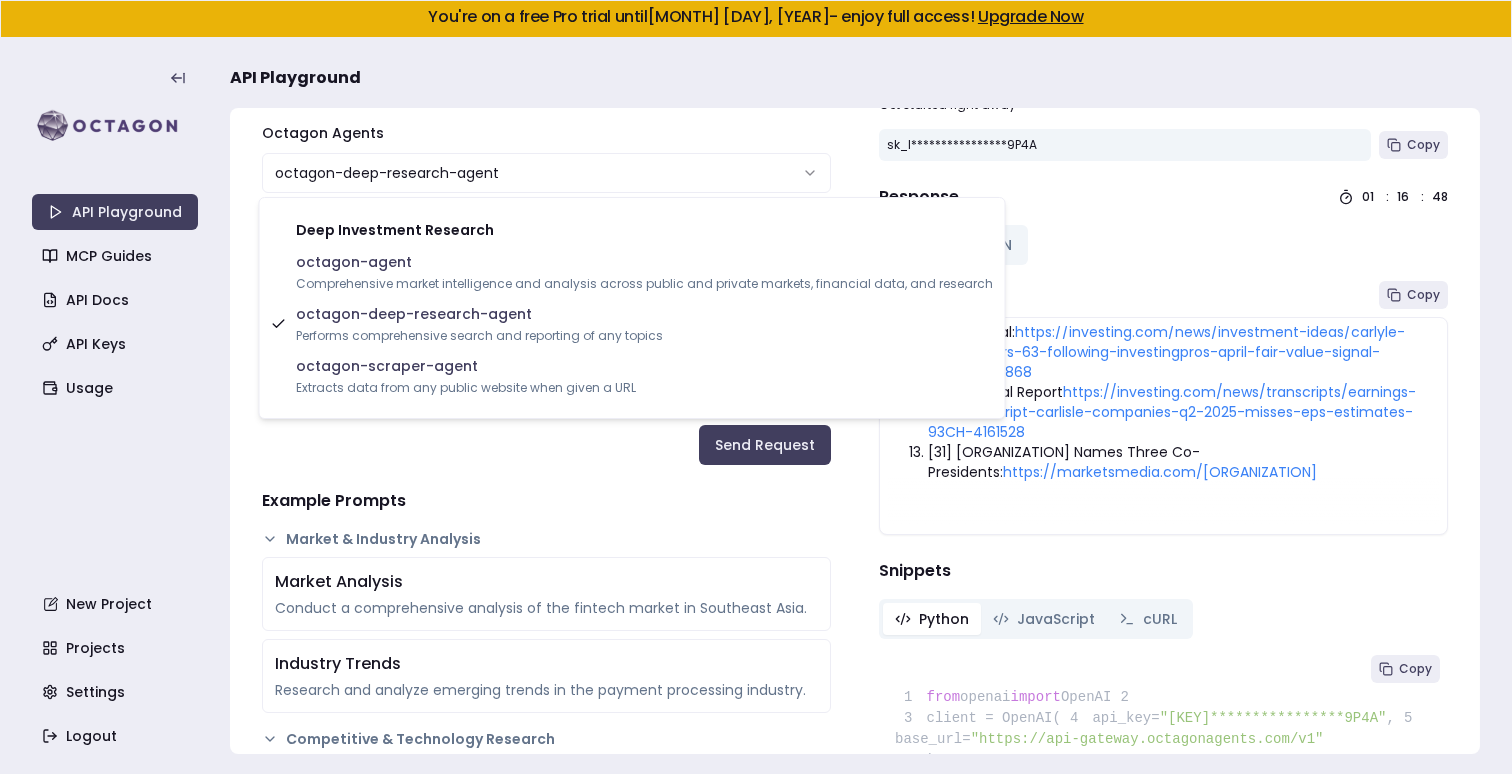 select on "**********" 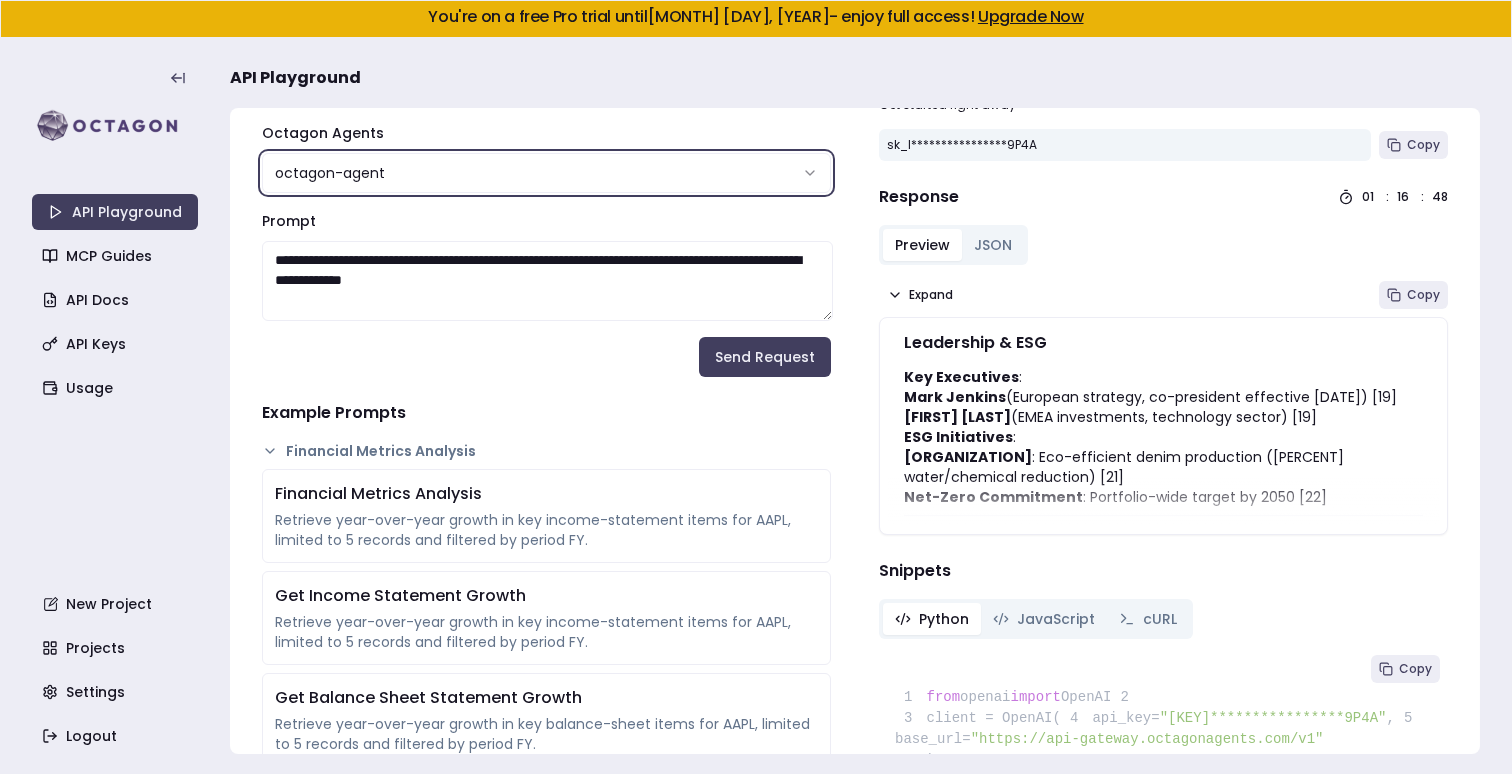 scroll, scrollTop: 1393, scrollLeft: 0, axis: vertical 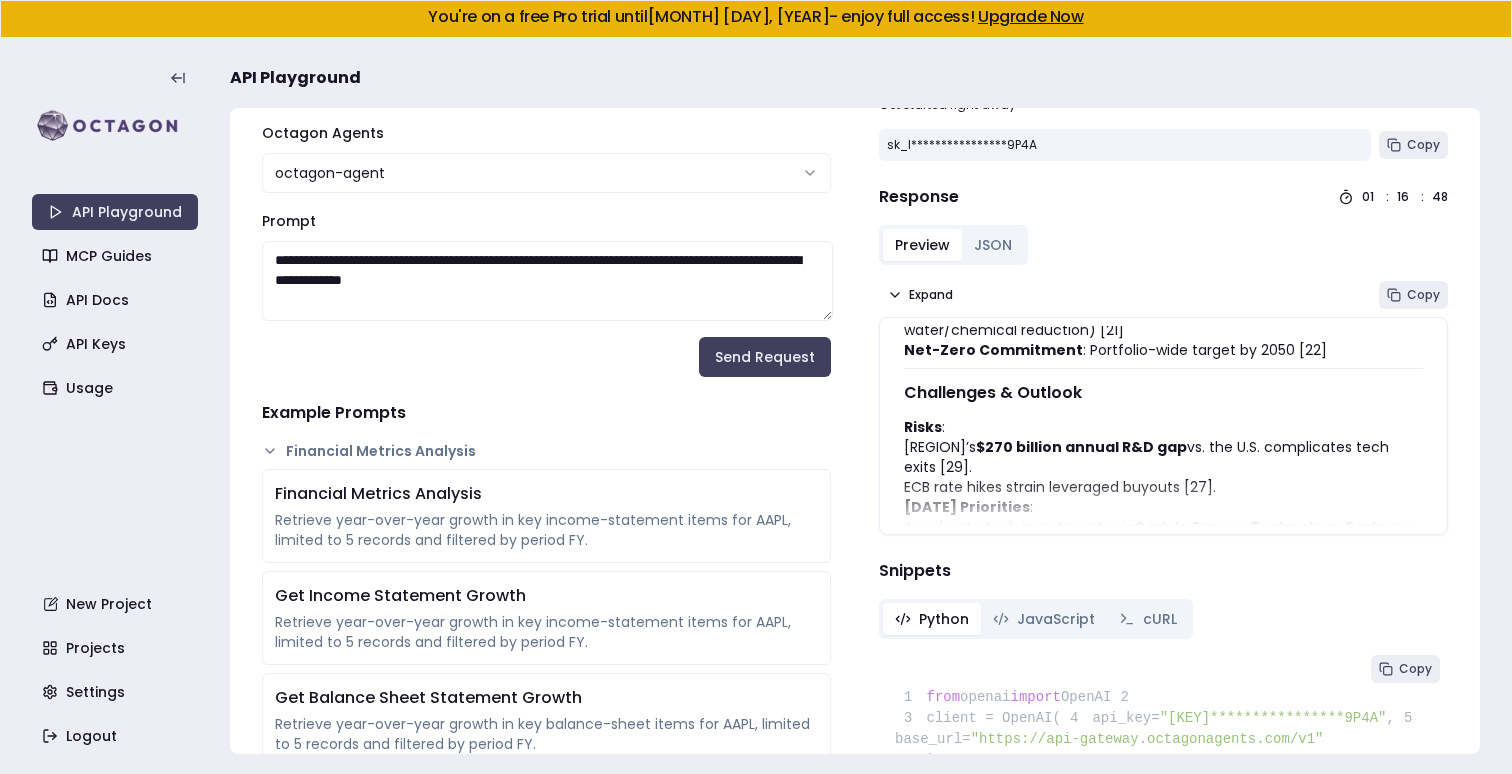 click on "**********" at bounding box center [547, 281] 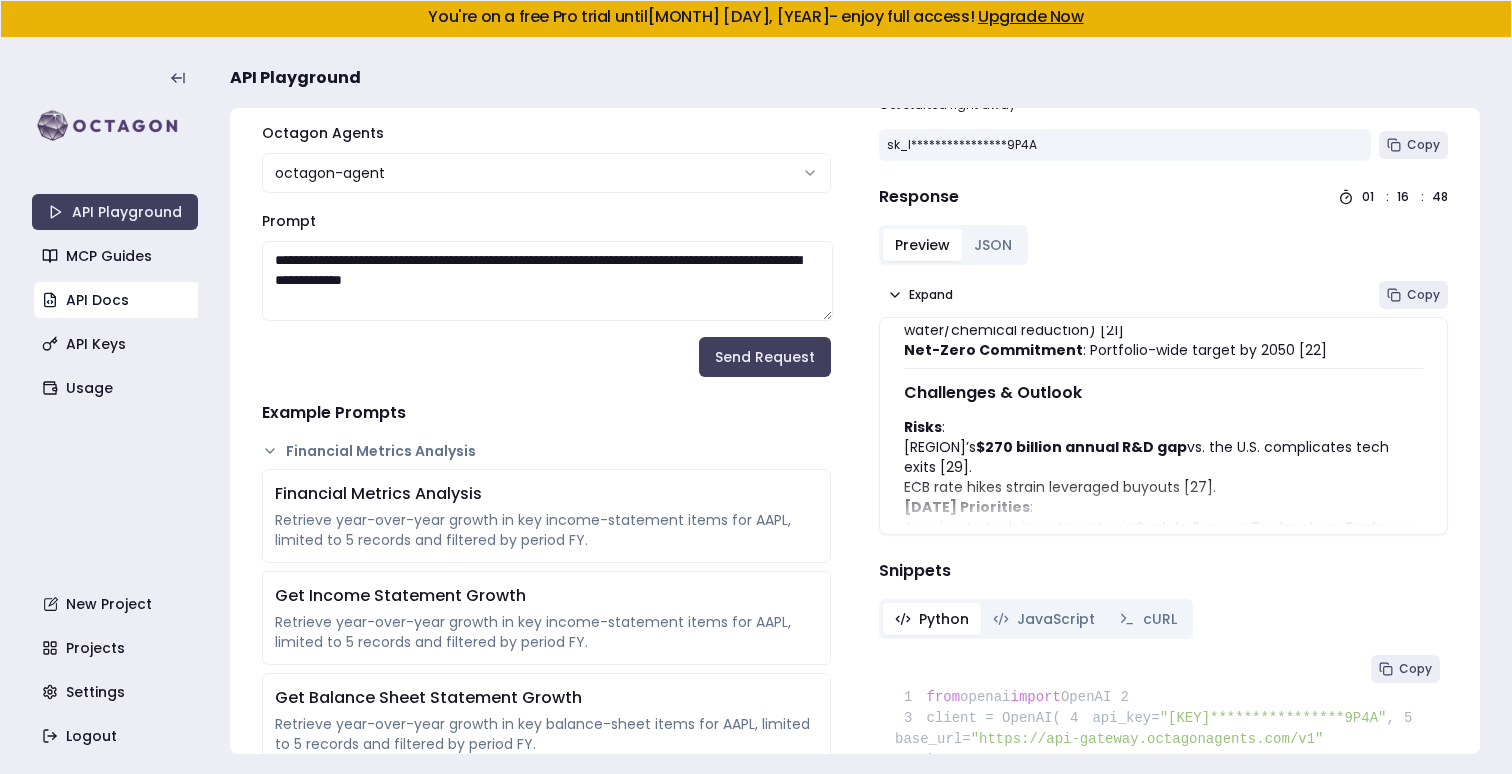 click on "API Docs" at bounding box center (117, 300) 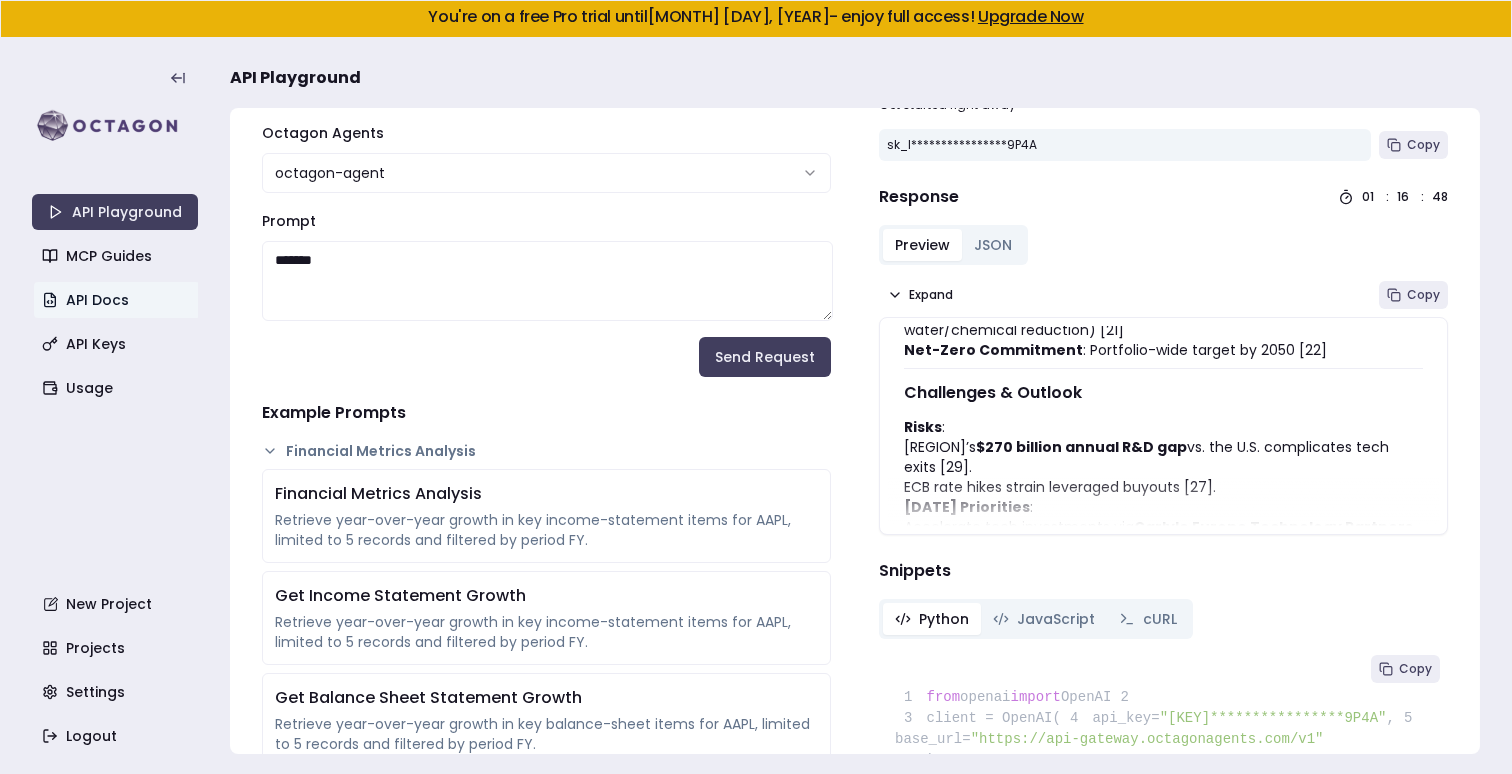 type on "*******" 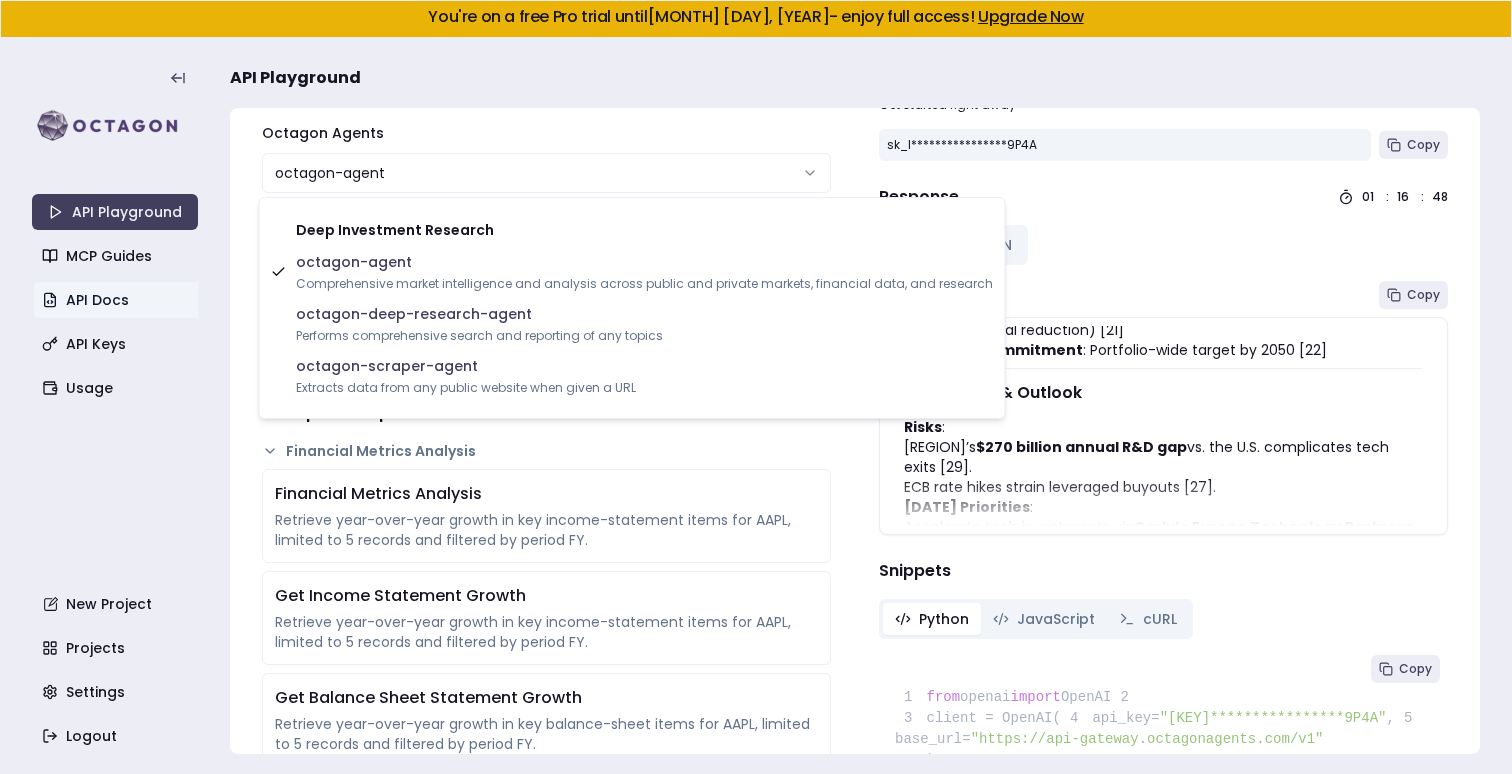 click on "**********" at bounding box center (756, 387) 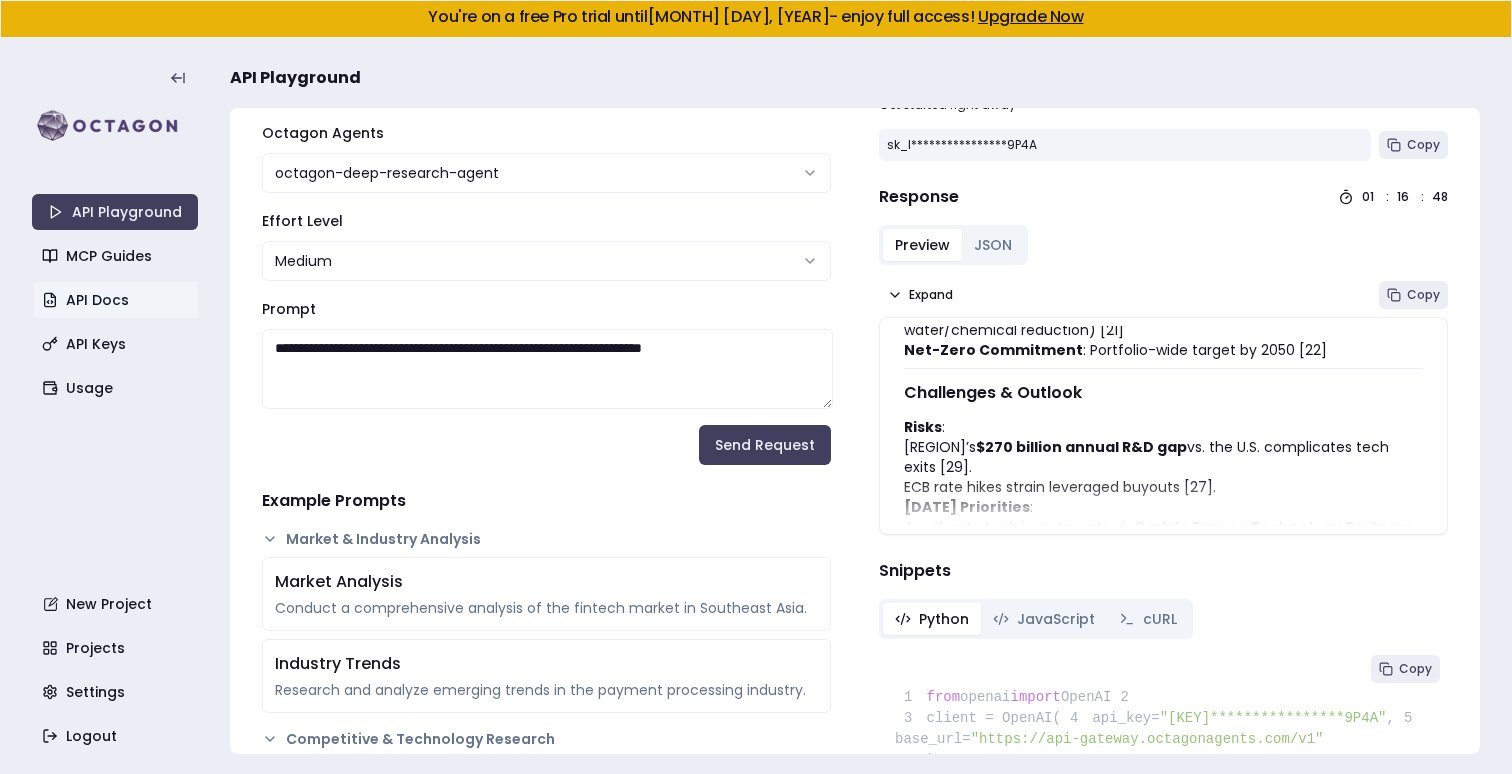 click on "**********" at bounding box center (547, 369) 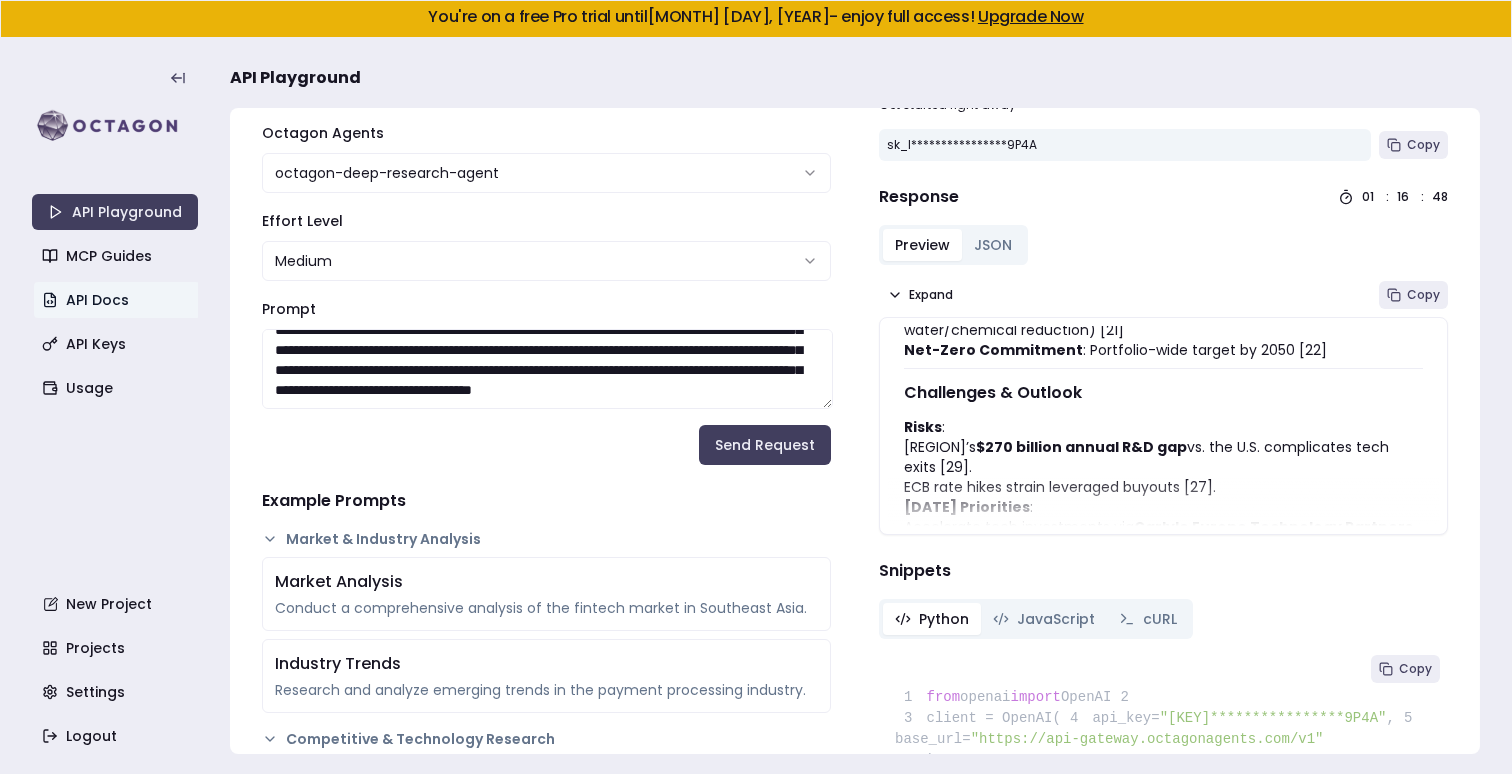 scroll, scrollTop: 69, scrollLeft: 0, axis: vertical 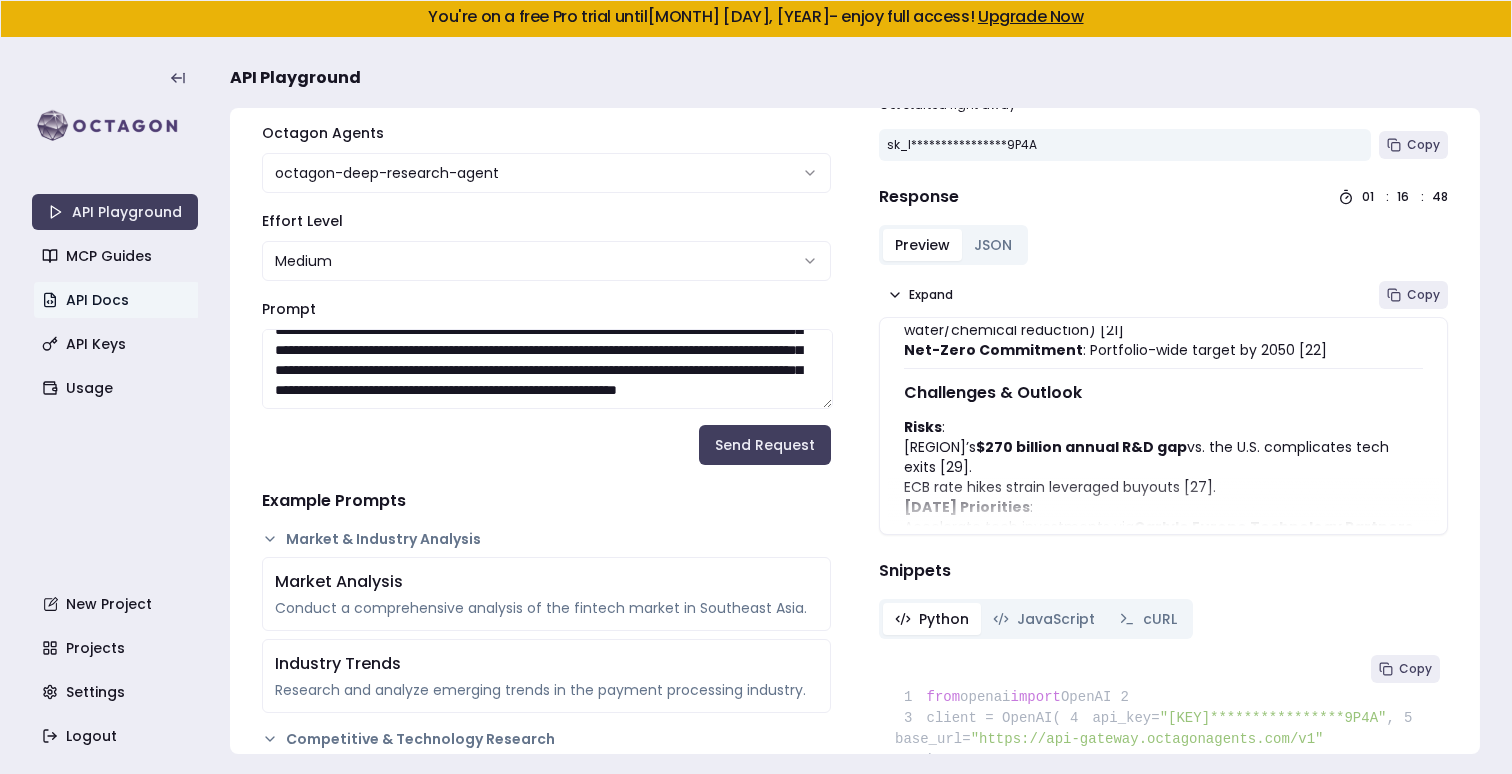 click on "**********" at bounding box center [547, 369] 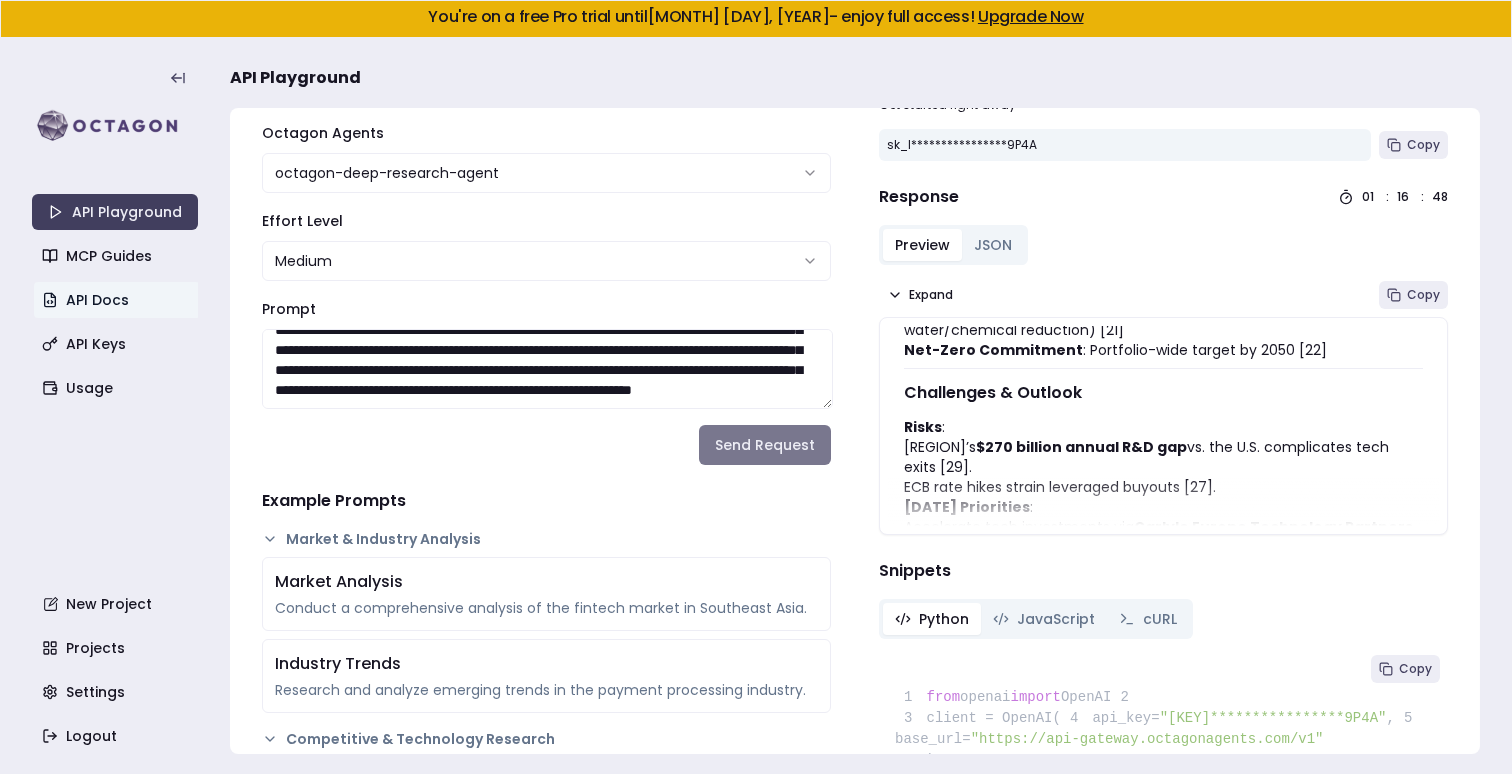 click on "Send Request" at bounding box center (765, 445) 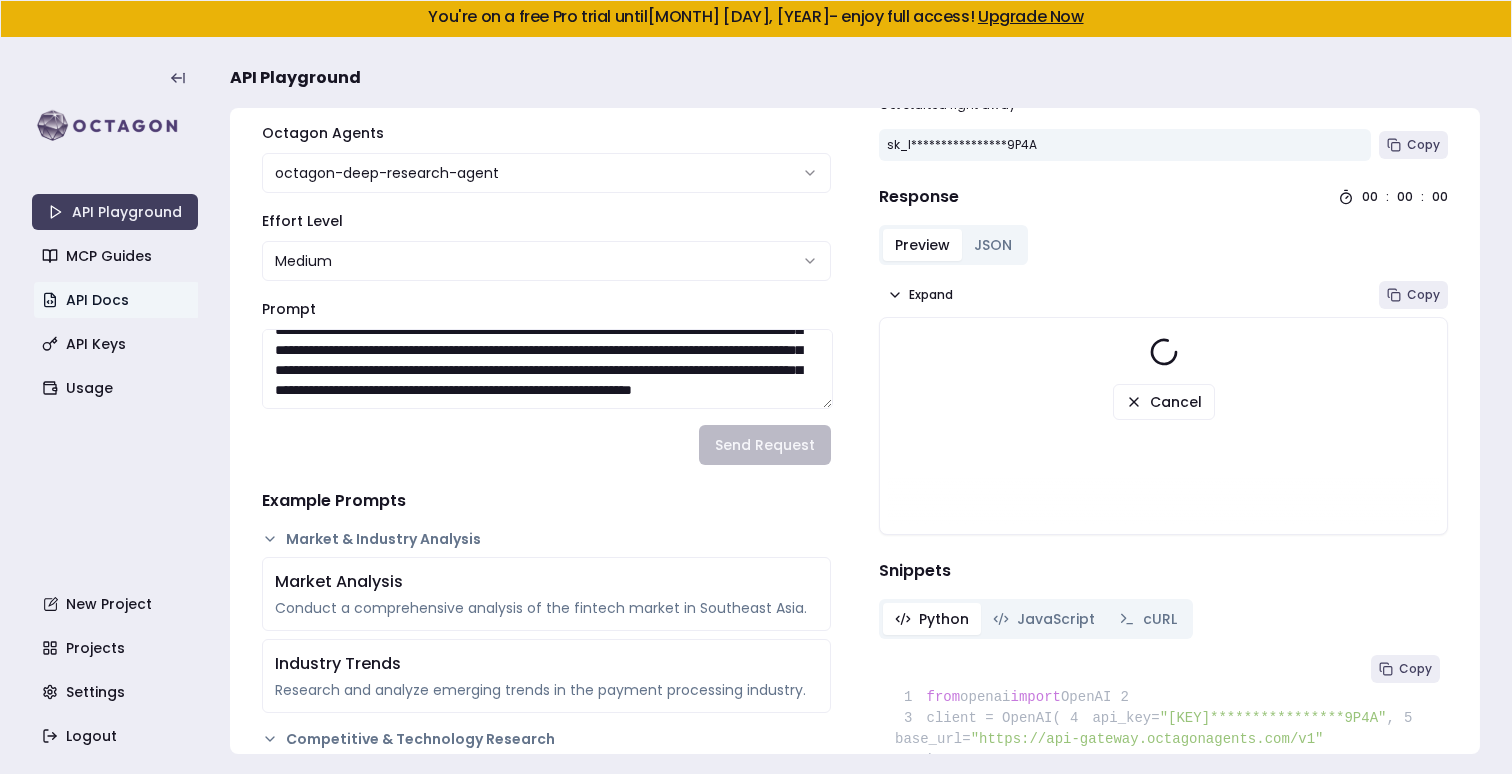 scroll, scrollTop: 48, scrollLeft: 0, axis: vertical 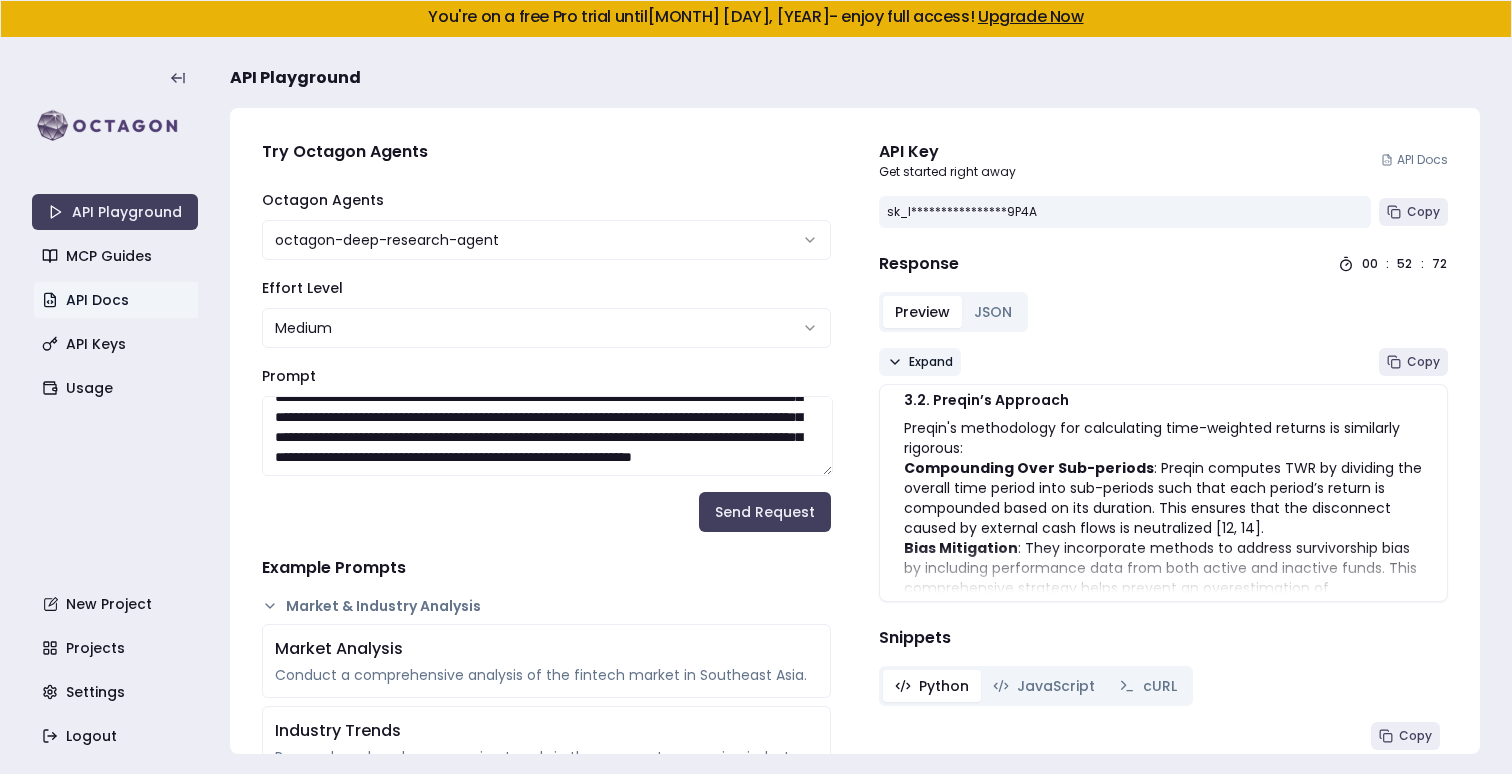 click on "Expand" at bounding box center [920, 362] 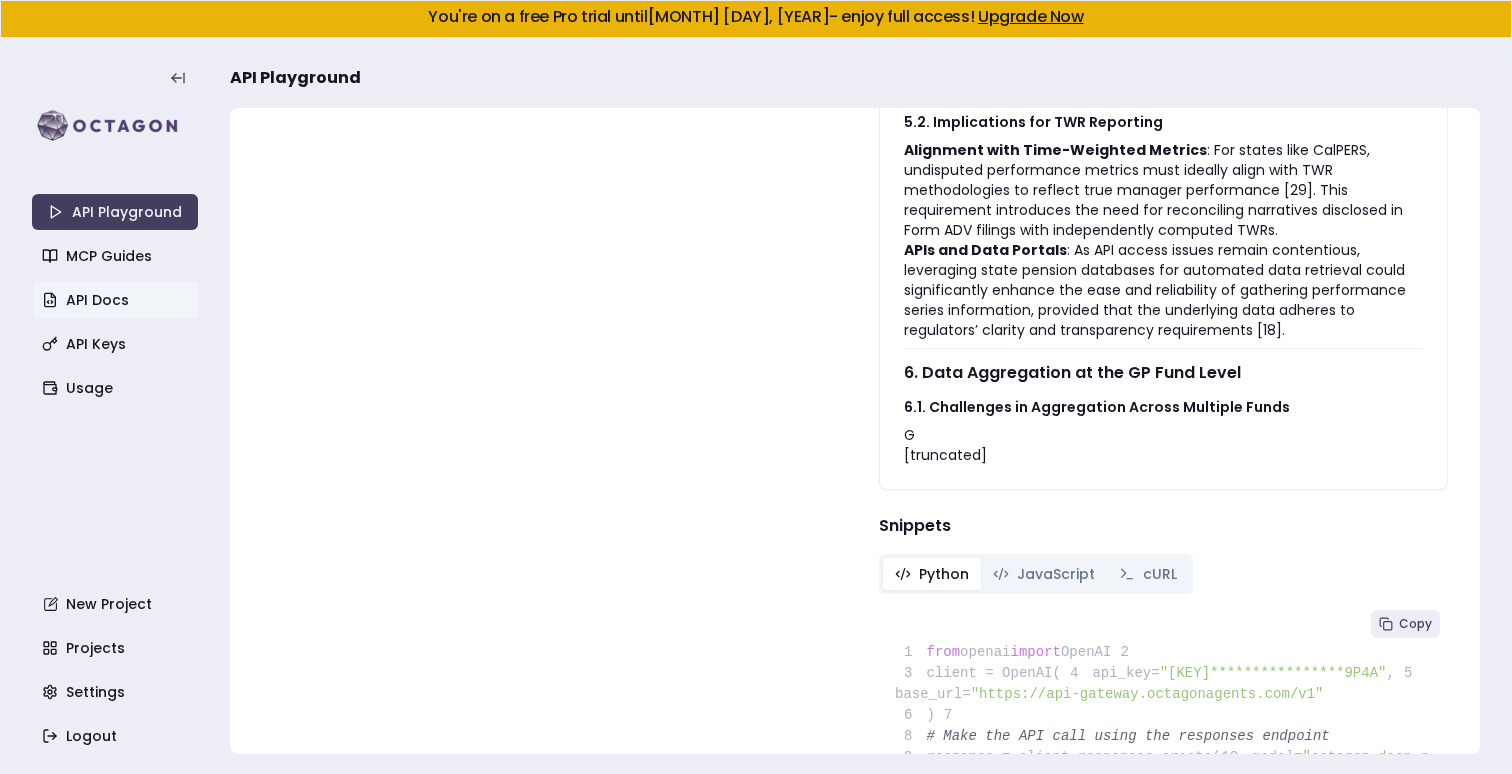 scroll, scrollTop: 3558, scrollLeft: 0, axis: vertical 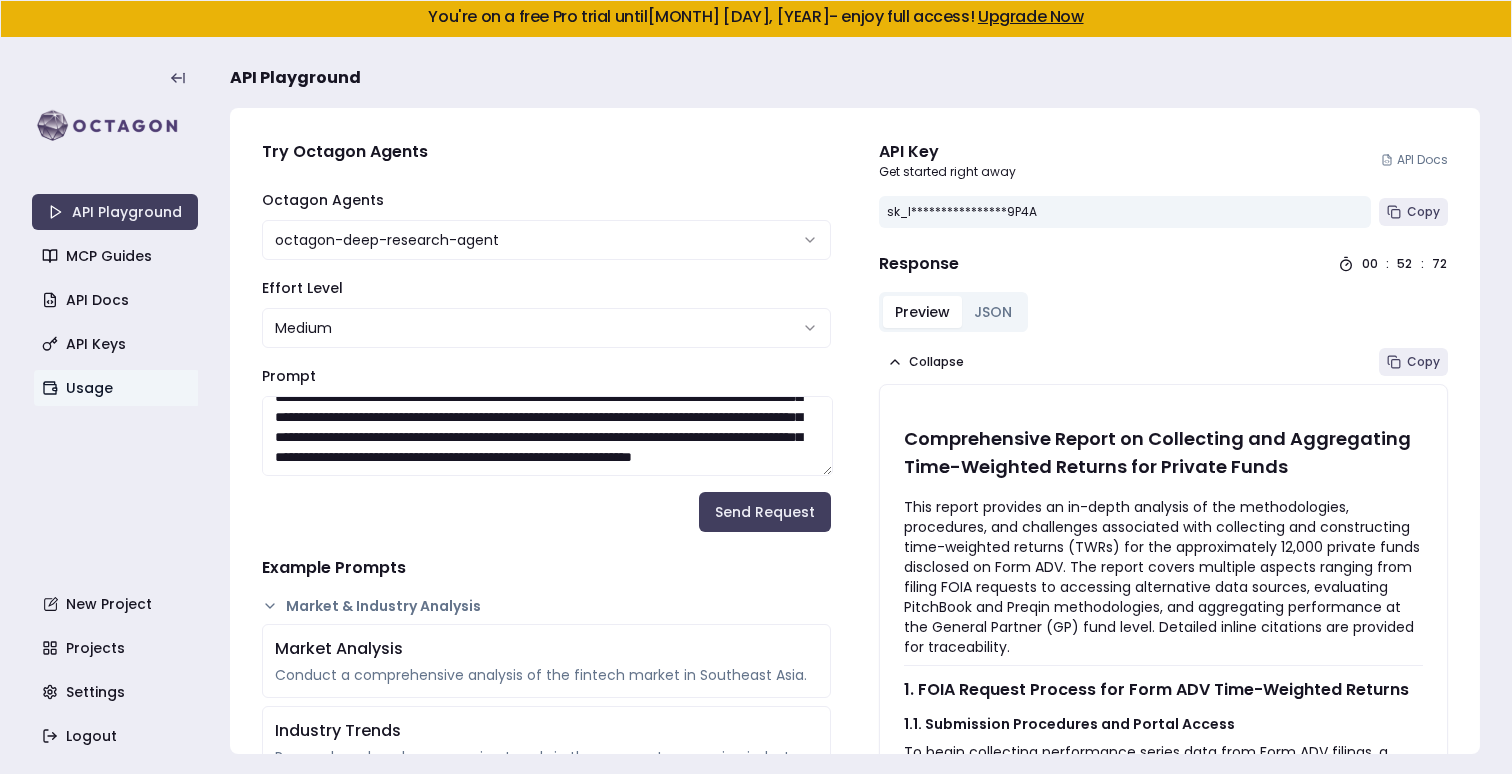 click on "**********" at bounding box center [547, 436] 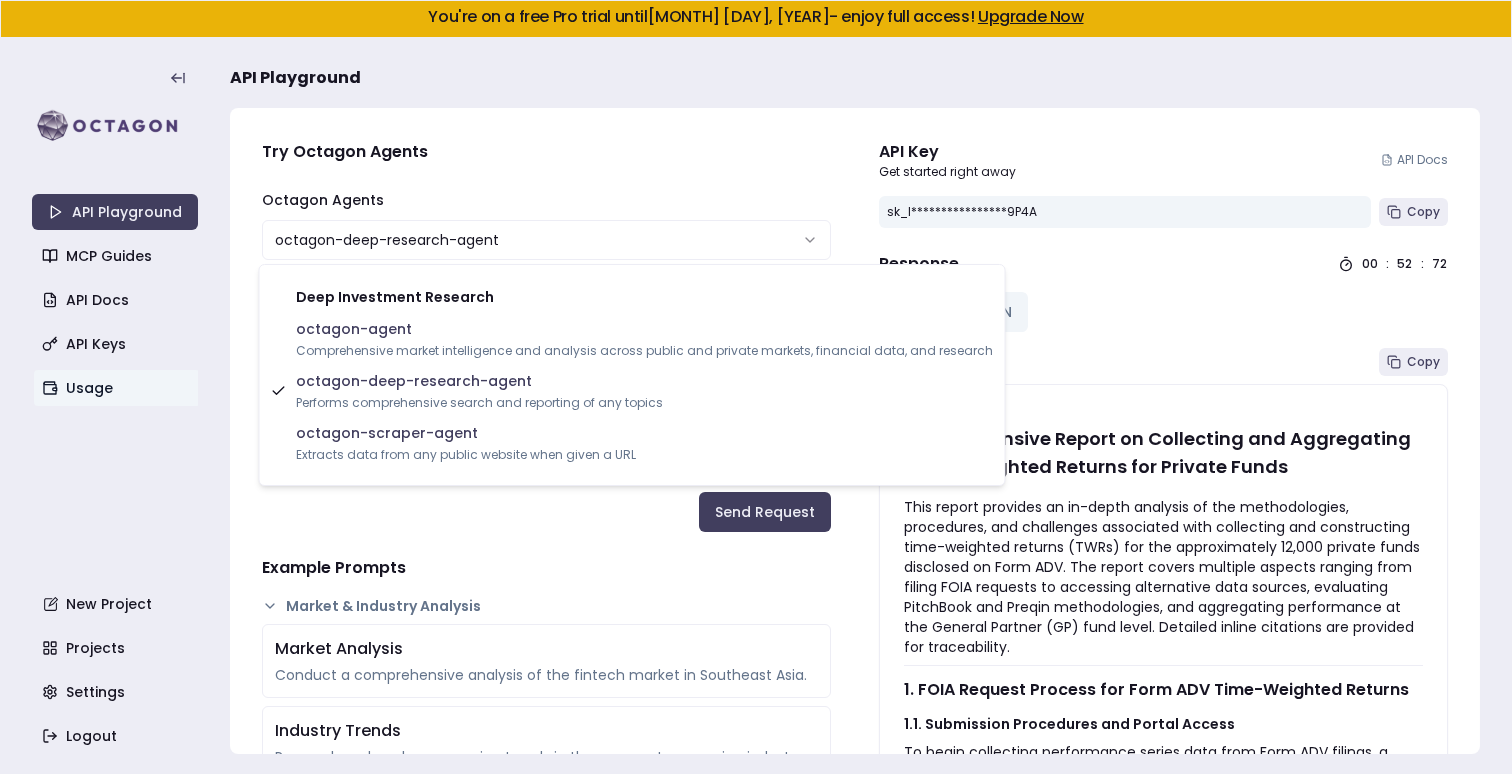 click on "**********" at bounding box center (756, 387) 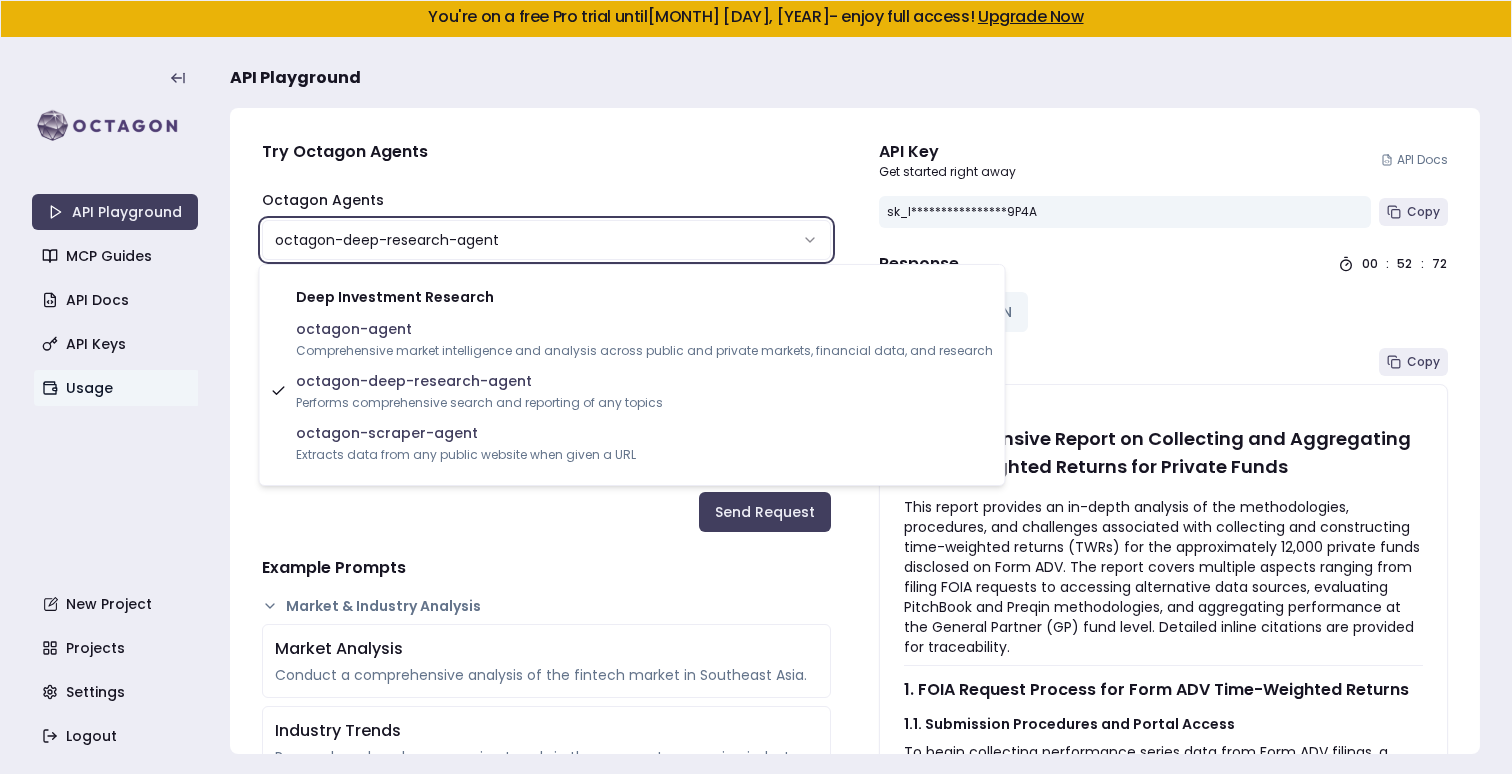 click on "**********" at bounding box center (756, 387) 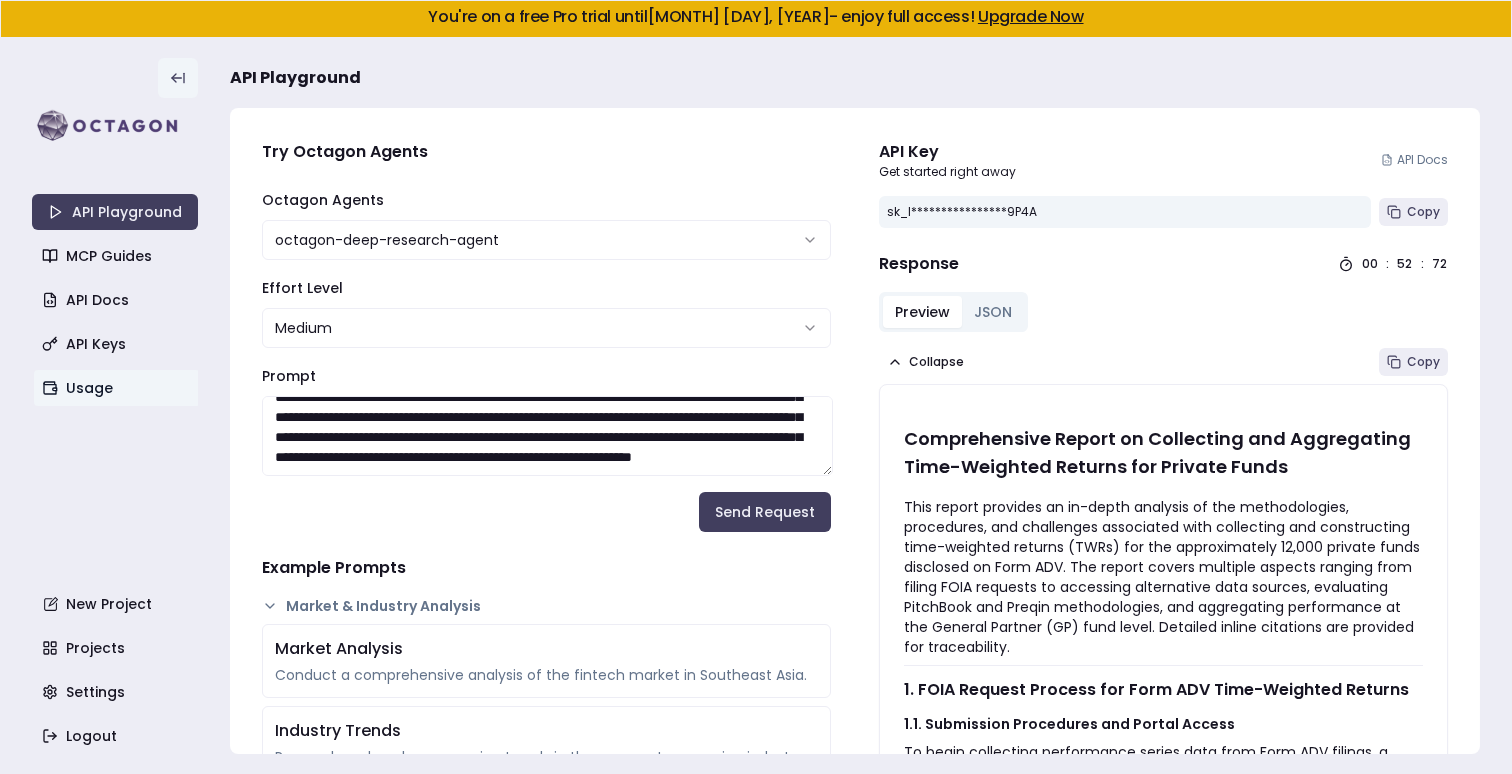 click 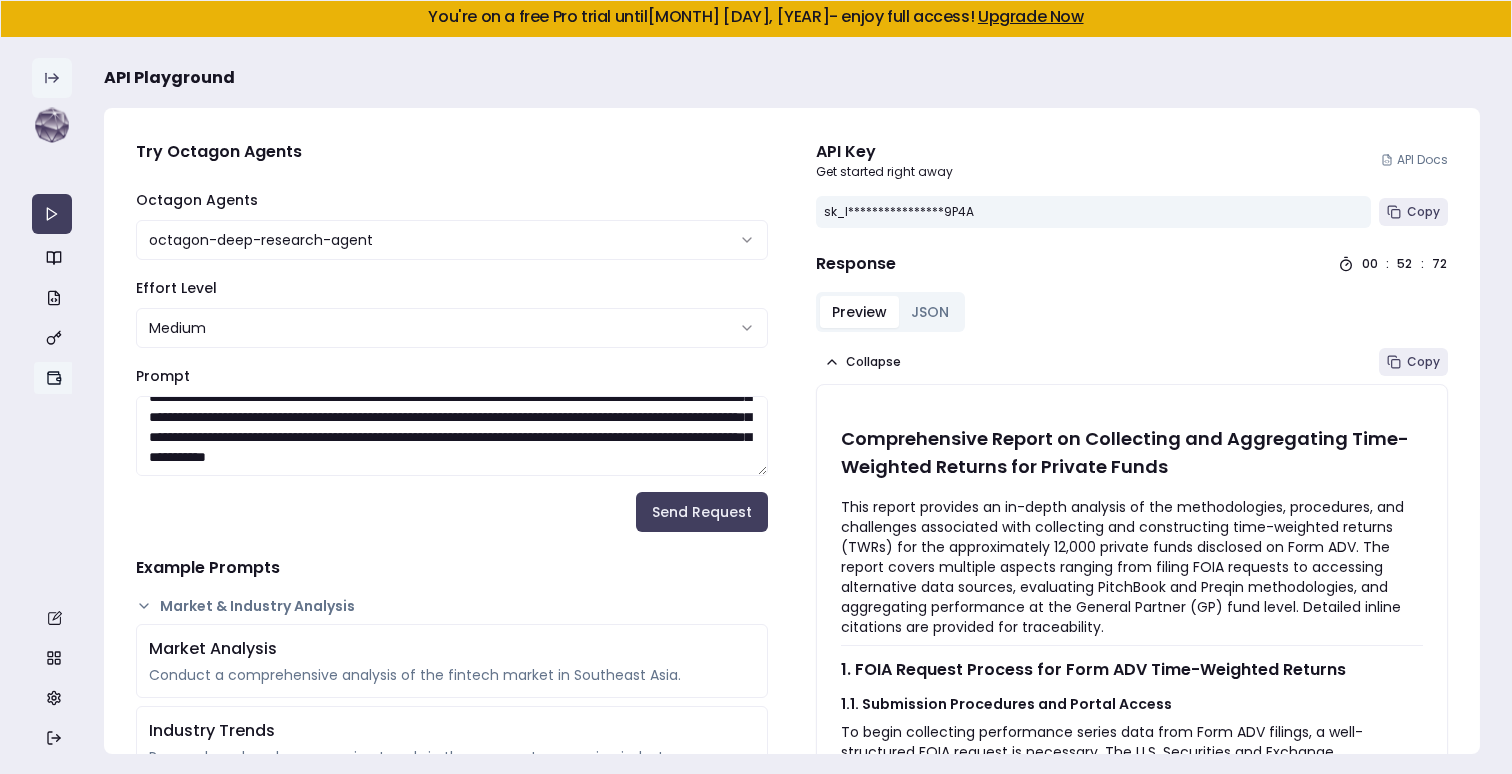 click 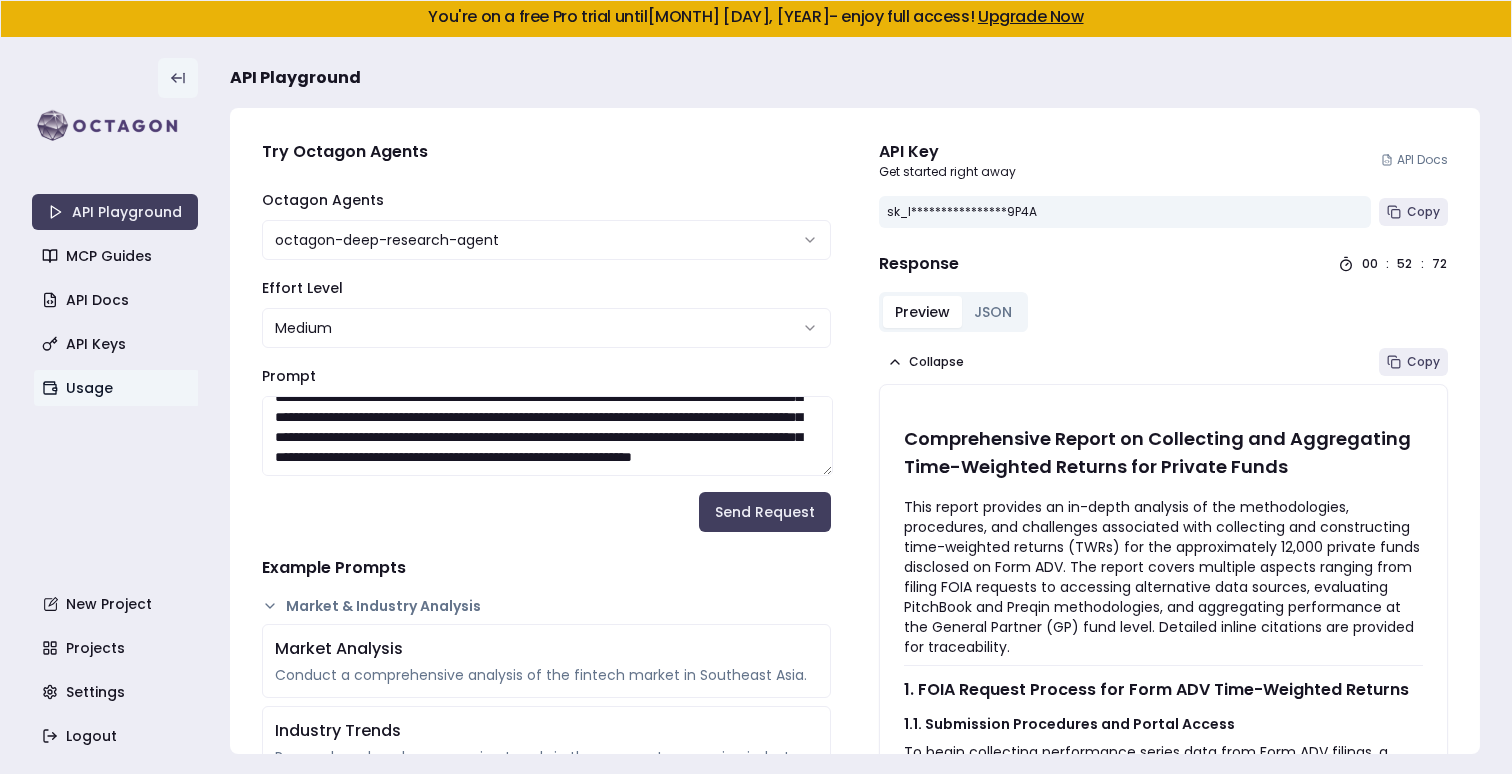 click on "**********" at bounding box center (547, 436) 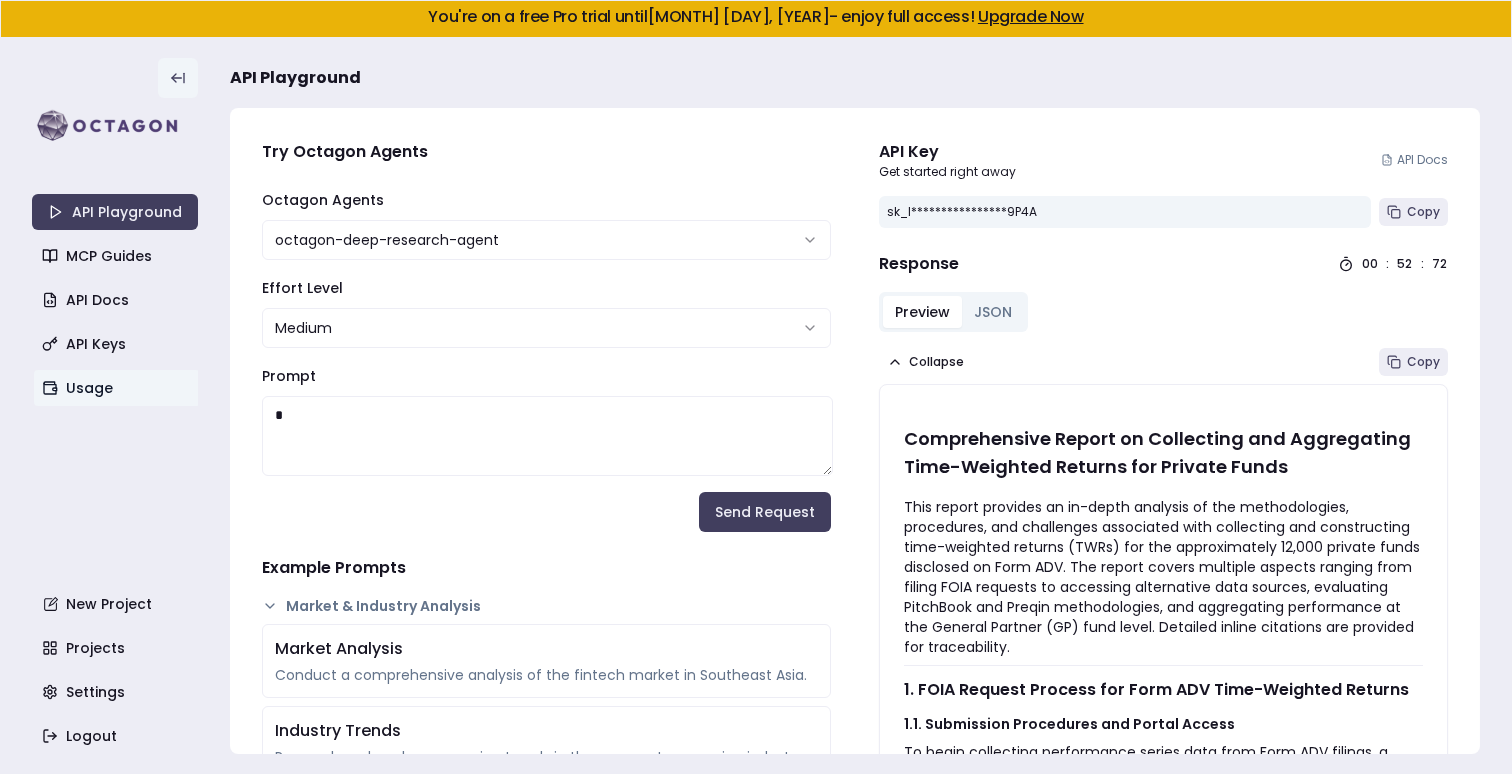 scroll, scrollTop: 0, scrollLeft: 0, axis: both 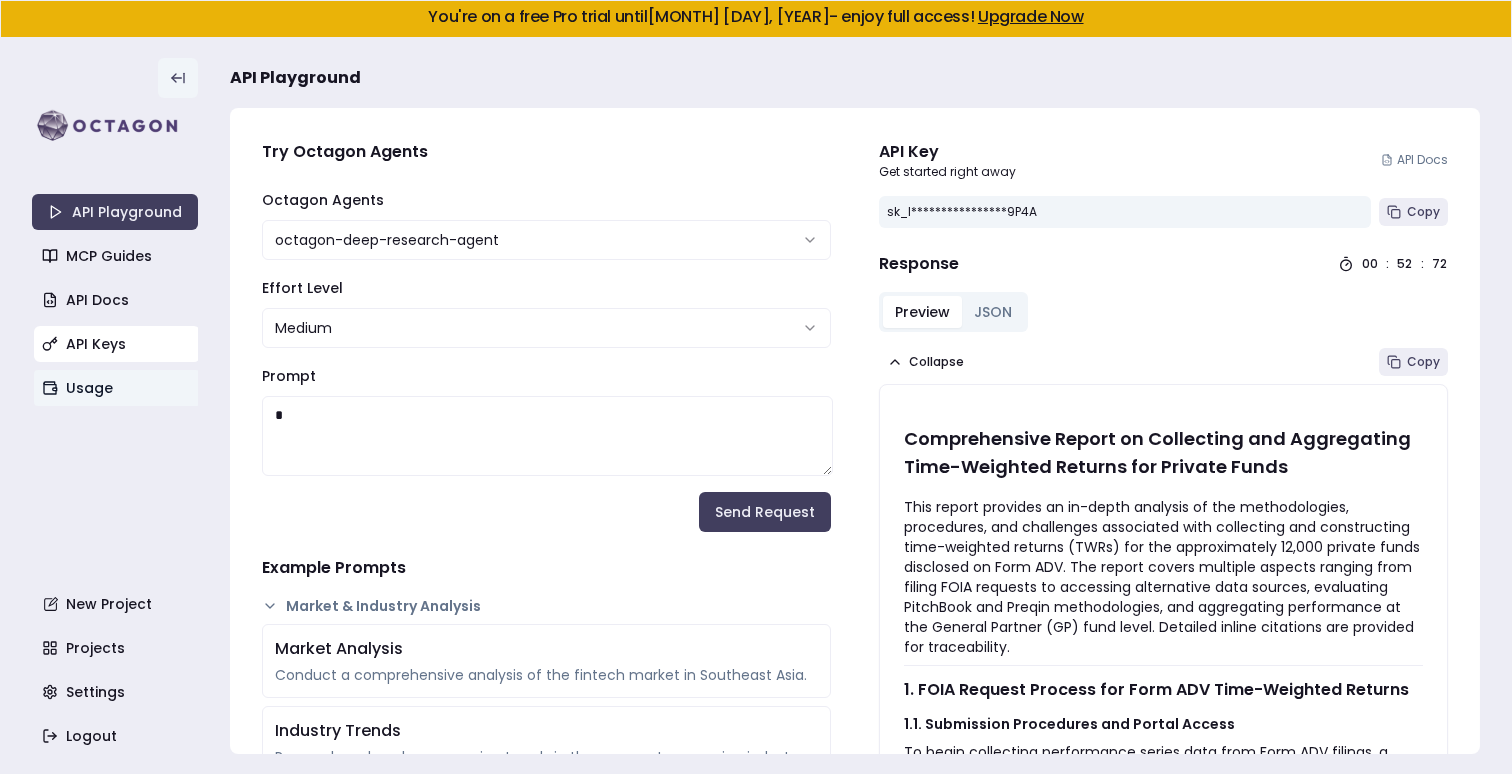 type on "*" 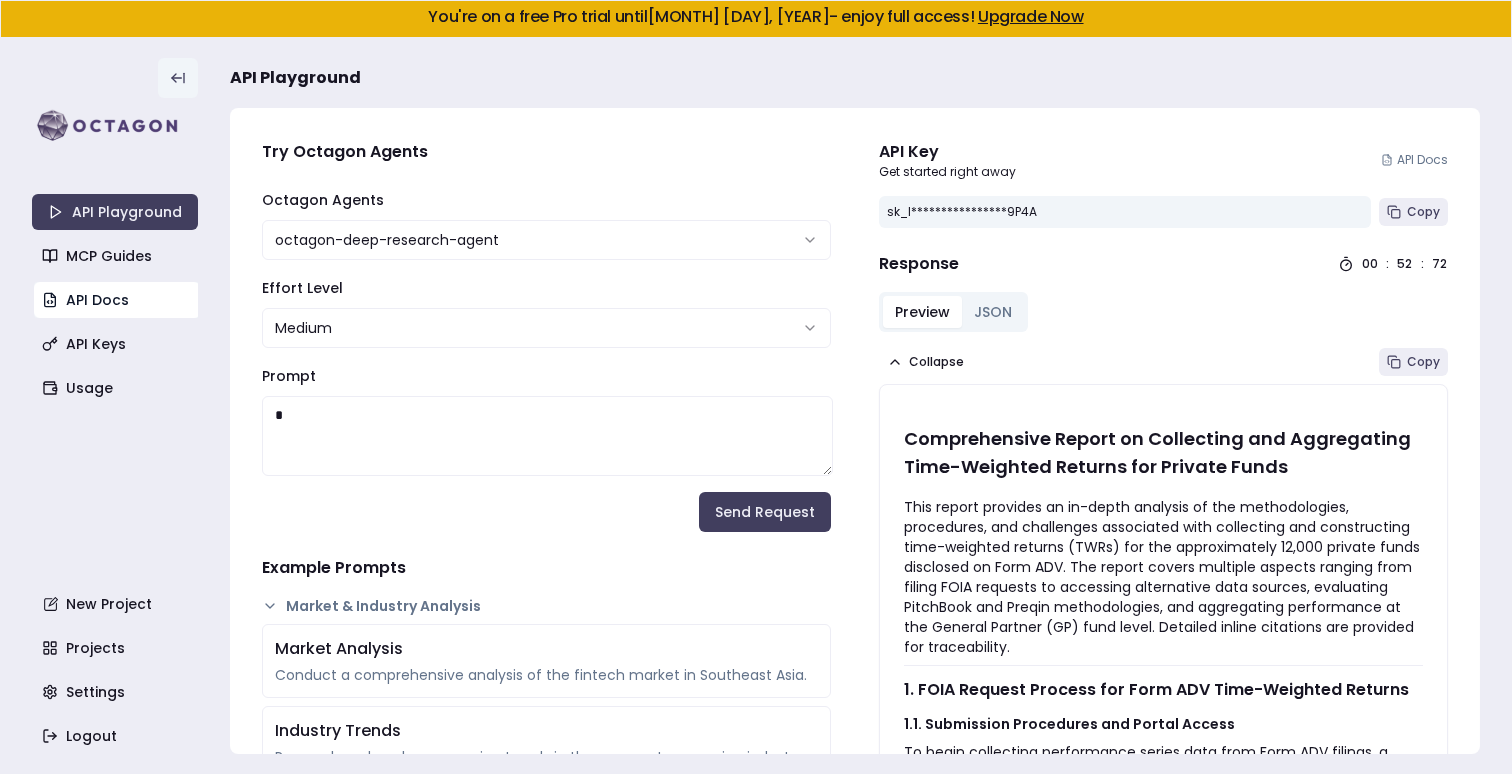 click on "API Docs" at bounding box center [117, 300] 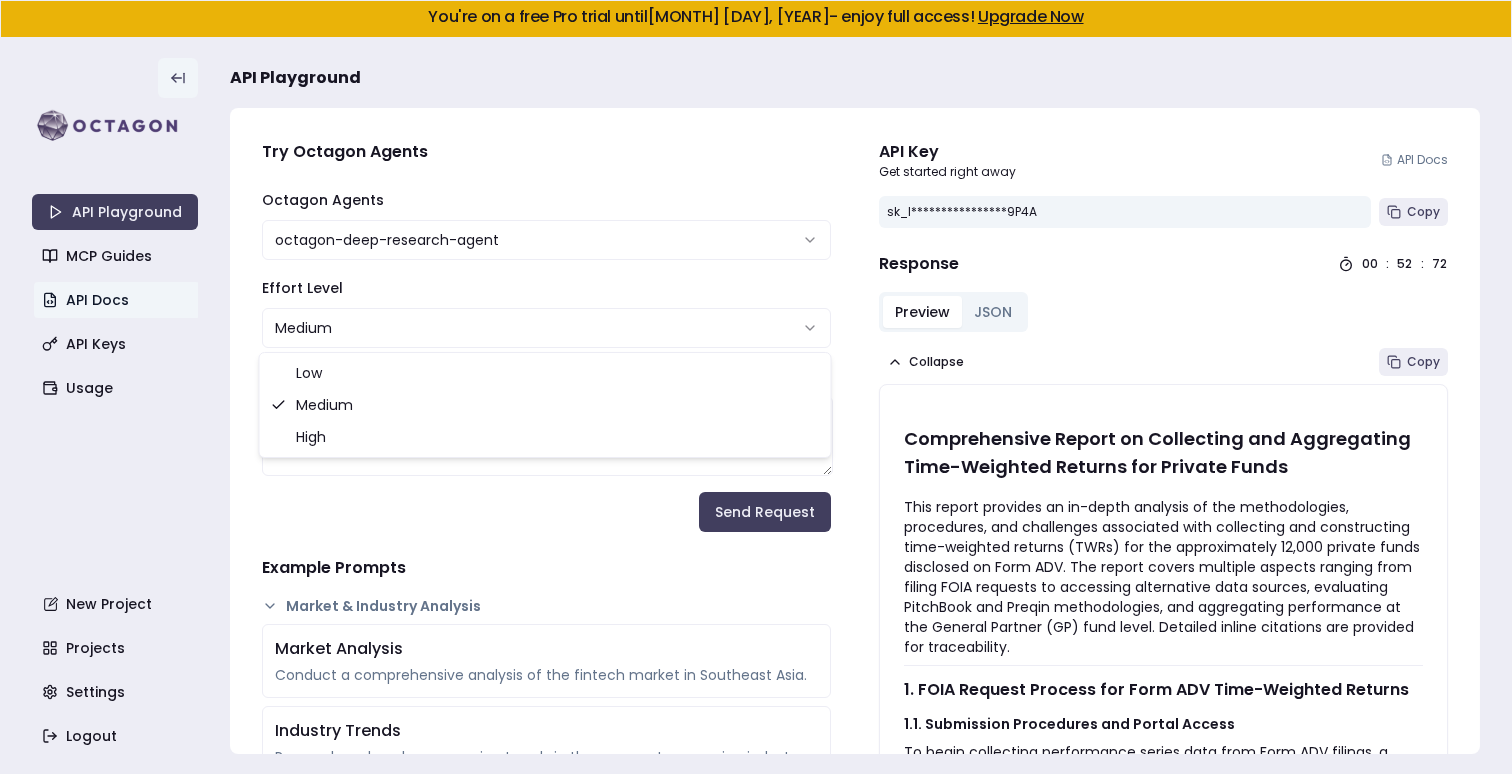 click on "**********" at bounding box center [756, 387] 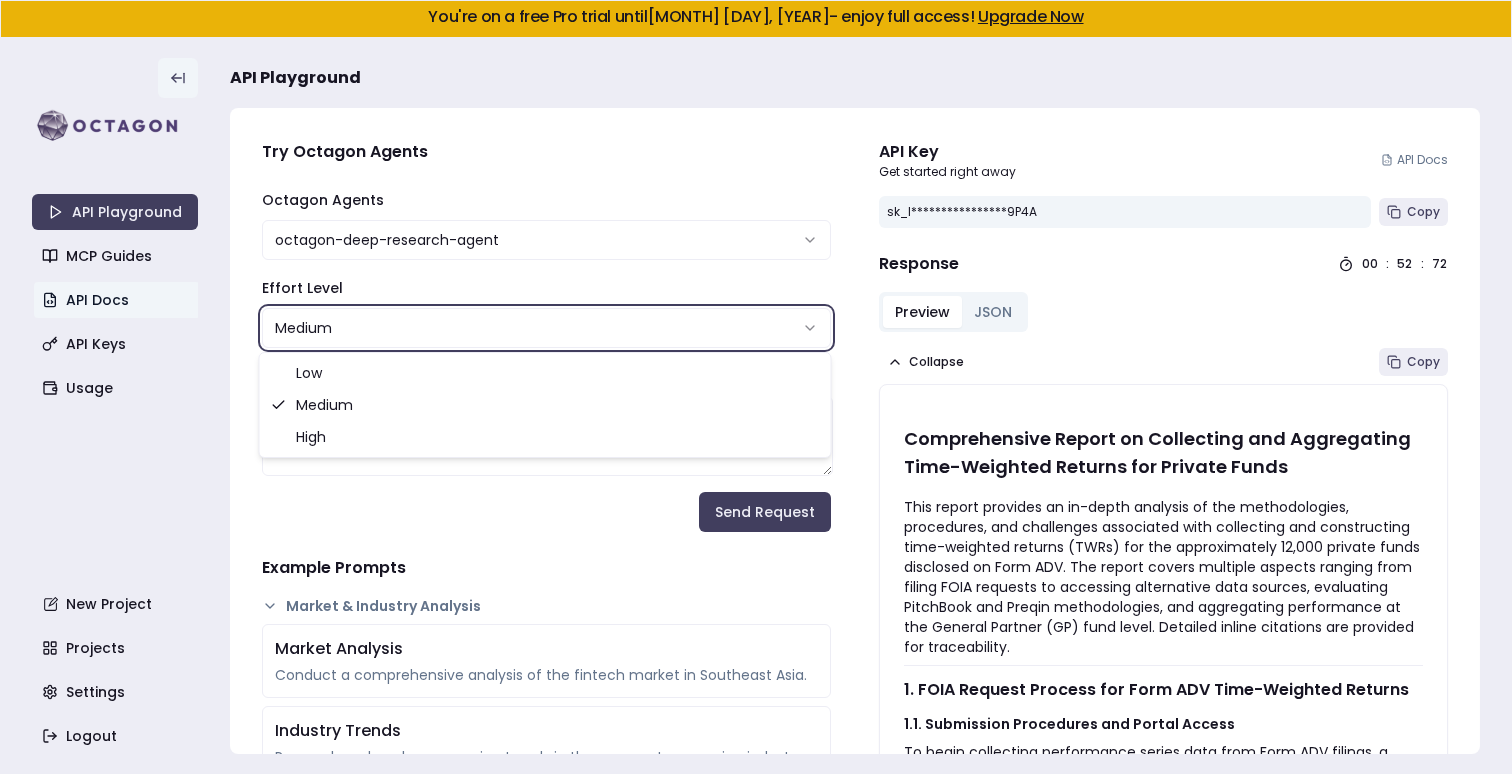click on "**********" at bounding box center [756, 387] 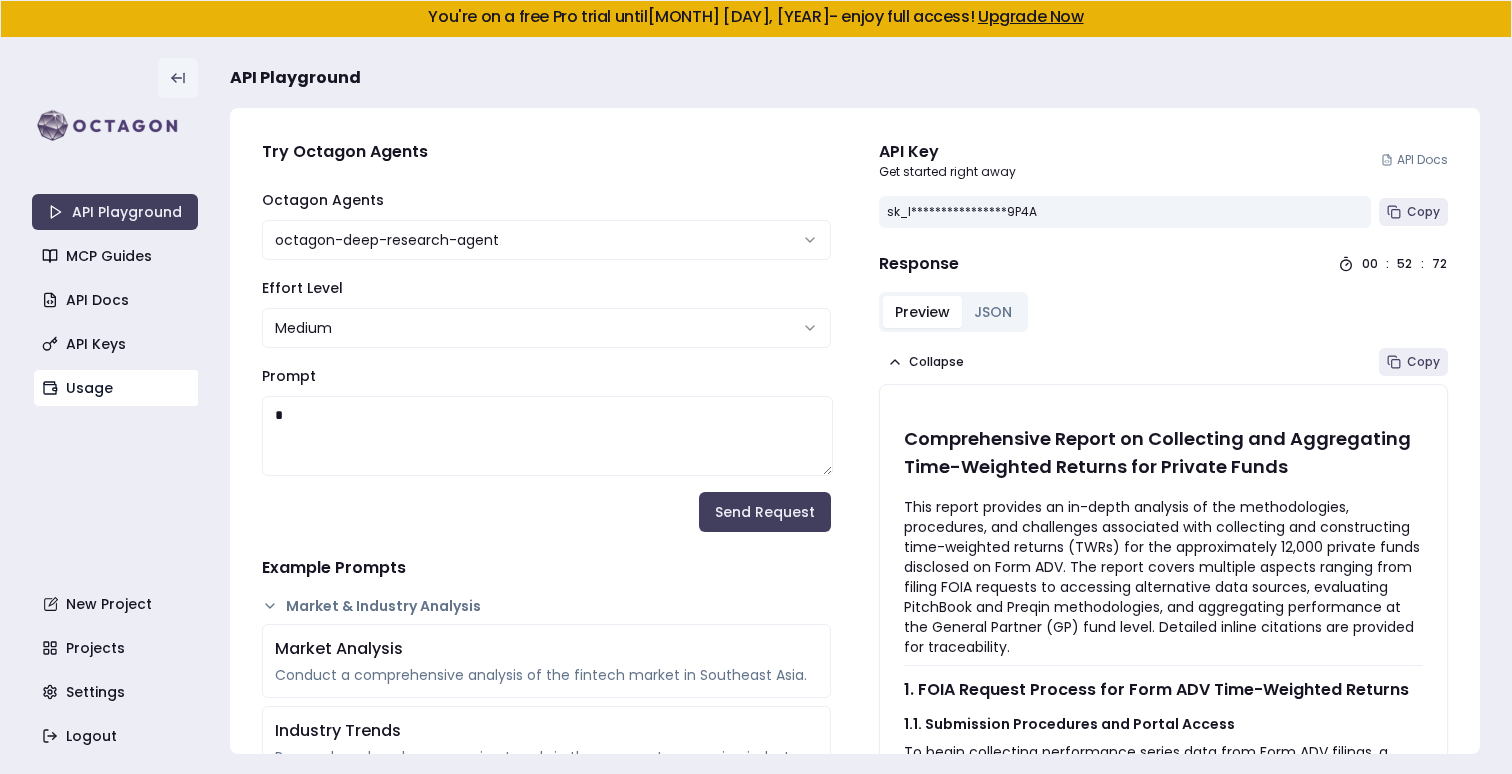 click on "Usage" at bounding box center (117, 388) 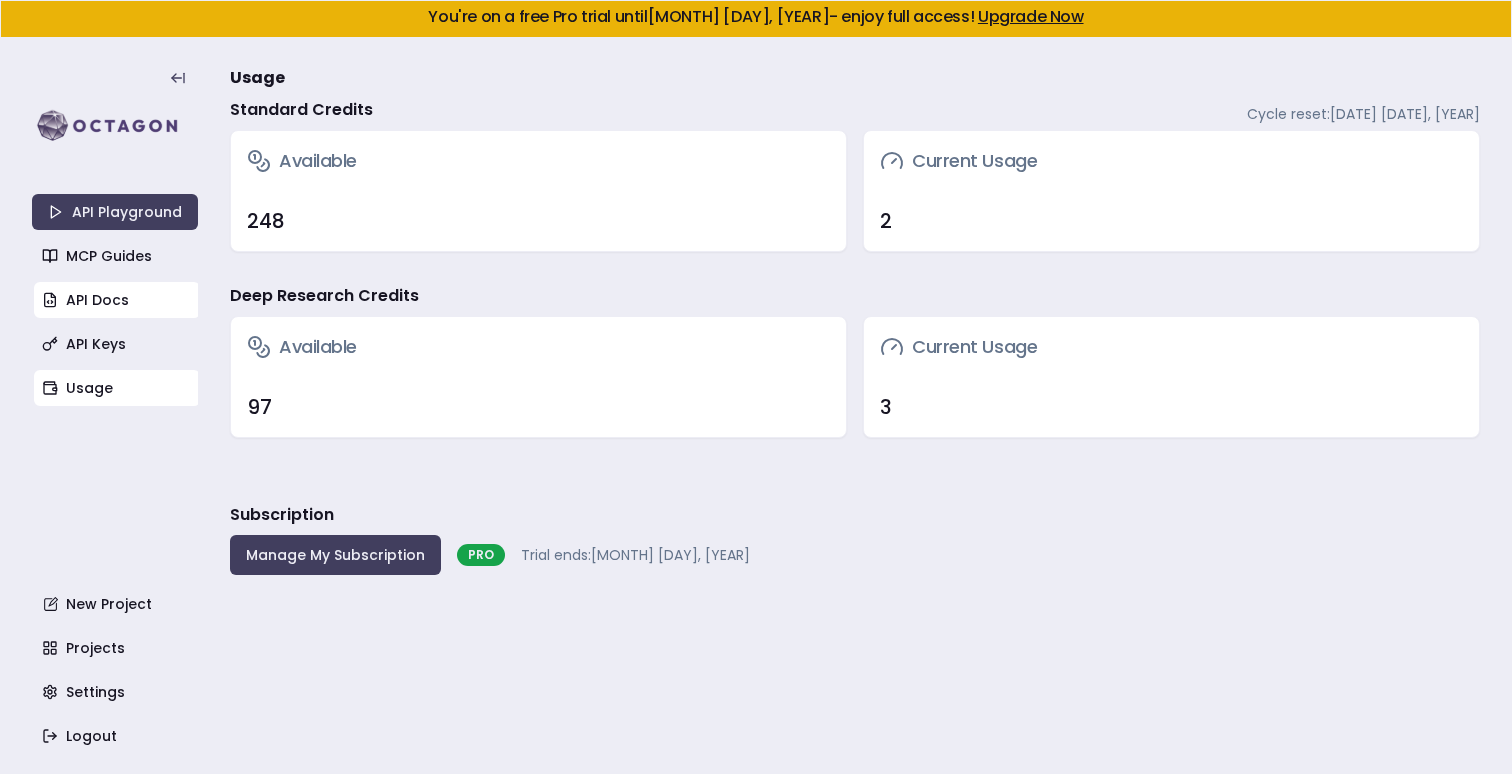 click on "API Docs" at bounding box center (117, 300) 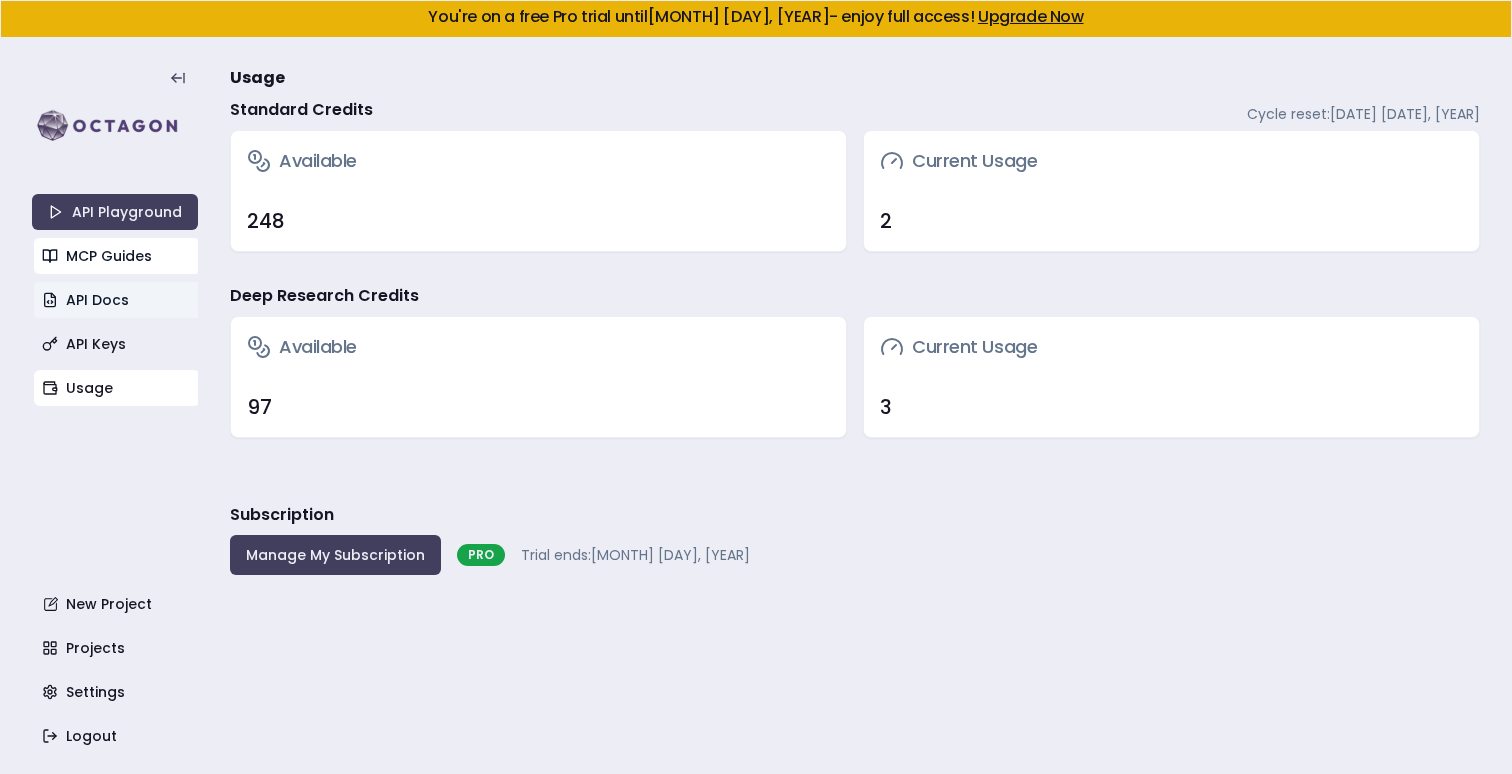 type 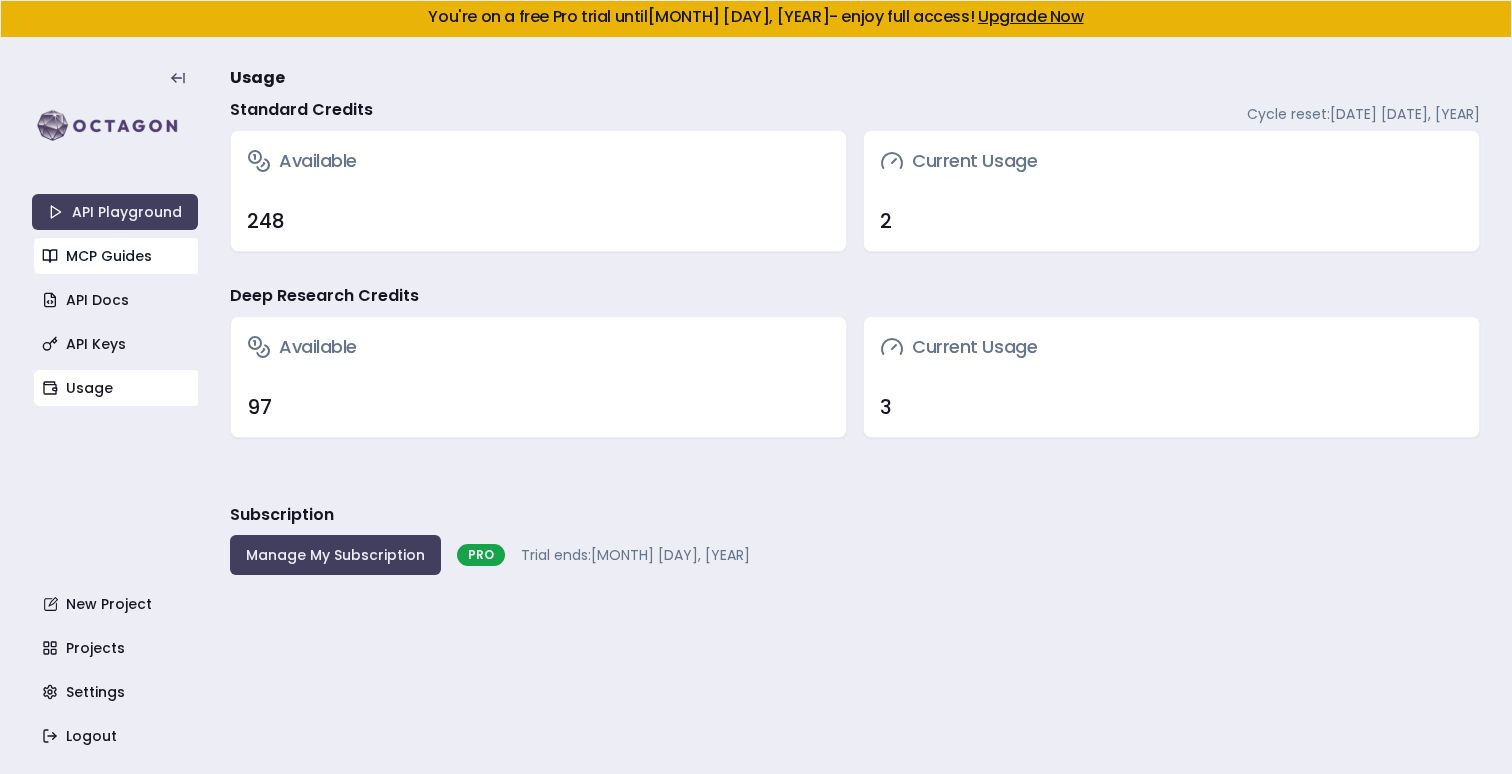click on "MCP Guides" at bounding box center (117, 256) 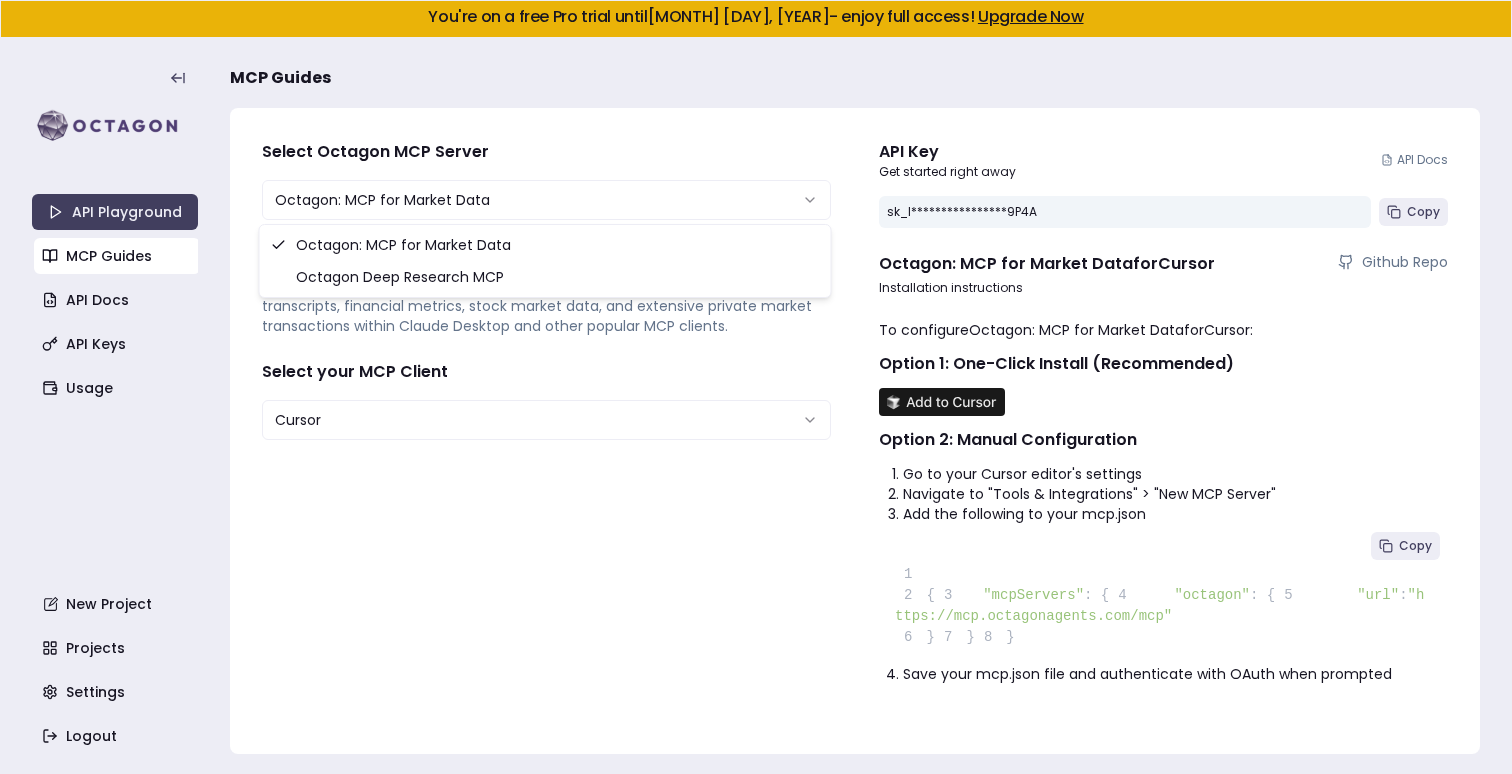 click on "**********" at bounding box center (756, 387) 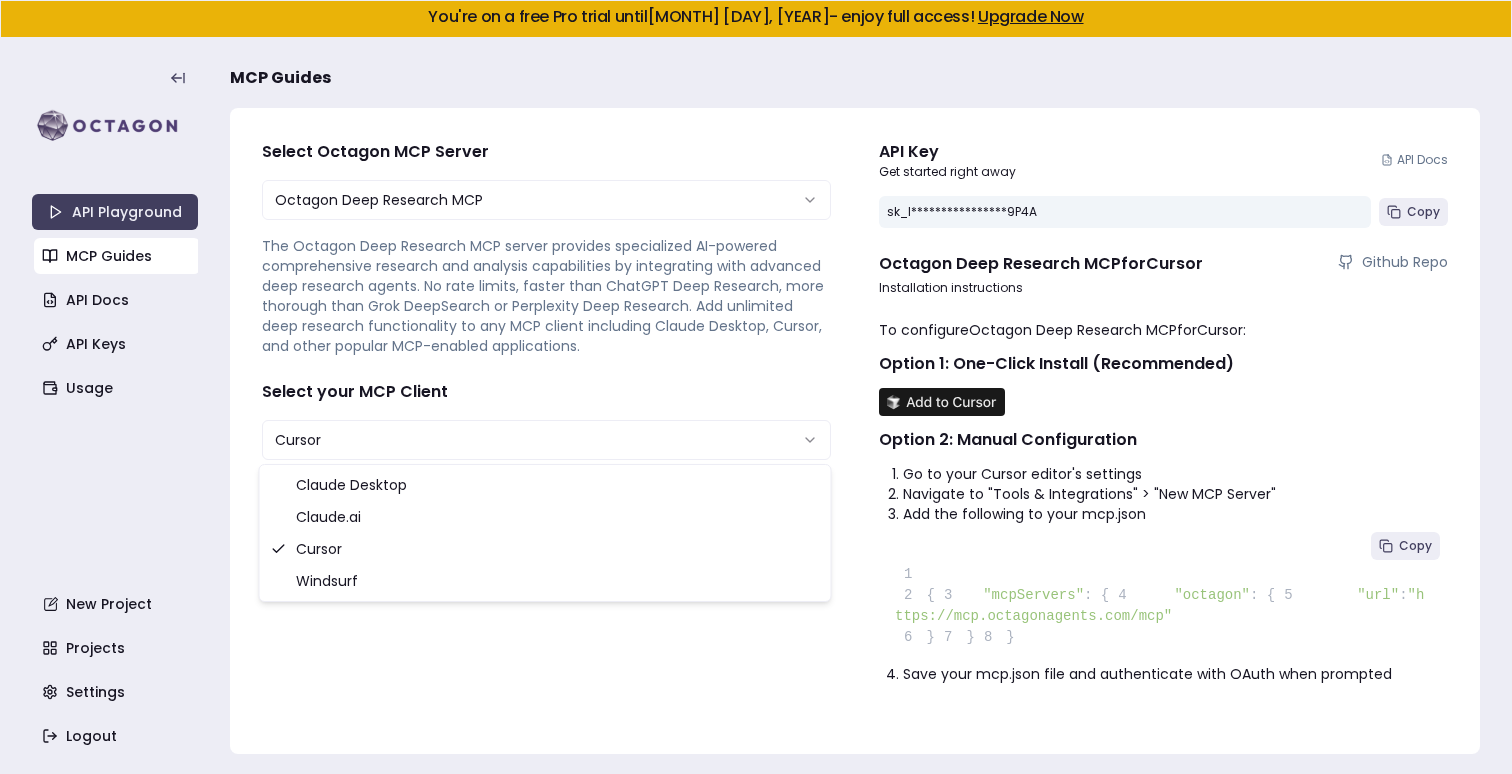 click on "**********" at bounding box center [756, 387] 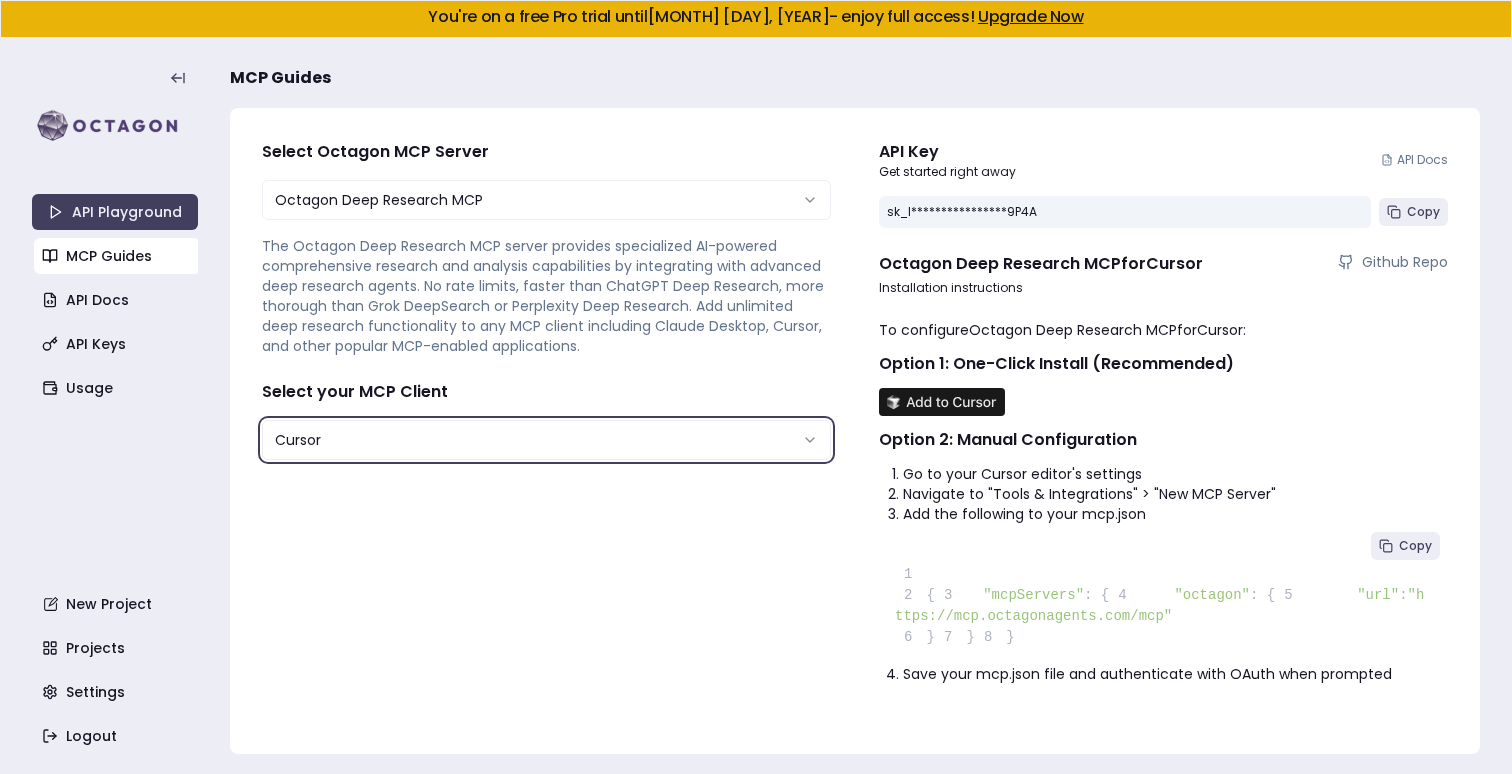 scroll, scrollTop: 0, scrollLeft: 0, axis: both 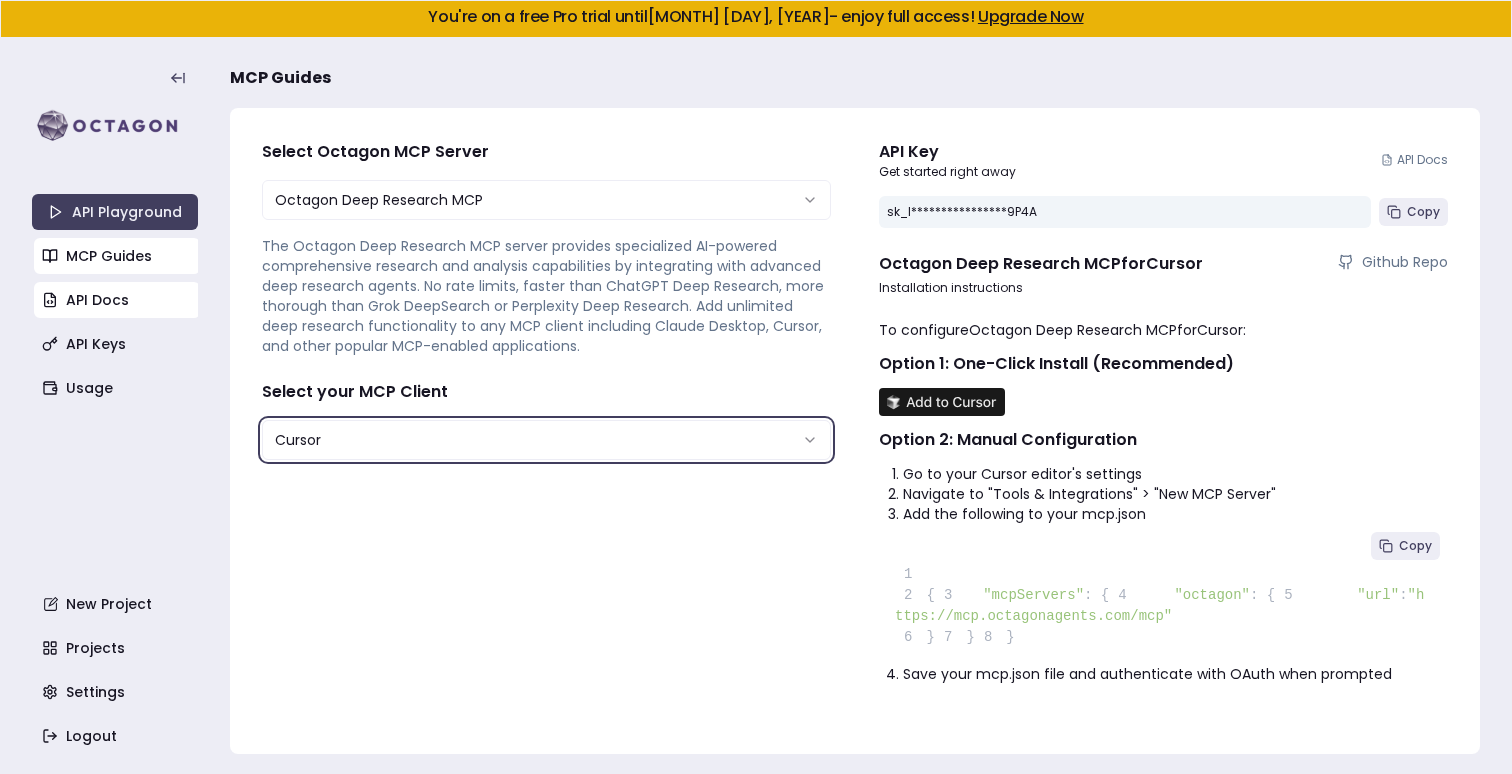 click on "API Docs" at bounding box center (117, 300) 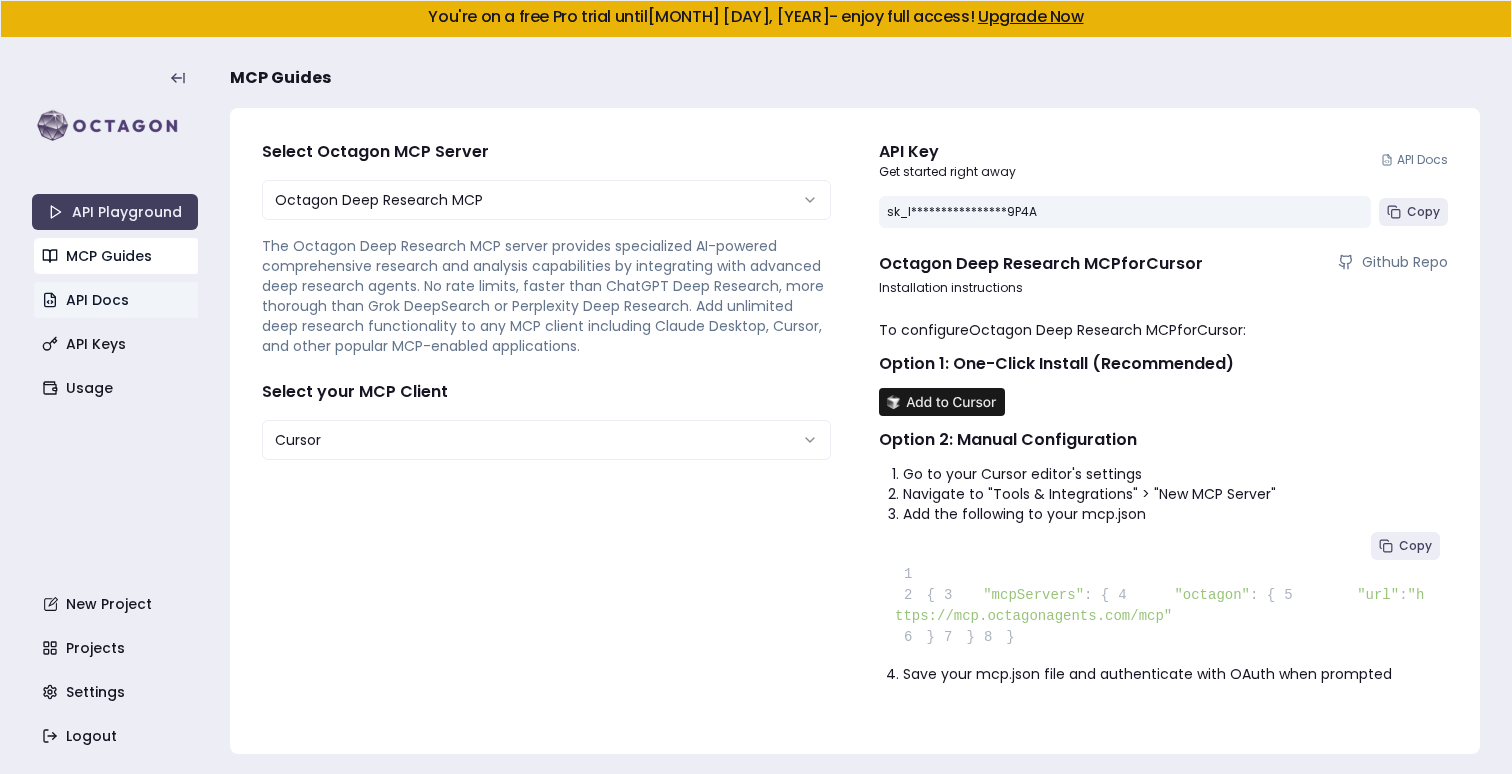 type 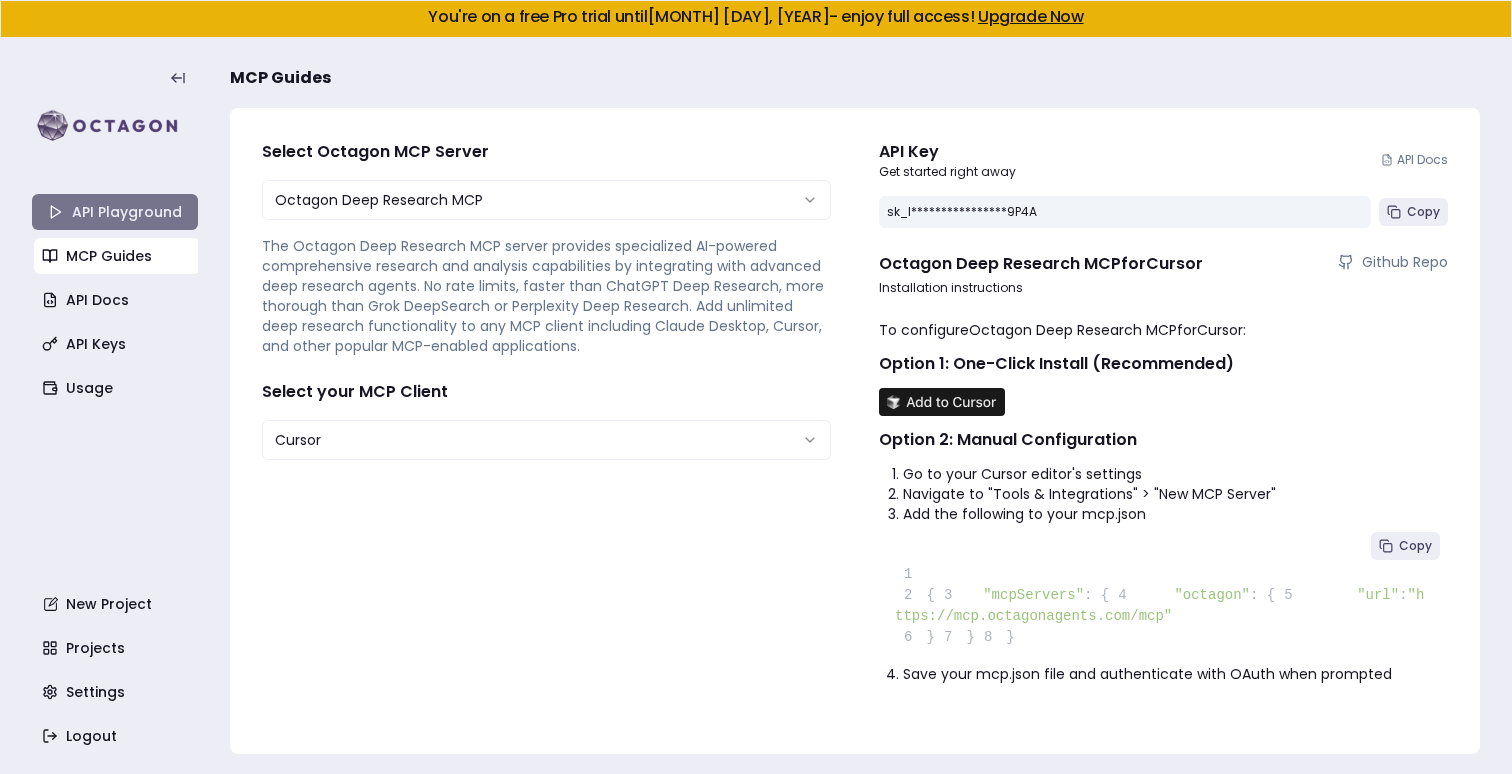 click on "API Playground" at bounding box center [115, 212] 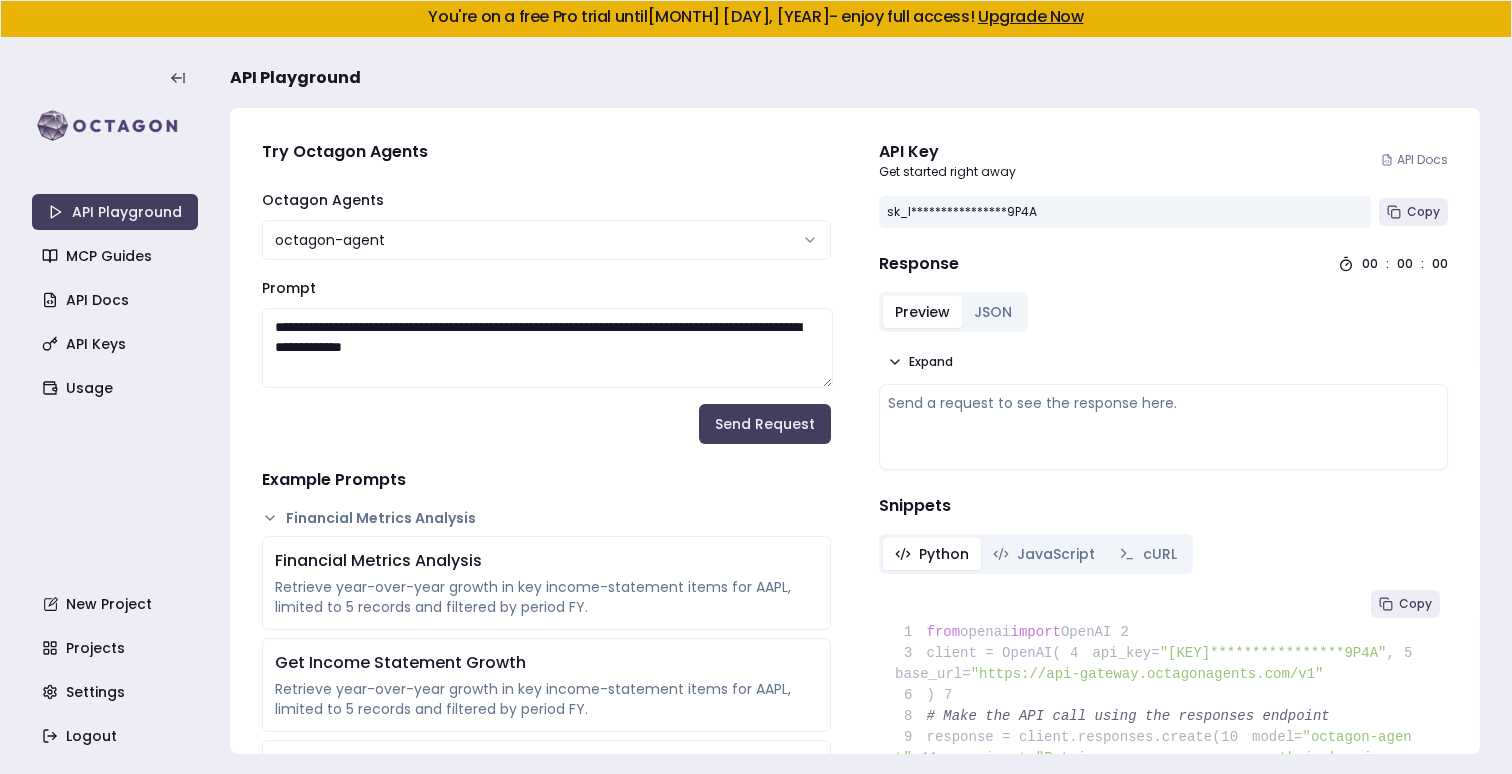 click on "**********" at bounding box center [547, 348] 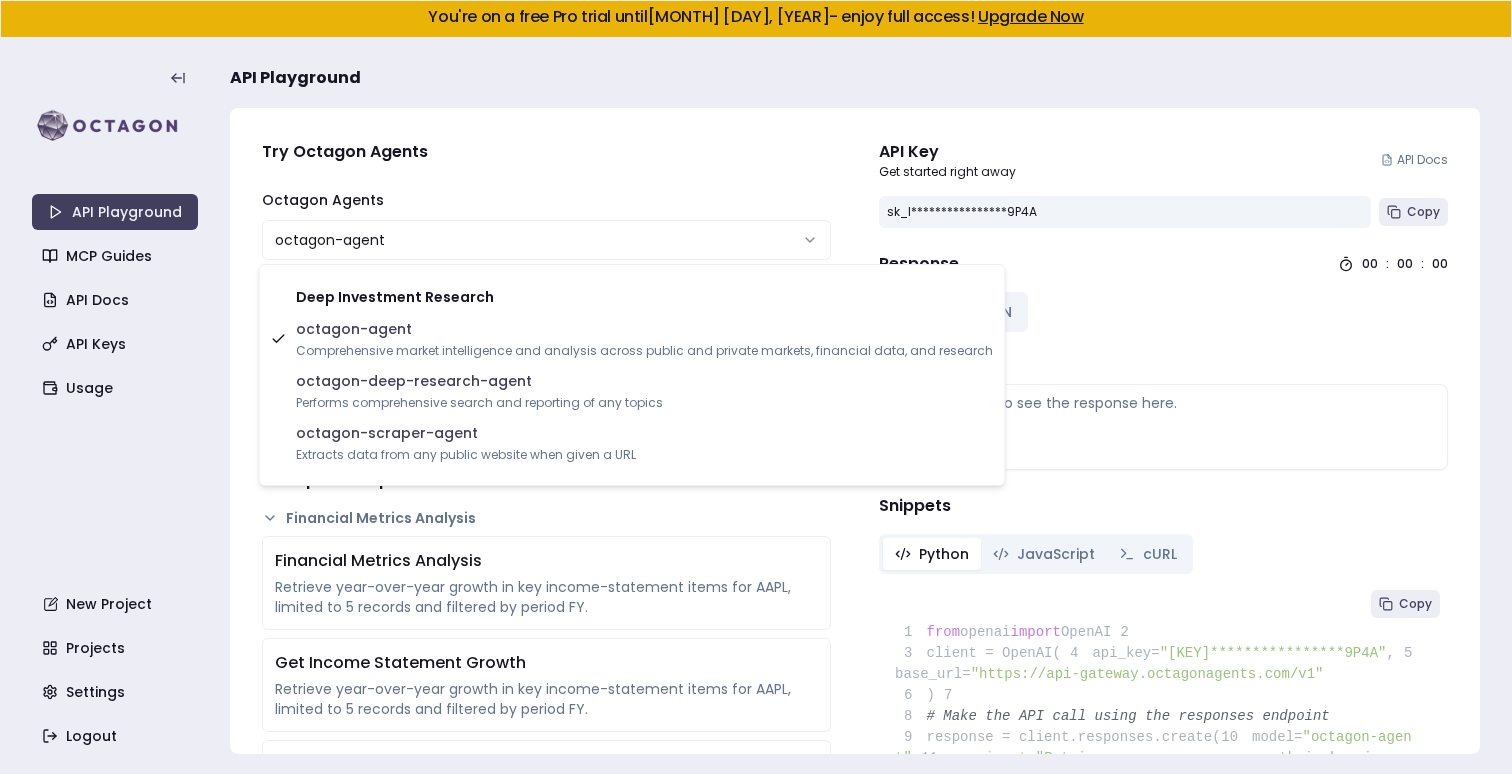 click on "**********" at bounding box center (756, 387) 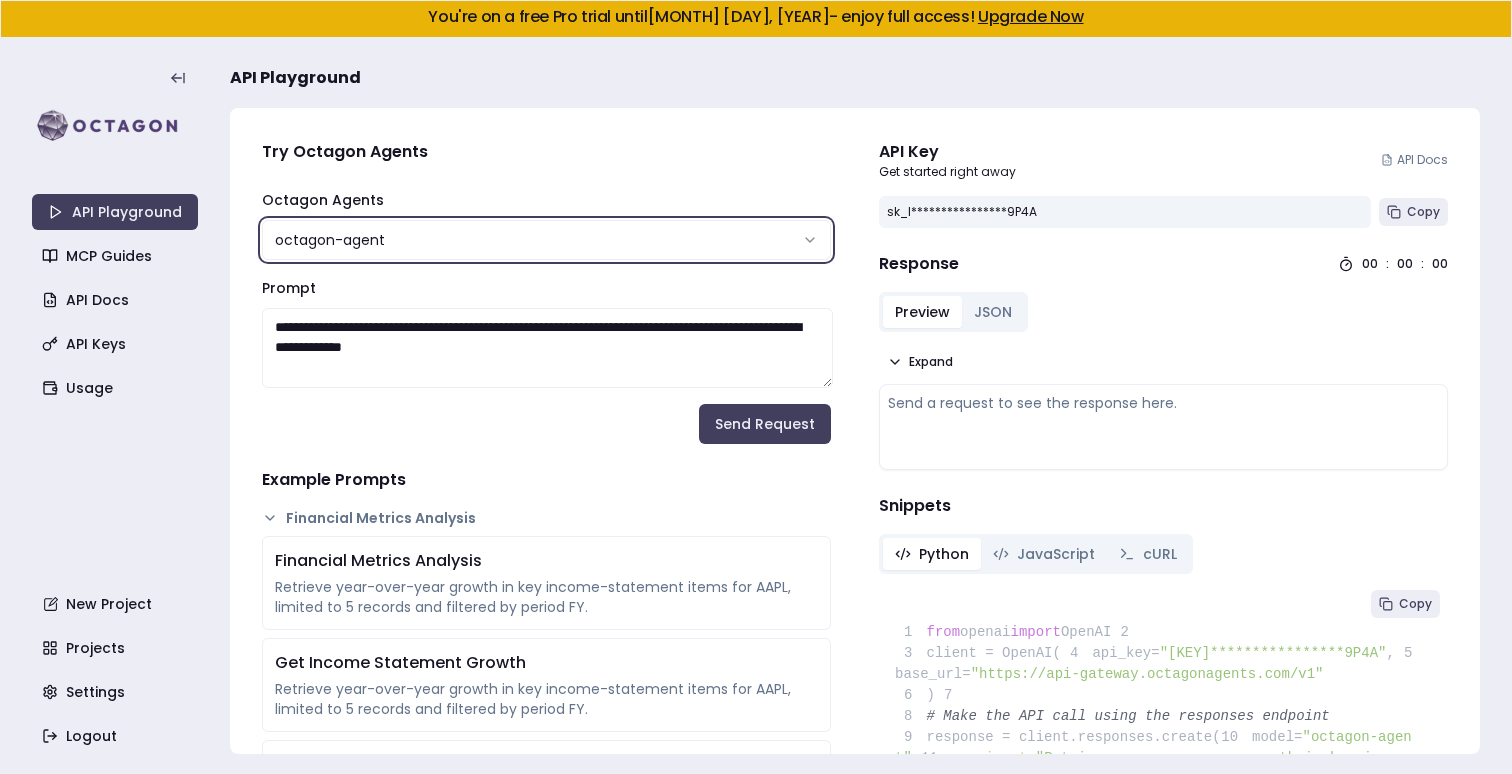 click on "**********" at bounding box center (756, 387) 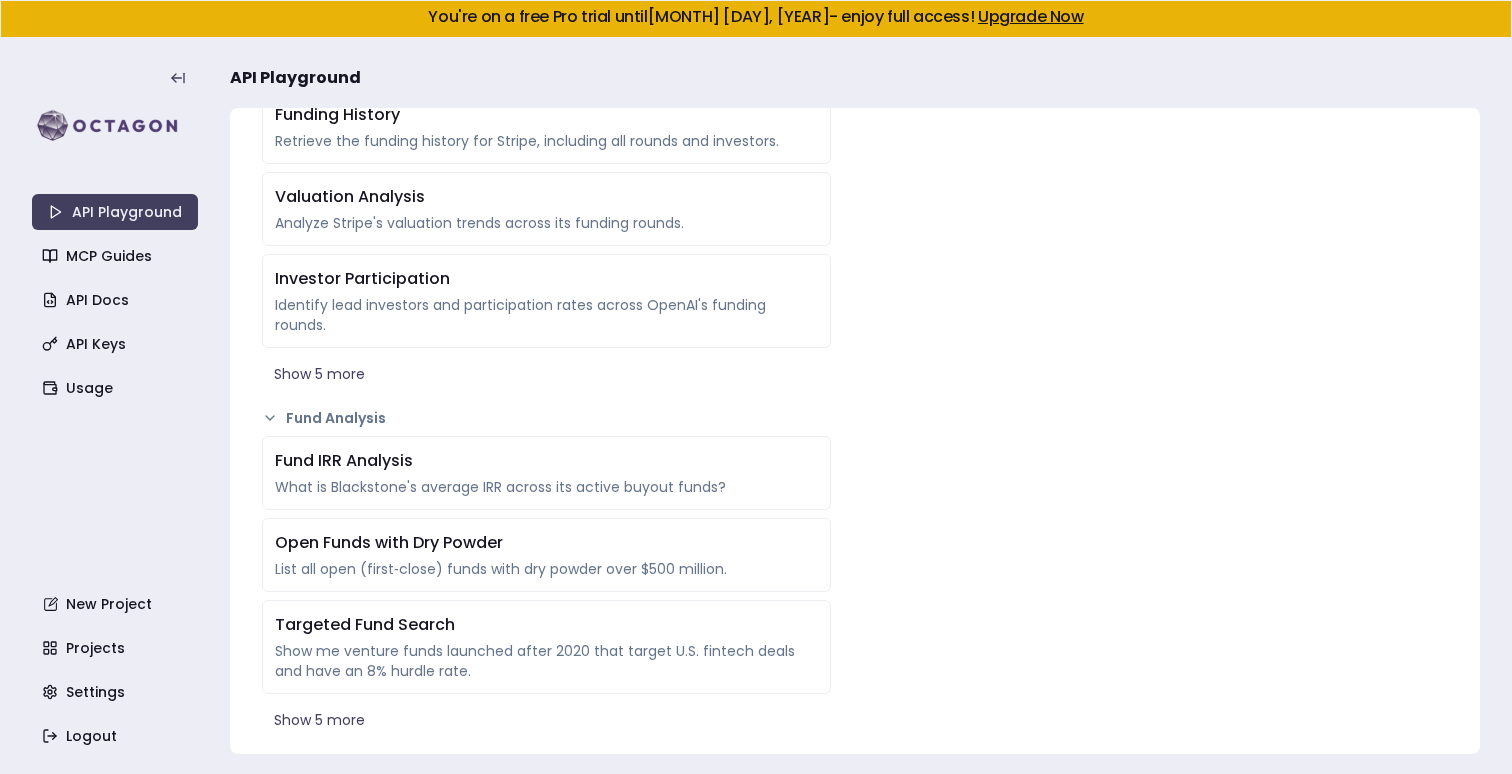 scroll, scrollTop: 2339, scrollLeft: 0, axis: vertical 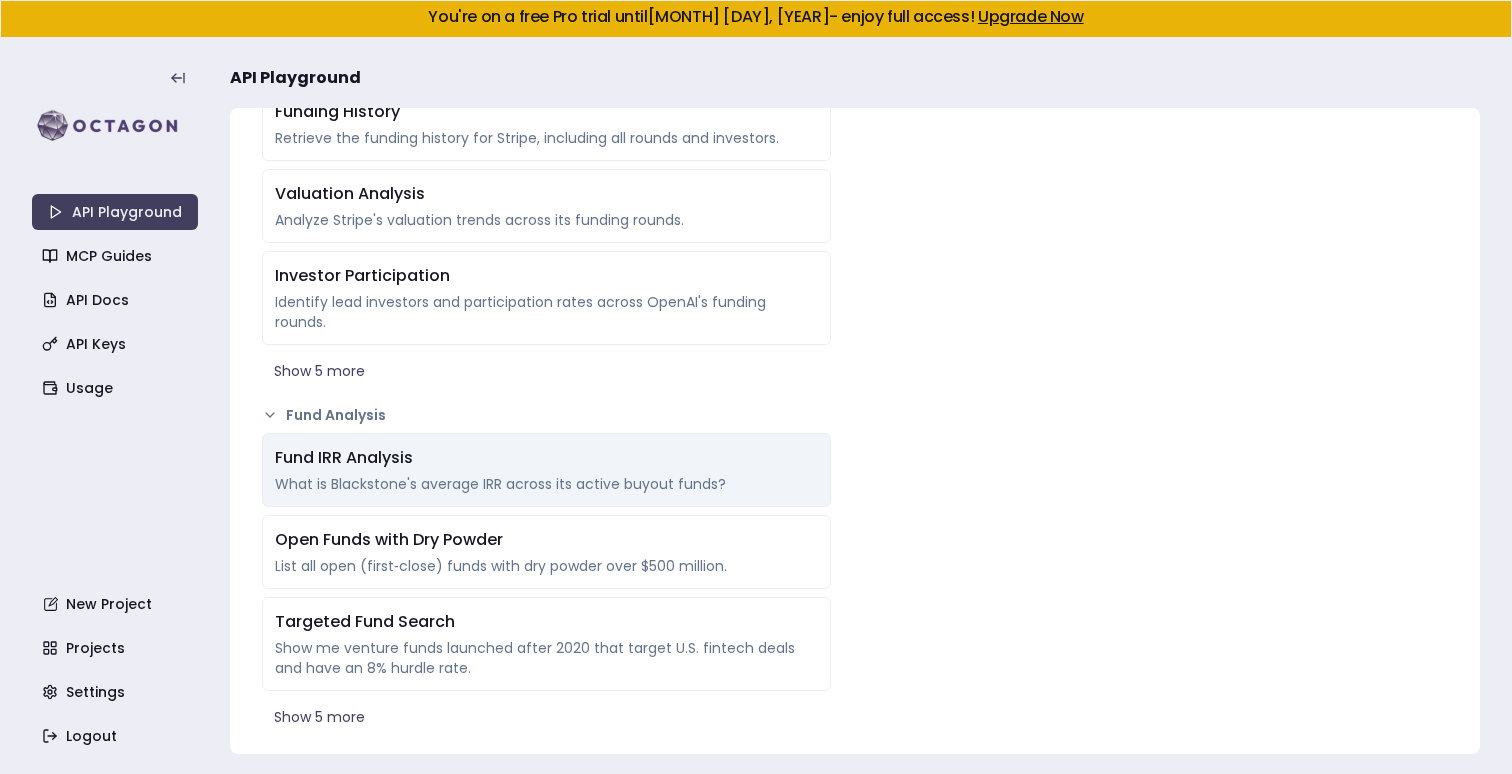 click on "What is Blackstone's average IRR across its active buyout funds?" at bounding box center (546, 484) 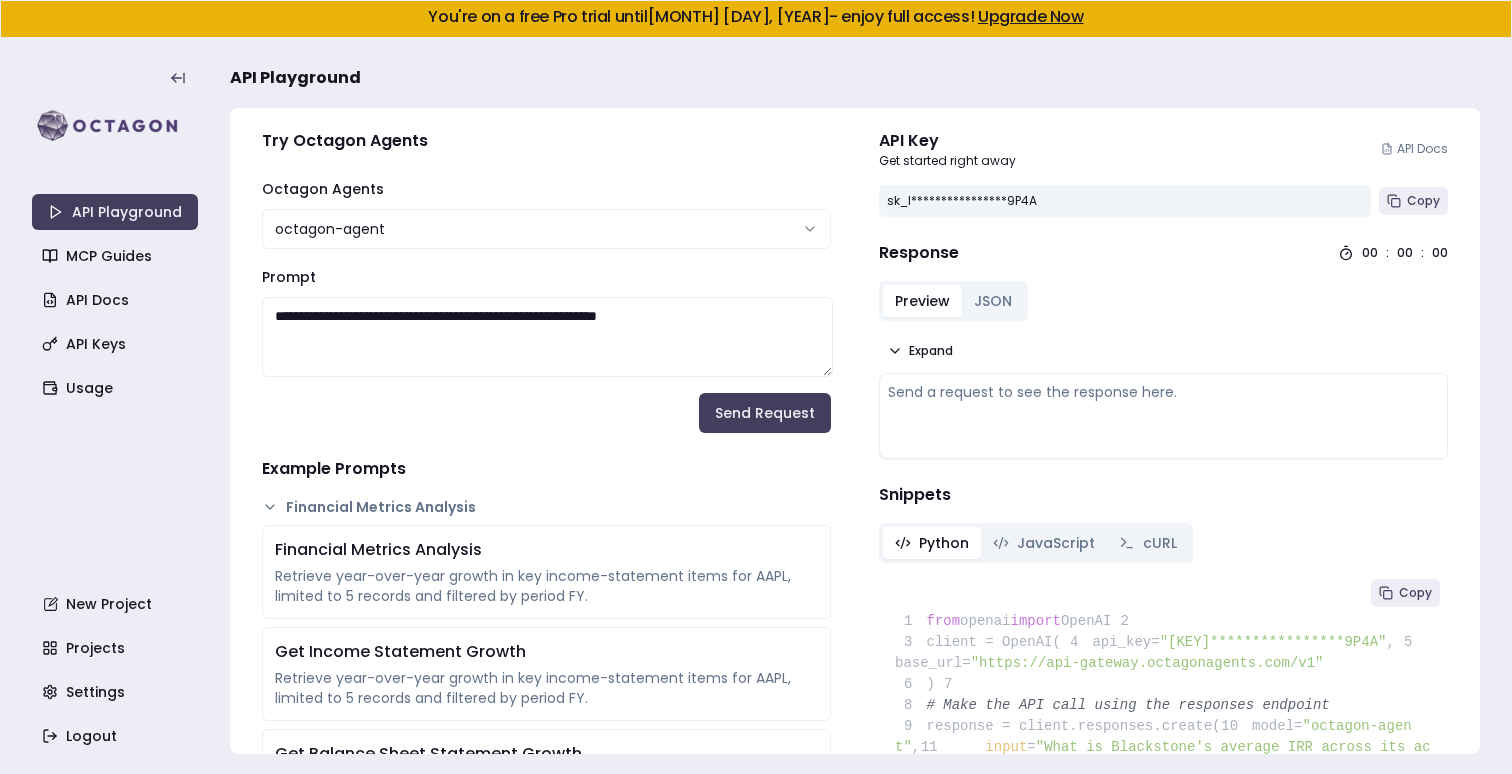 scroll, scrollTop: 0, scrollLeft: 0, axis: both 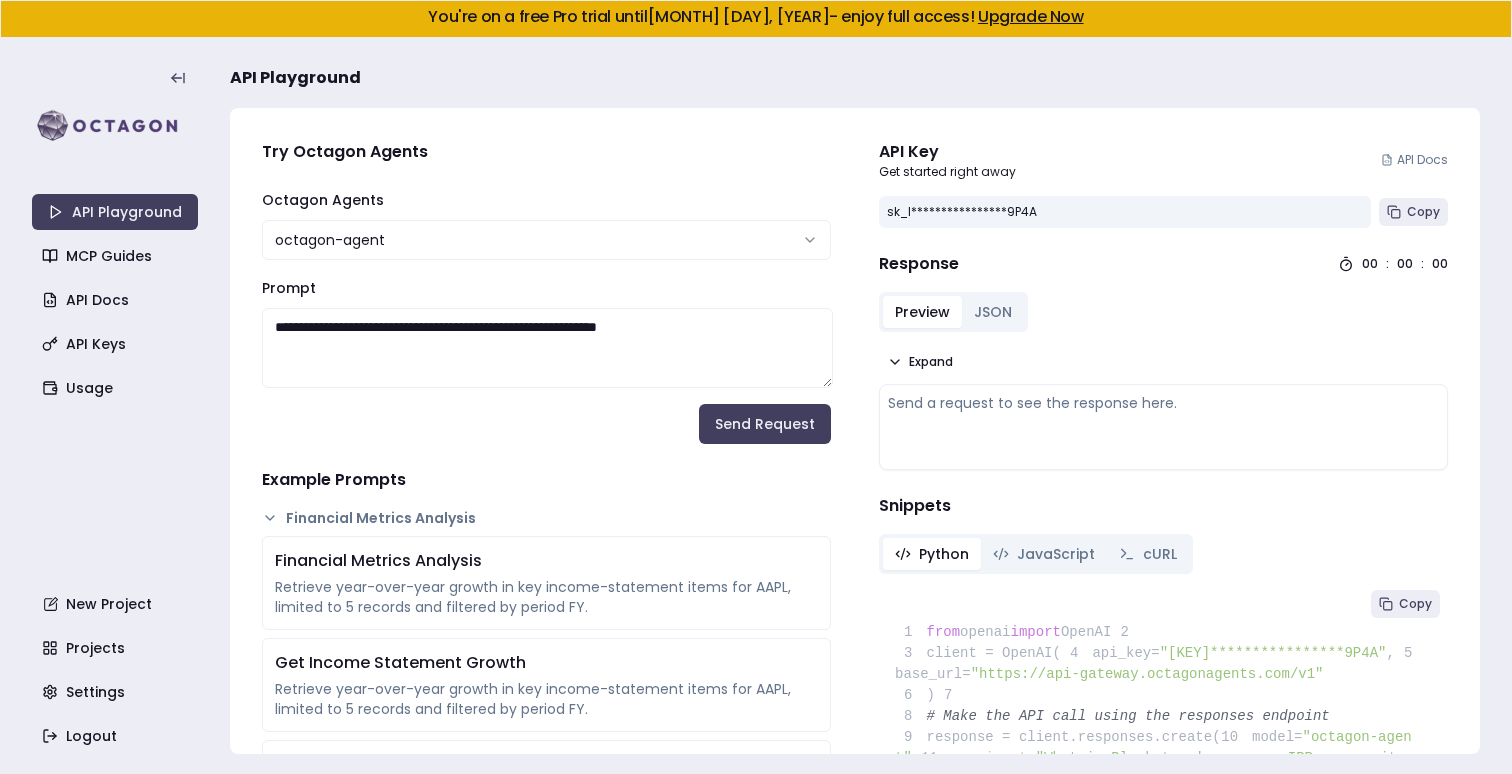 click on "**********" at bounding box center (547, 348) 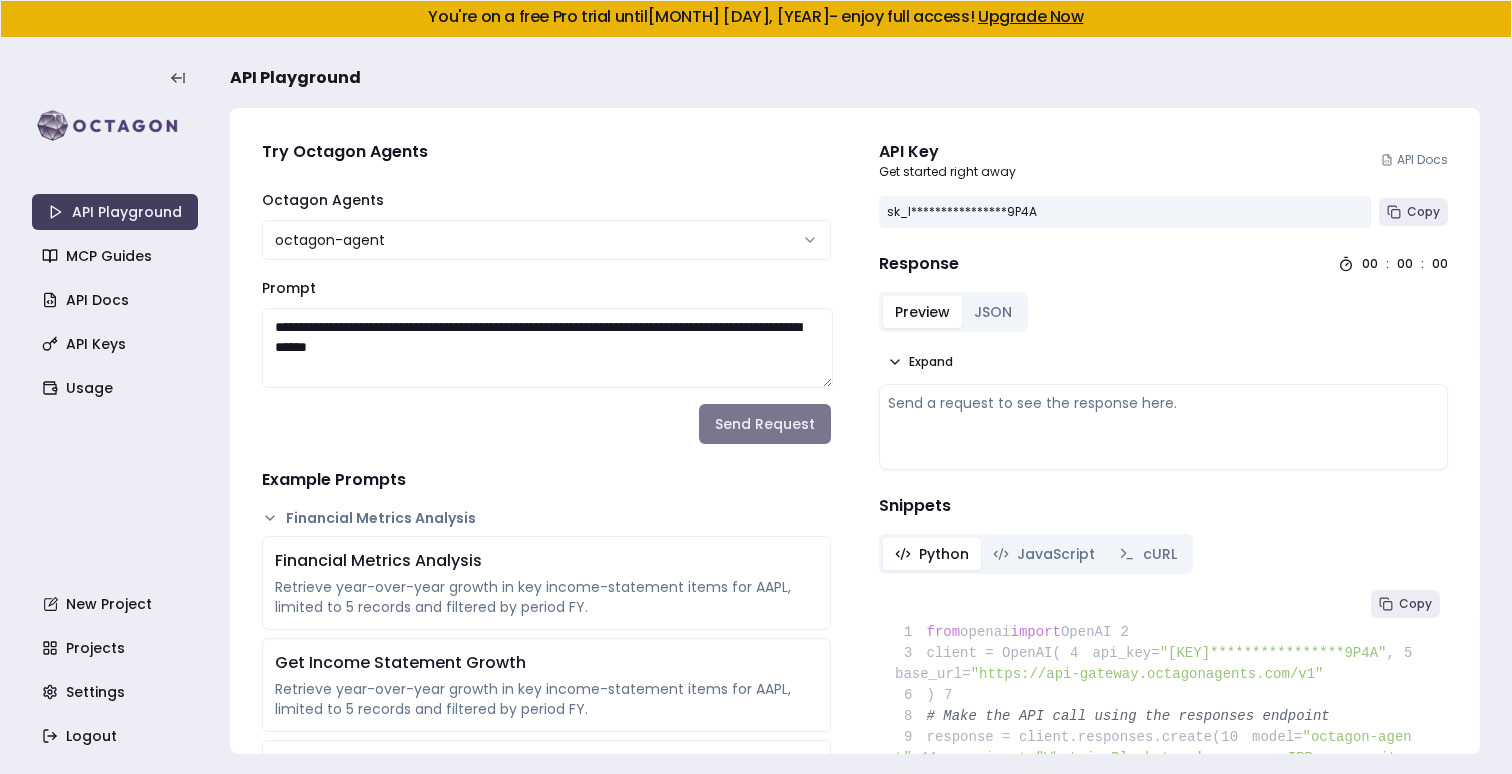 click on "Send Request" at bounding box center (765, 424) 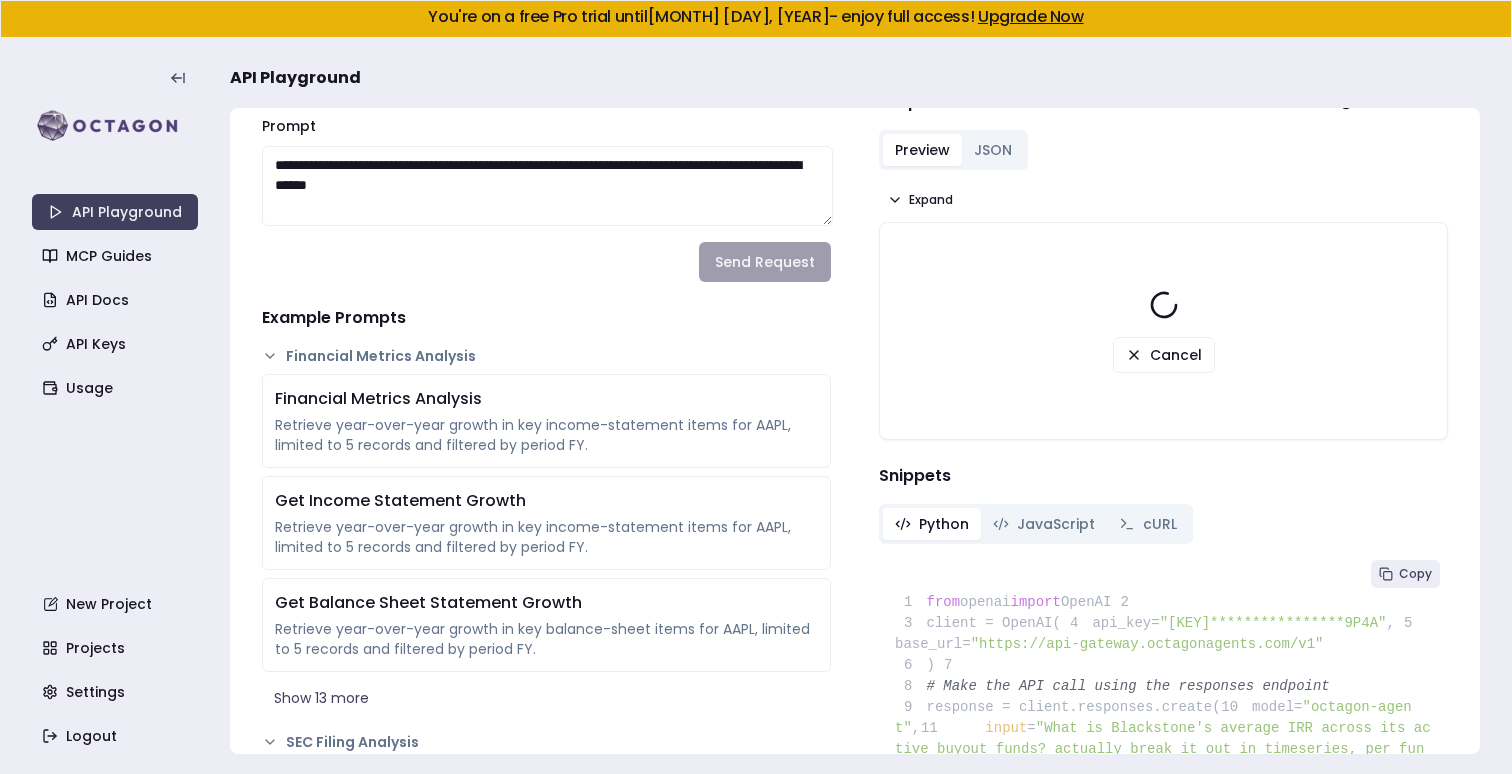 scroll, scrollTop: 246, scrollLeft: 0, axis: vertical 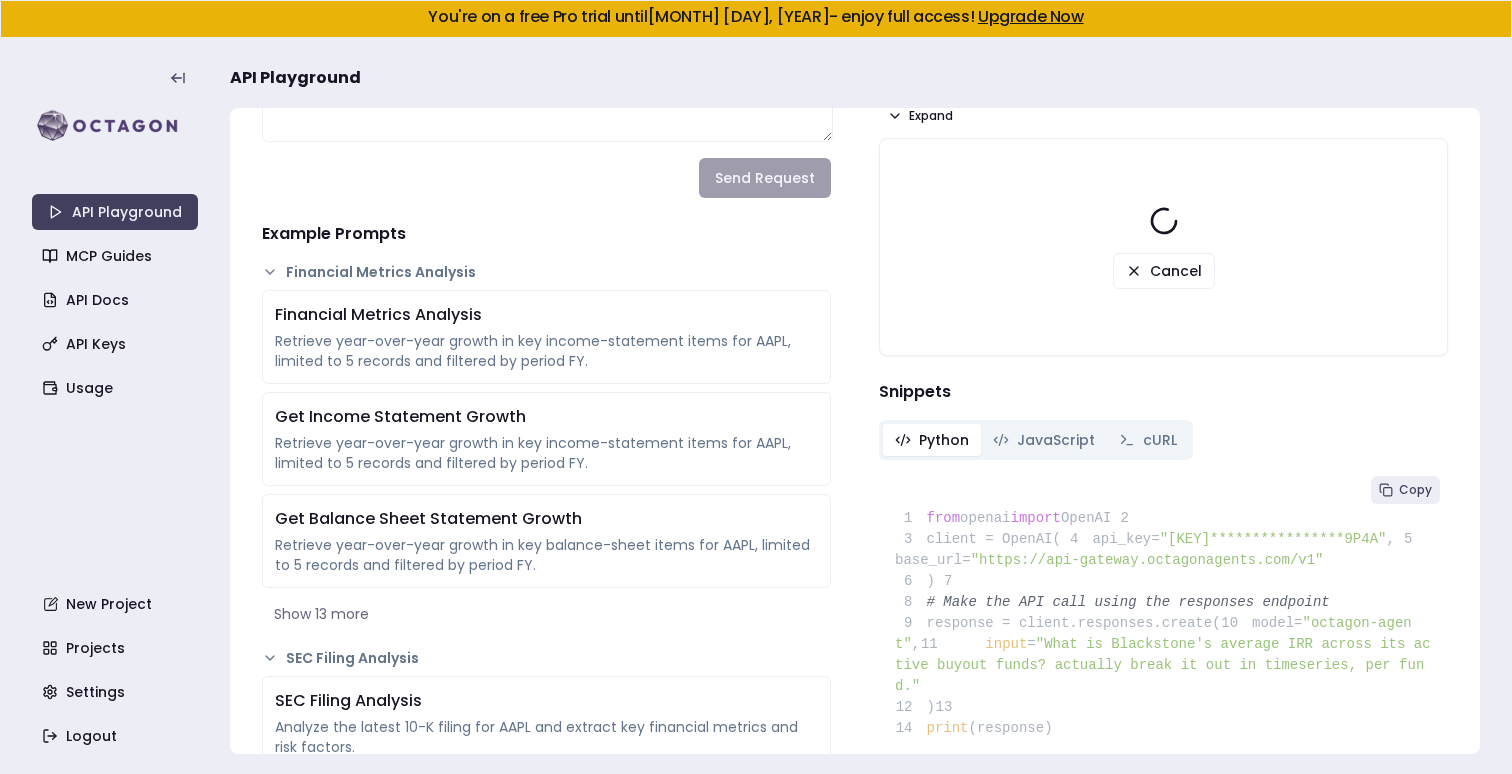 click on "Show 13 more" at bounding box center (546, 614) 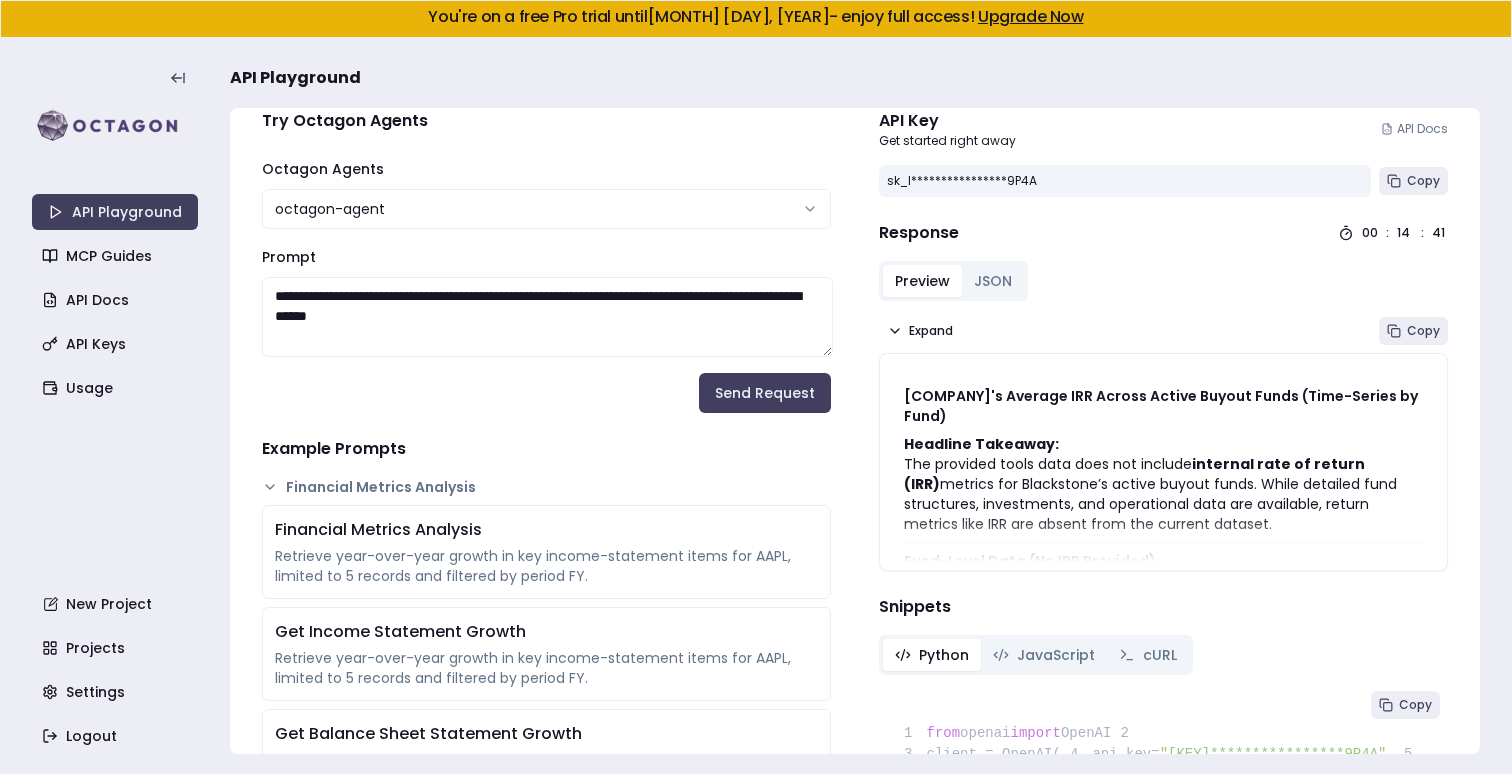 scroll, scrollTop: 0, scrollLeft: 0, axis: both 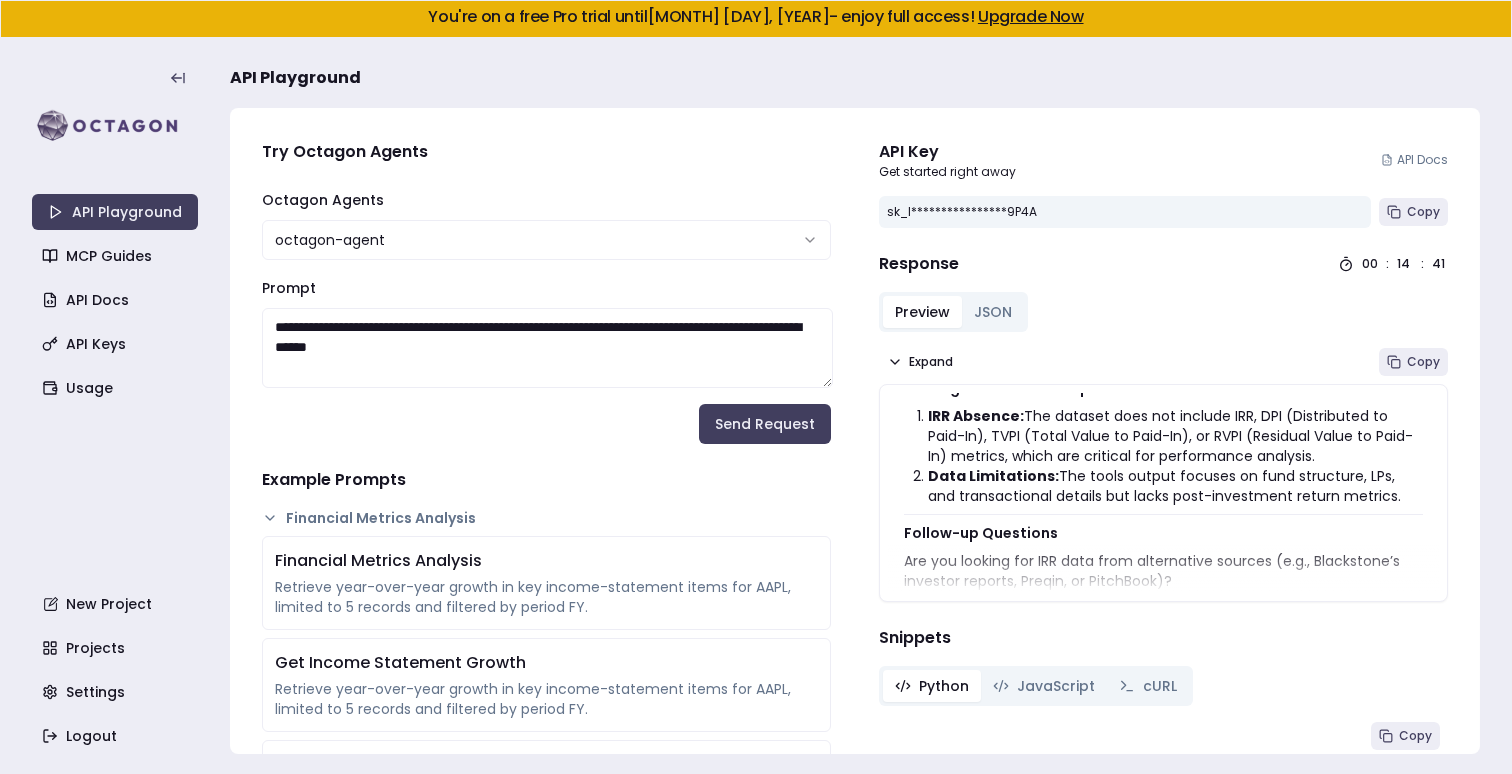click on "Data Limitations:  The tools output focuses on fund structure, LPs, and transactional details but lacks post-investment return metrics." at bounding box center (1175, 486) 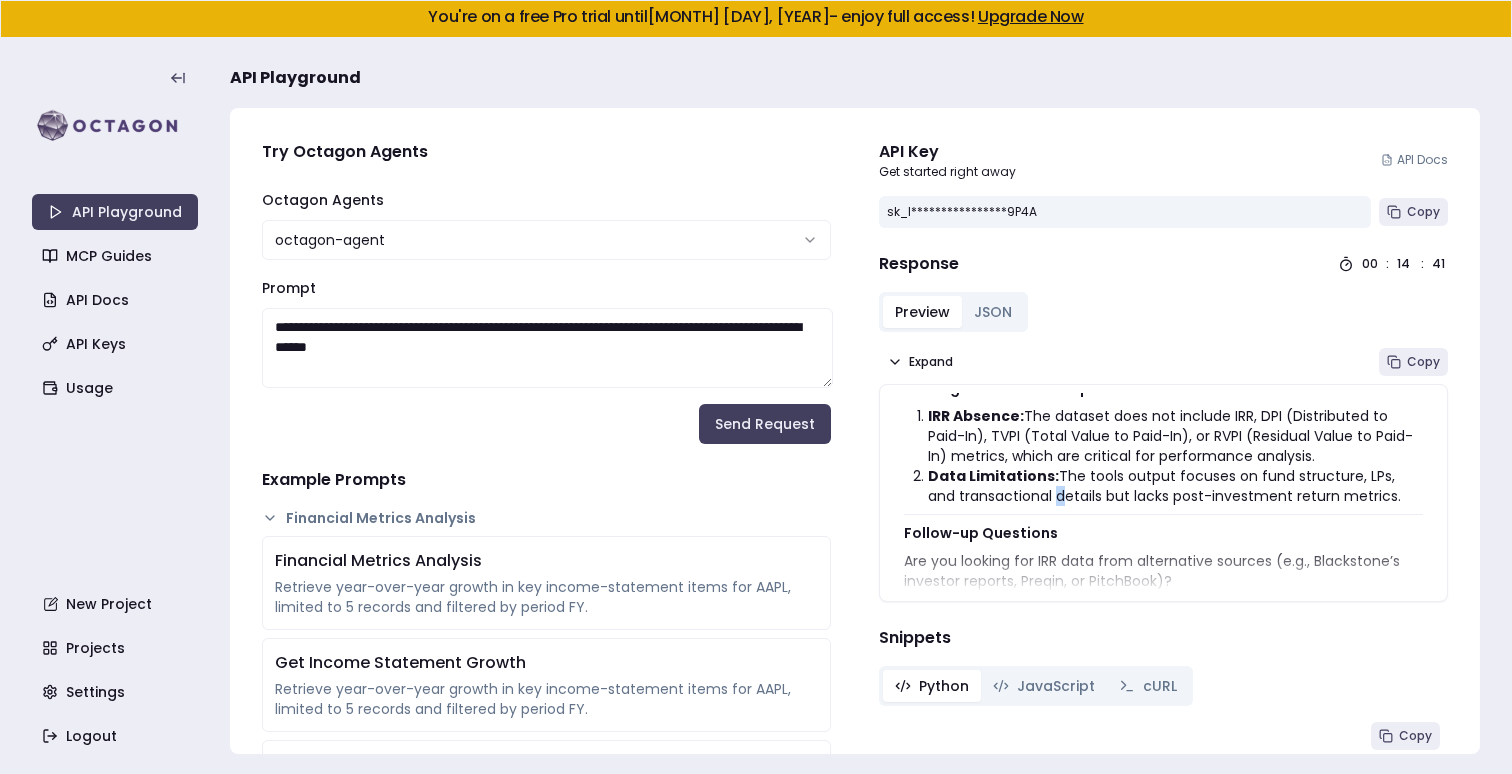 click on "Data Limitations:  The tools output focuses on fund structure, LPs, and transactional details but lacks post-investment return metrics." at bounding box center (1175, 486) 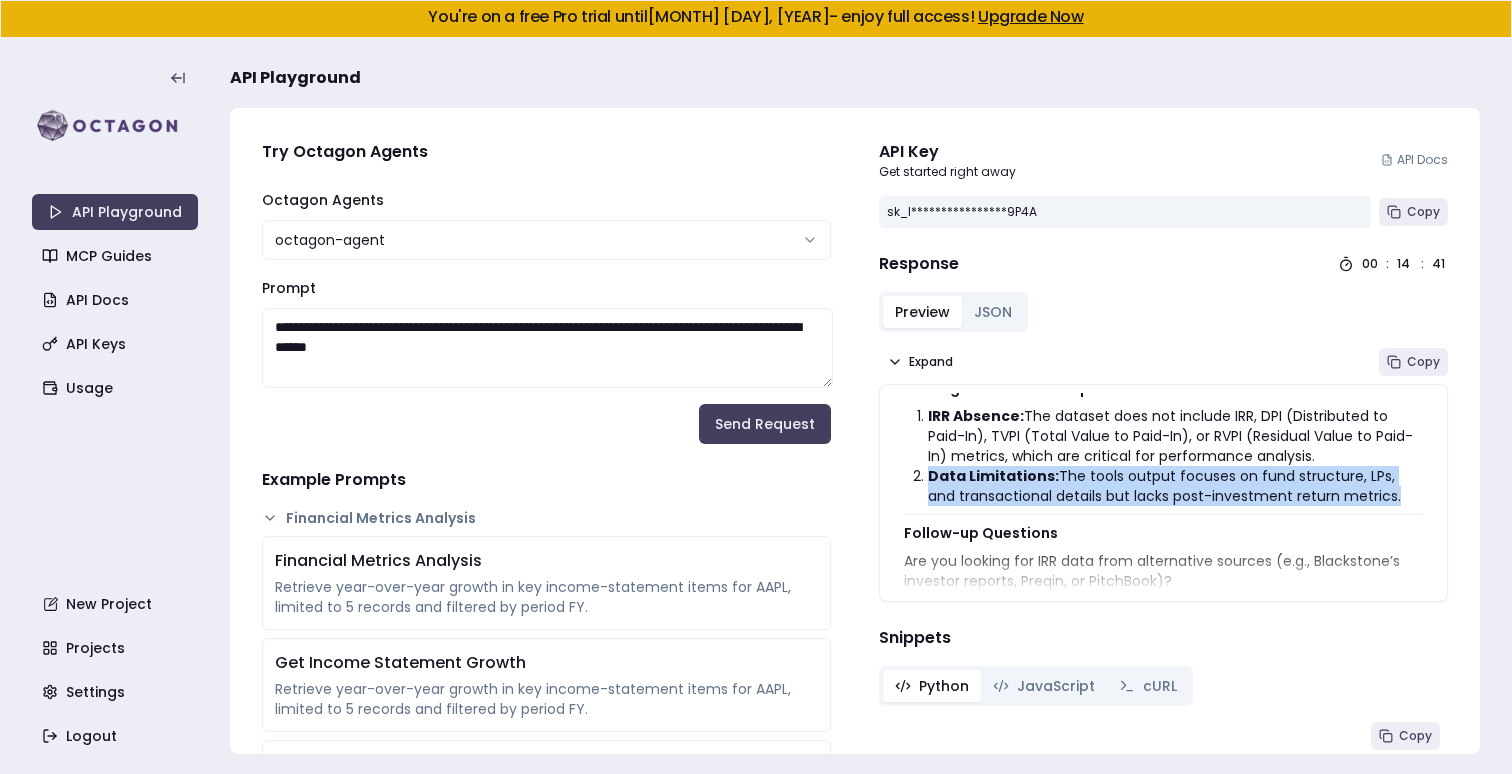 click on "Data Limitations:  The tools output focuses on fund structure, LPs, and transactional details but lacks post-investment return metrics." at bounding box center (1175, 486) 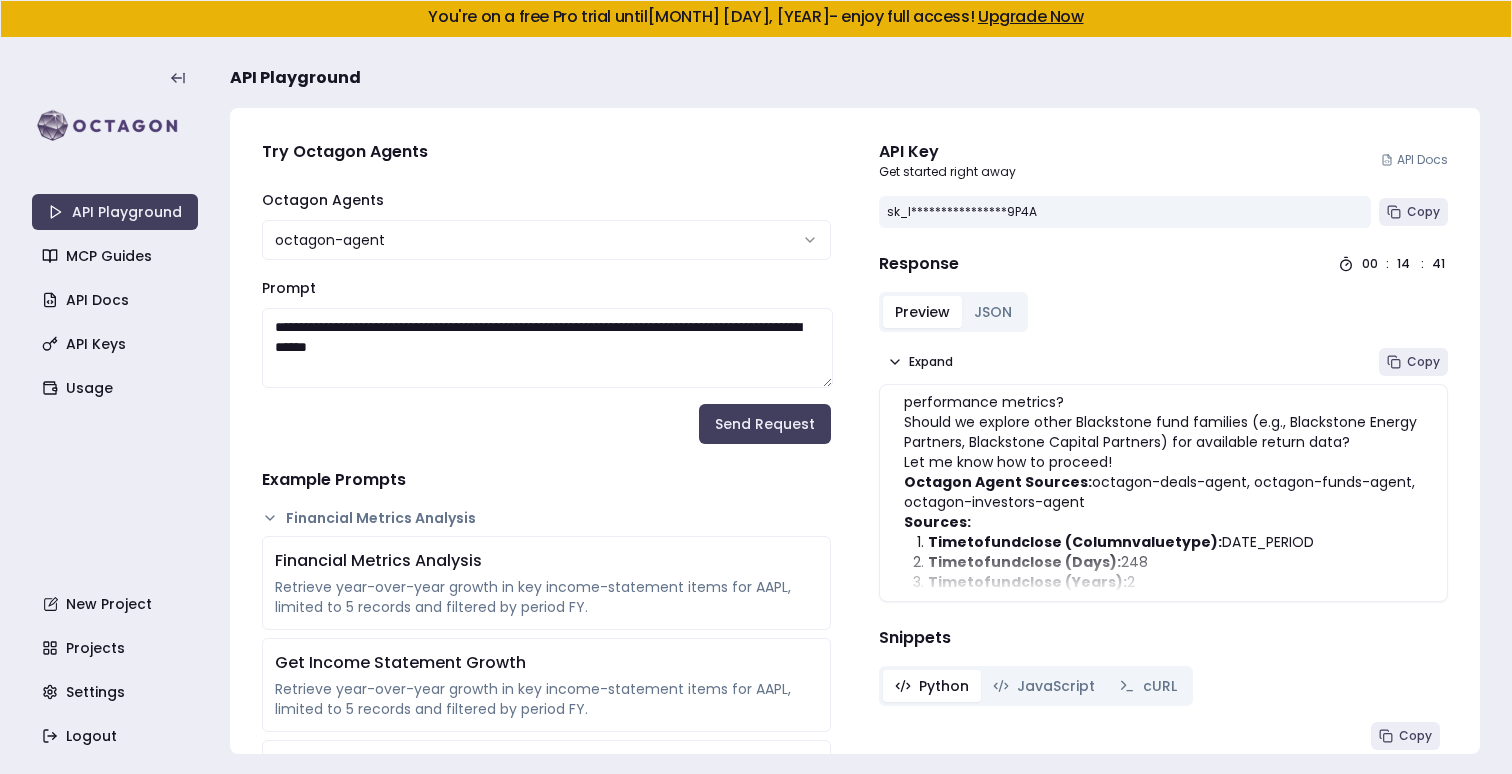 scroll, scrollTop: 777, scrollLeft: 0, axis: vertical 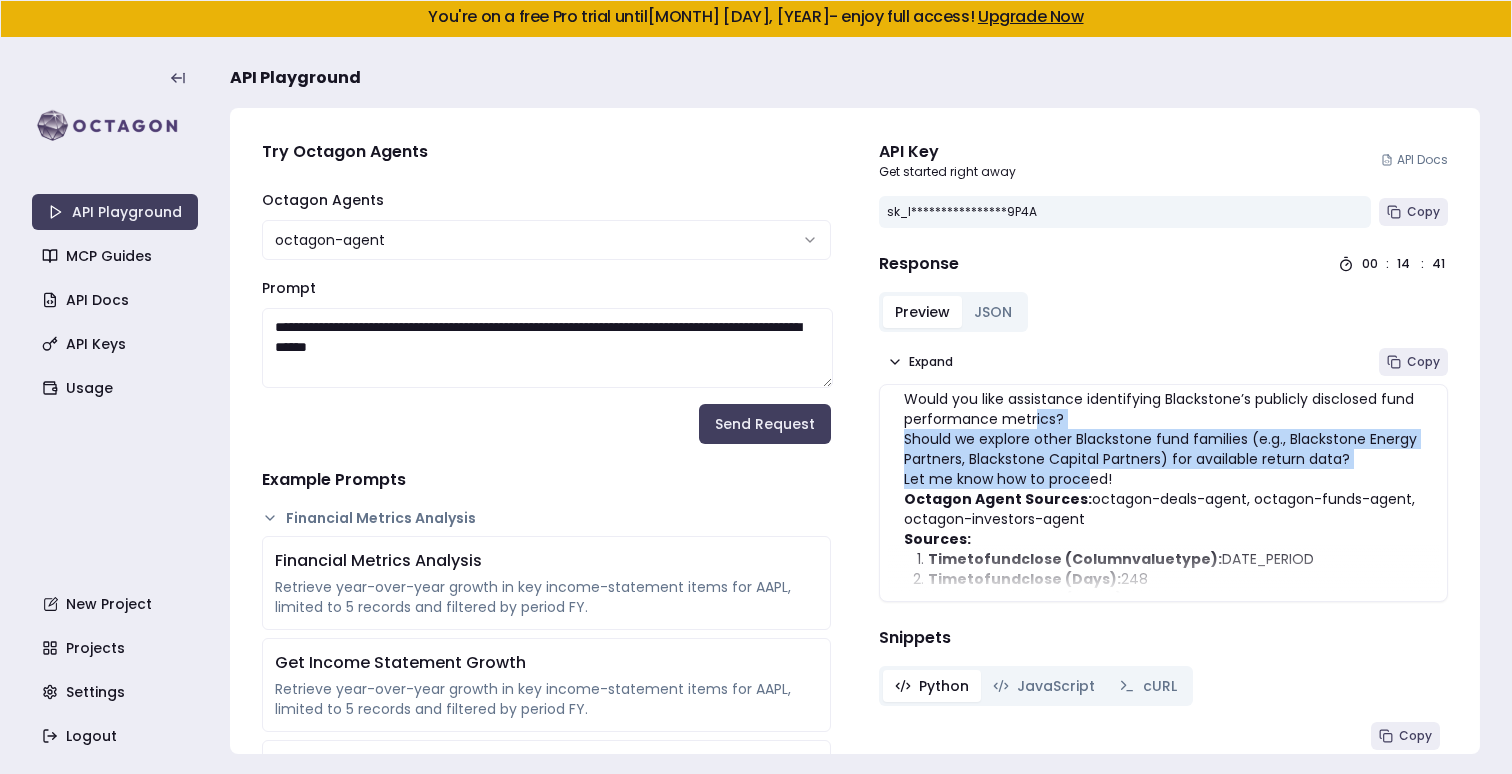 drag, startPoint x: 1030, startPoint y: 424, endPoint x: 1078, endPoint y: 482, distance: 75.28612 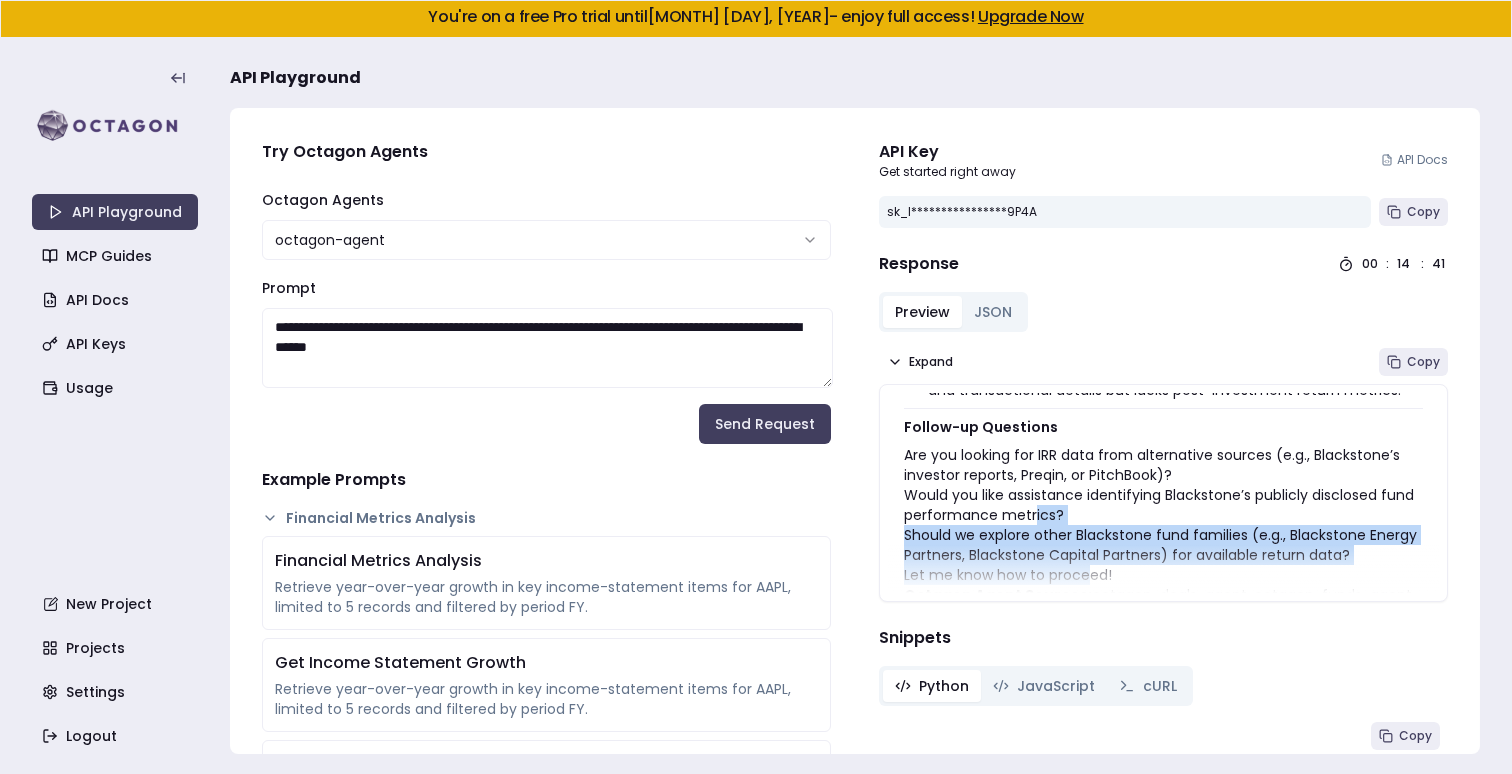 scroll, scrollTop: 678, scrollLeft: 0, axis: vertical 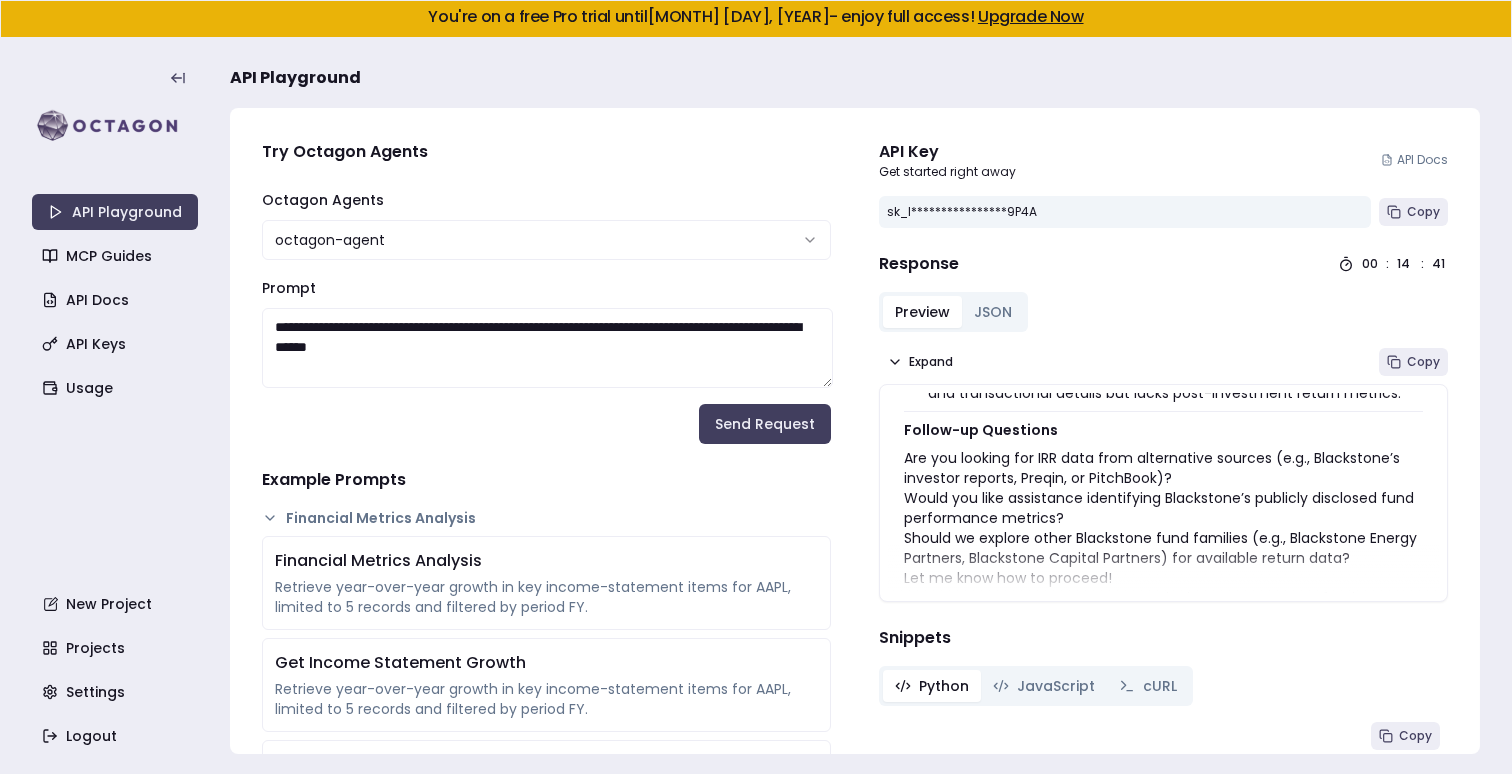 click on "**********" at bounding box center (547, 348) 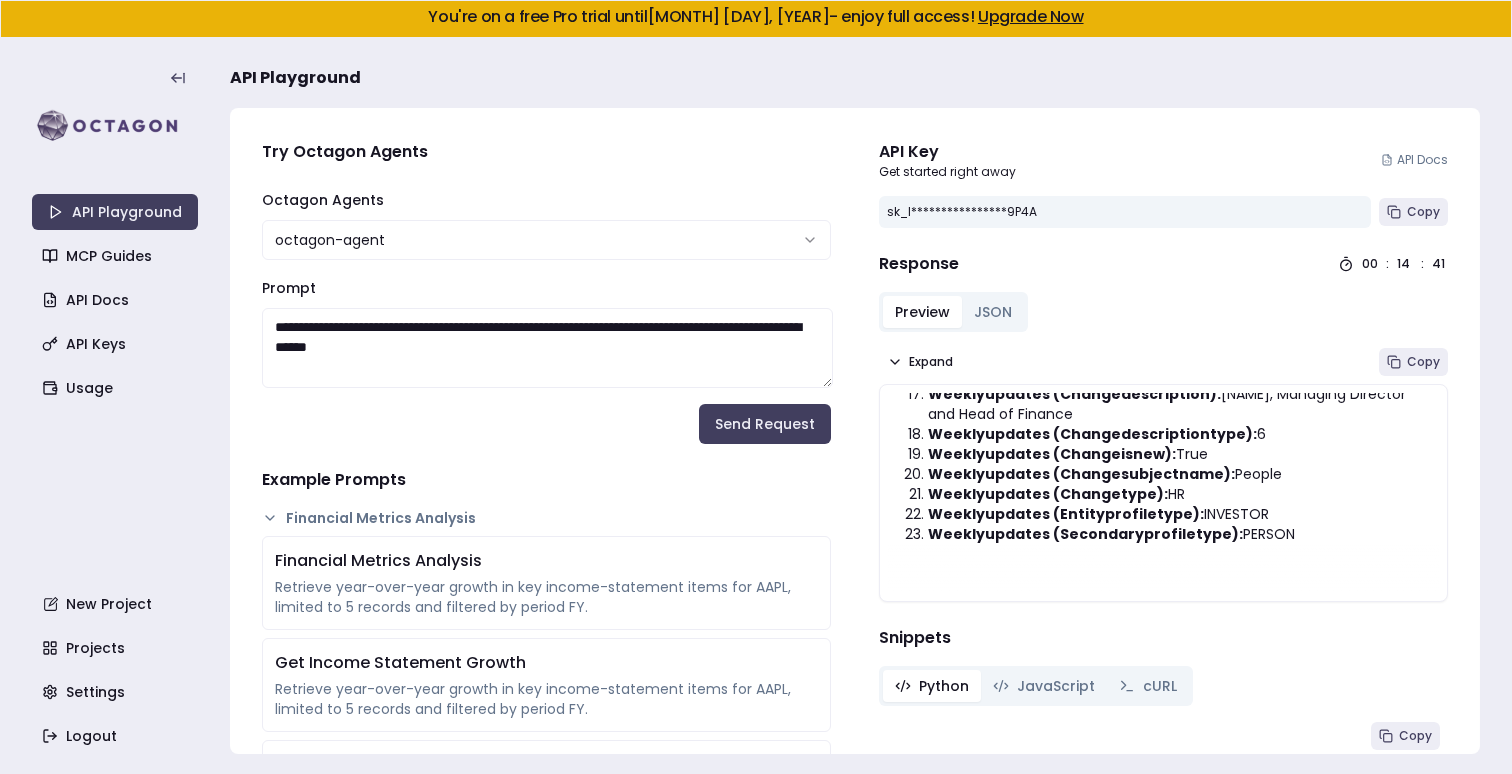 scroll, scrollTop: 1277, scrollLeft: 0, axis: vertical 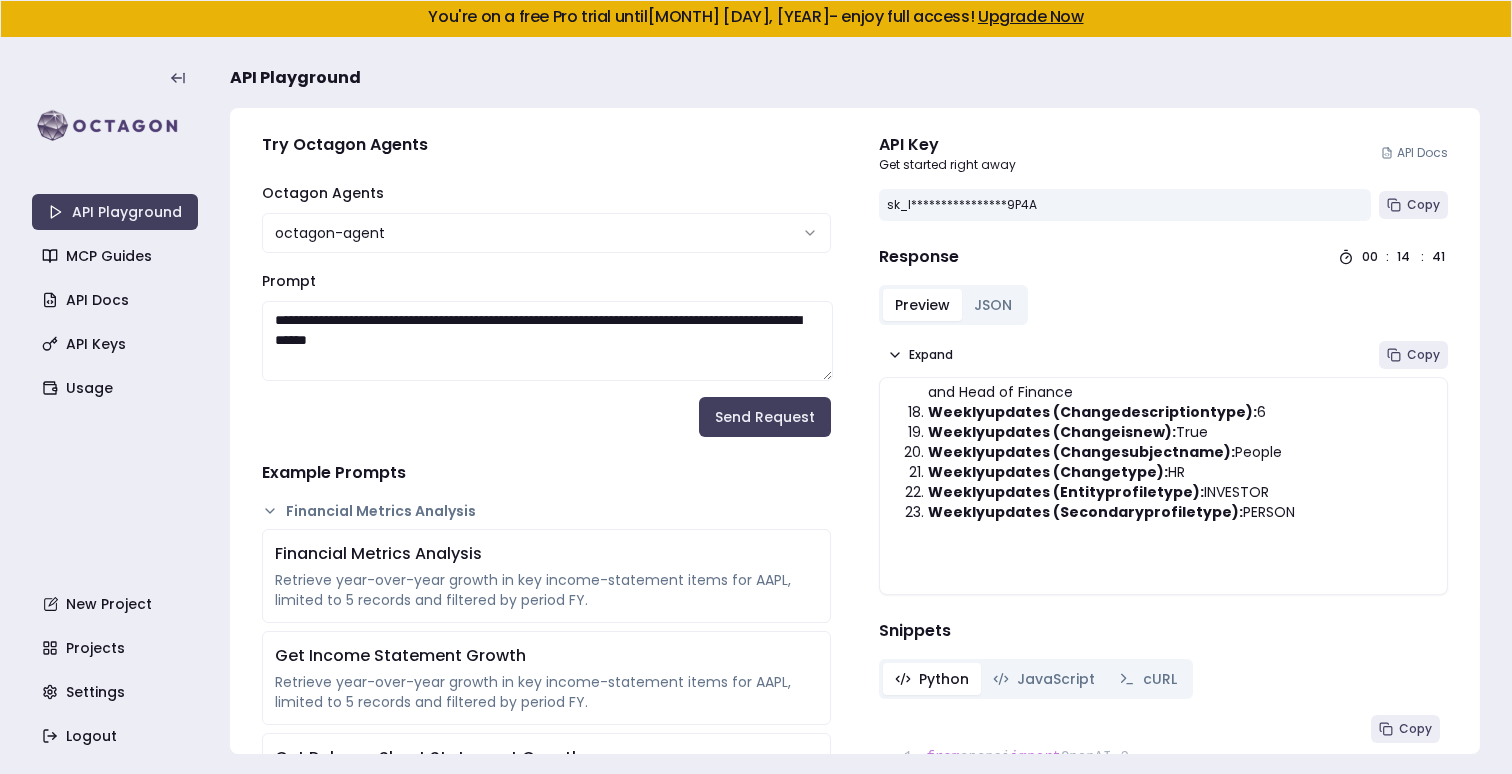 click on "**********" at bounding box center [546, 309] 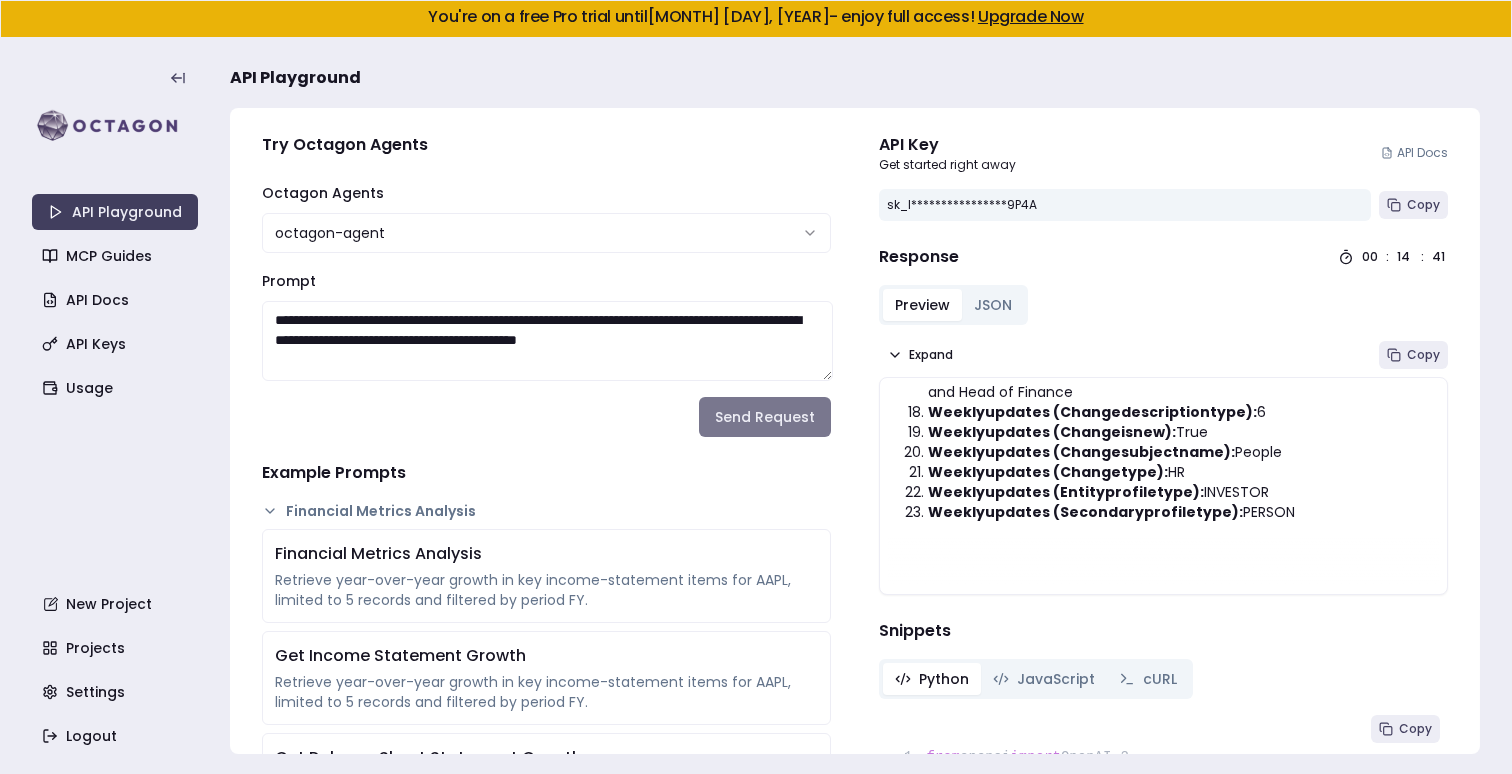 type on "**********" 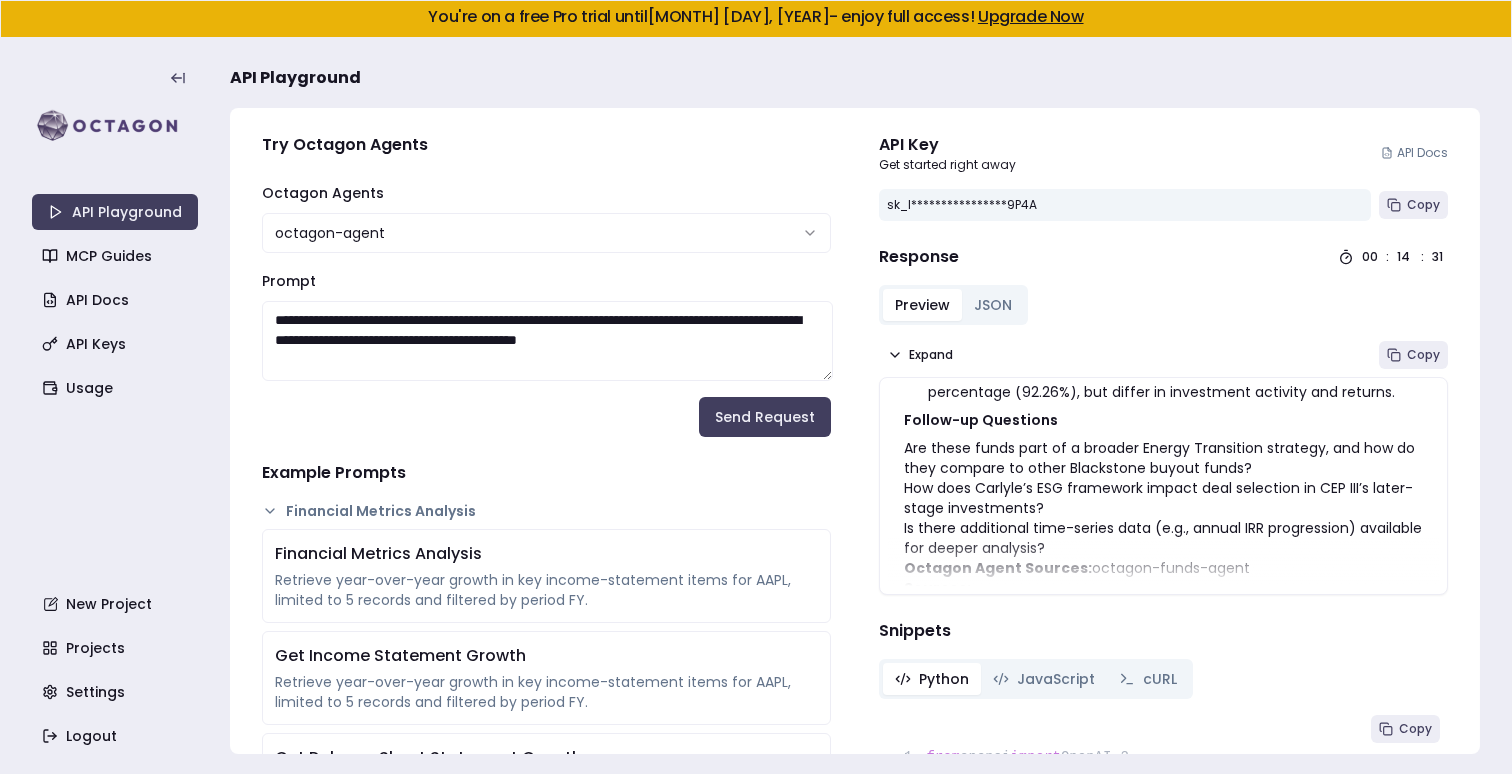 scroll, scrollTop: 674, scrollLeft: 0, axis: vertical 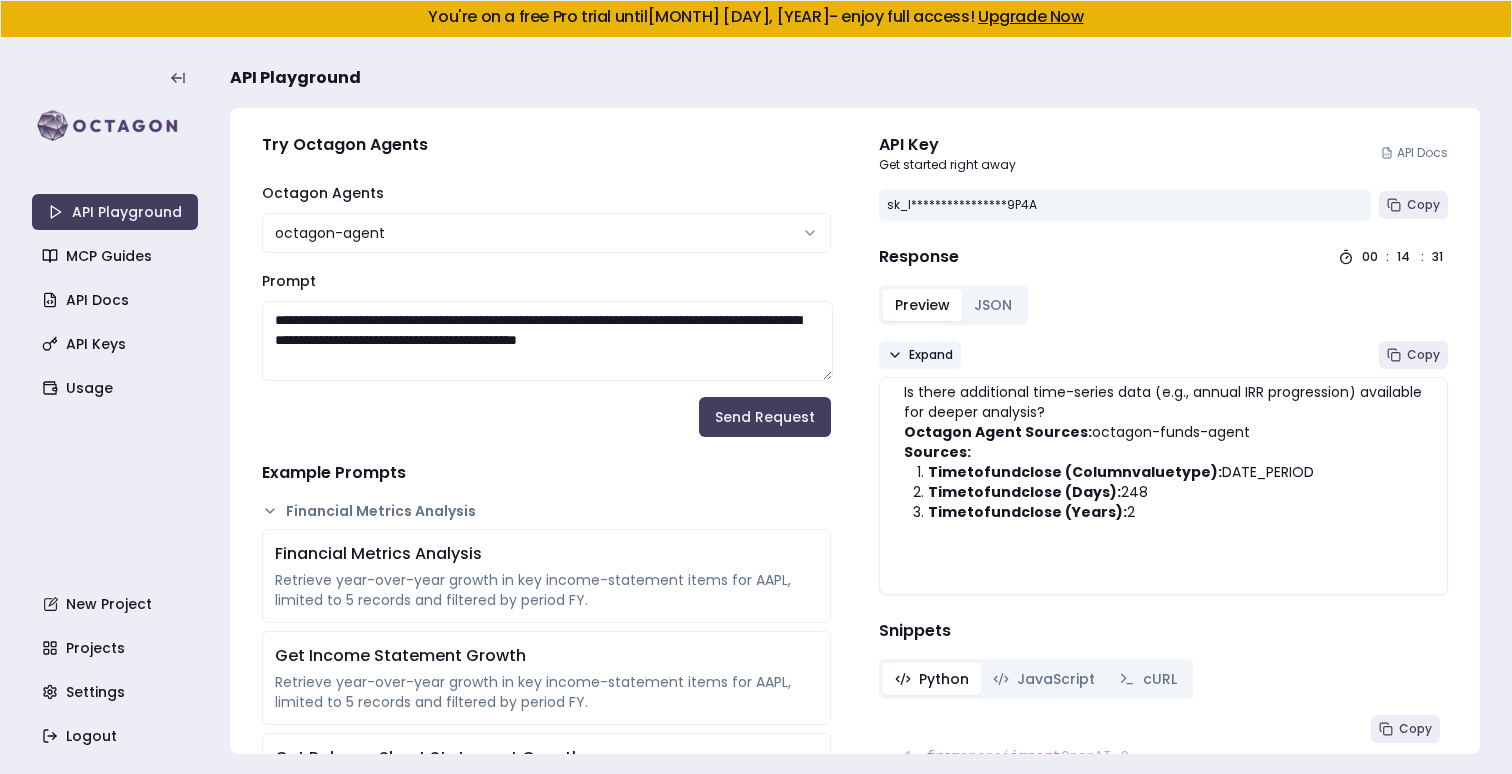 click on "Expand" at bounding box center (931, 355) 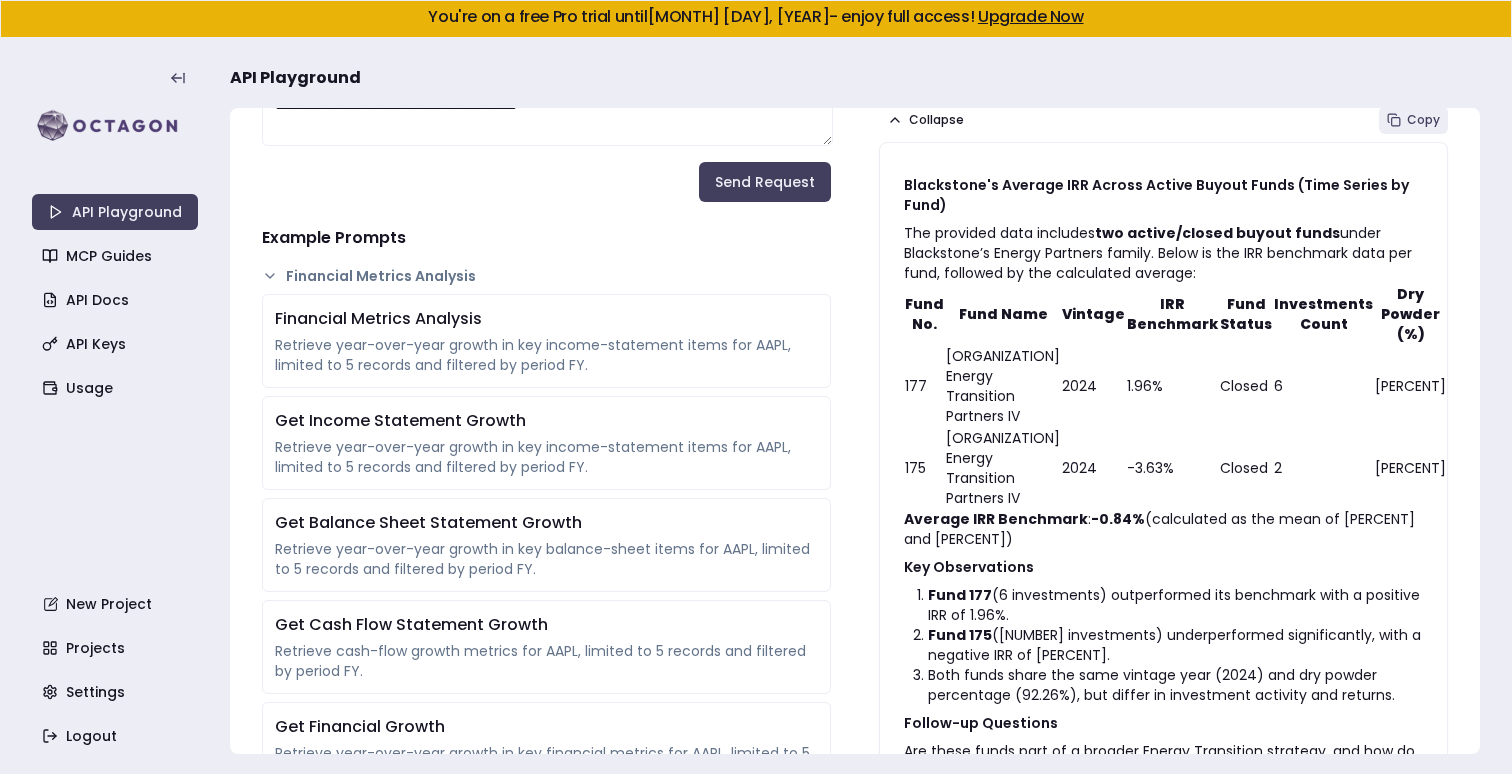 scroll, scrollTop: 0, scrollLeft: 0, axis: both 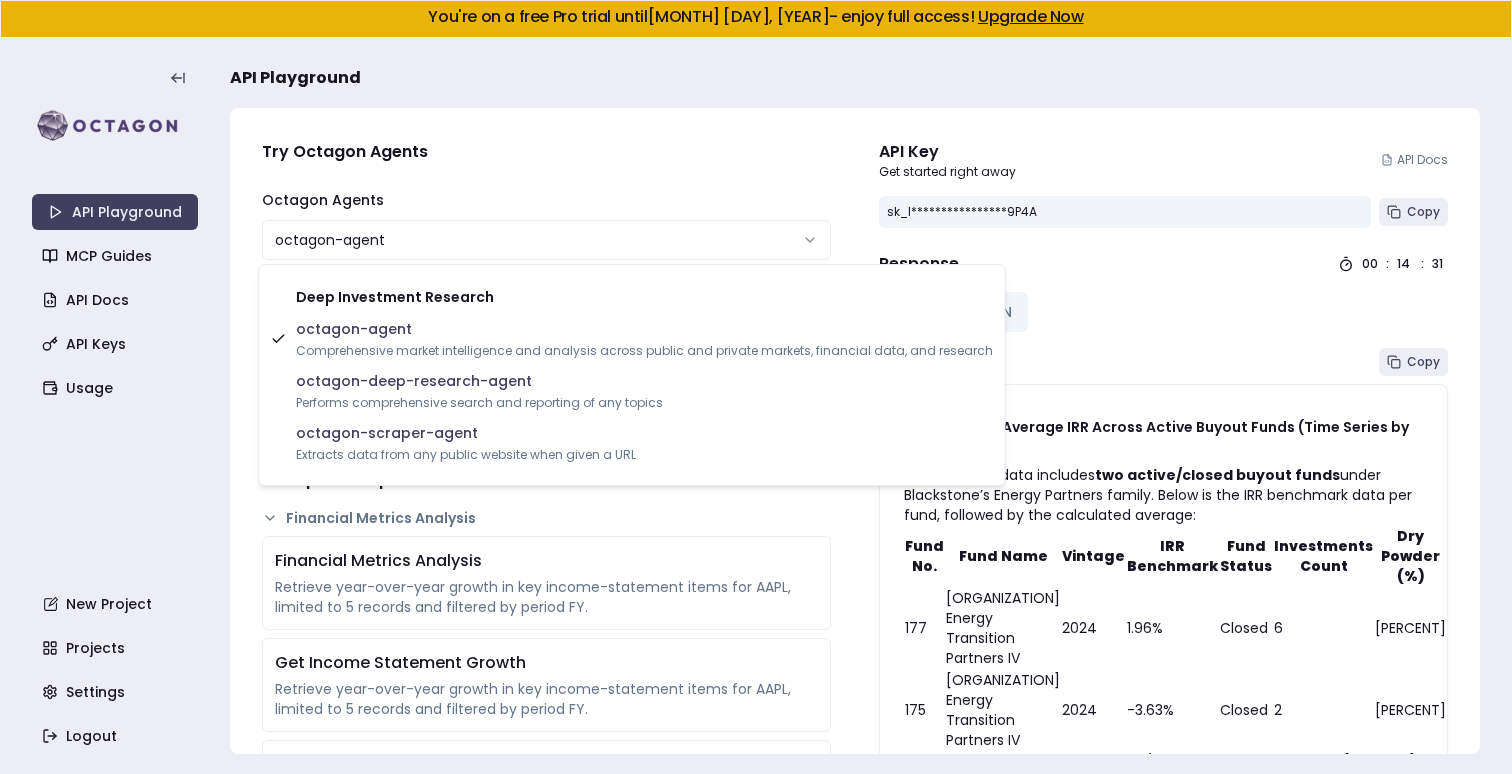click on "**********" at bounding box center (756, 387) 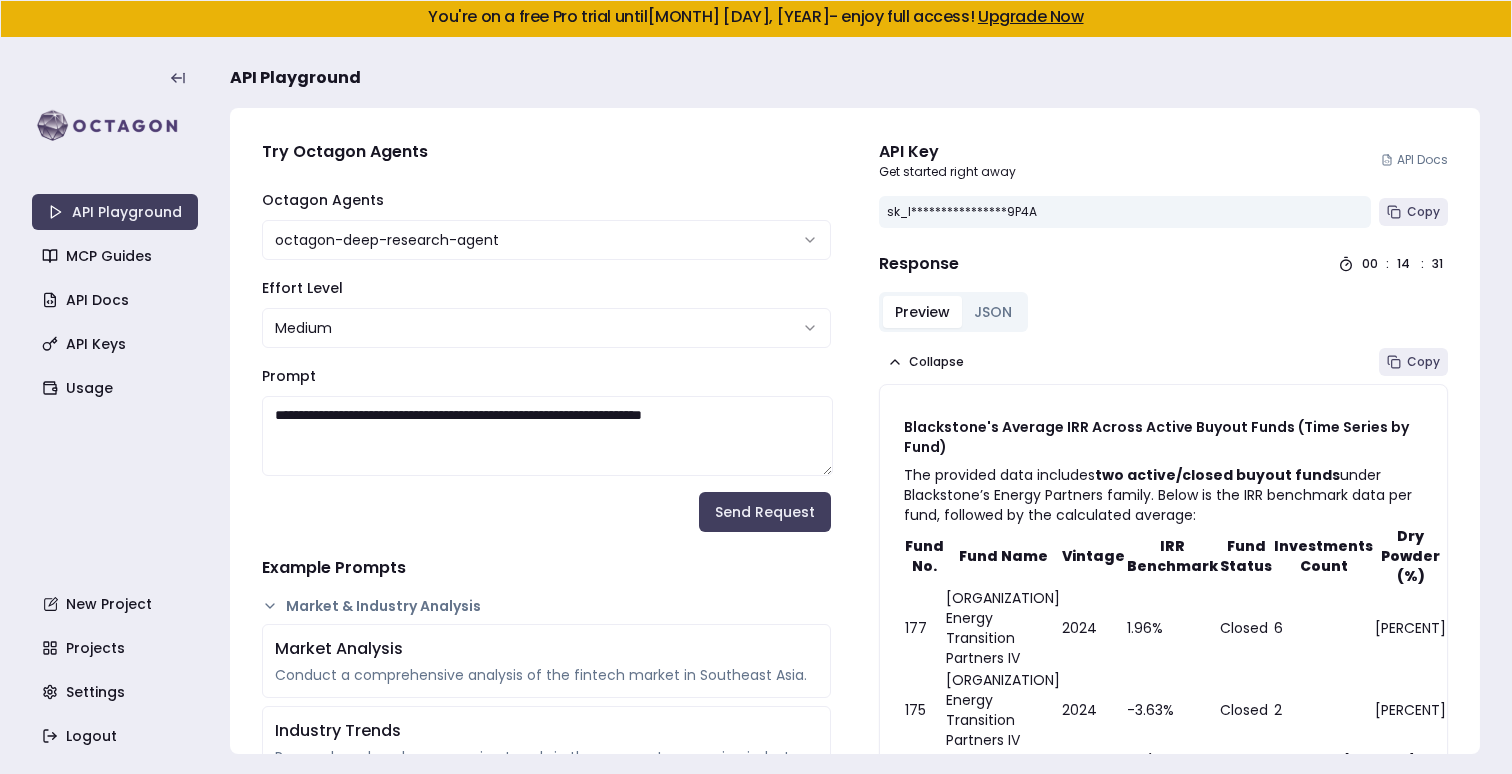 click on "**********" at bounding box center (546, 360) 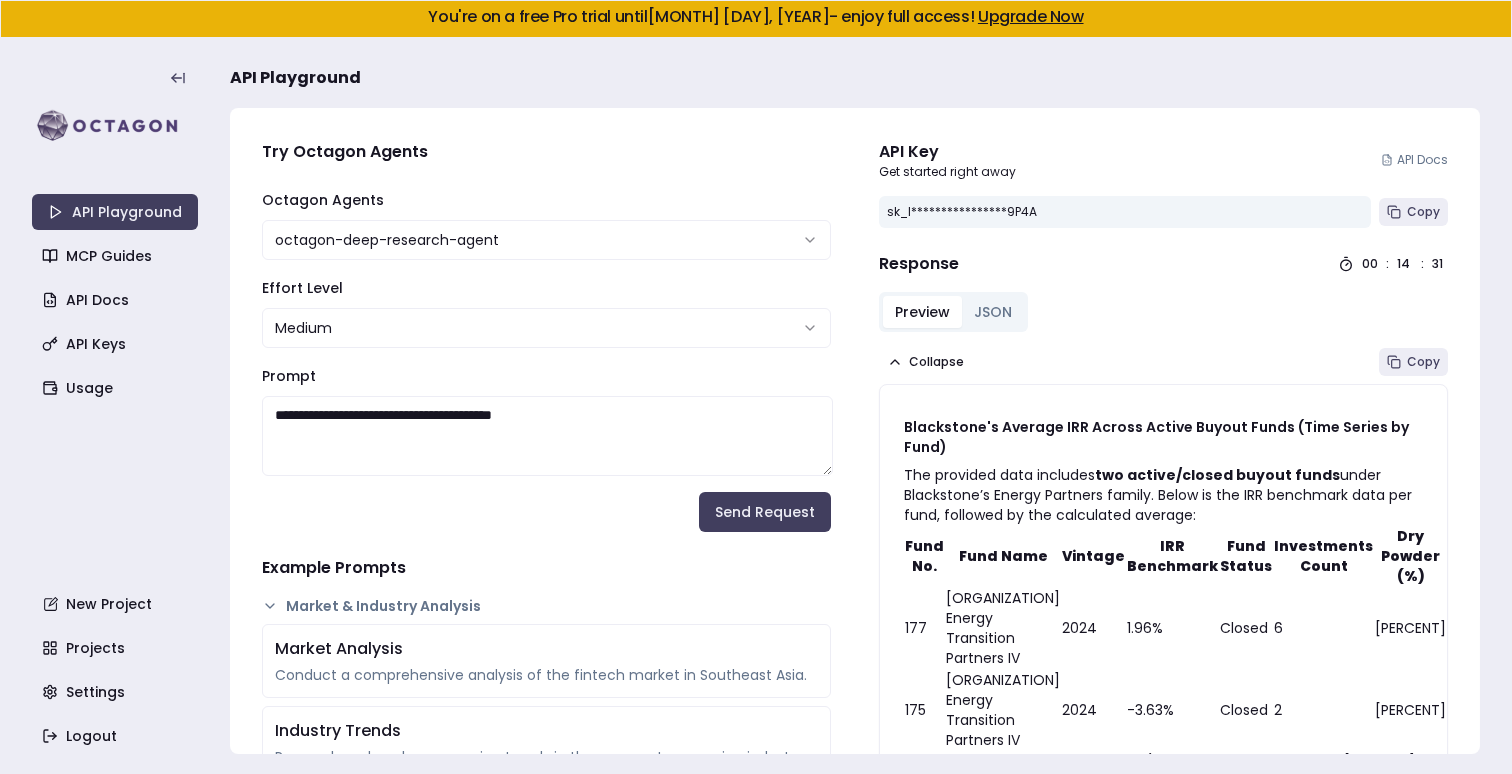 click on "**********" at bounding box center (547, 436) 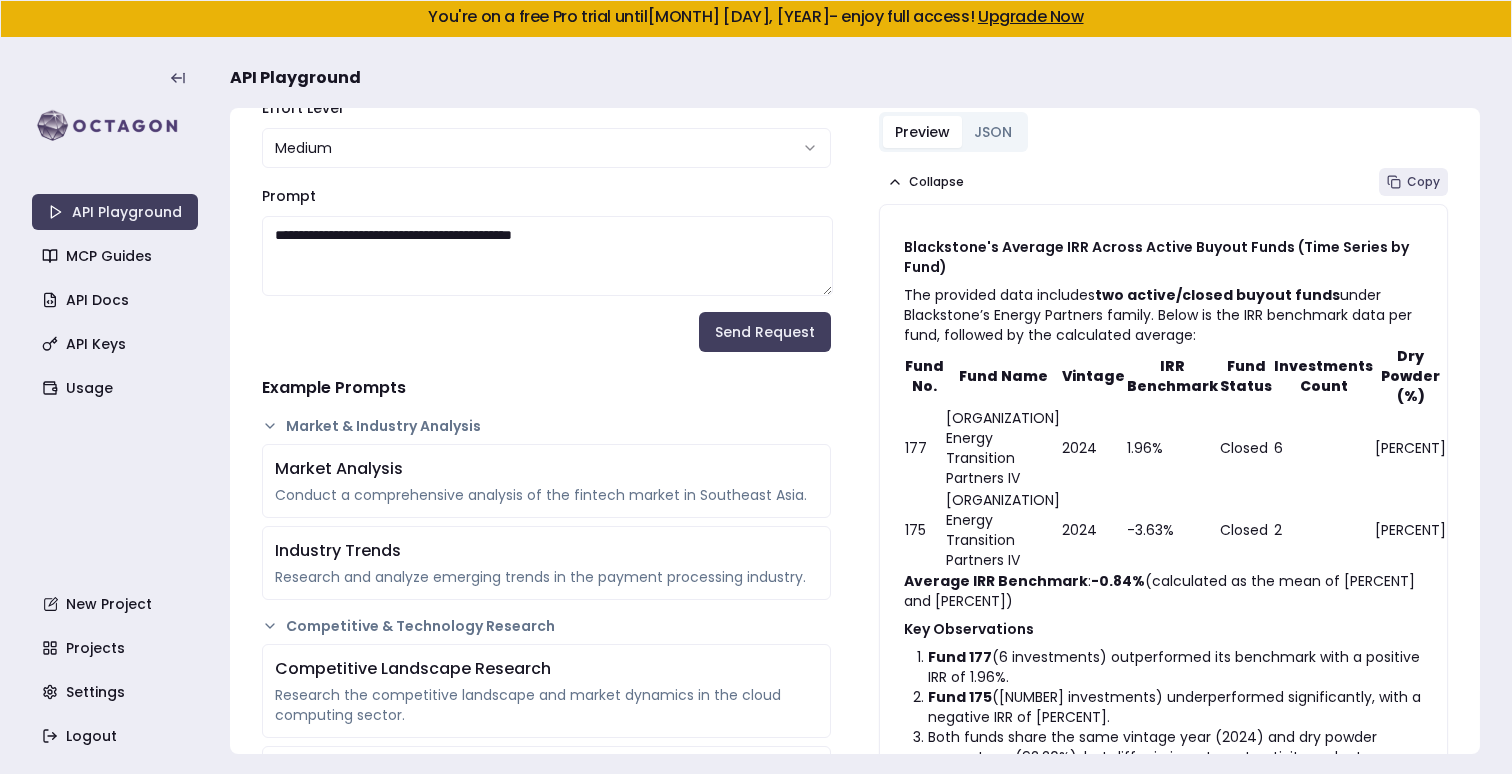 scroll, scrollTop: 179, scrollLeft: 0, axis: vertical 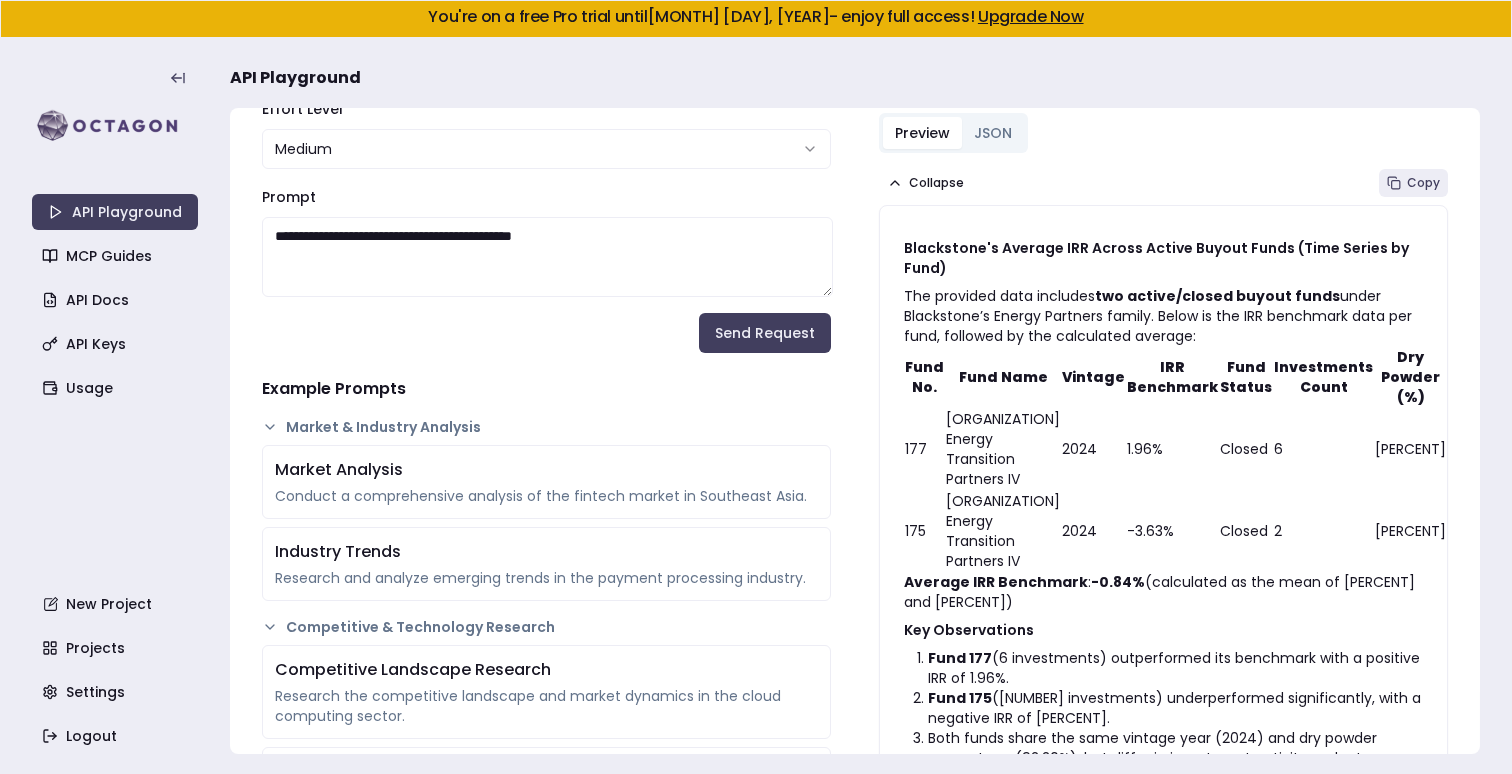 click on "**********" at bounding box center (546, 181) 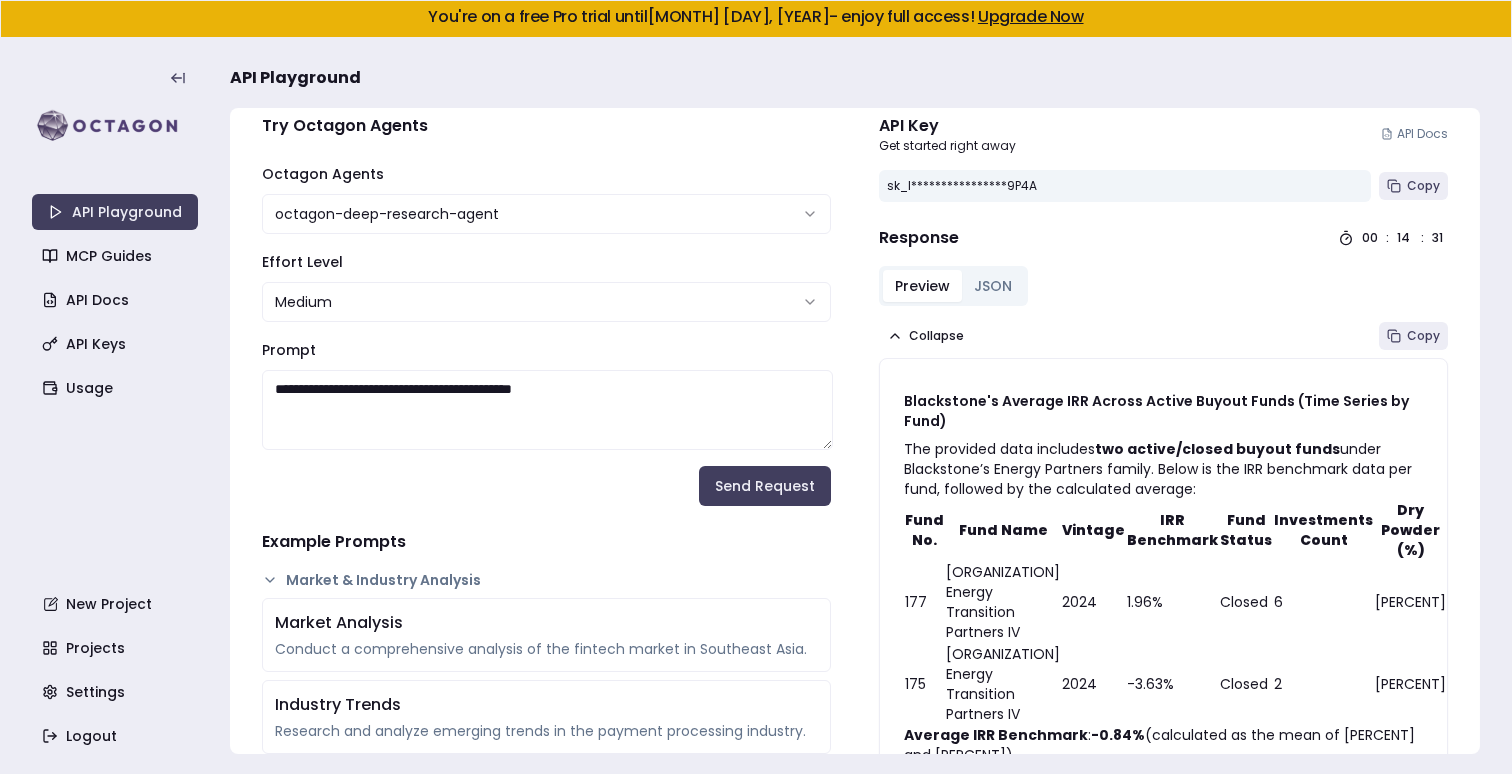 scroll, scrollTop: 18, scrollLeft: 0, axis: vertical 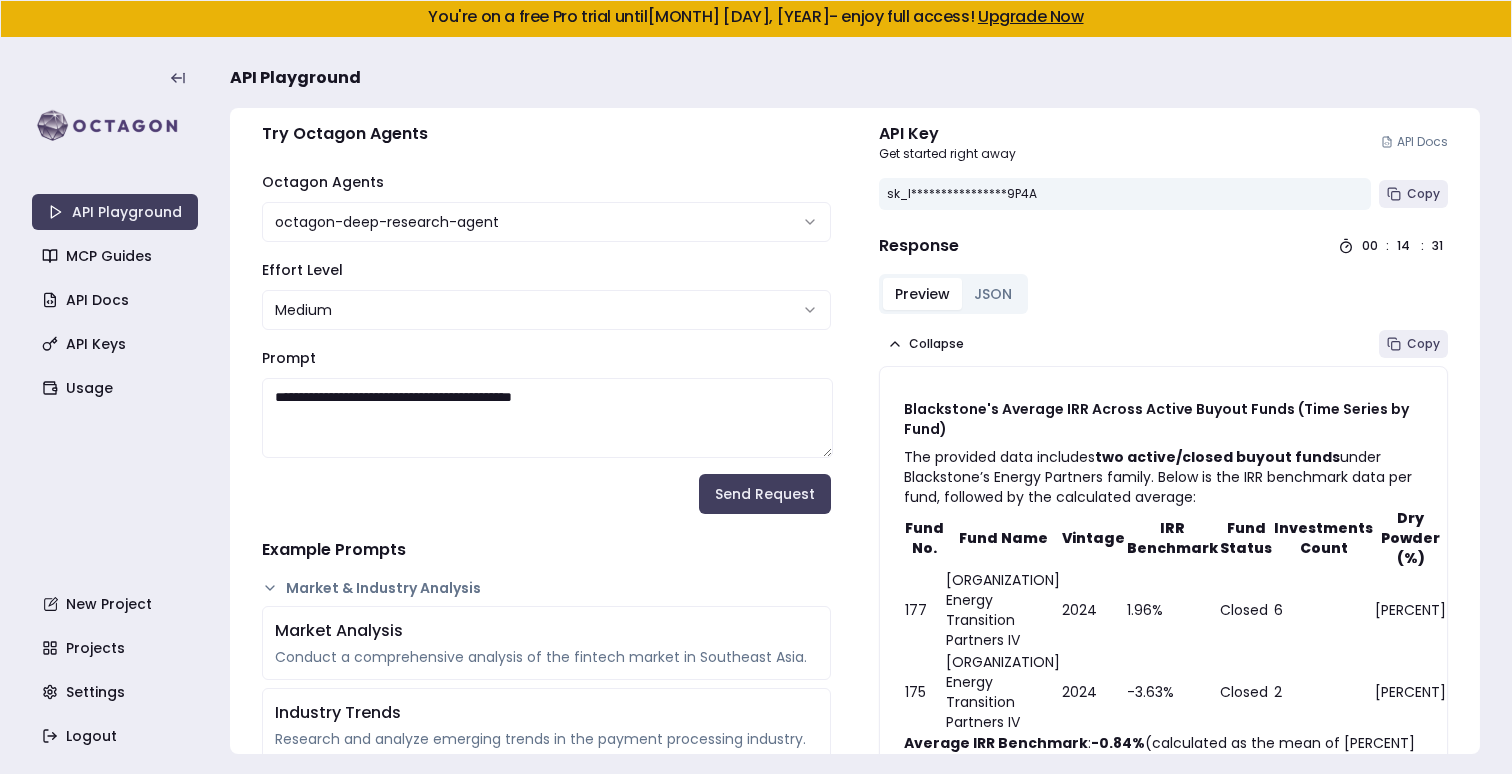 click on "**********" at bounding box center (547, 418) 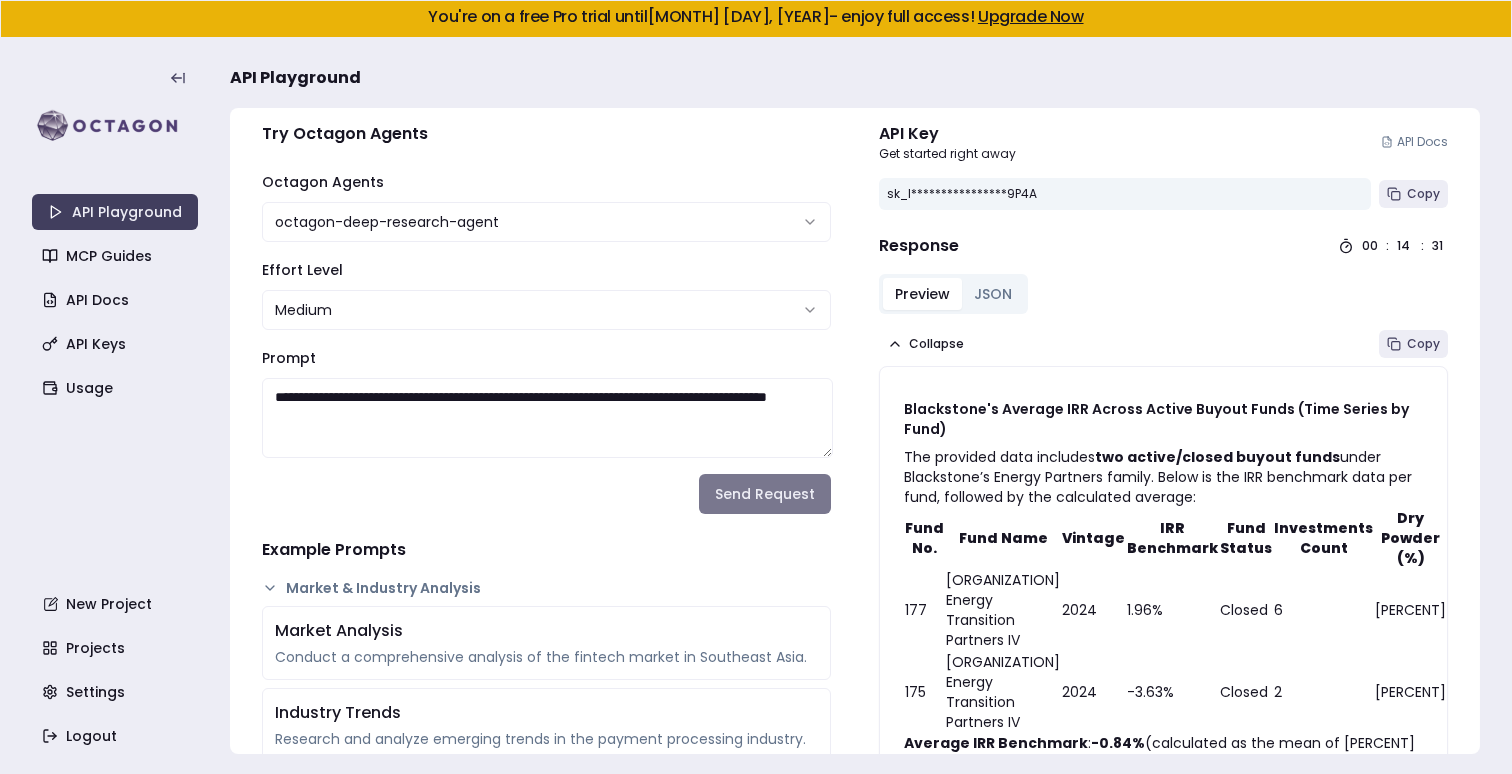 type on "**********" 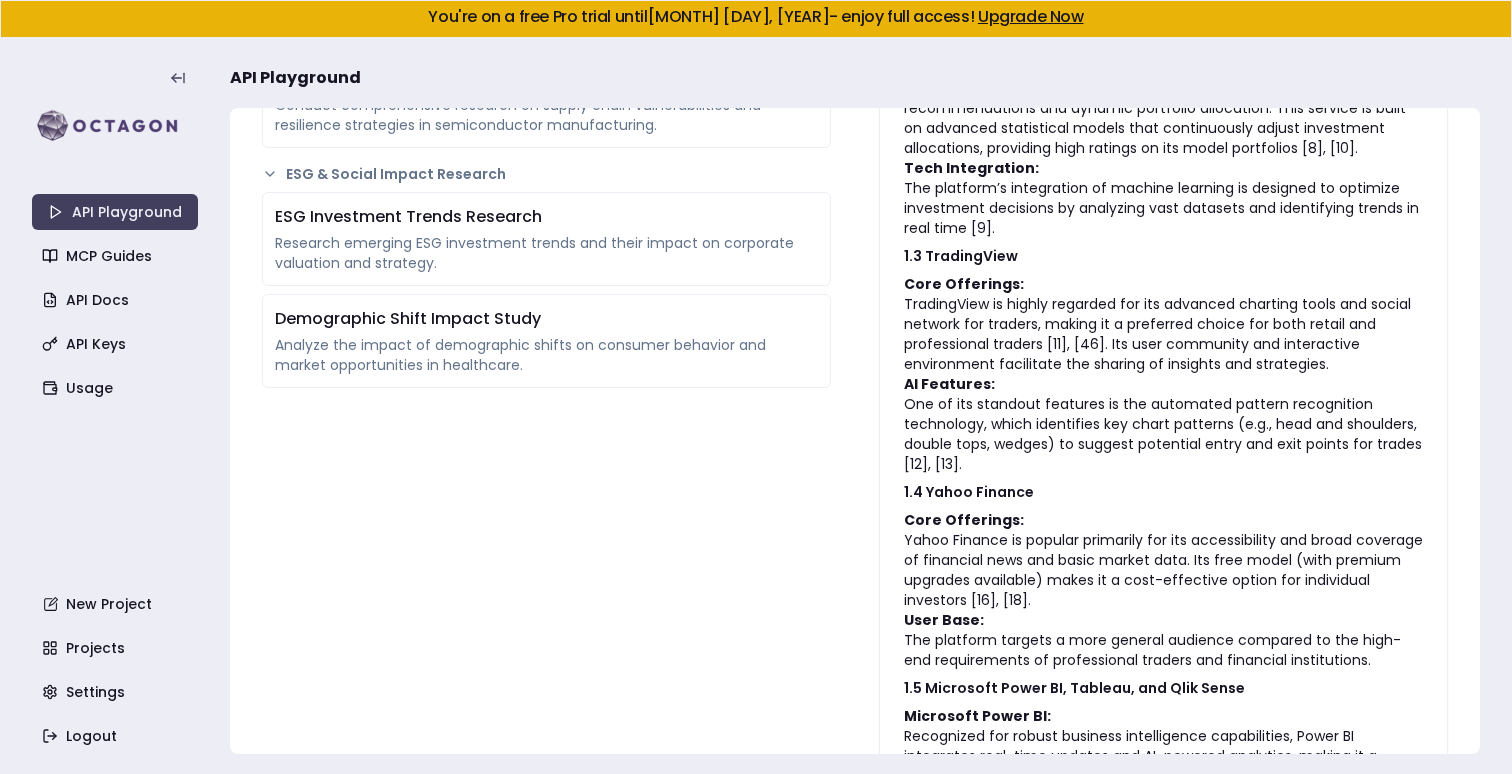 scroll, scrollTop: 1154, scrollLeft: 0, axis: vertical 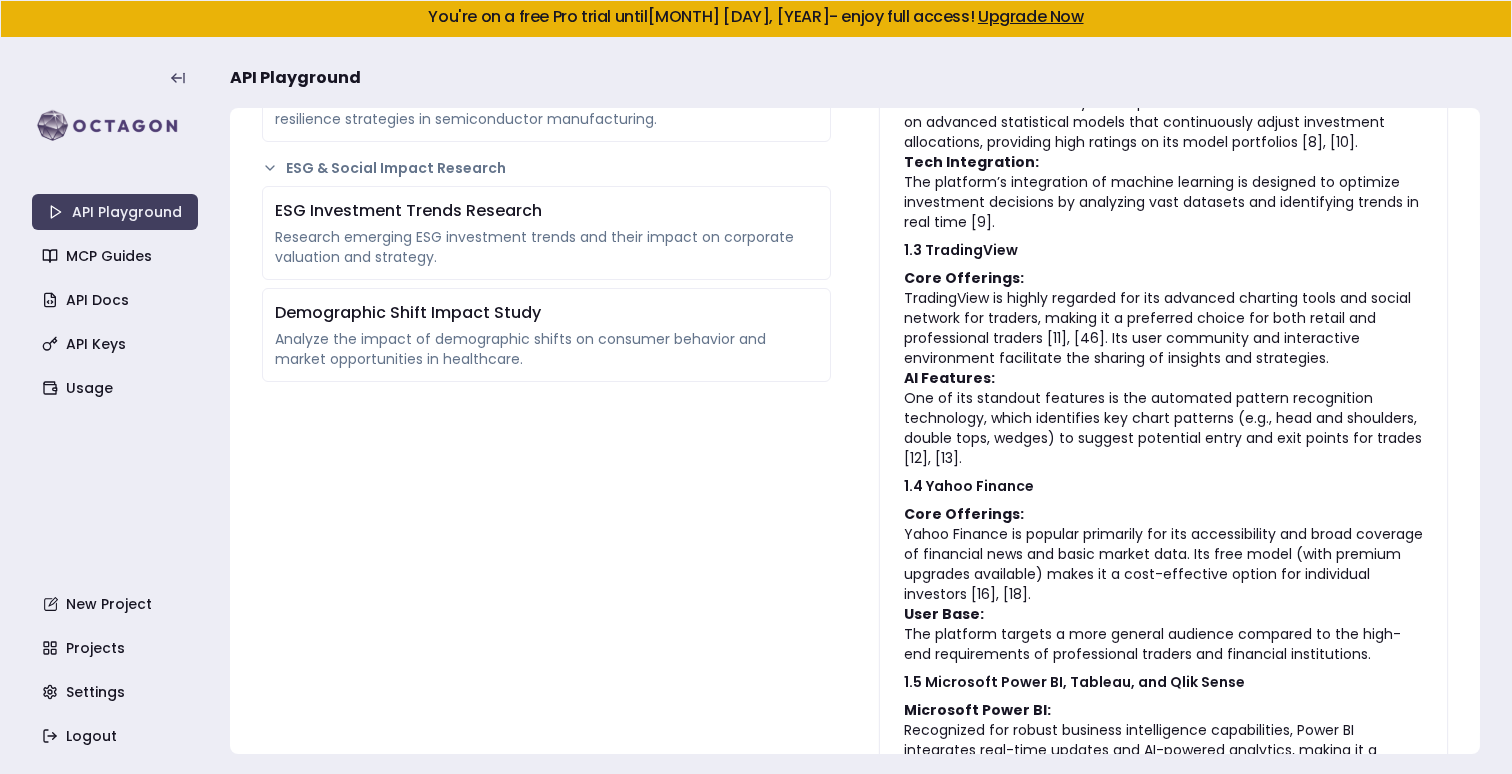 click on "Core Offerings:
TradingView is highly regarded for its advanced charting tools and social network for traders, making it a preferred choice for both retail and professional traders [11], [46]. Its user community and interactive environment facilitate the sharing of insights and strategies." at bounding box center (1163, 318) 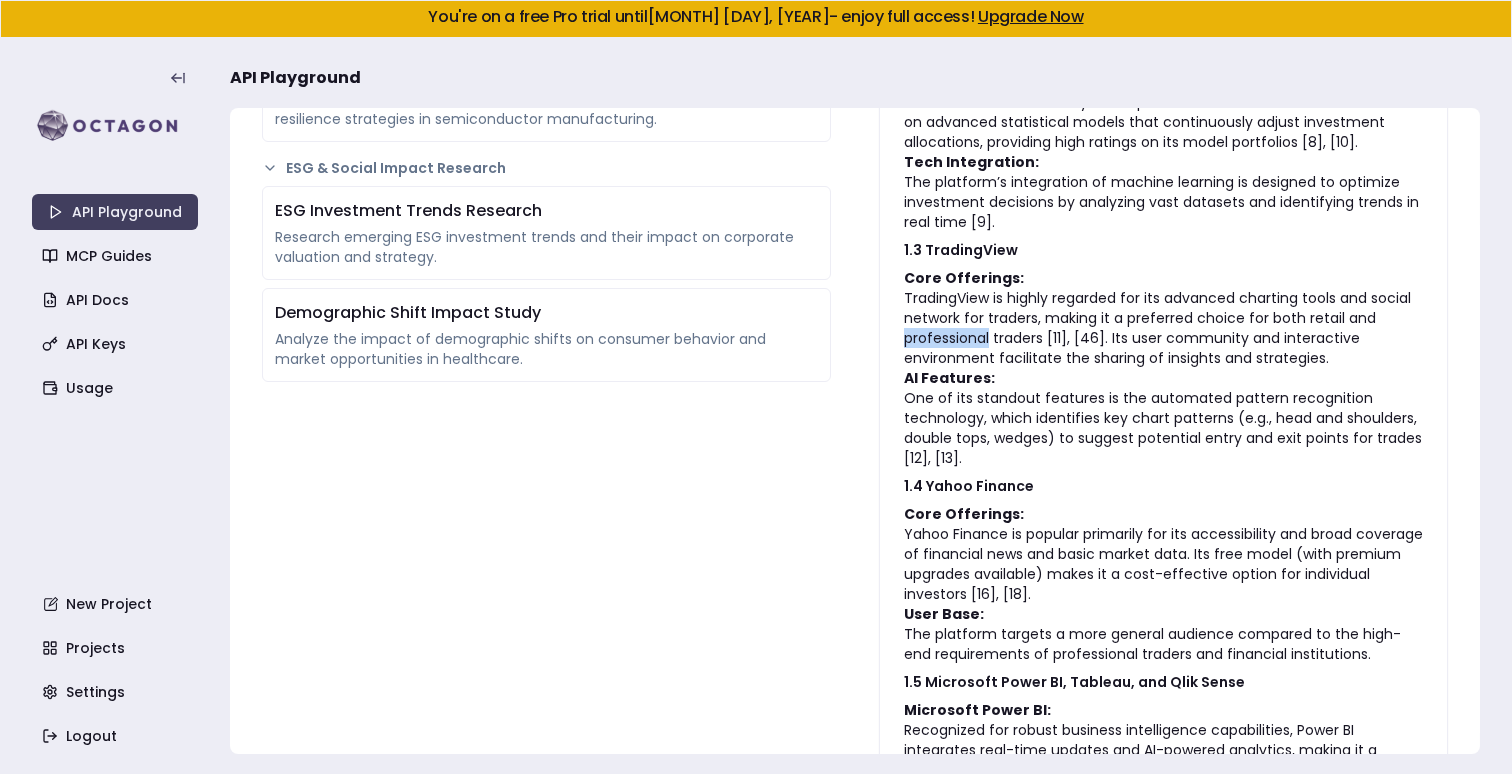 click on "Core Offerings:
TradingView is highly regarded for its advanced charting tools and social network for traders, making it a preferred choice for both retail and professional traders [11], [46]. Its user community and interactive environment facilitate the sharing of insights and strategies." at bounding box center (1163, 318) 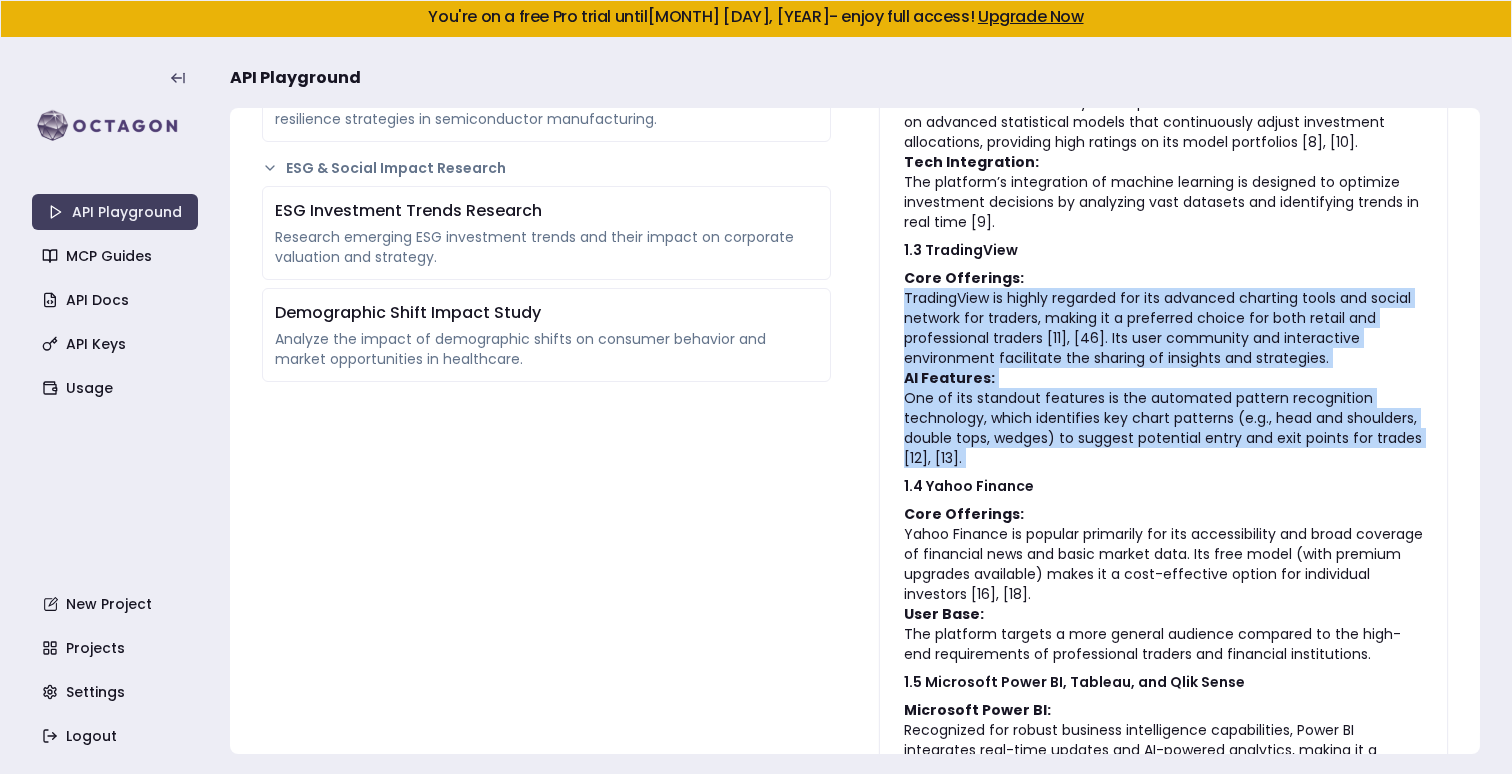 drag, startPoint x: 962, startPoint y: 311, endPoint x: 937, endPoint y: 404, distance: 96.30161 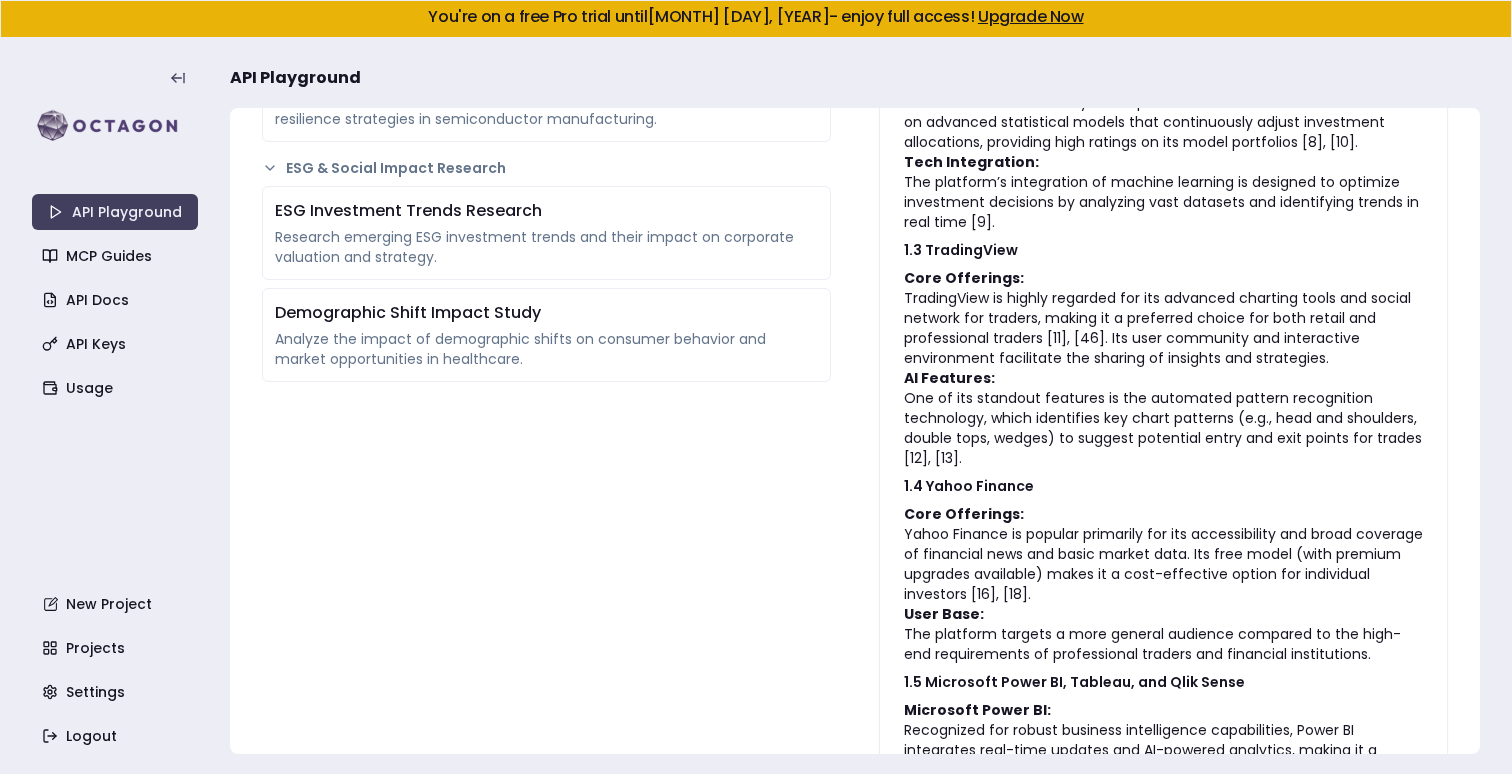 click on "Core Offerings:
TradingView is highly regarded for its advanced charting tools and social network for traders, making it a preferred choice for both retail and professional traders [11], [46]. Its user community and interactive environment facilitate the sharing of insights and strategies." at bounding box center (1163, 318) 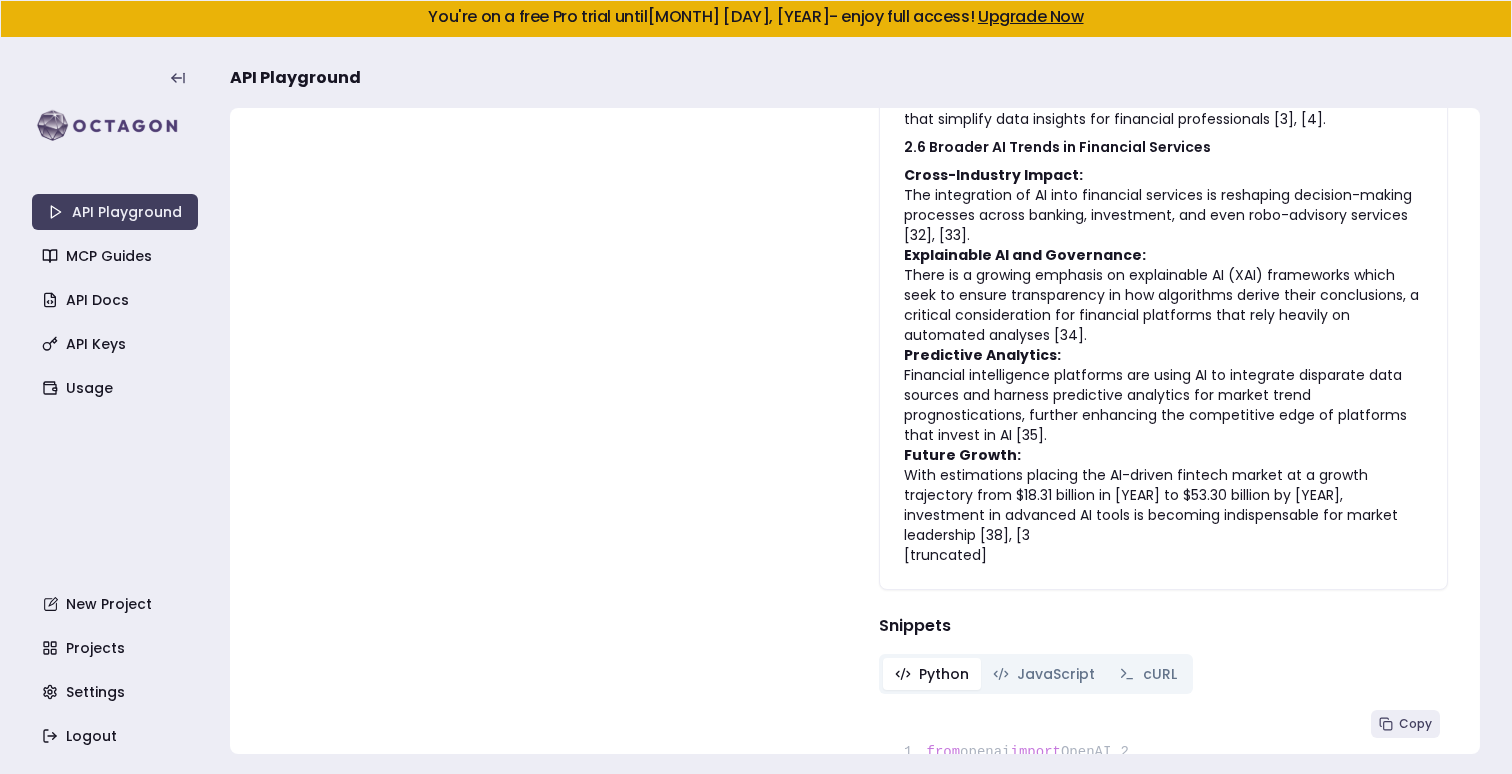 scroll, scrollTop: 3819, scrollLeft: 0, axis: vertical 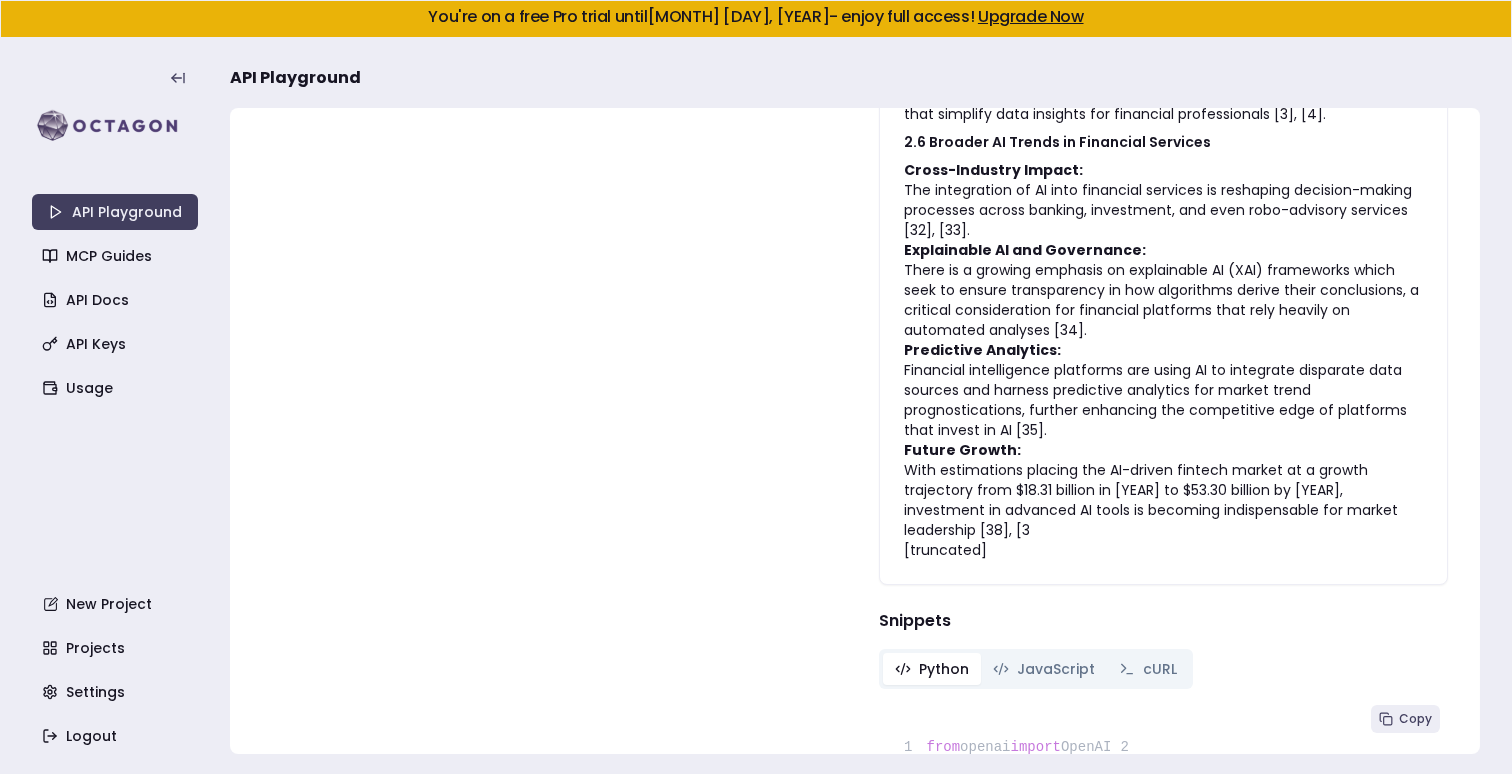 click on "Predictive Analytics:
Financial intelligence platforms are using AI to integrate disparate data sources and harness predictive analytics for market trend prognostications, further enhancing the competitive edge of platforms that invest in AI [35]." at bounding box center (1163, 390) 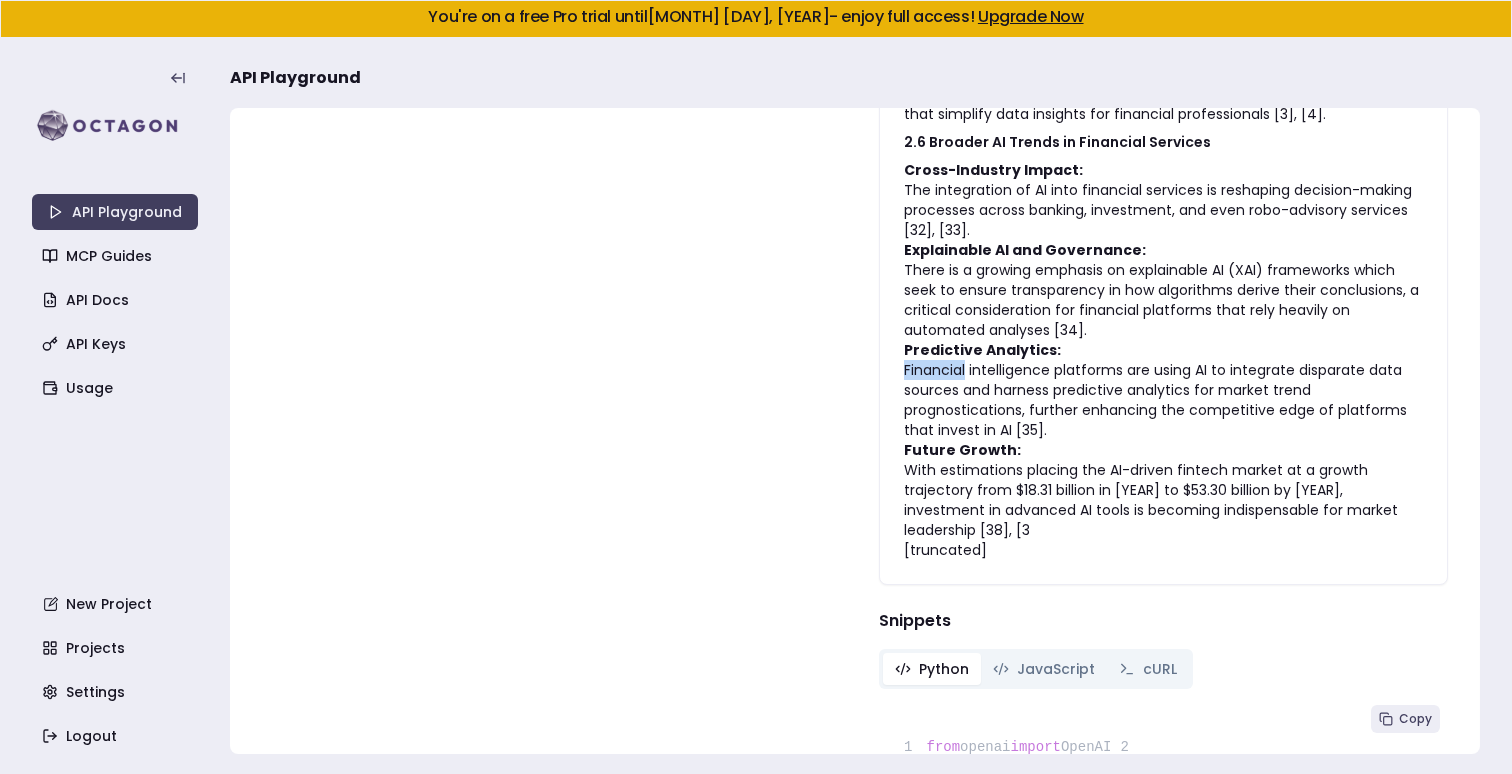click on "Predictive Analytics:
Financial intelligence platforms are using AI to integrate disparate data sources and harness predictive analytics for market trend prognostications, further enhancing the competitive edge of platforms that invest in AI [35]." at bounding box center (1163, 390) 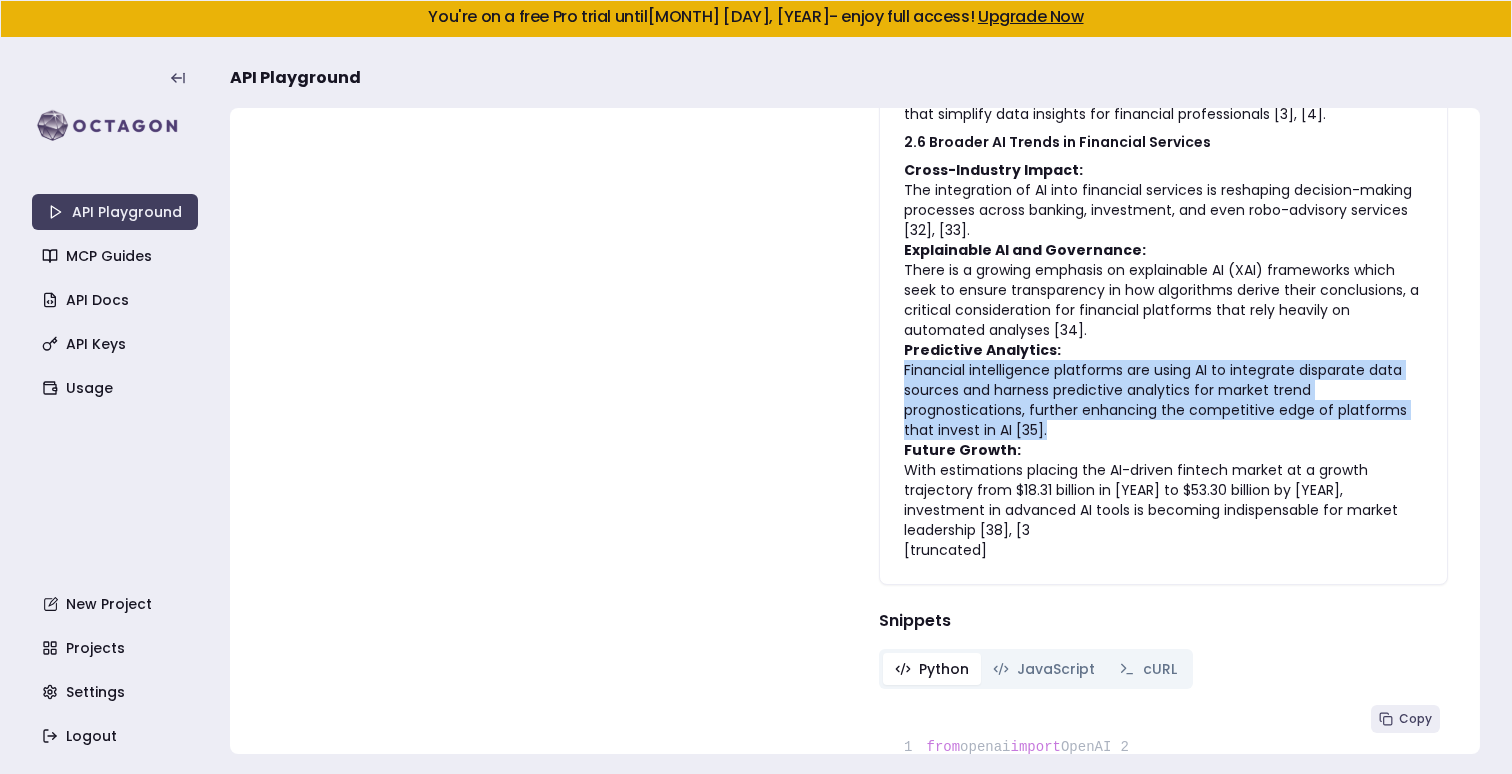 click on "Predictive Analytics:
Financial intelligence platforms are using AI to integrate disparate data sources and harness predictive analytics for market trend prognostications, further enhancing the competitive edge of platforms that invest in AI [35]." at bounding box center (1163, 390) 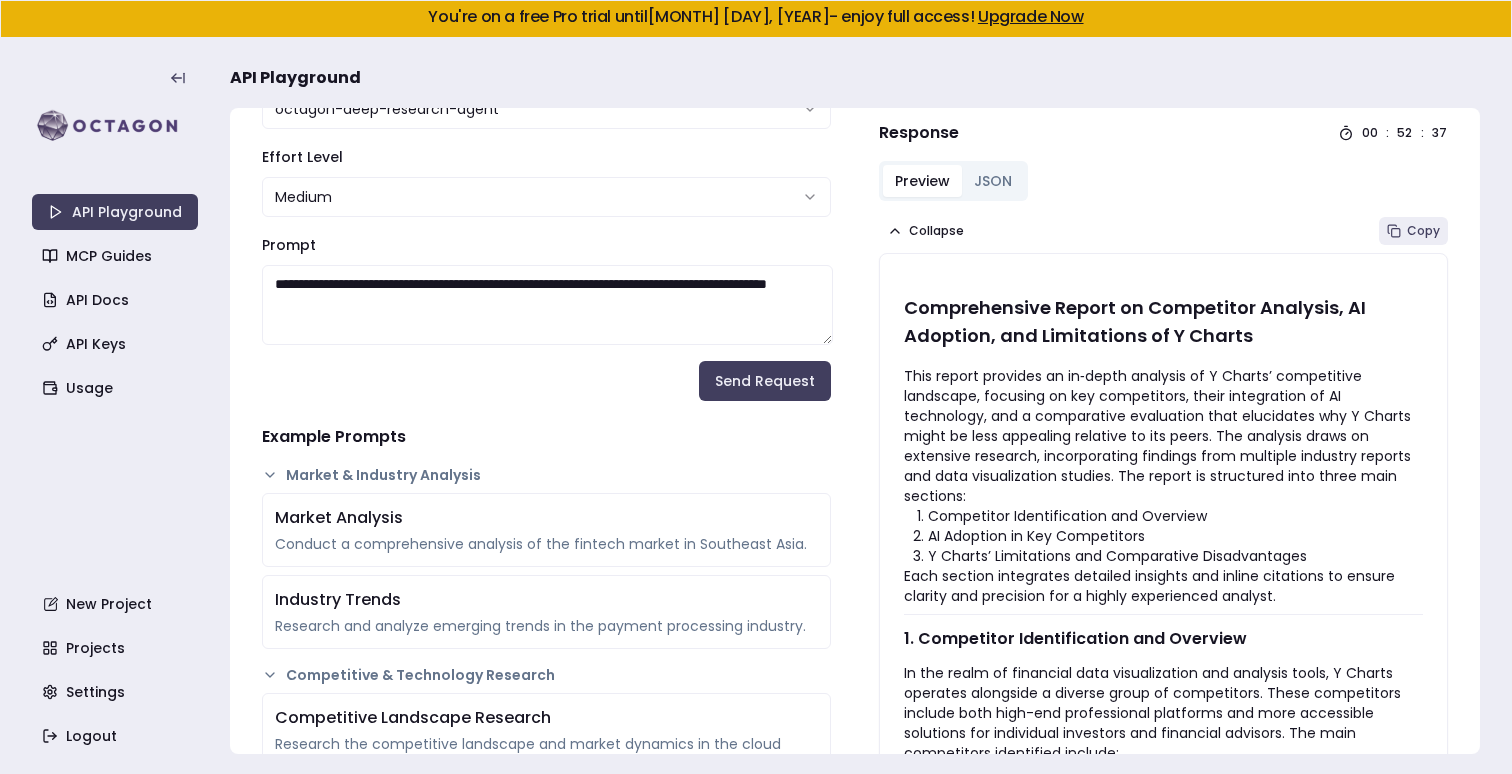 scroll, scrollTop: 139, scrollLeft: 0, axis: vertical 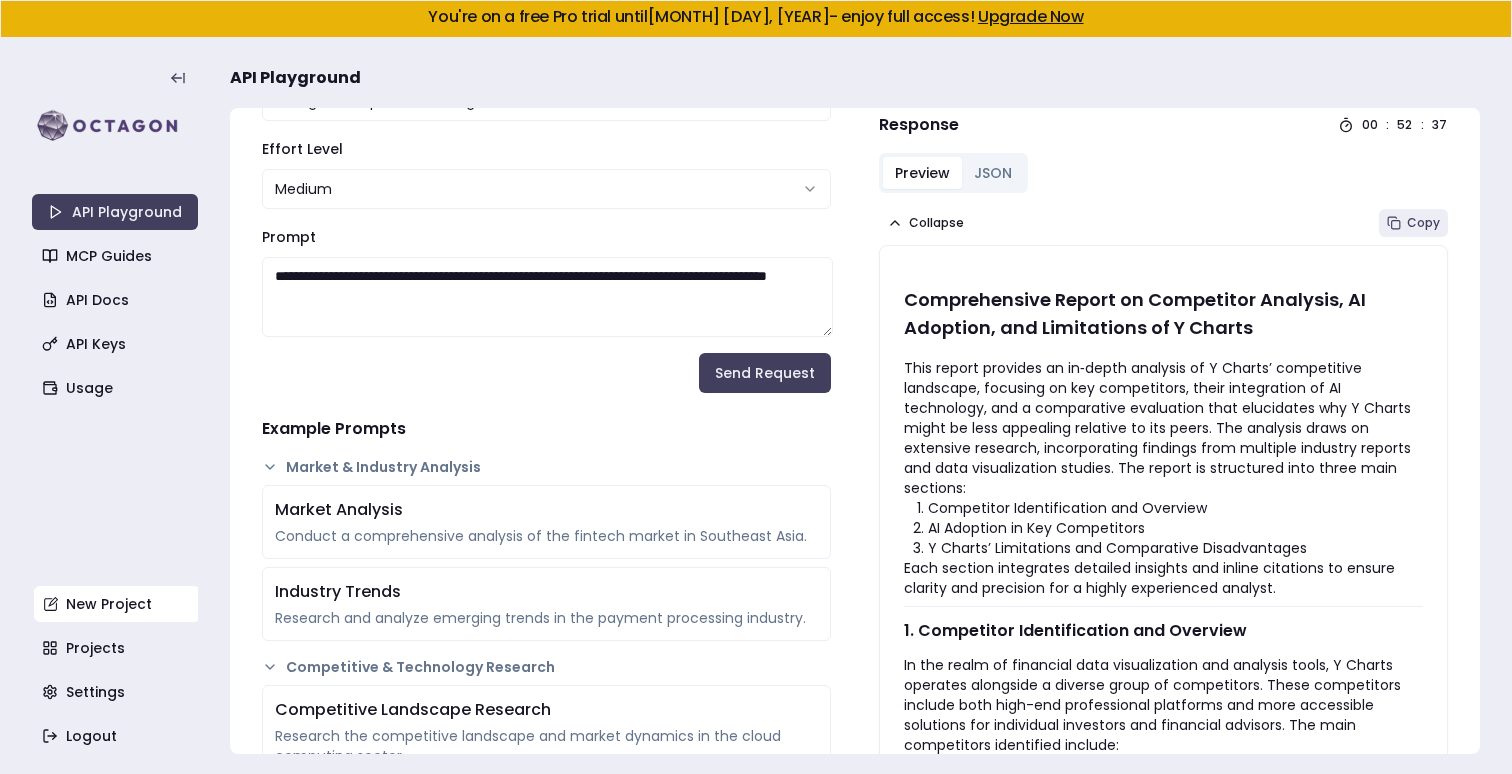 click on "New Project" at bounding box center (117, 604) 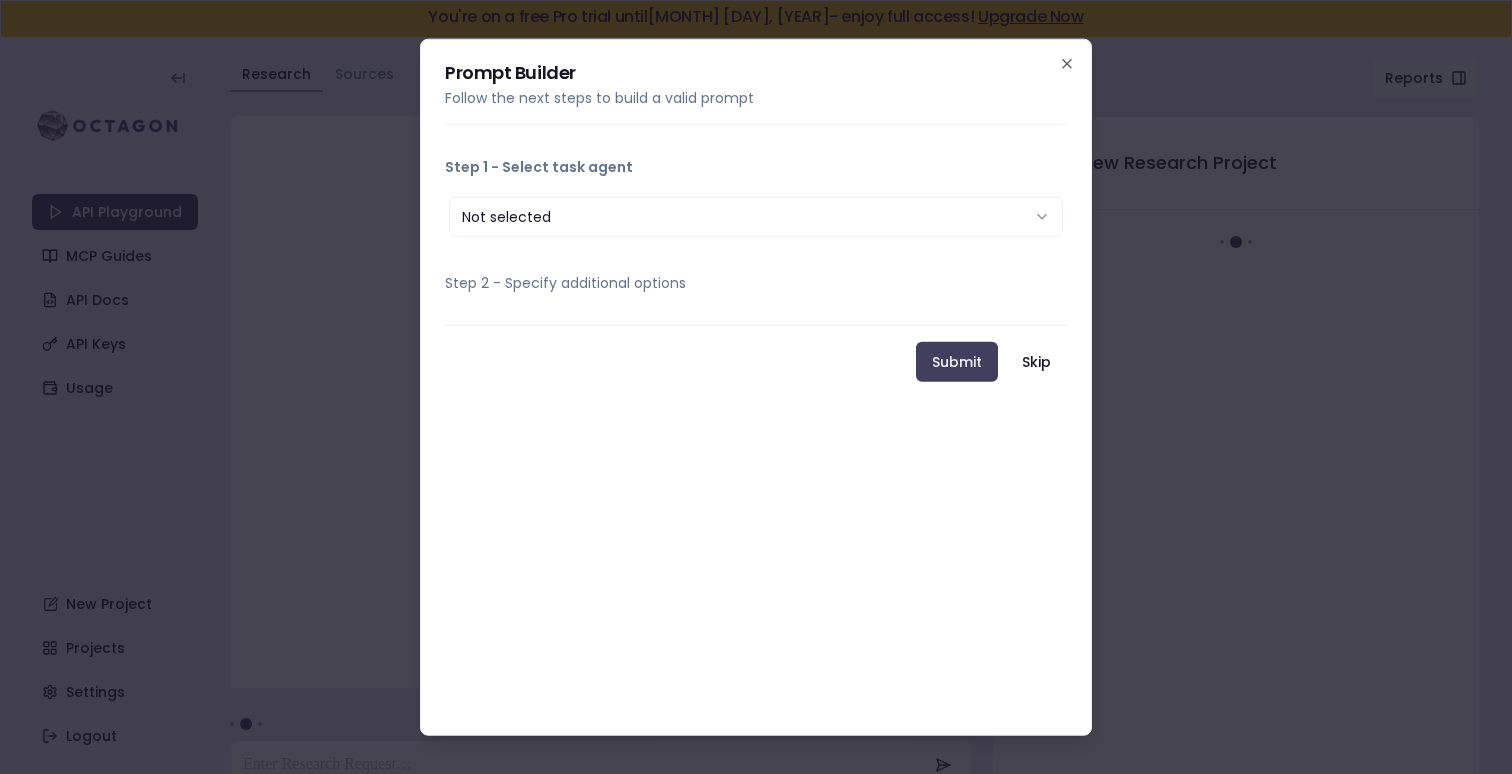 scroll, scrollTop: 38, scrollLeft: 0, axis: vertical 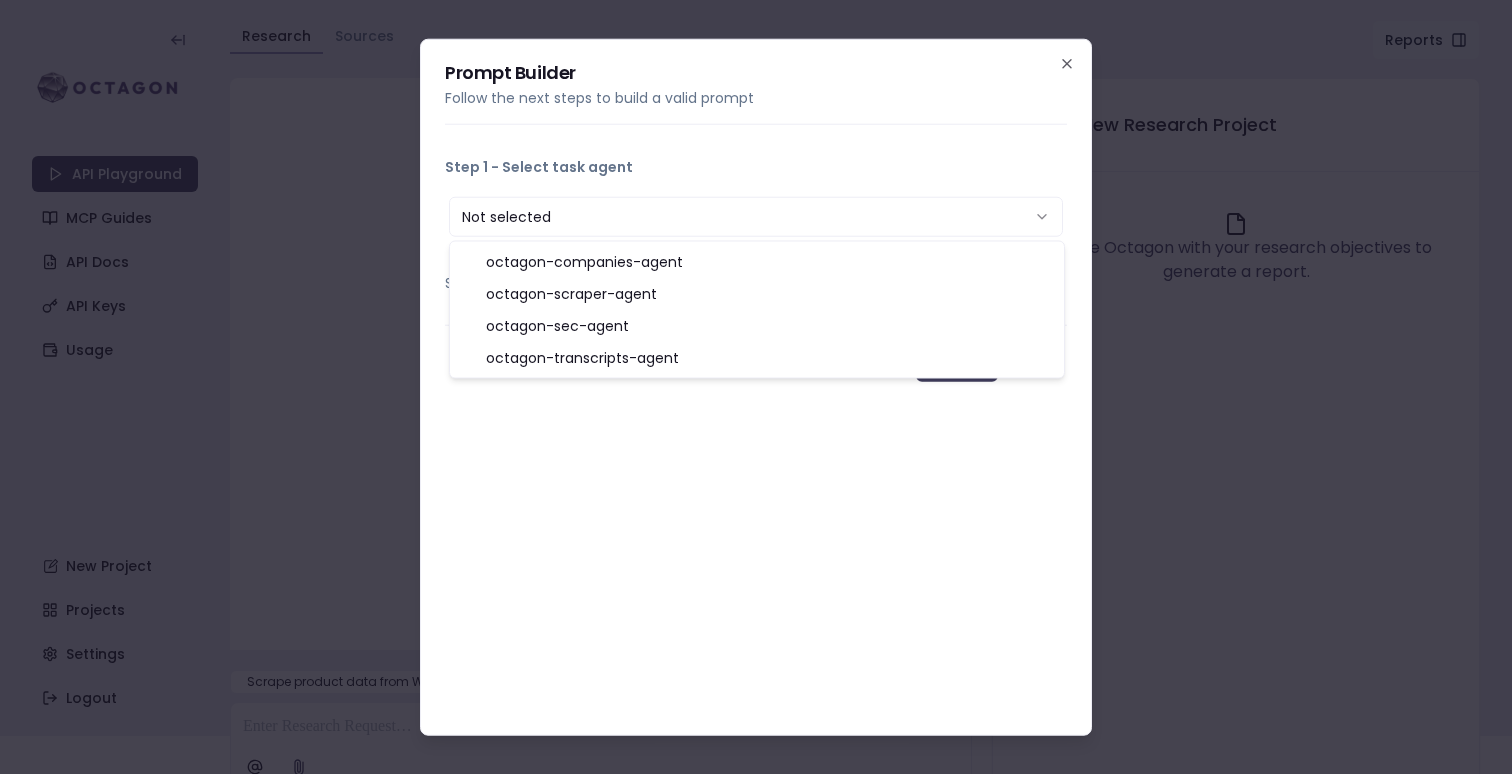 click on "Not selected" at bounding box center (756, 217) 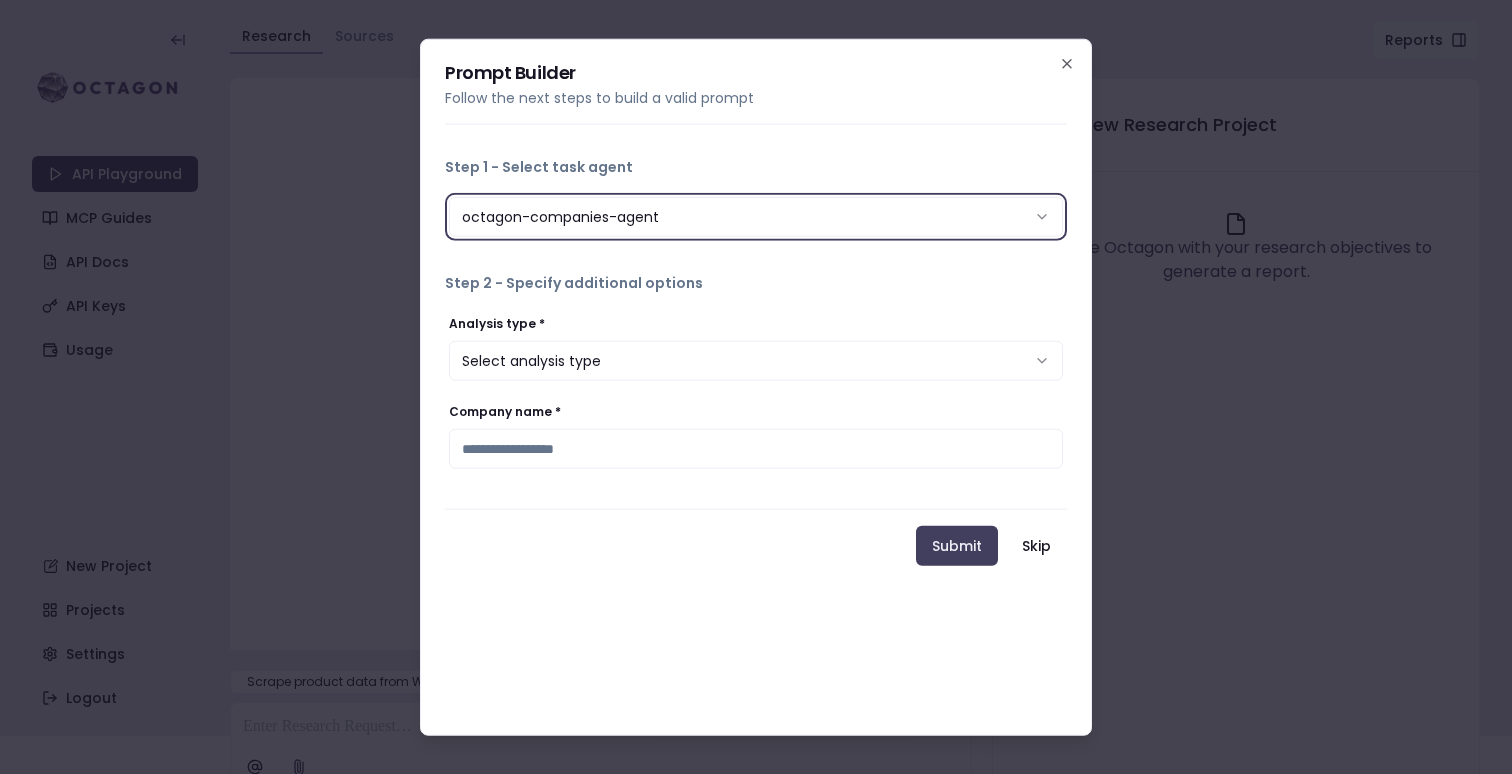 click on "Select analysis type" at bounding box center (756, 361) 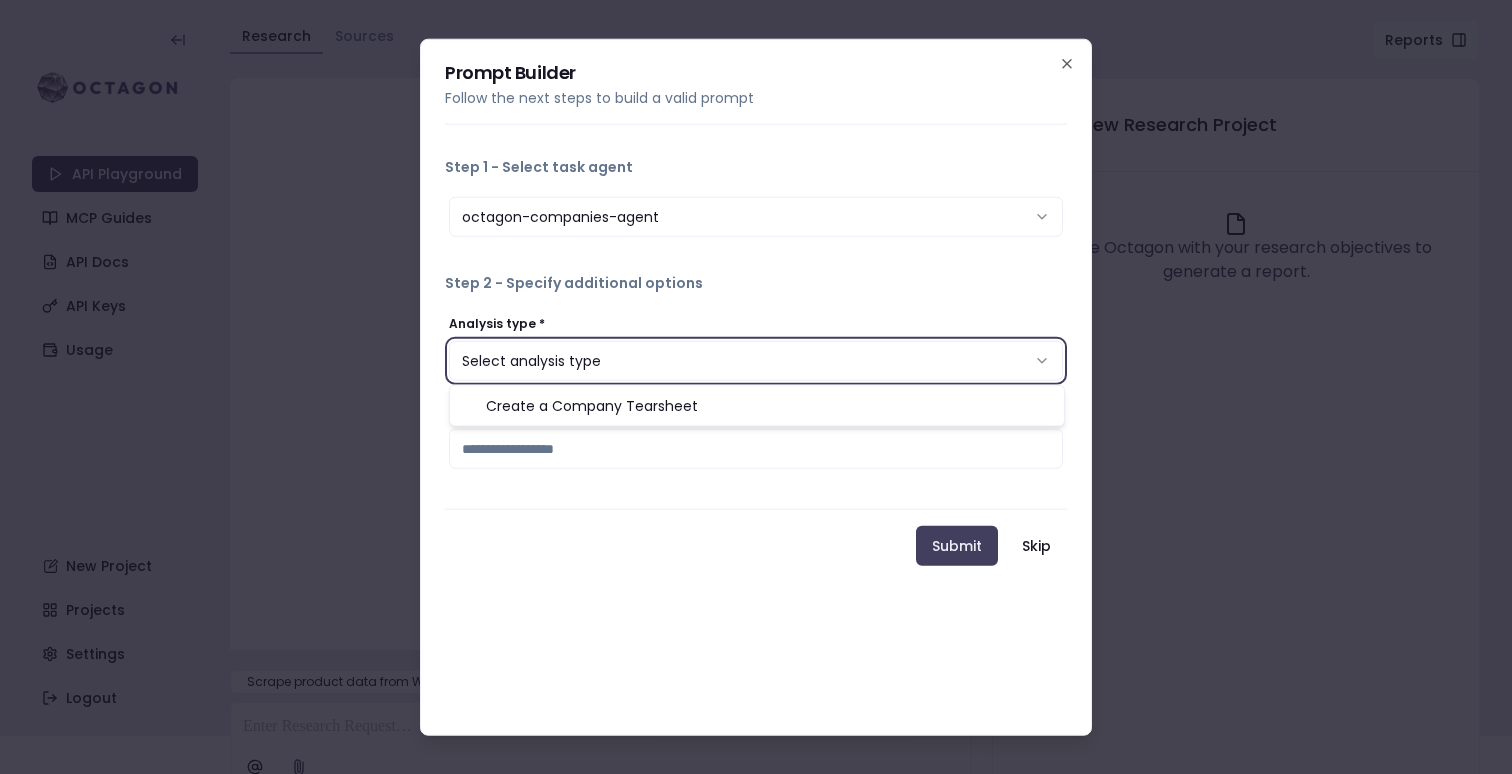 select on "*********" 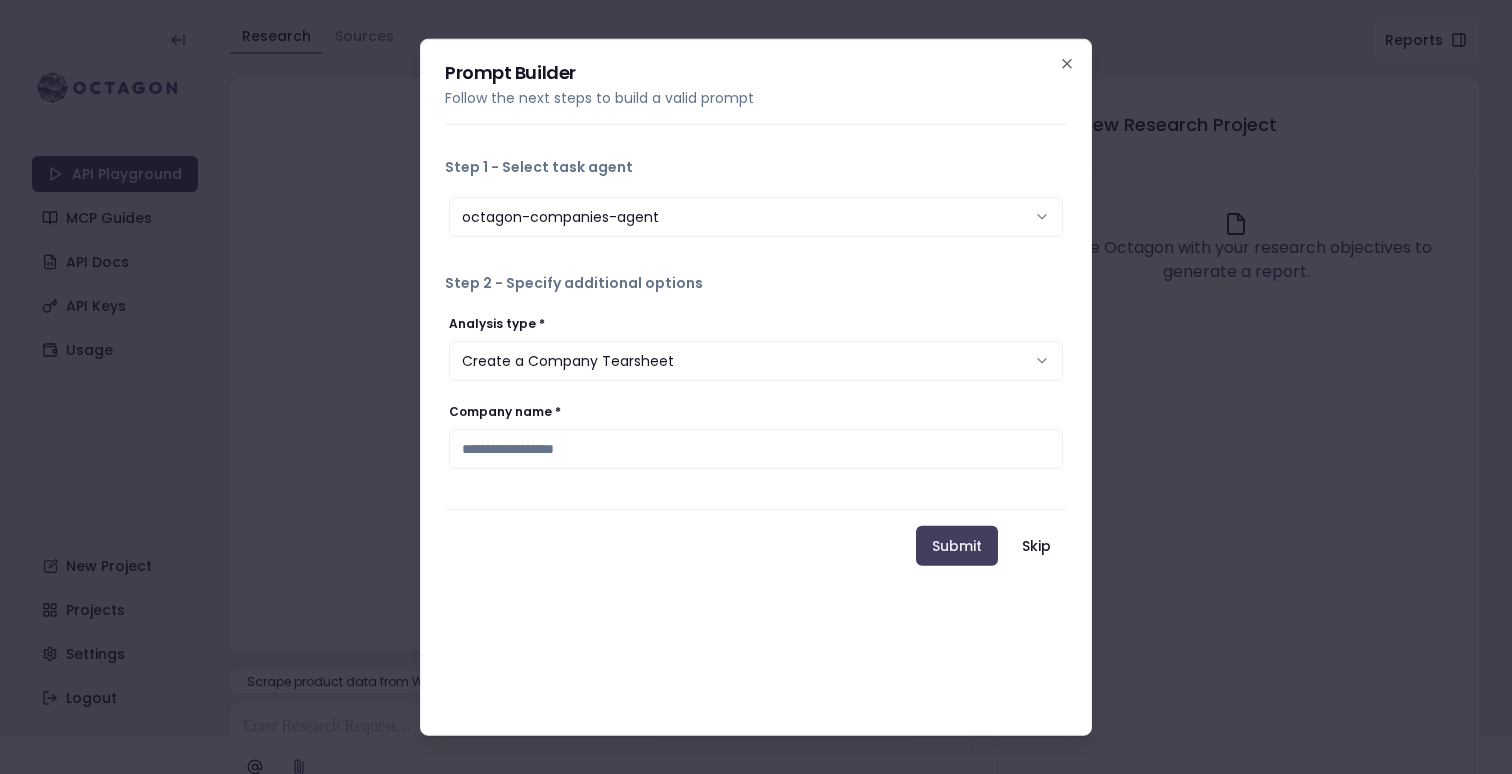 click at bounding box center (756, 479) 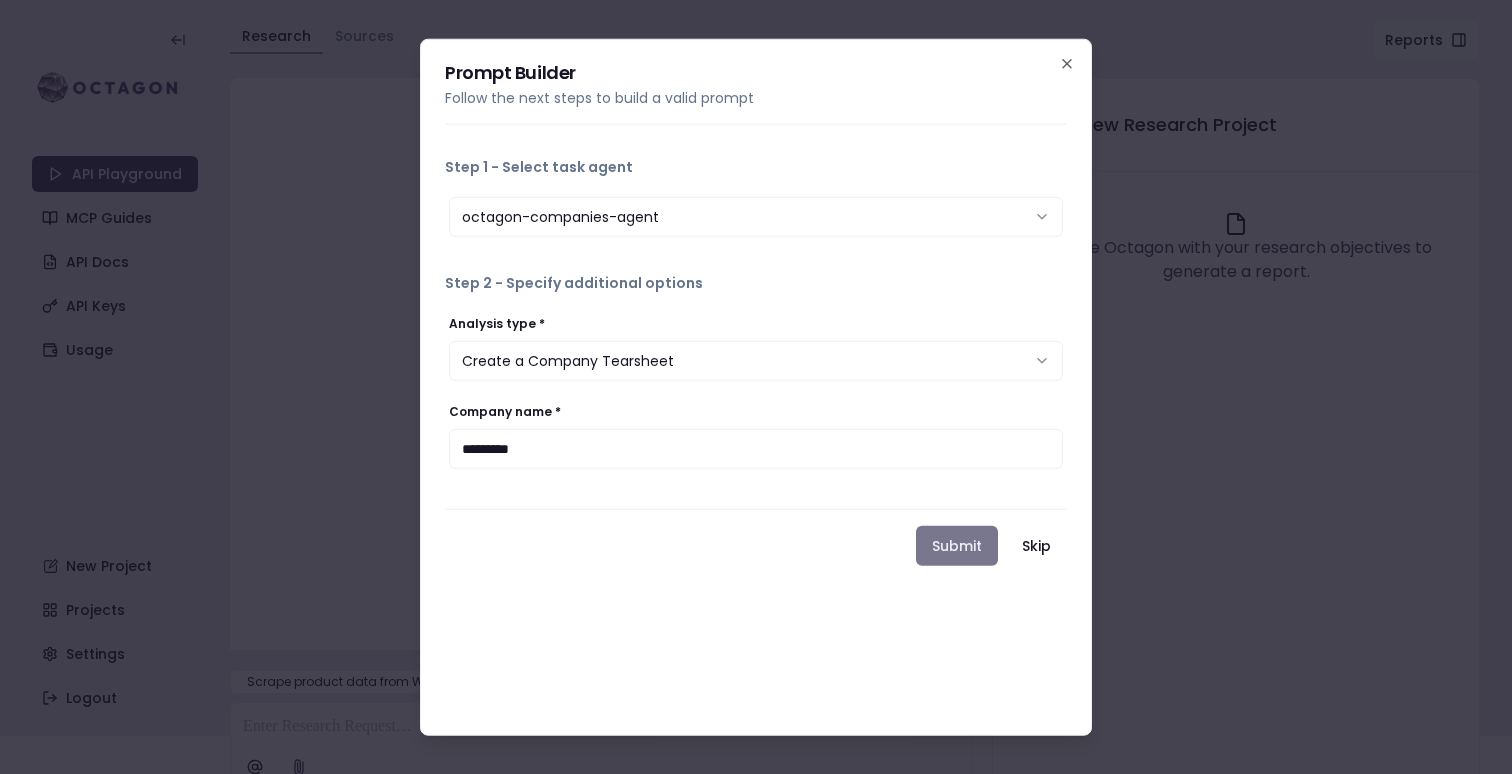 type on "*********" 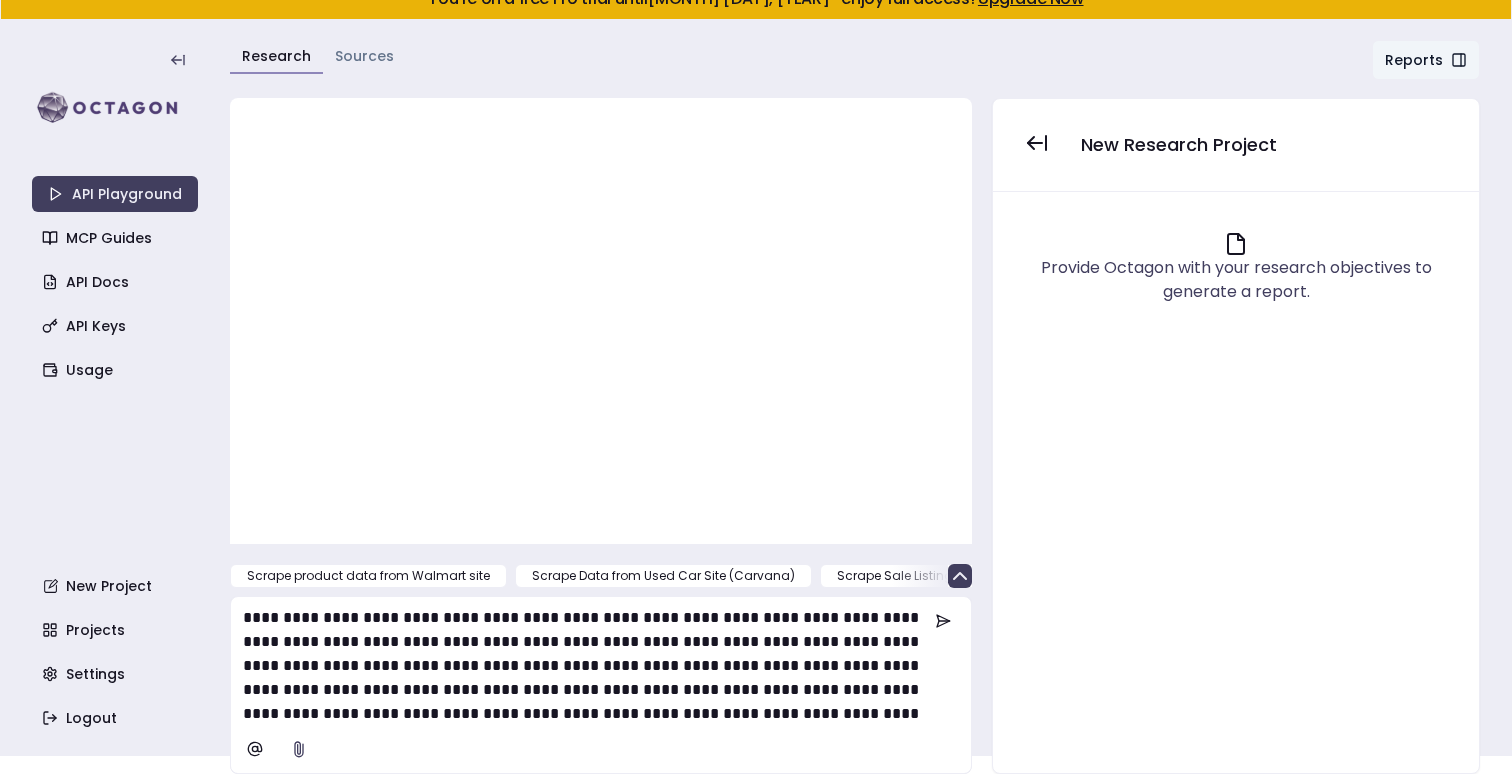 scroll, scrollTop: 361, scrollLeft: 0, axis: vertical 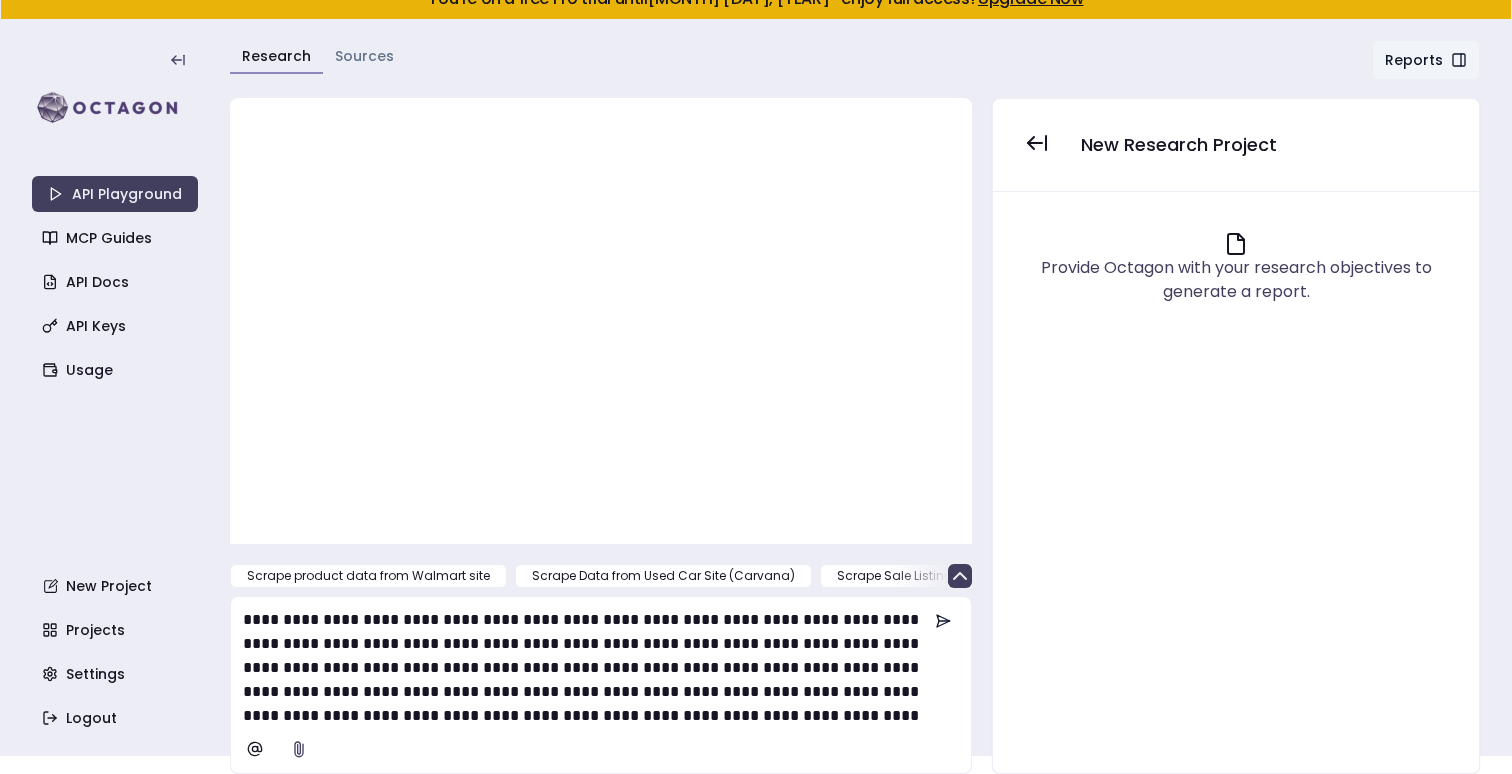 click 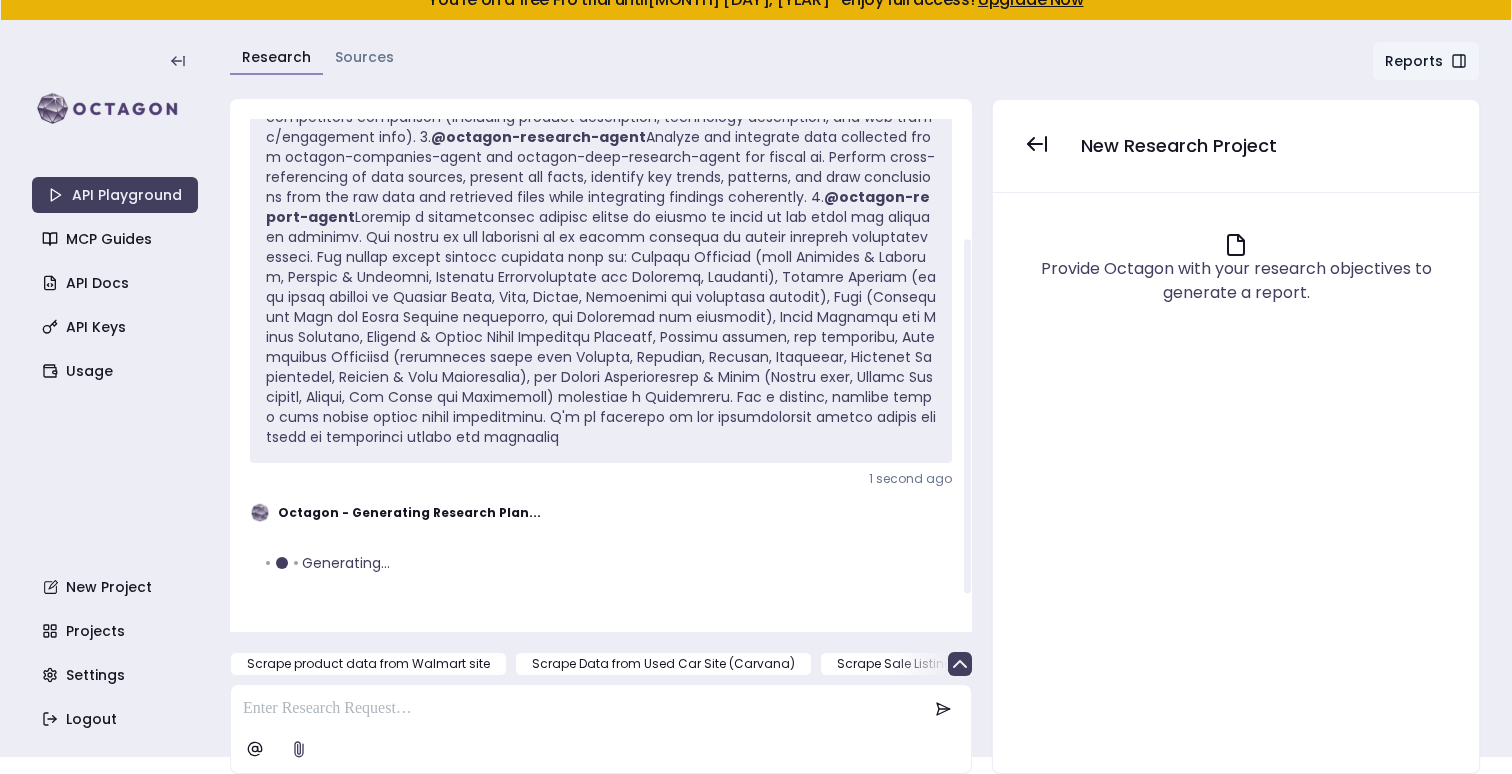 scroll, scrollTop: 160, scrollLeft: 0, axis: vertical 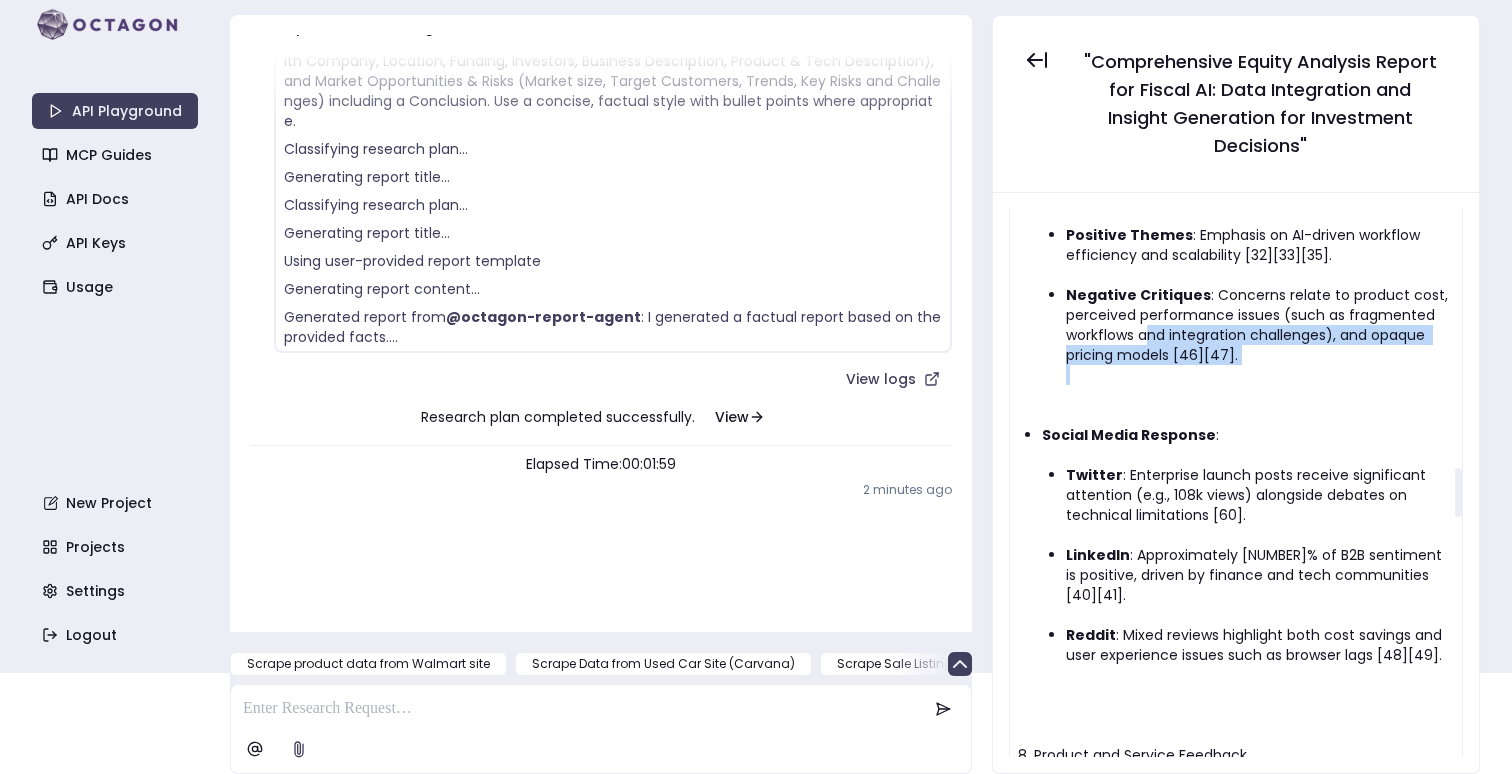 drag, startPoint x: 1147, startPoint y: 265, endPoint x: 1157, endPoint y: 332, distance: 67.74216 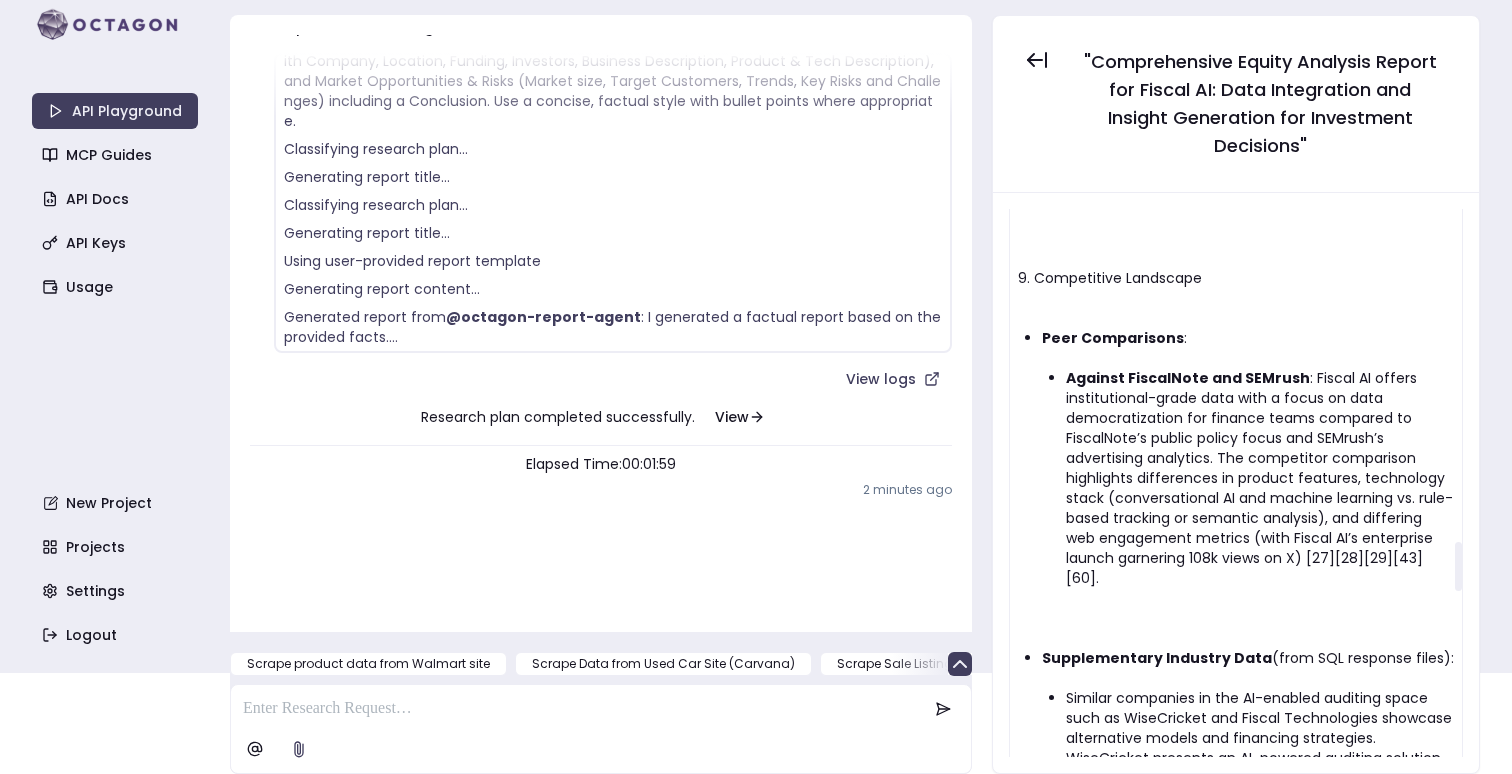 scroll, scrollTop: 3765, scrollLeft: 0, axis: vertical 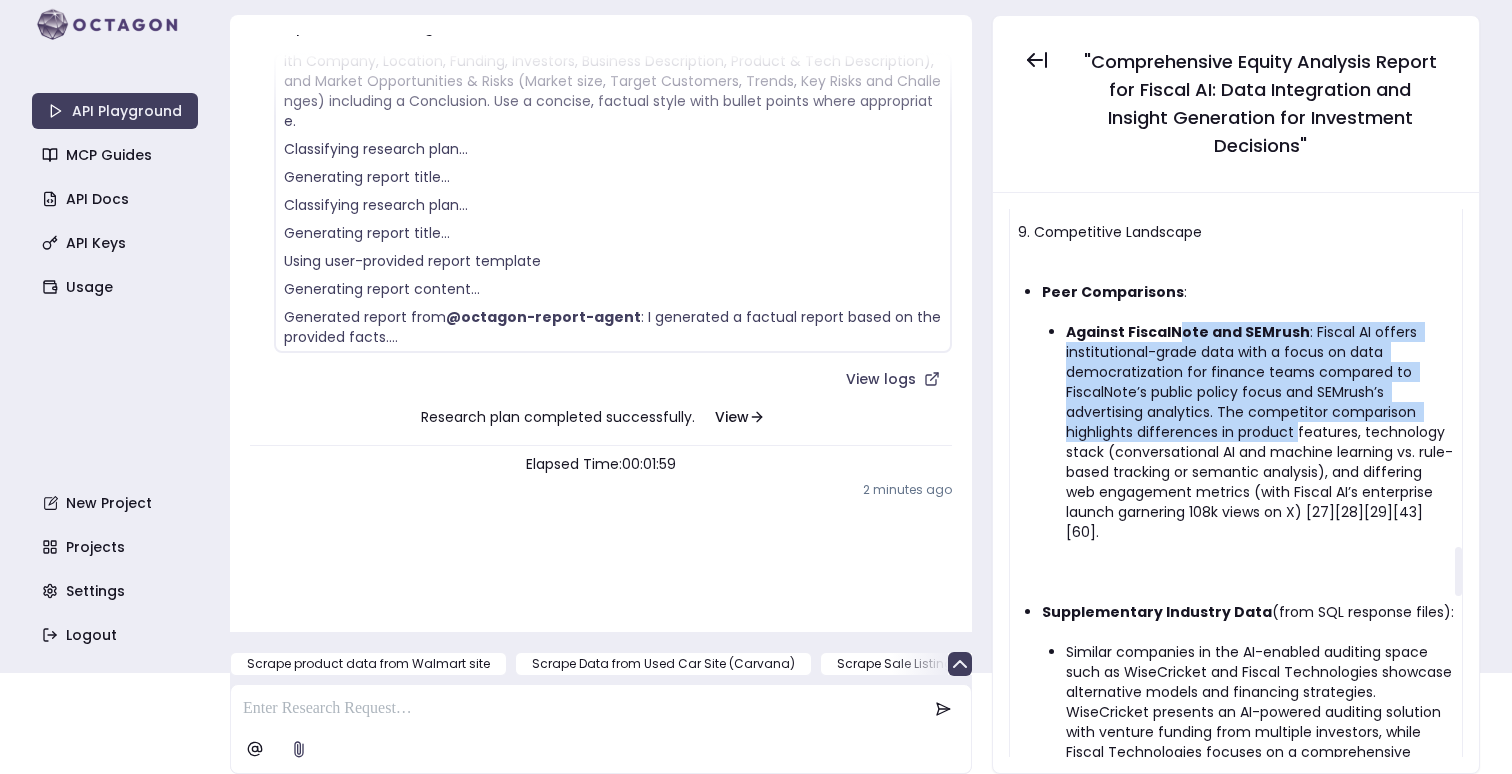 drag, startPoint x: 1175, startPoint y: 265, endPoint x: 1278, endPoint y: 371, distance: 147.80054 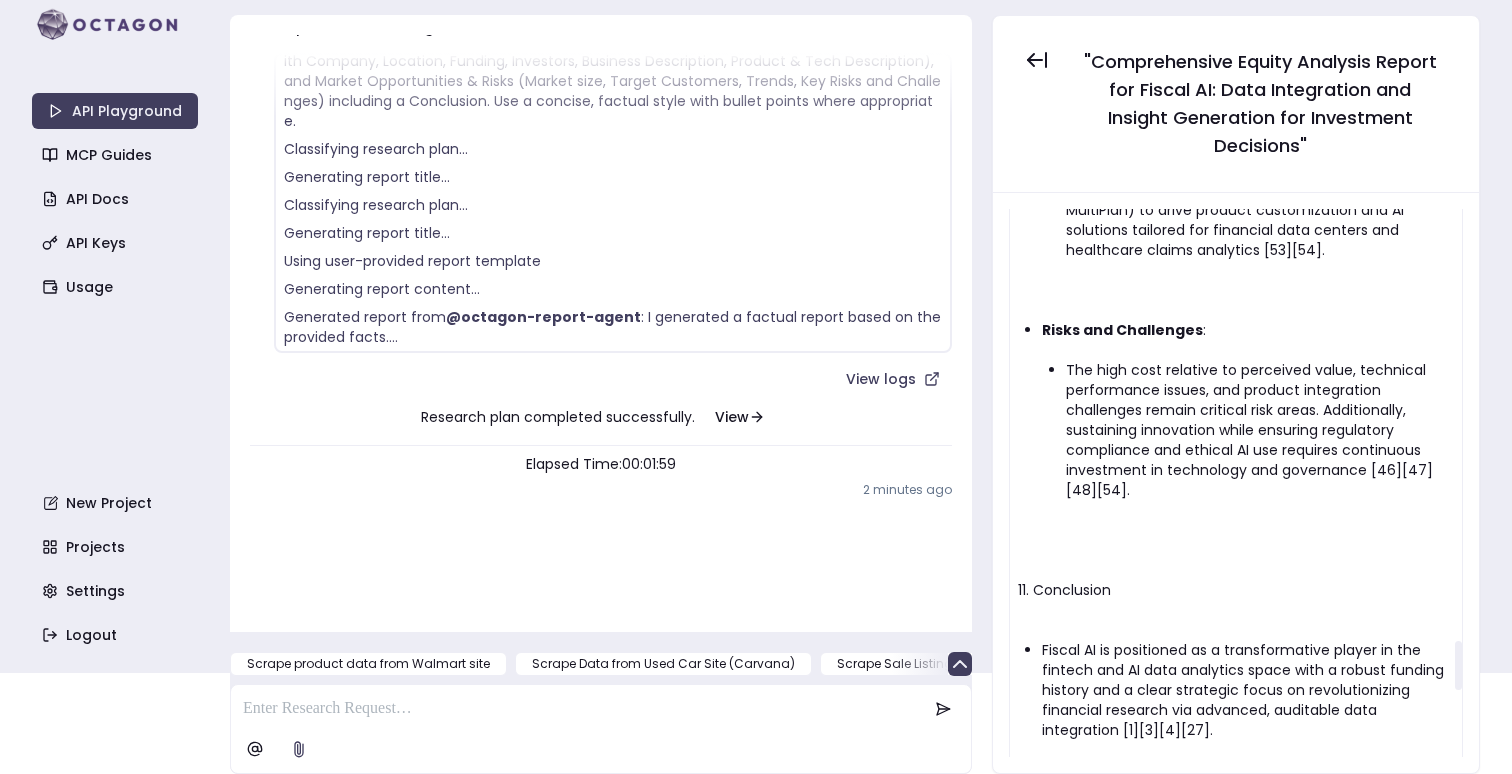 scroll, scrollTop: 5031, scrollLeft: 0, axis: vertical 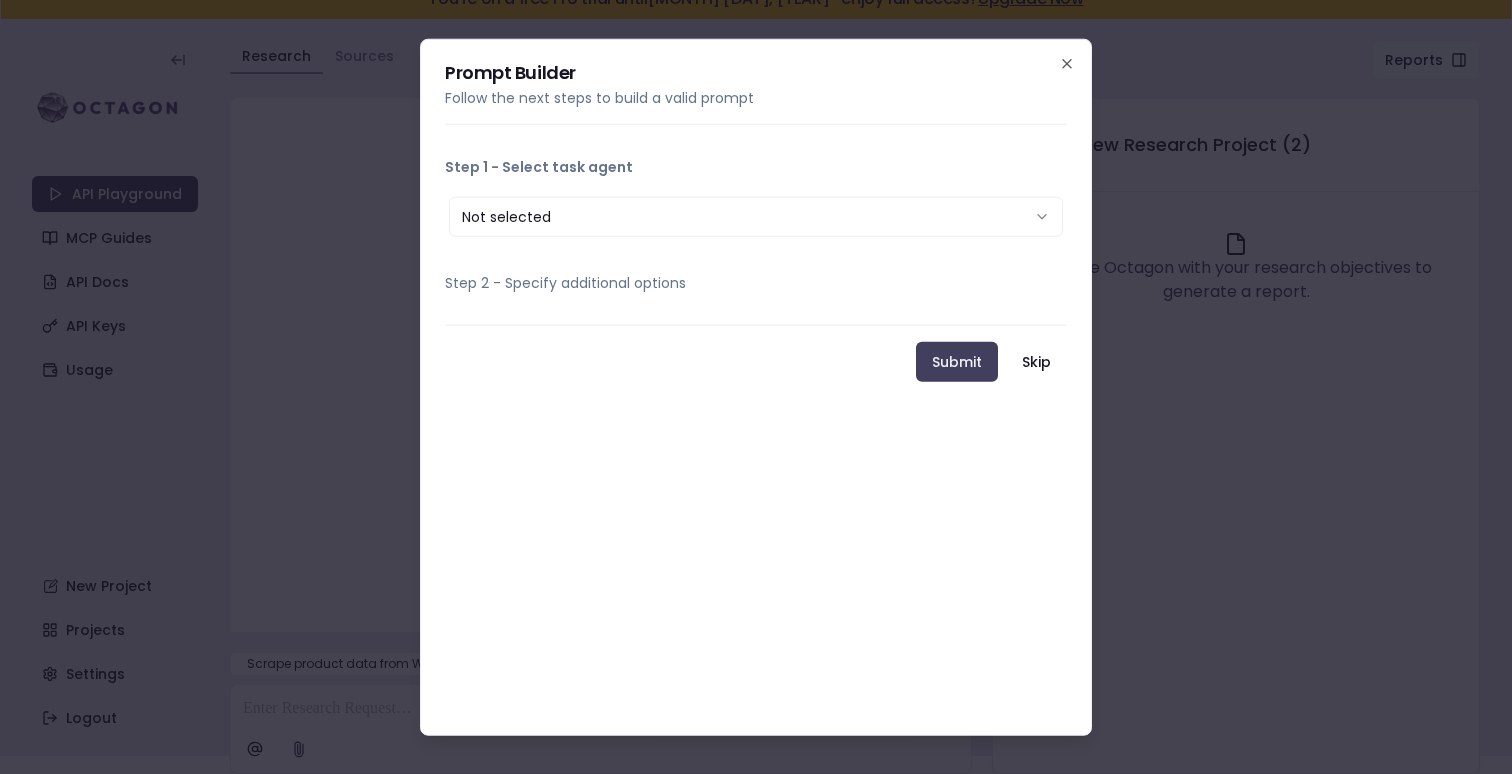 click on "Not selected" at bounding box center [756, 217] 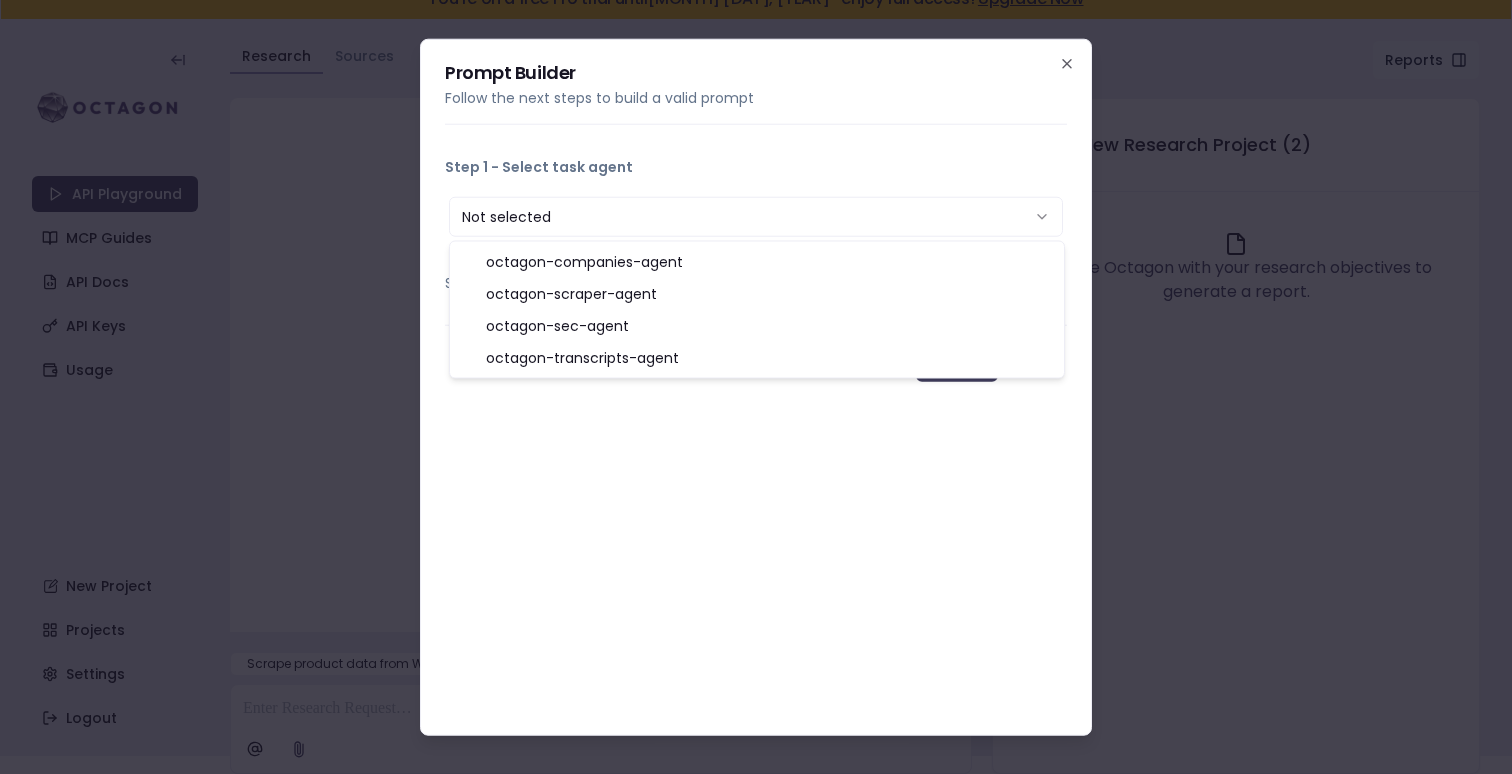 select on "**********" 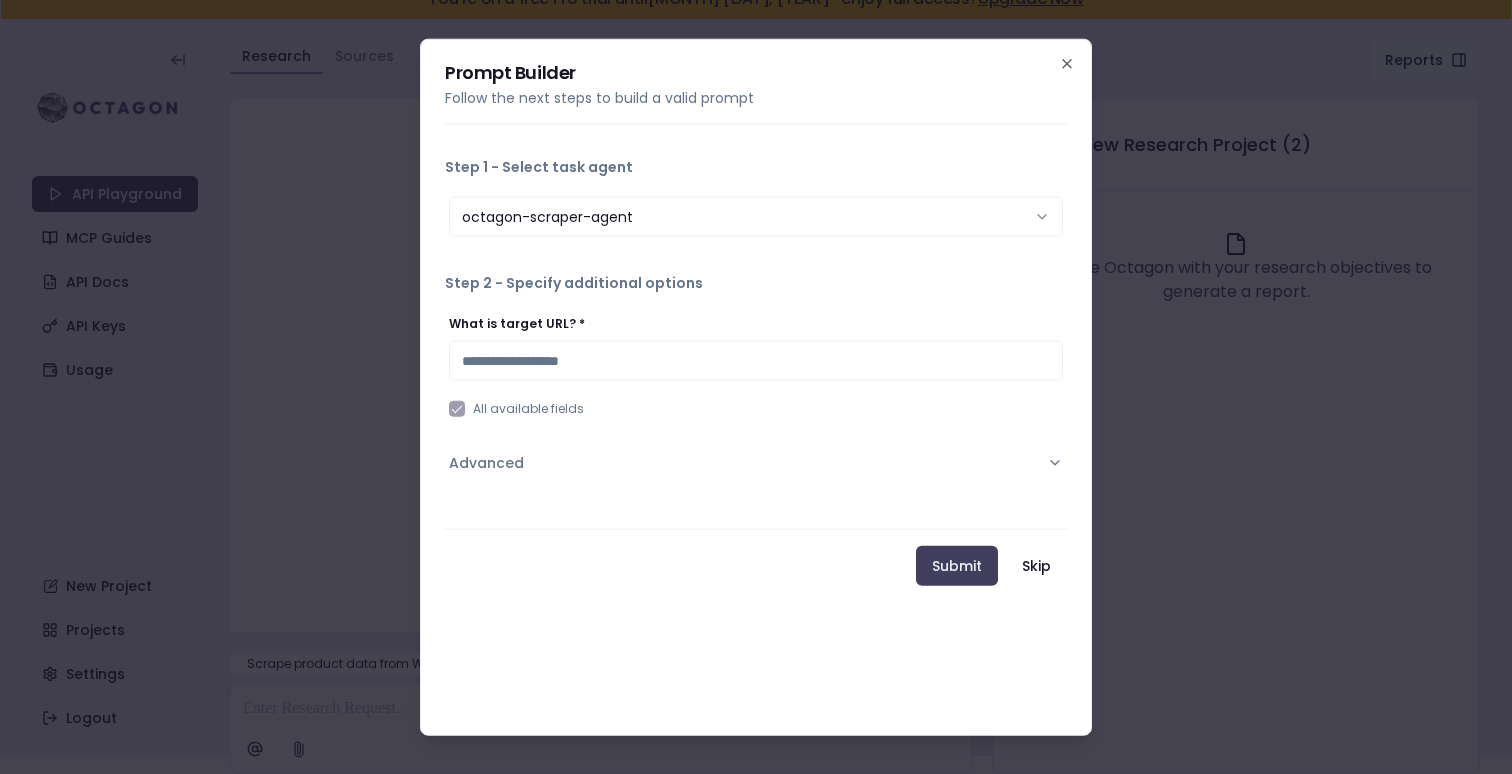 click on "What is target URL? *" at bounding box center (756, 361) 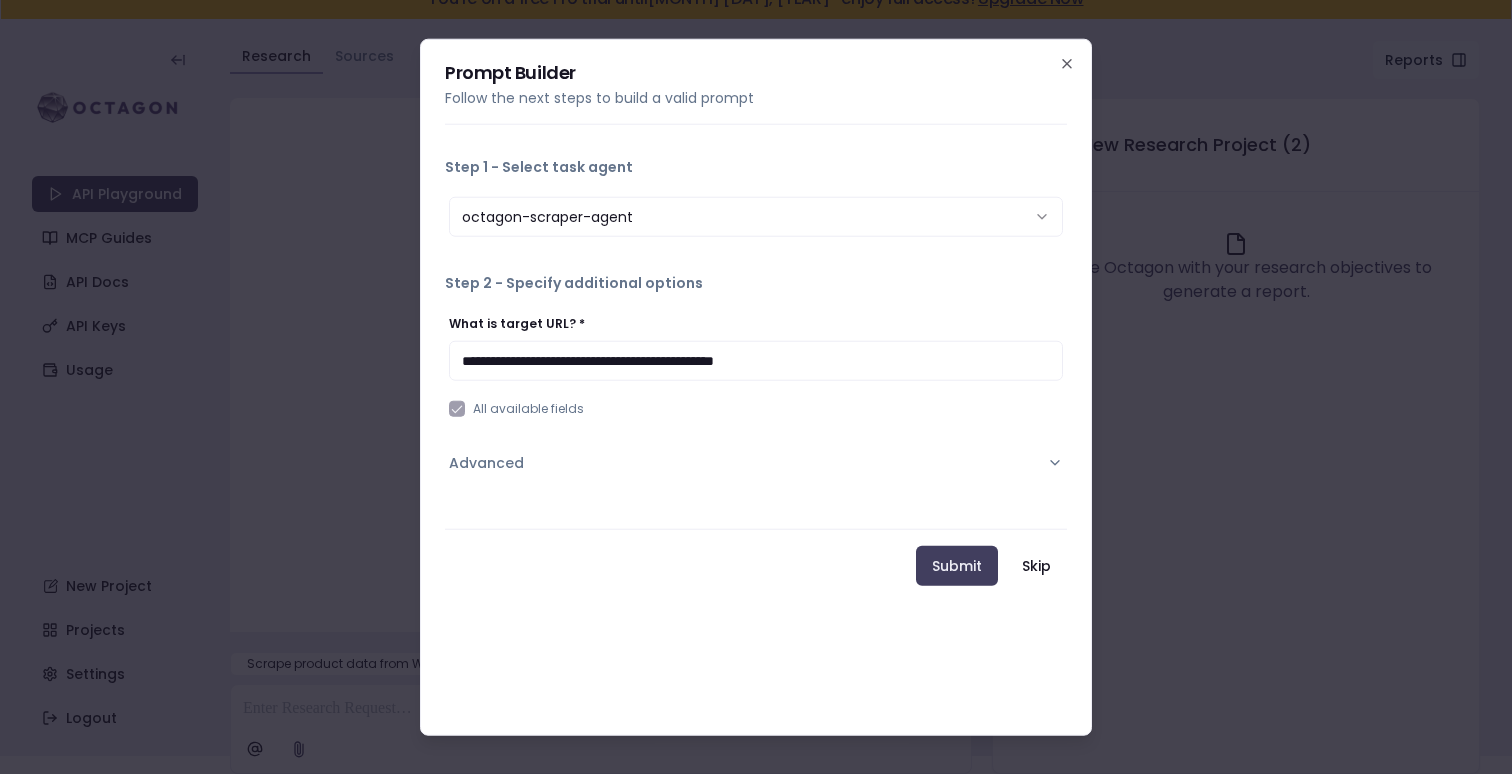 type on "**********" 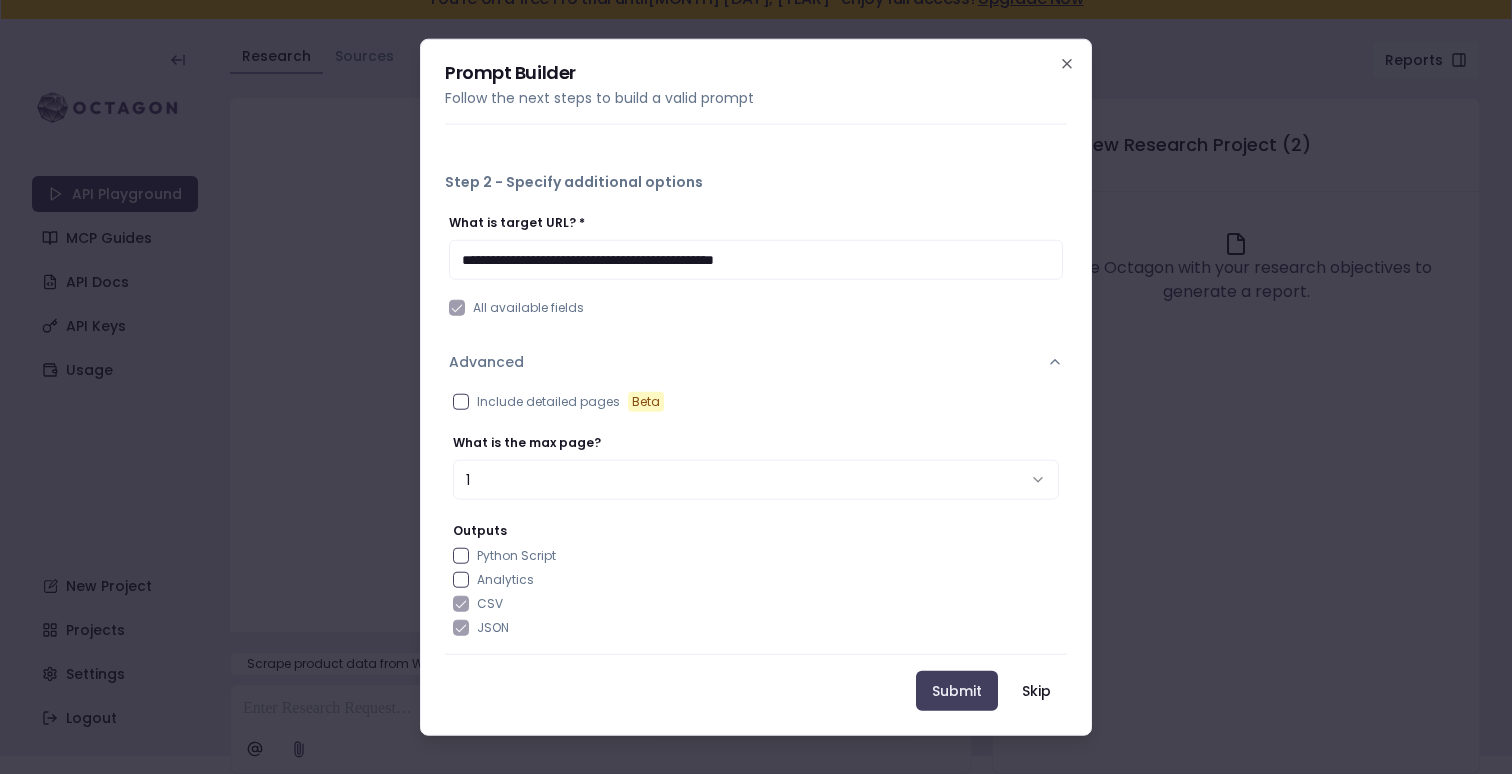 scroll, scrollTop: 127, scrollLeft: 0, axis: vertical 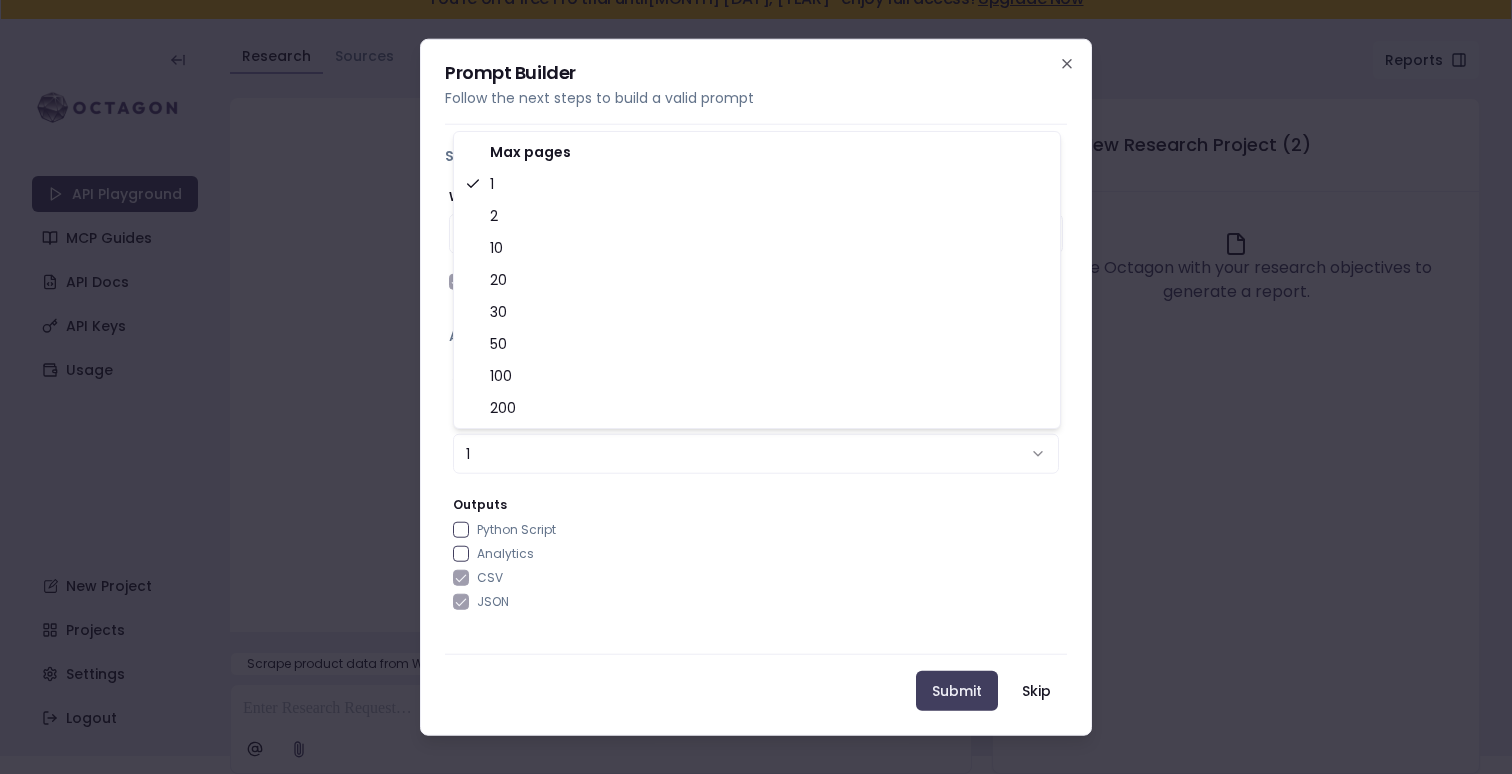 click on "1" at bounding box center (756, 454) 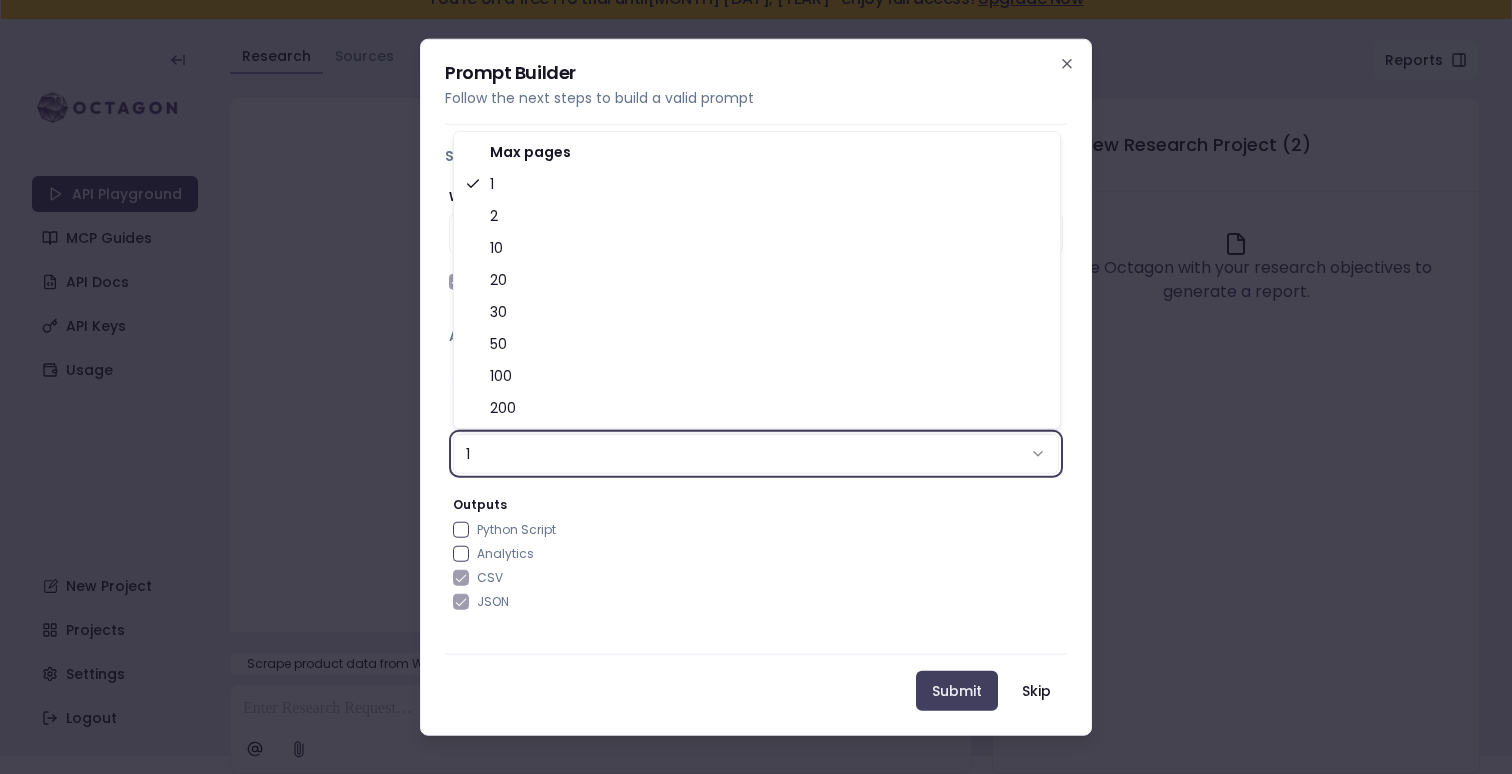select on "***" 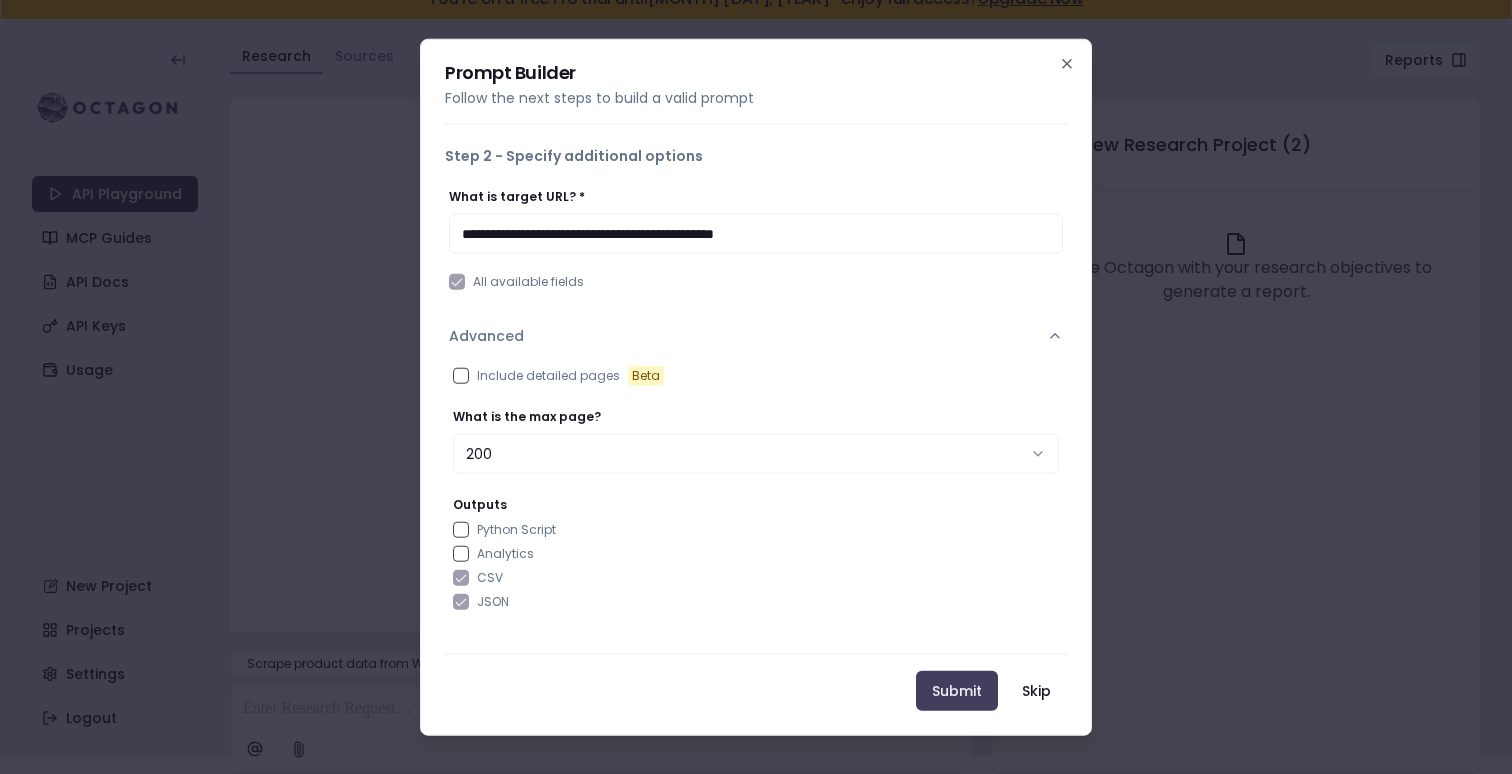 click on "Include detailed pages Beta" at bounding box center [461, 376] 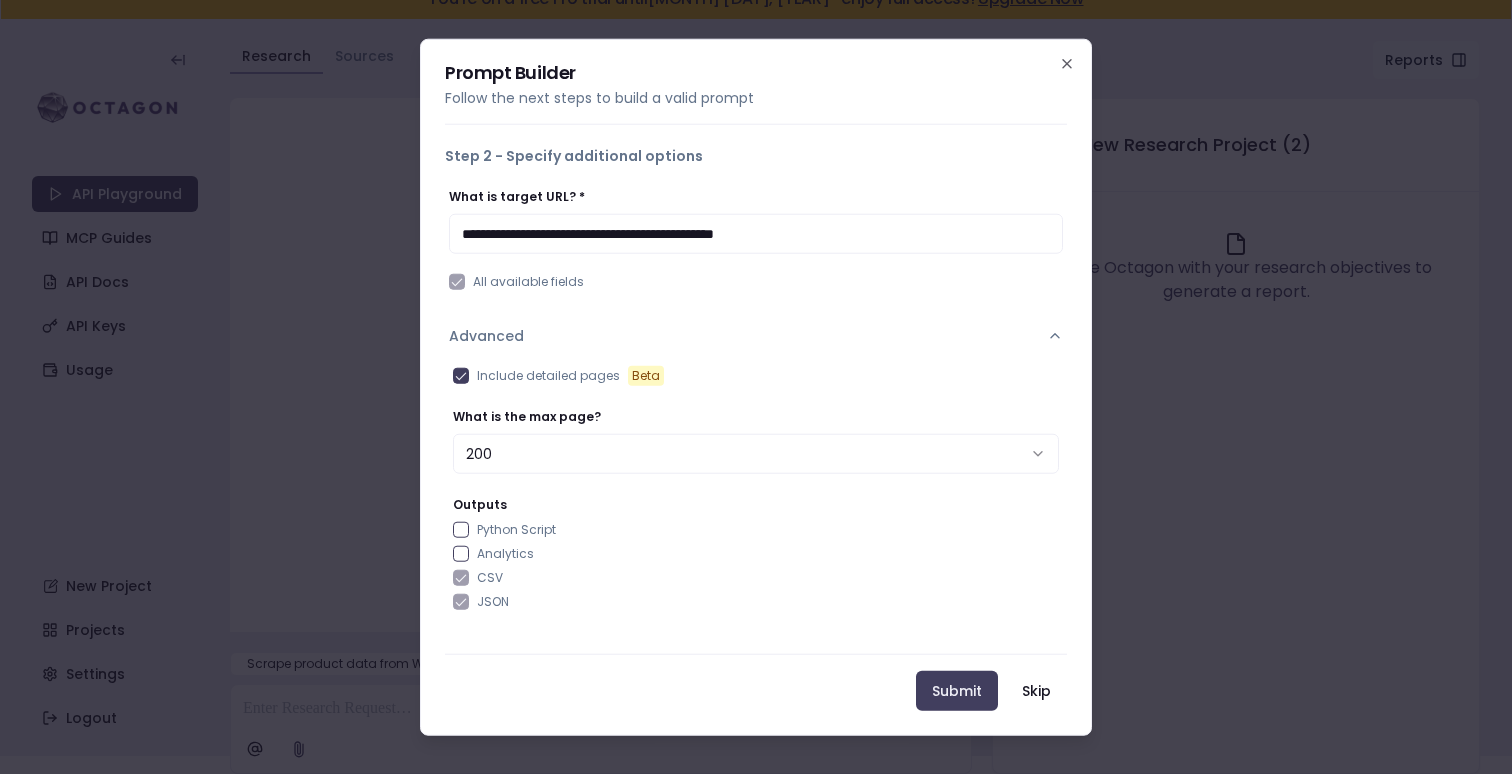 click on "Include detailed pages" at bounding box center [548, 376] 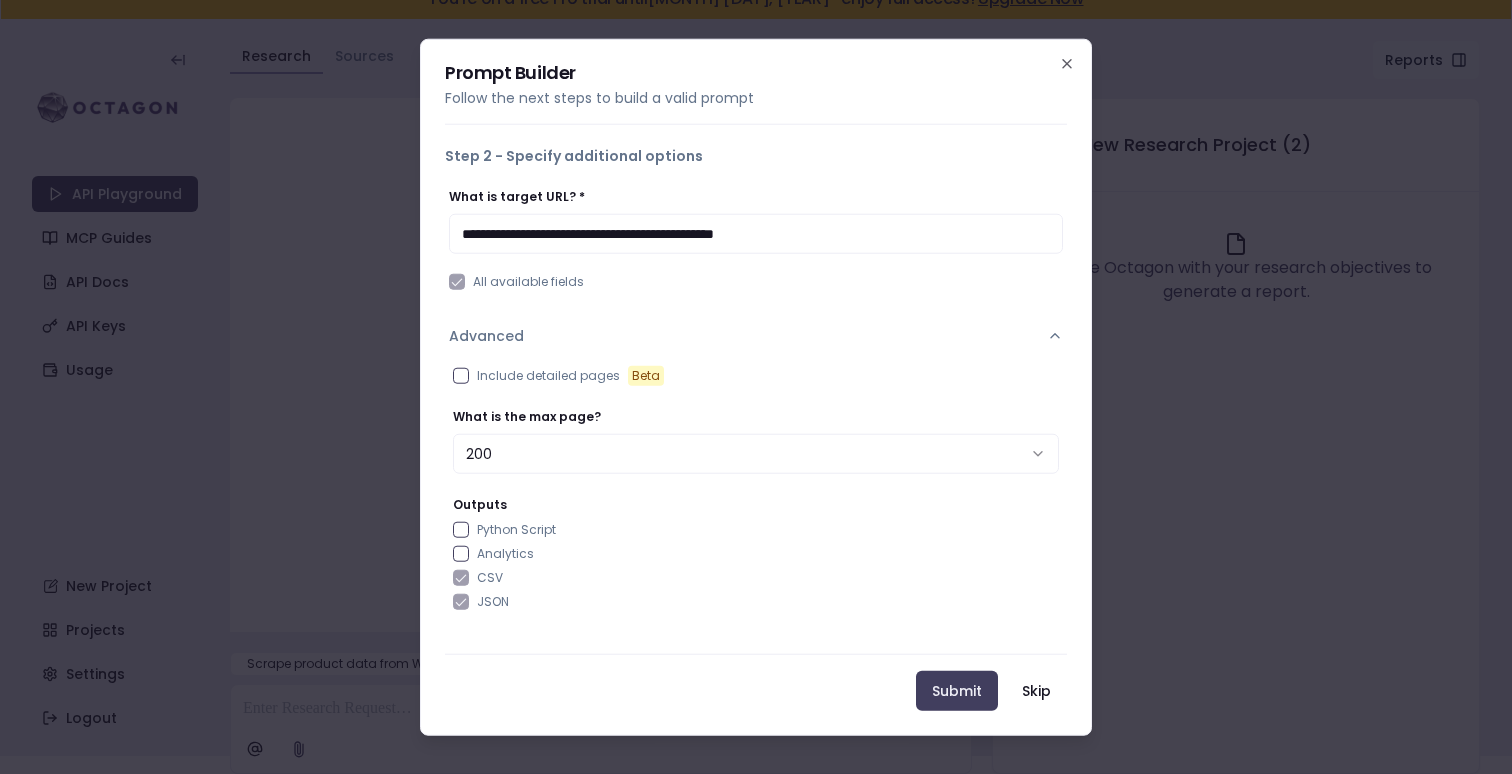 click on "Beta" at bounding box center [646, 376] 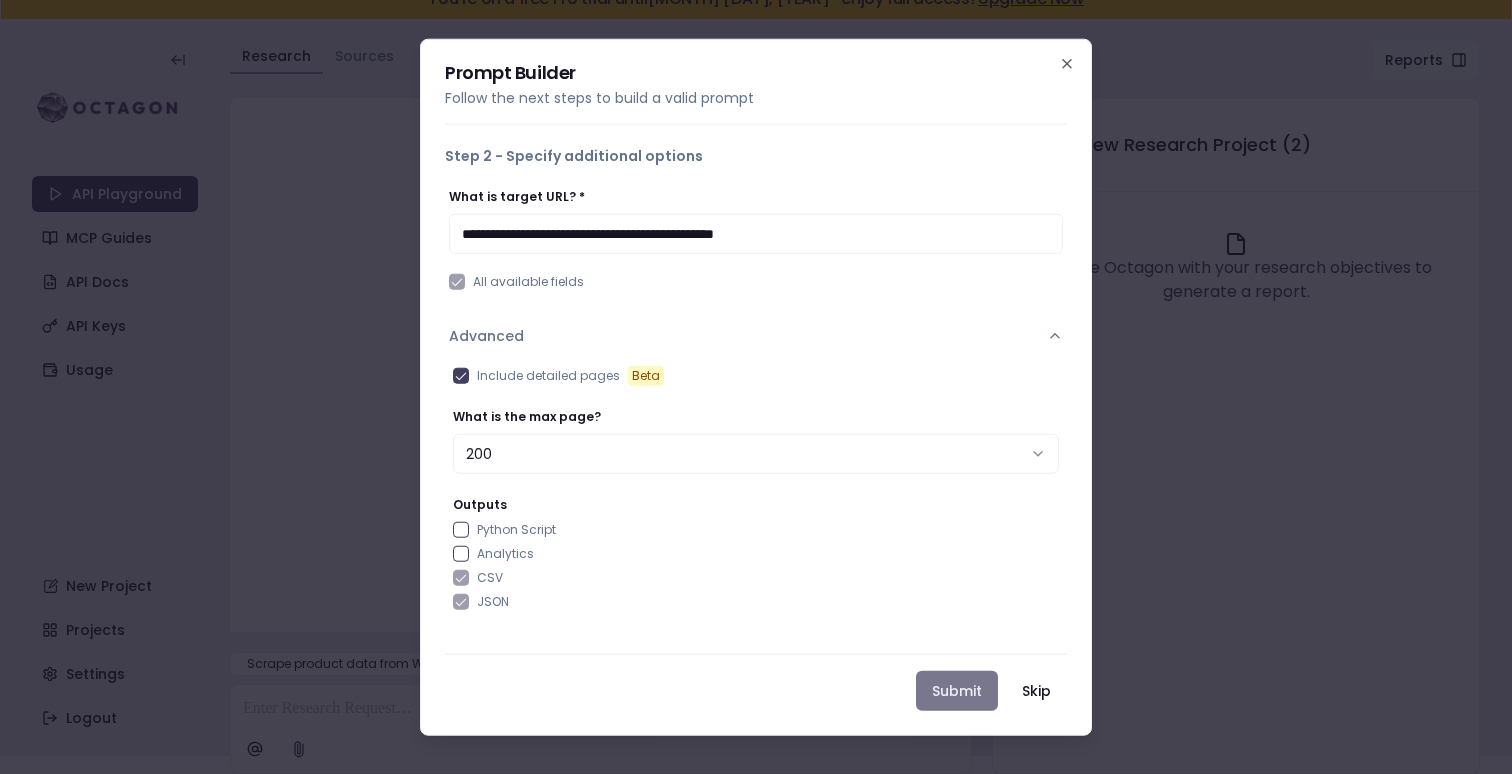 click on "Submit" at bounding box center (957, 690) 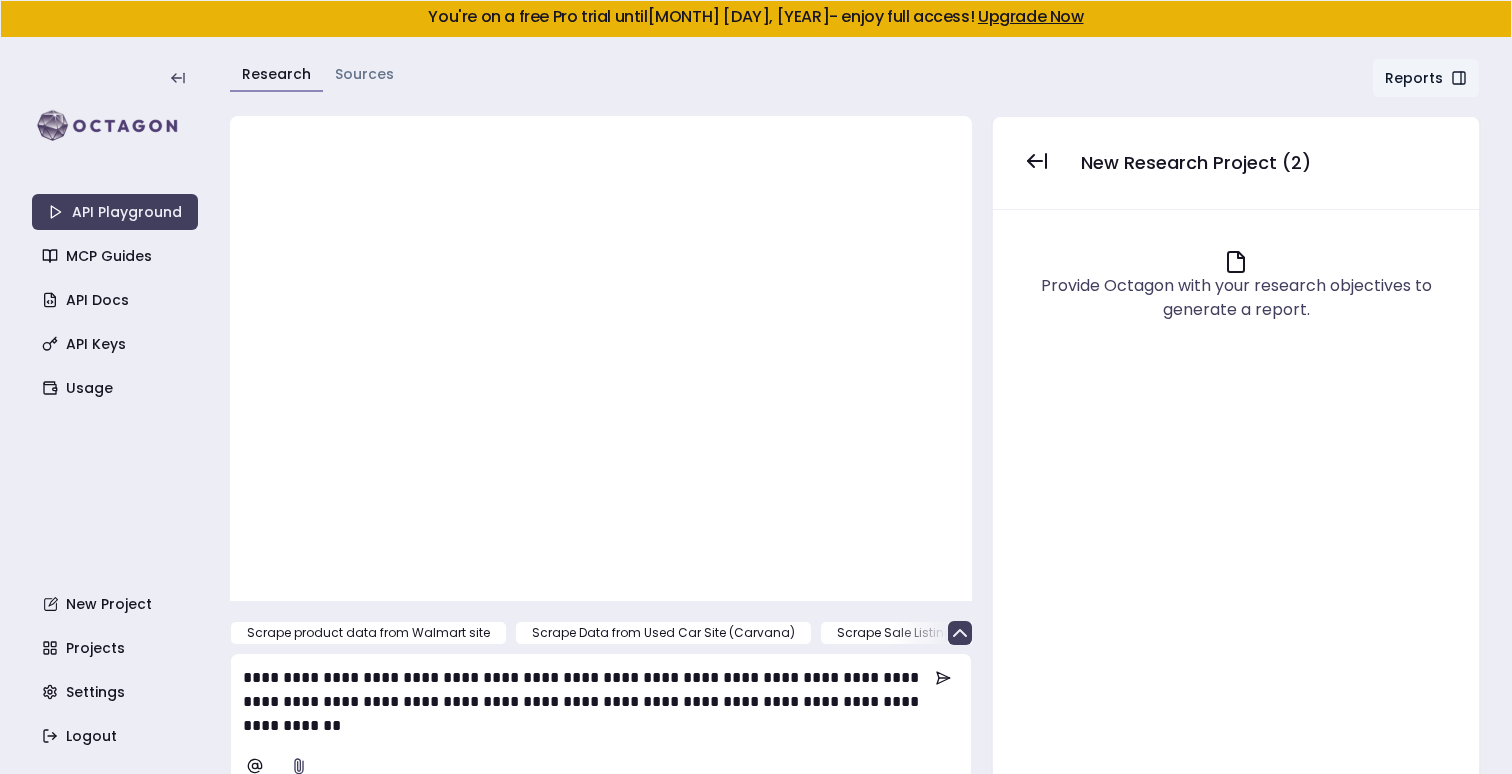 scroll, scrollTop: 17, scrollLeft: 0, axis: vertical 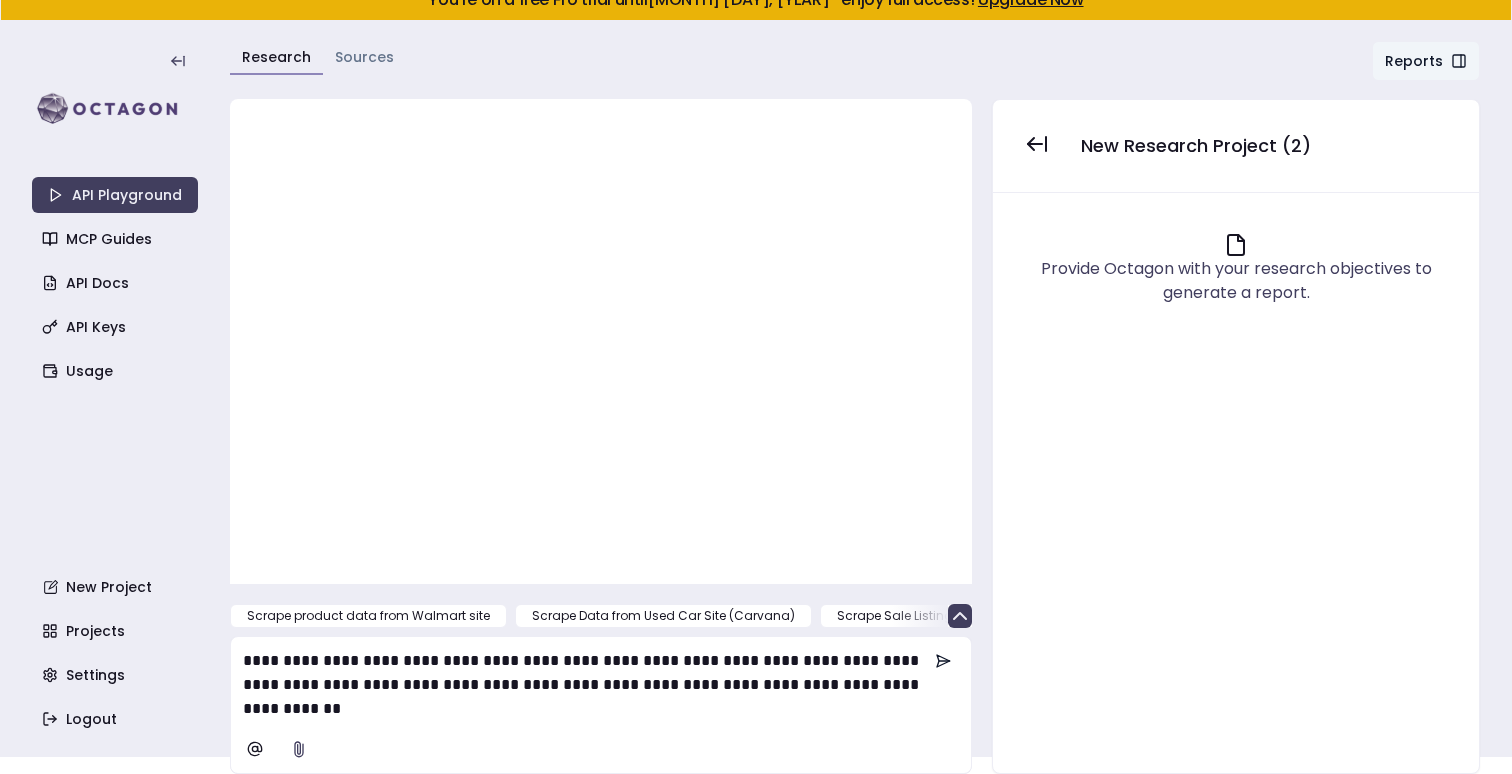 click 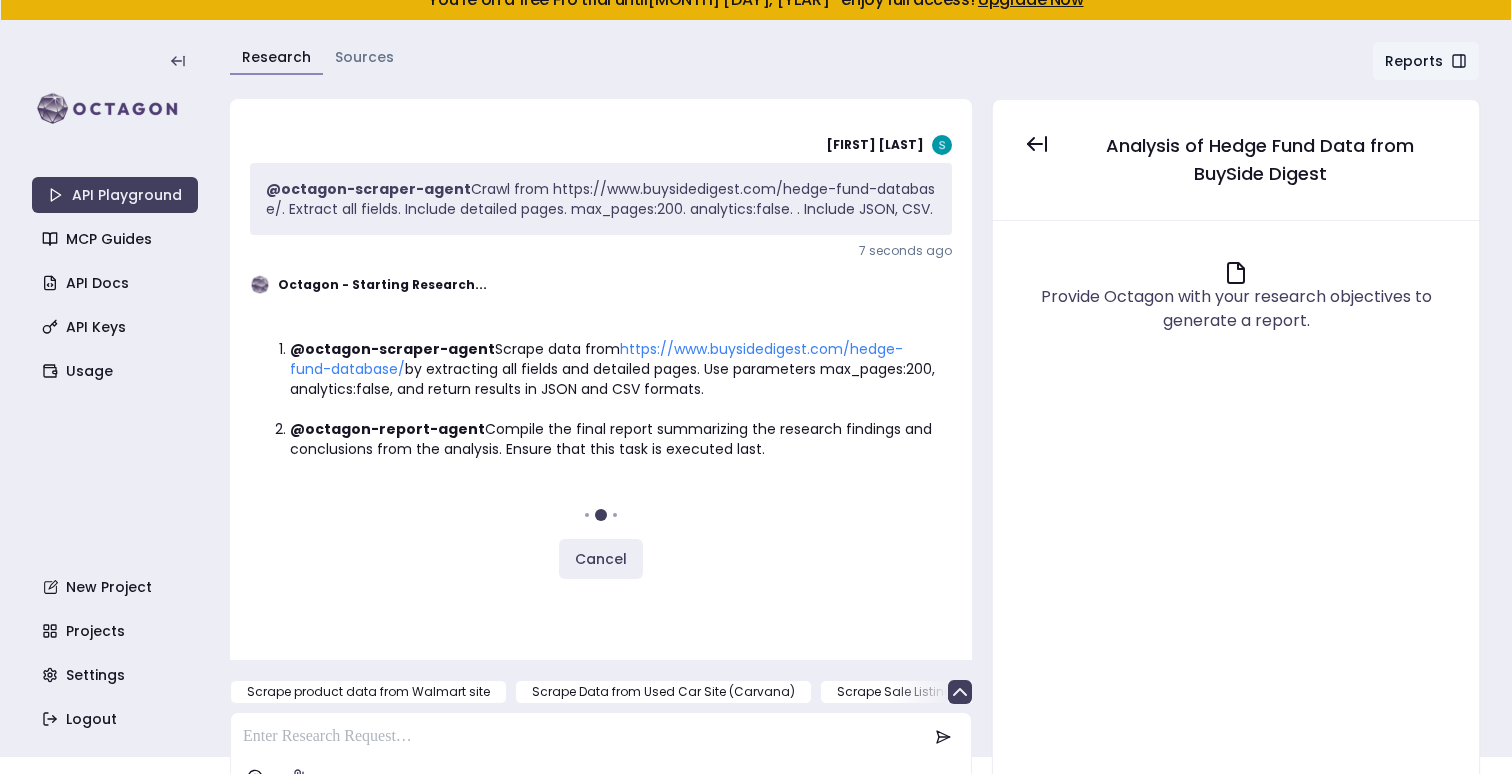 scroll, scrollTop: 45, scrollLeft: 0, axis: vertical 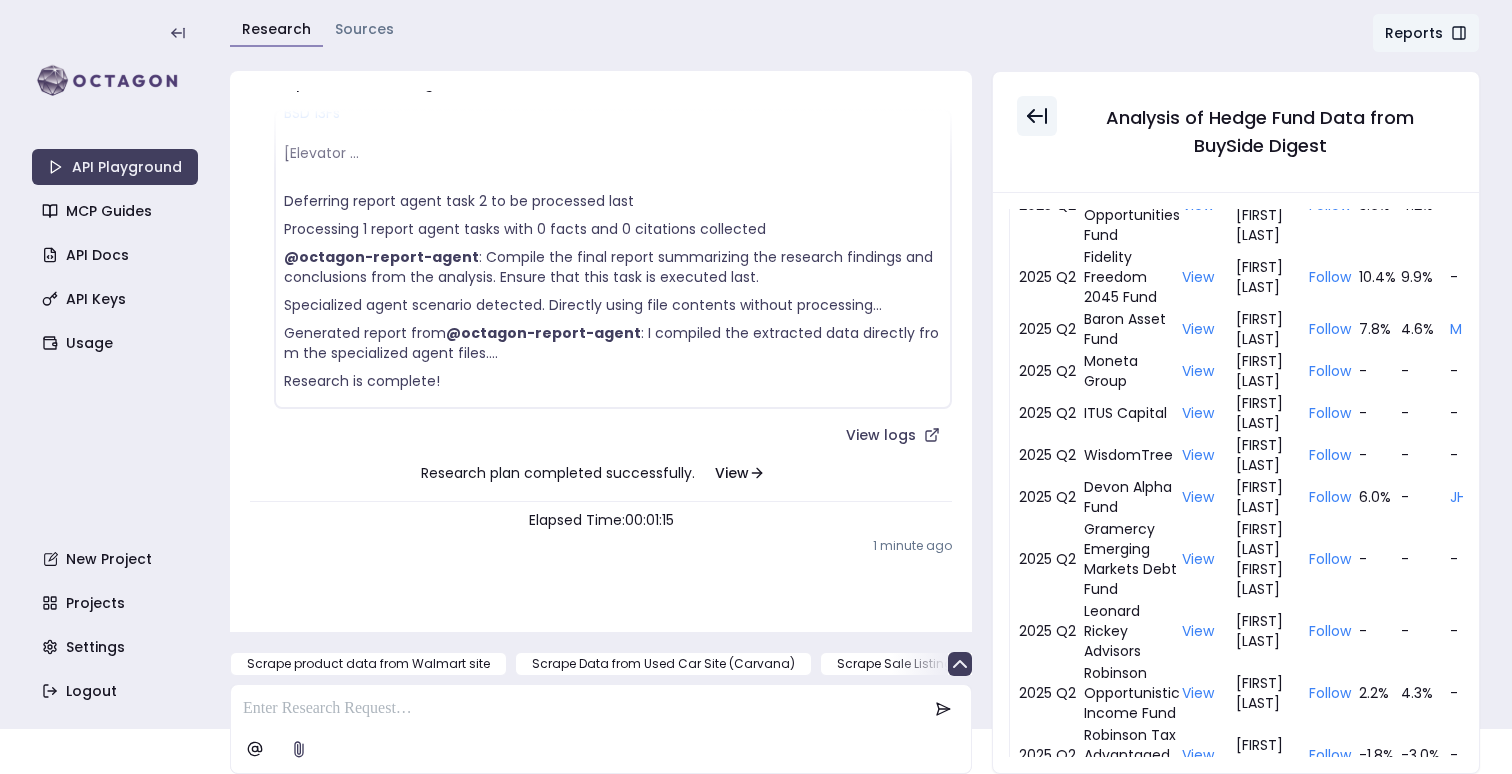 click 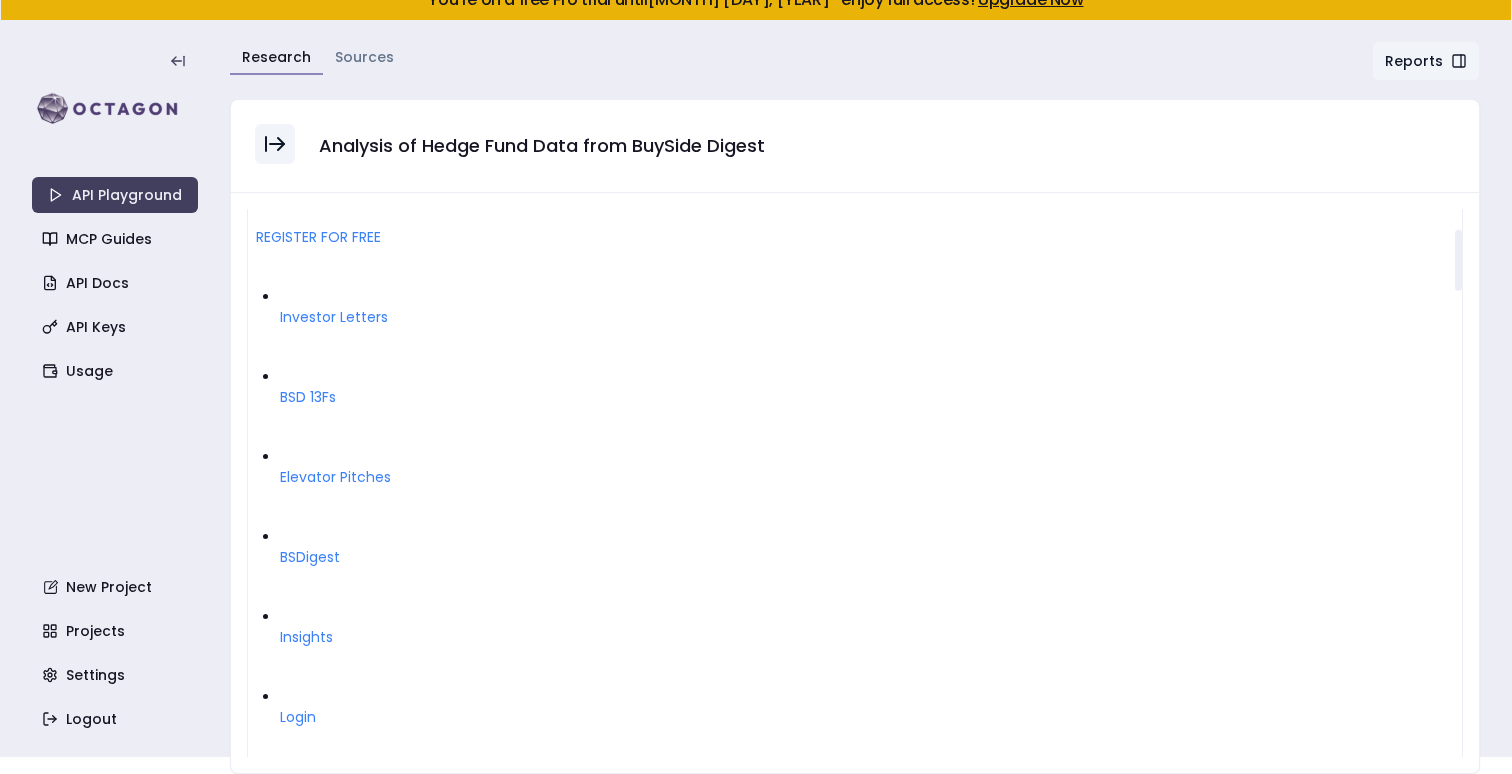 scroll, scrollTop: 0, scrollLeft: 0, axis: both 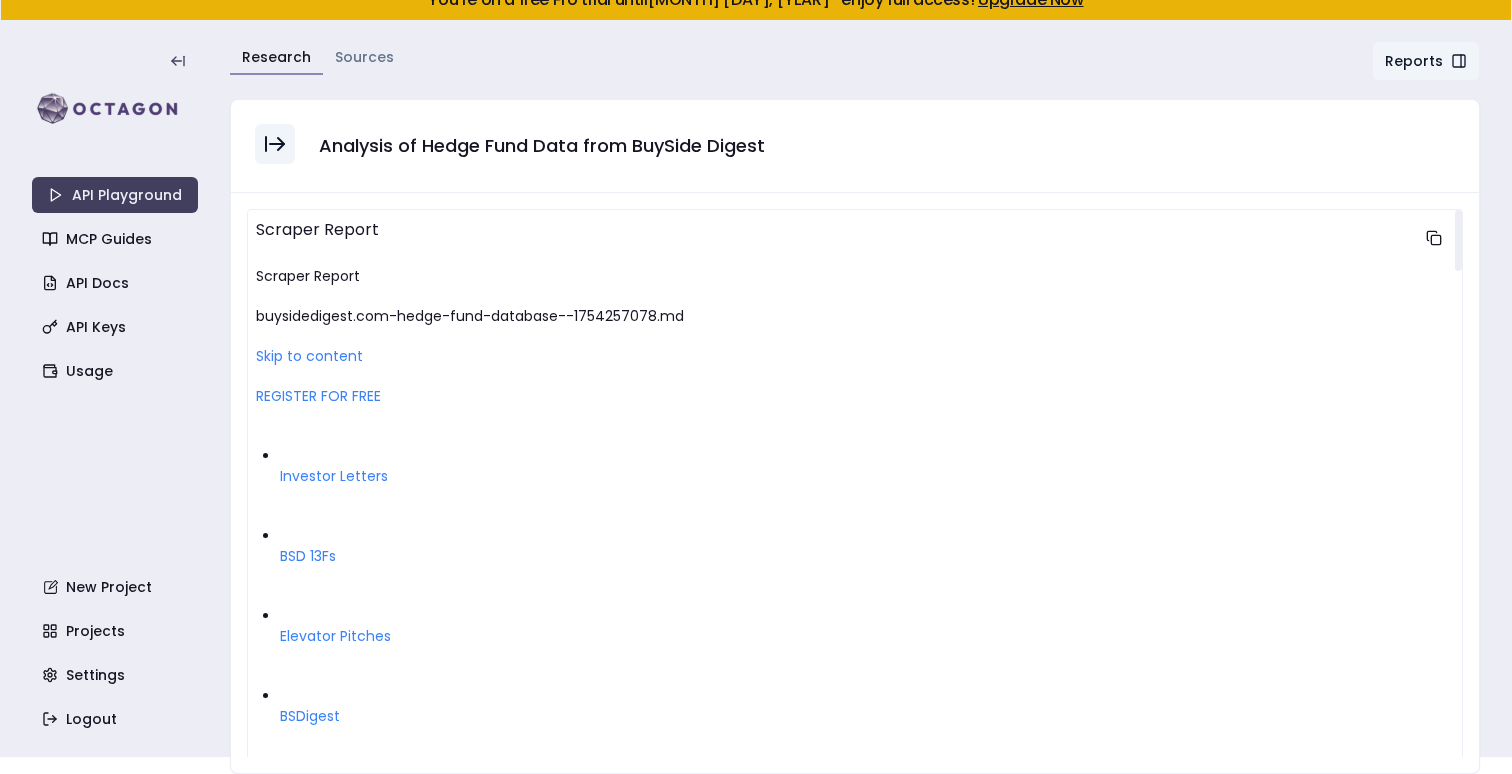 click on "Skip to content" at bounding box center [309, 356] 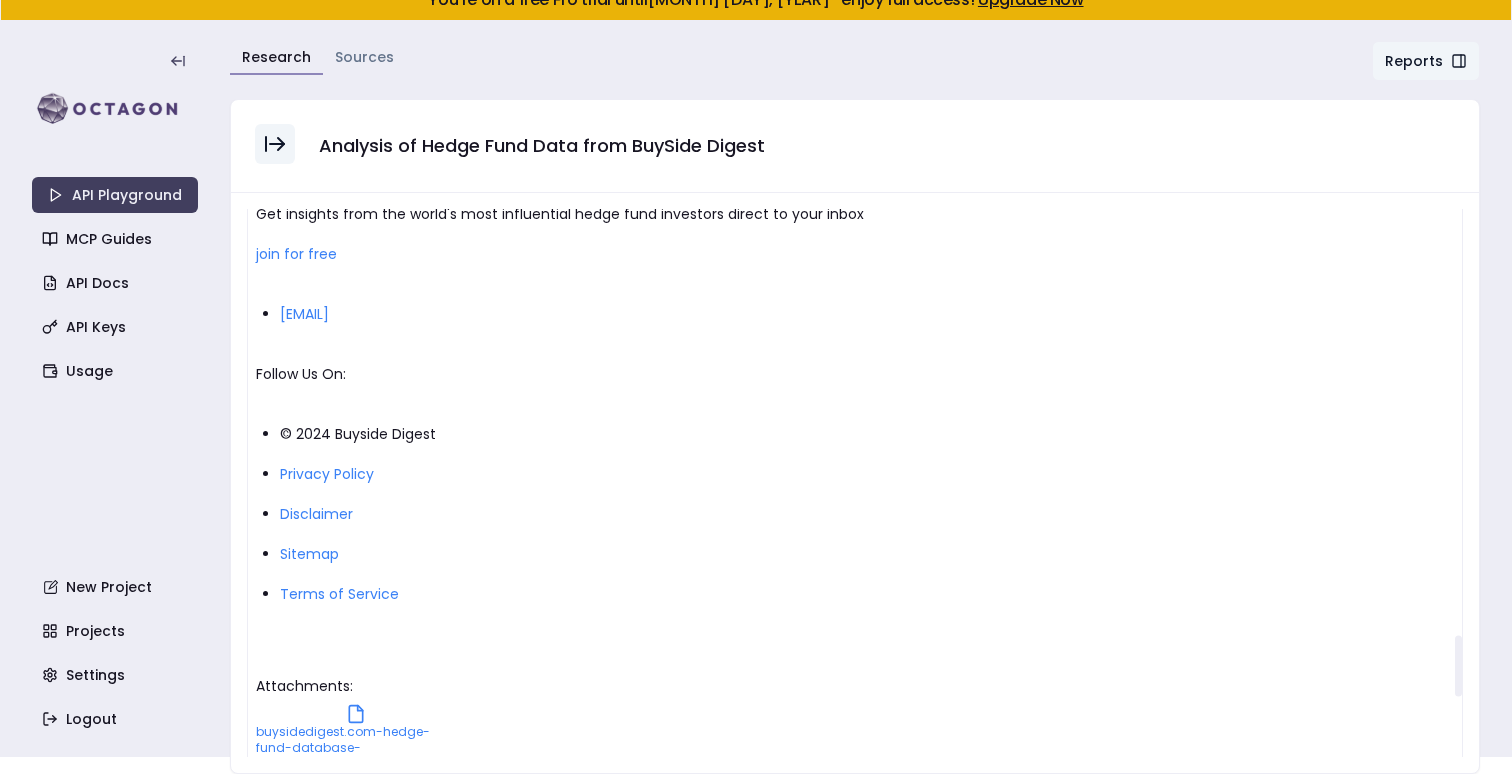 scroll, scrollTop: 4380, scrollLeft: 0, axis: vertical 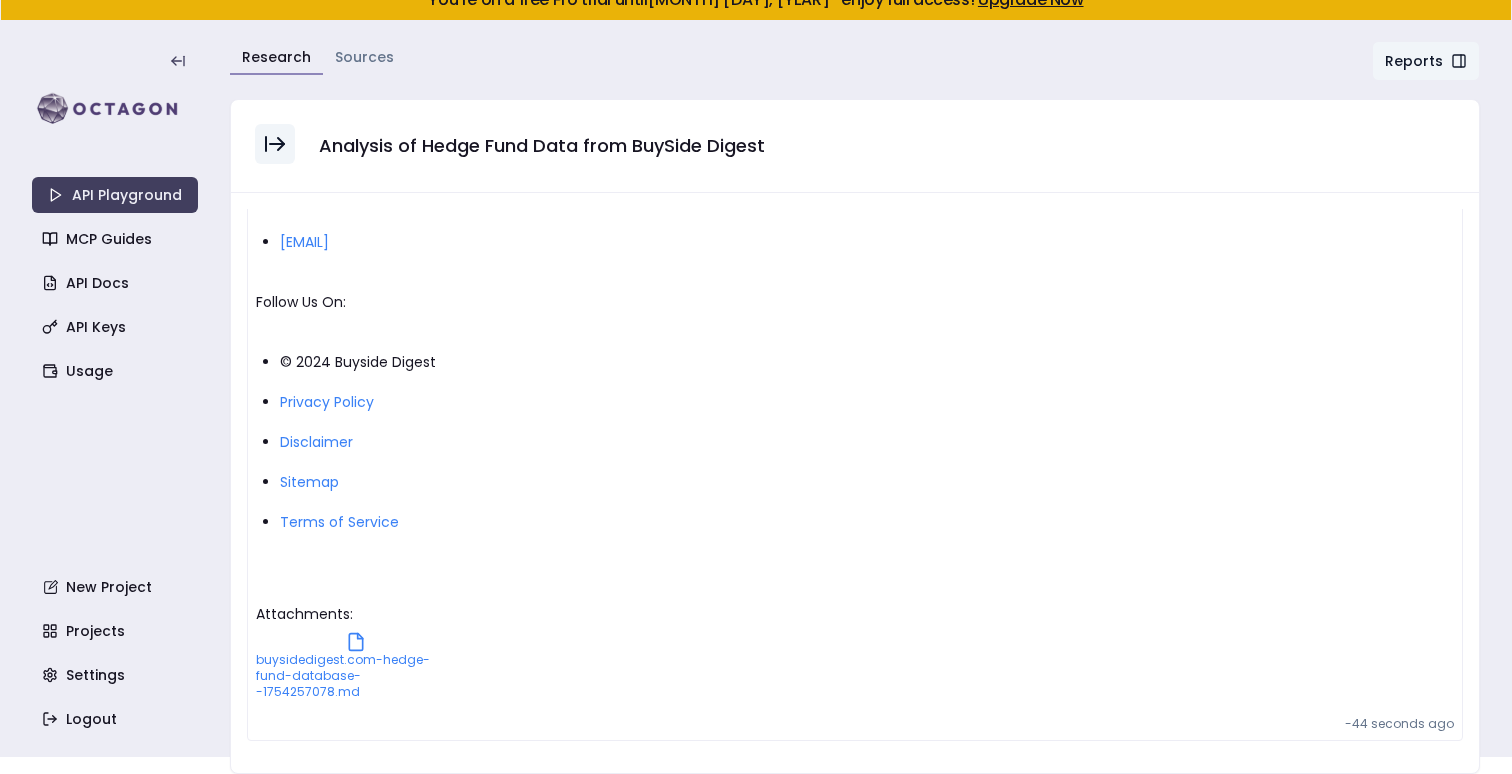 click 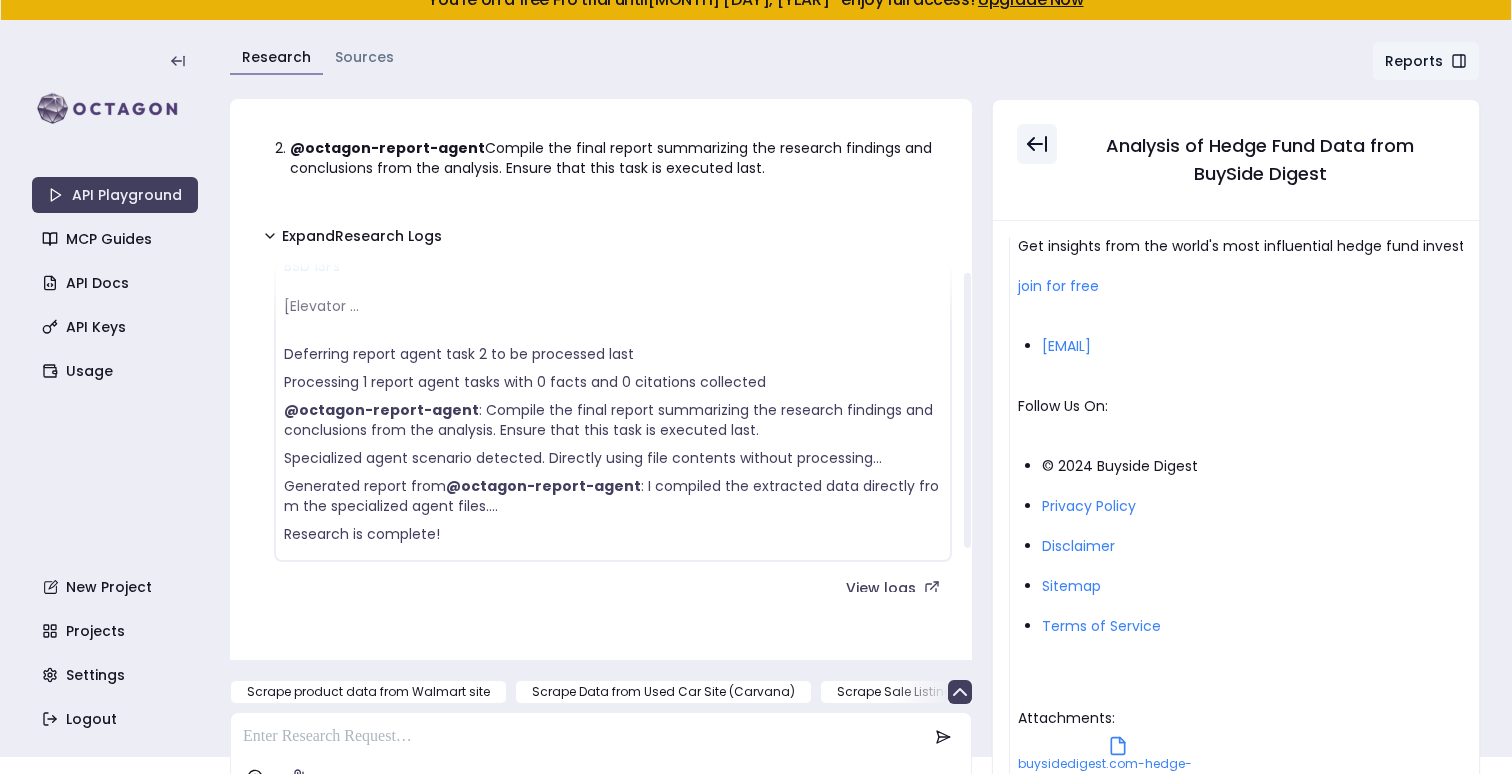 scroll, scrollTop: 406, scrollLeft: 0, axis: vertical 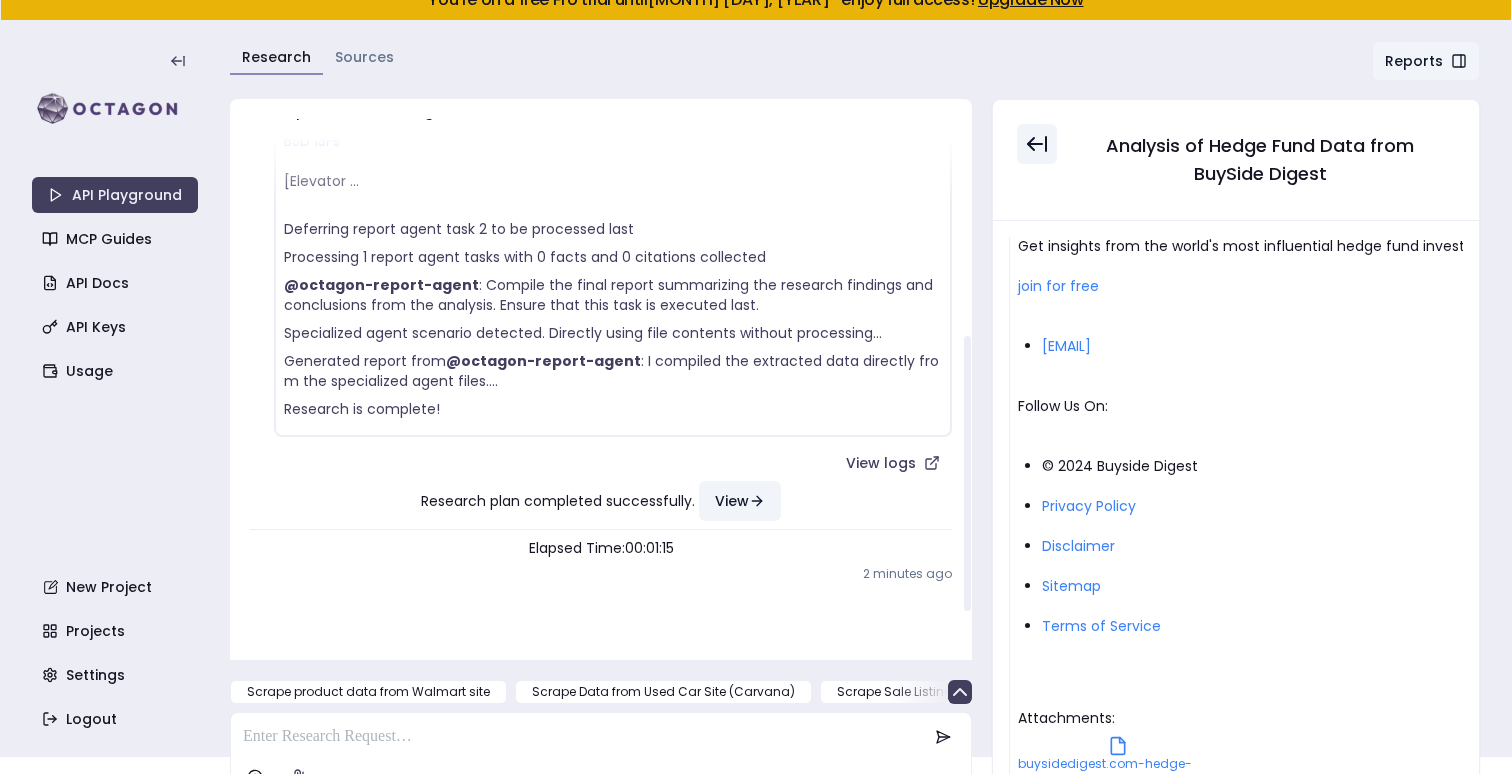 click on "View" at bounding box center [740, 501] 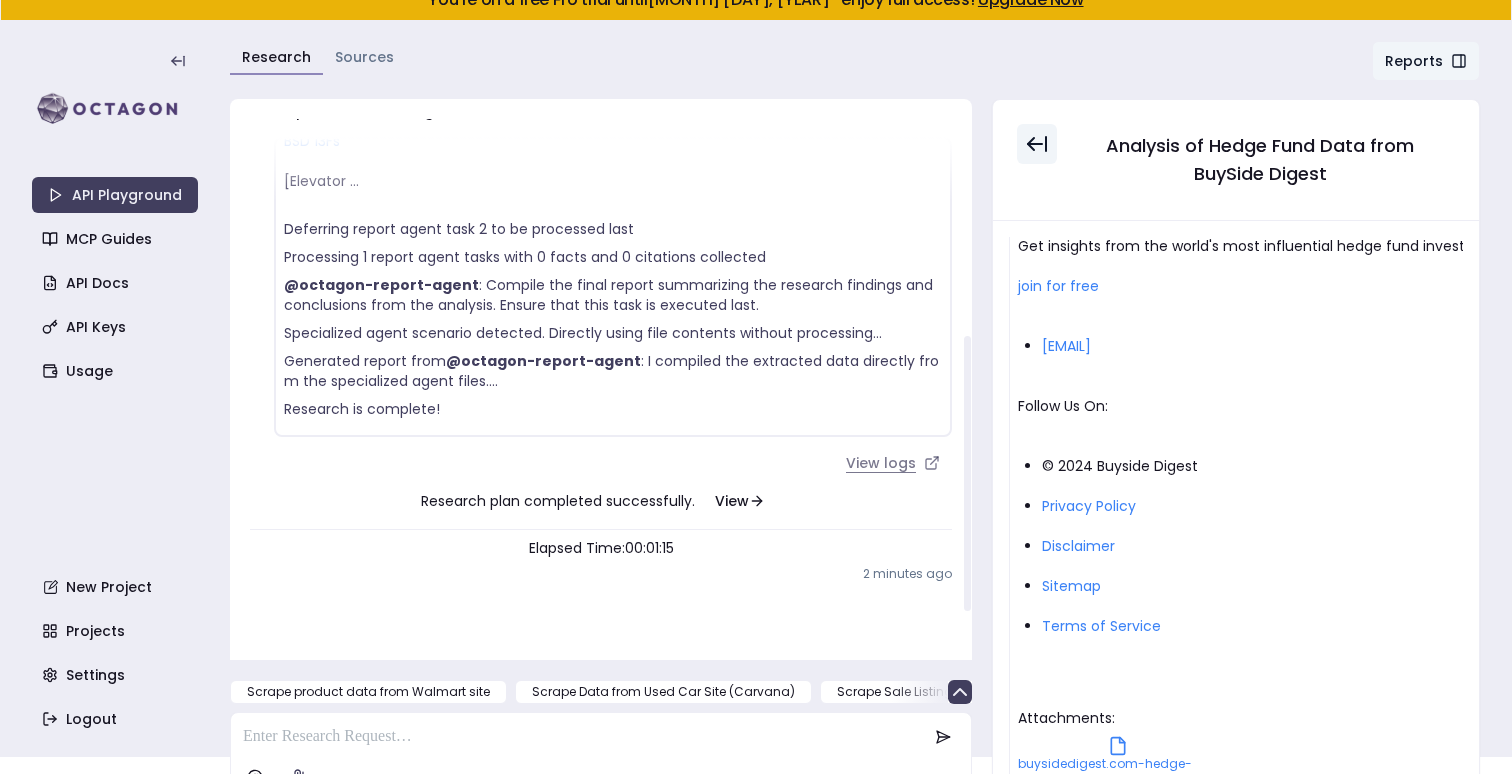 click on "View logs" at bounding box center (893, 463) 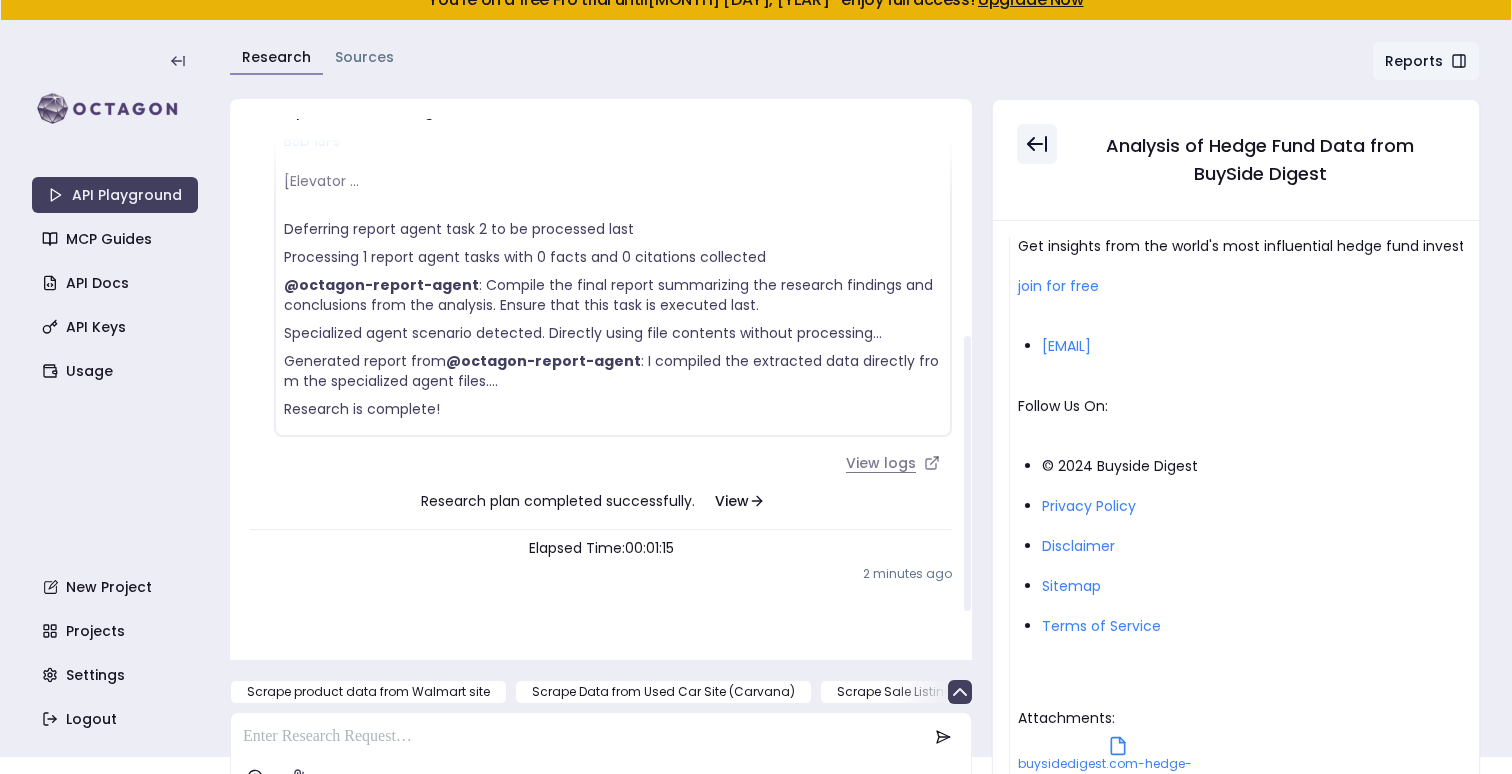 scroll, scrollTop: 45, scrollLeft: 0, axis: vertical 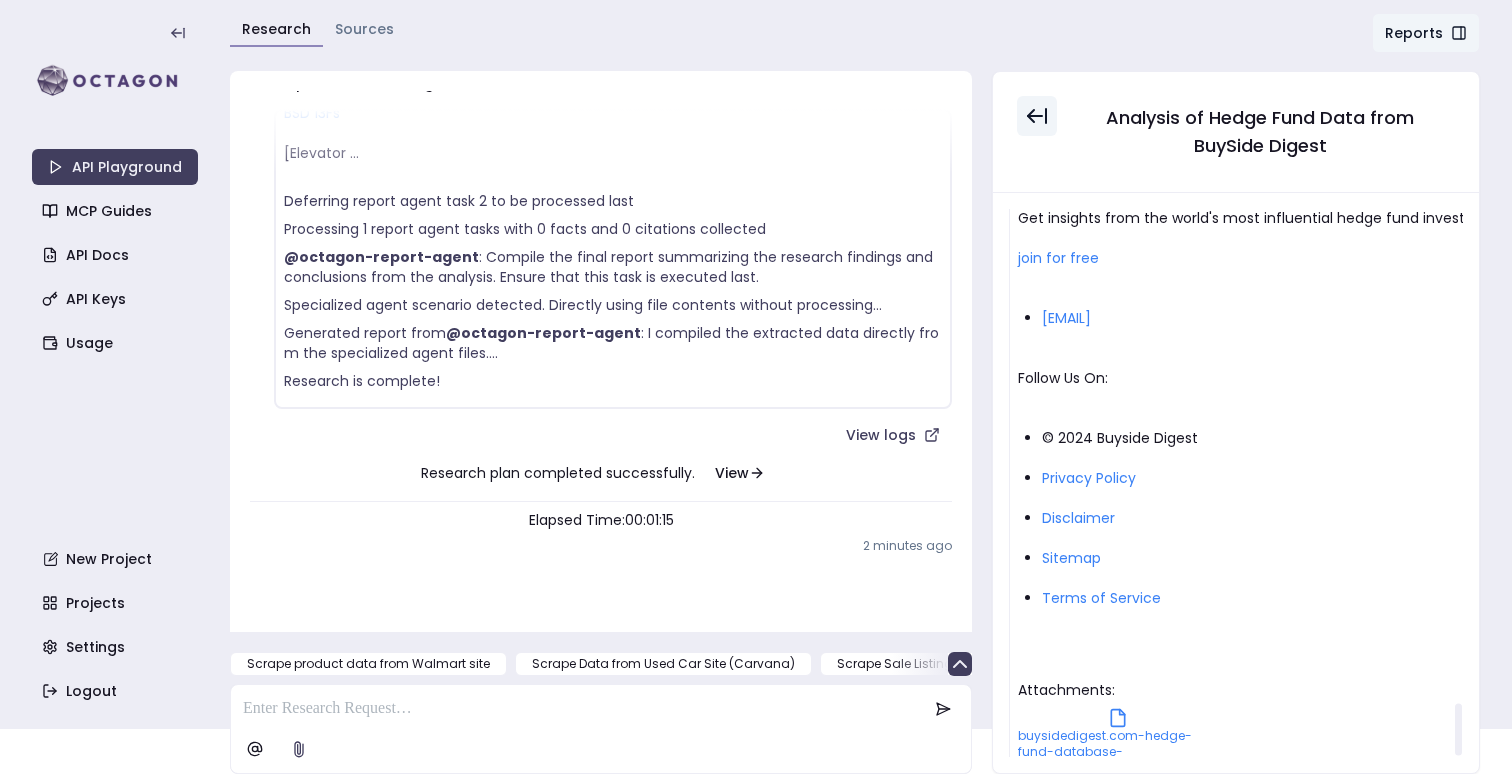 click on "buysidedigest.com-hedge-fund-database--1754257078.md" at bounding box center [1118, 752] 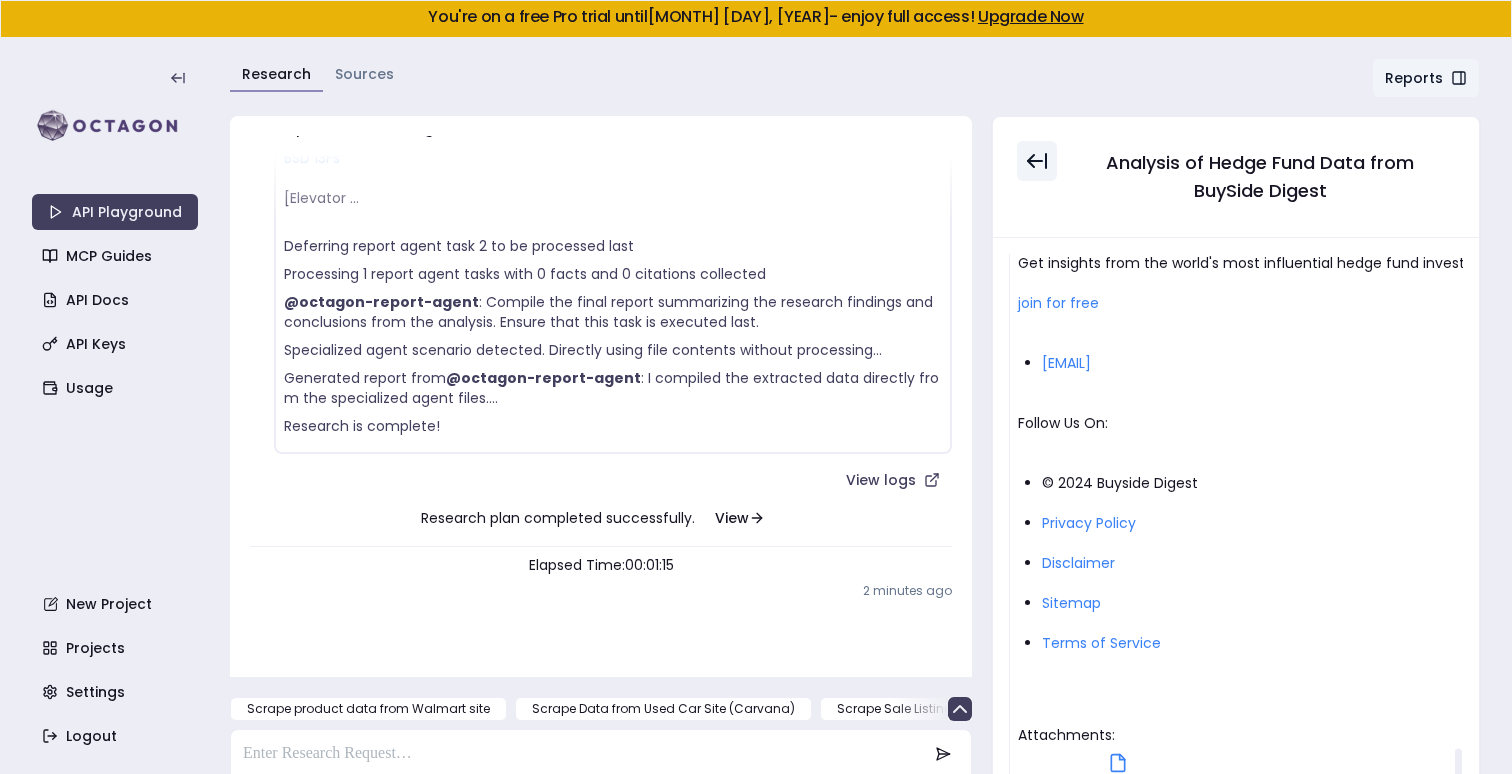 scroll, scrollTop: 45, scrollLeft: 0, axis: vertical 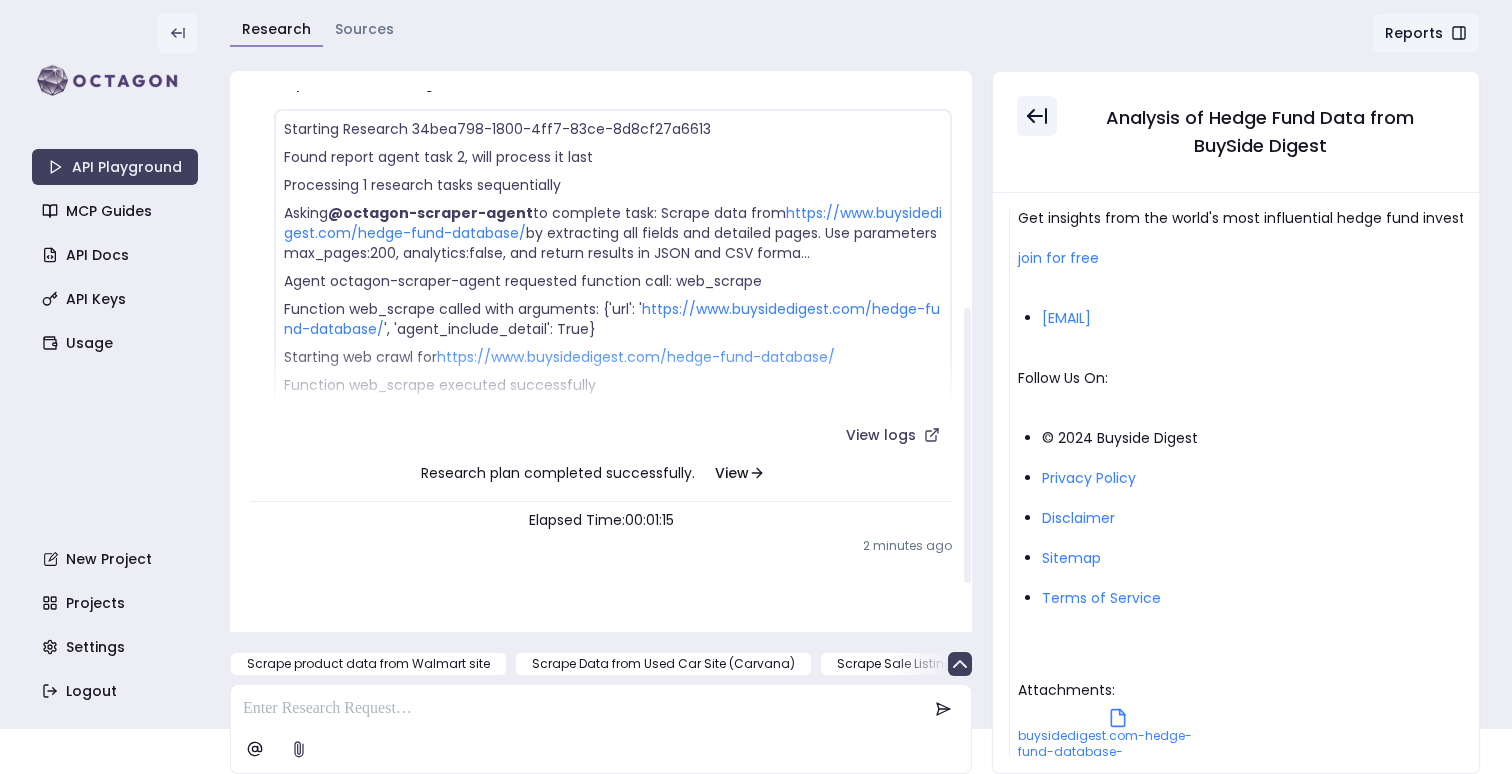 click 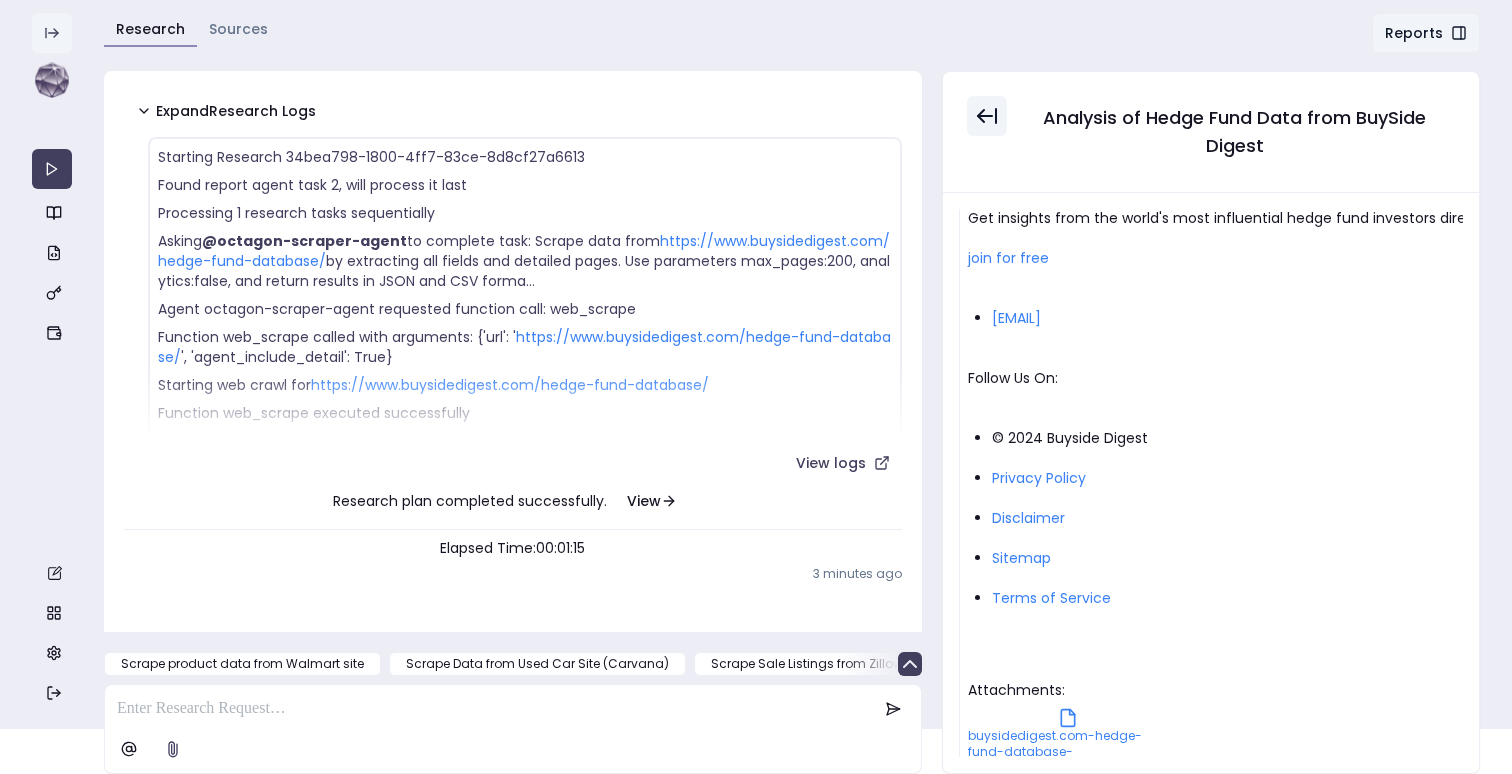 scroll, scrollTop: 378, scrollLeft: 0, axis: vertical 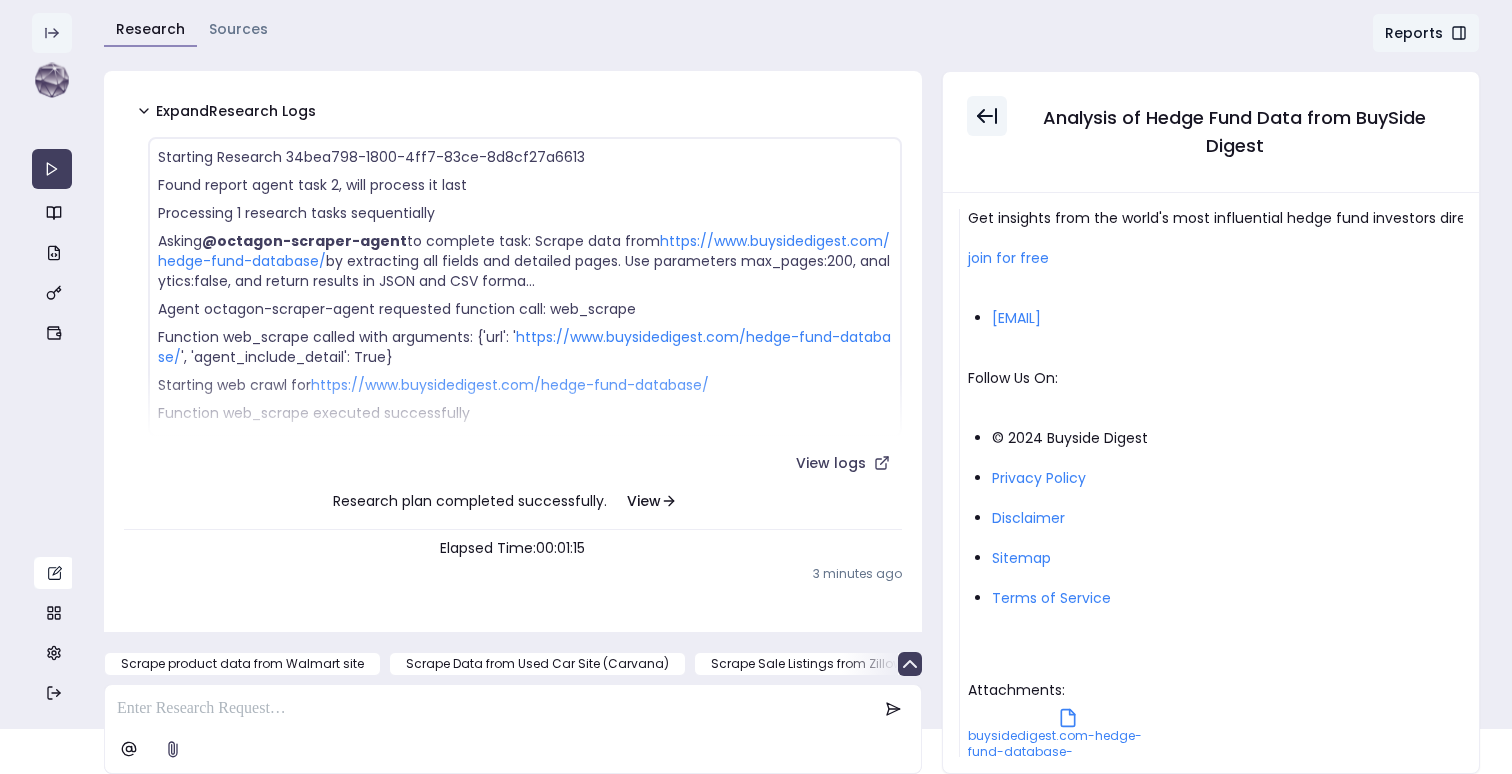 click at bounding box center [54, 573] 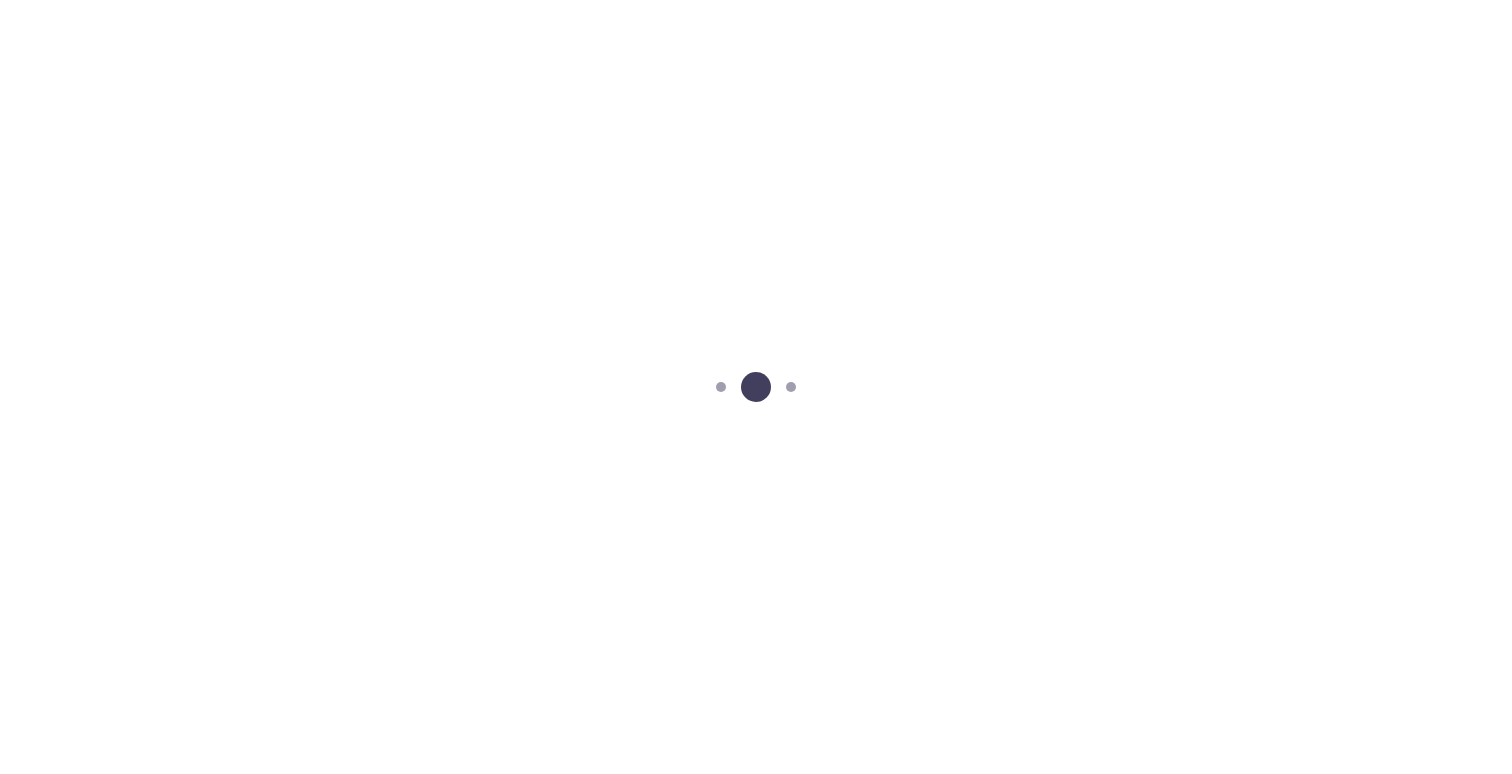 scroll, scrollTop: 38, scrollLeft: 0, axis: vertical 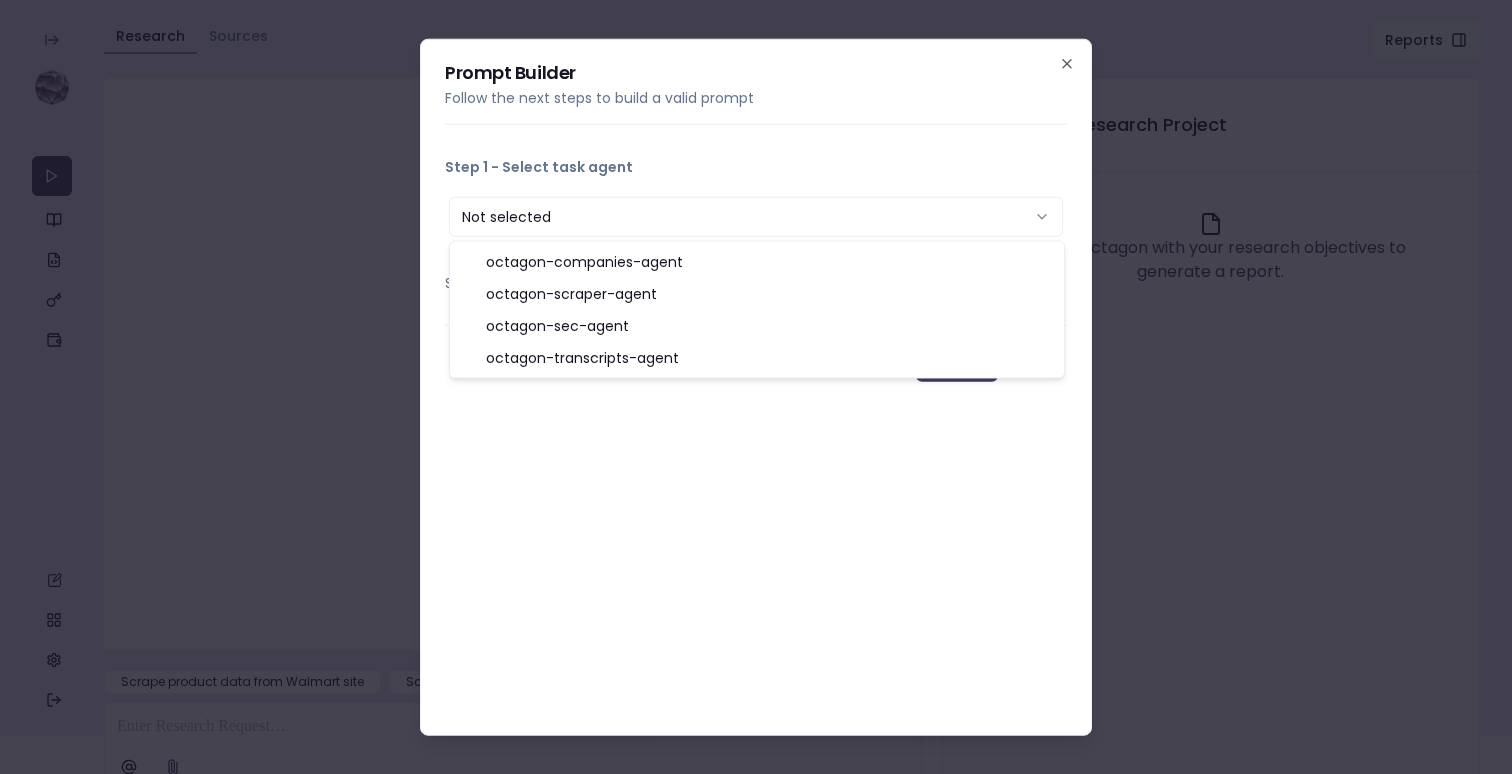 click on "Not selected" at bounding box center [756, 217] 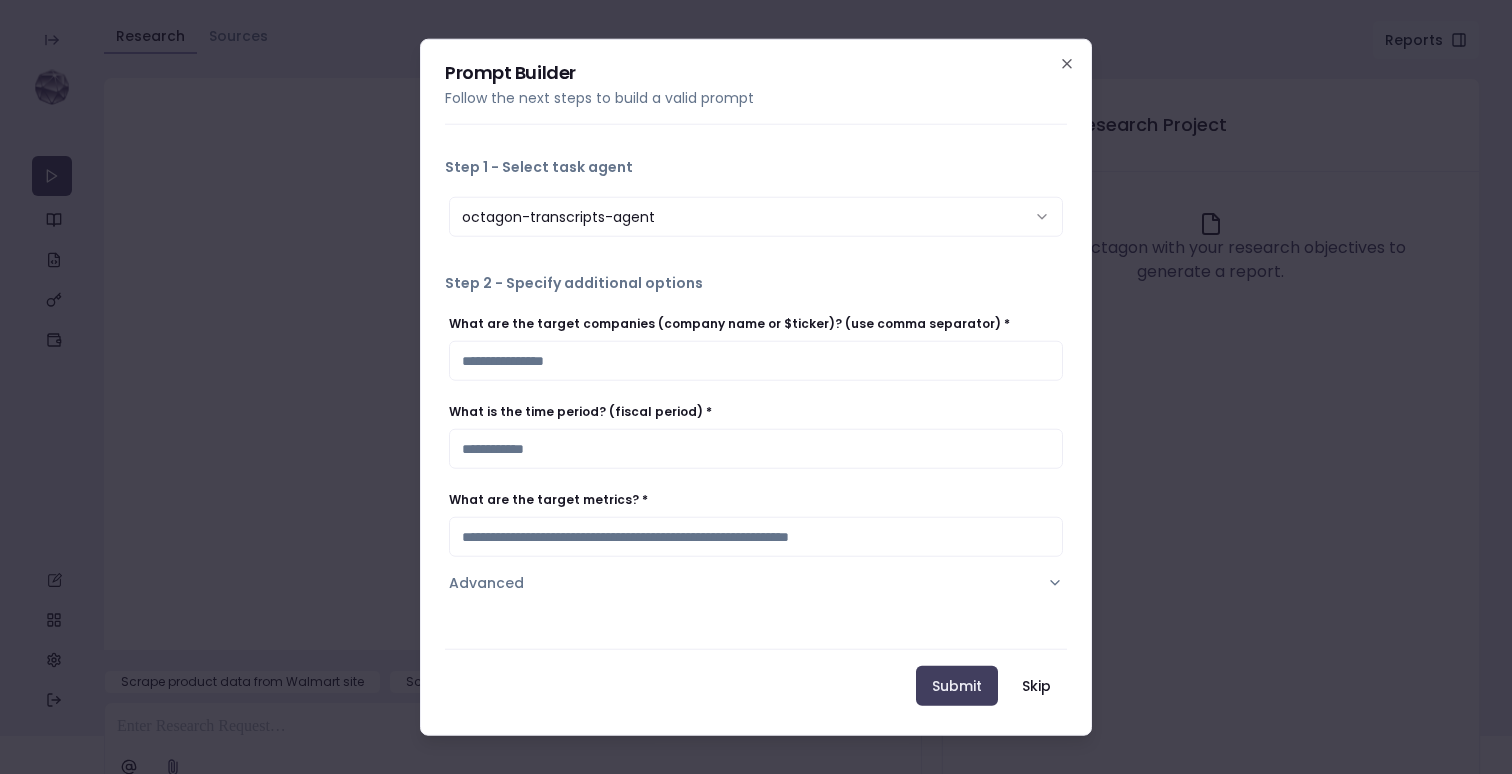 click on "What are the target companies (company name or $ticker)? (use comma separator) *" at bounding box center [756, 361] 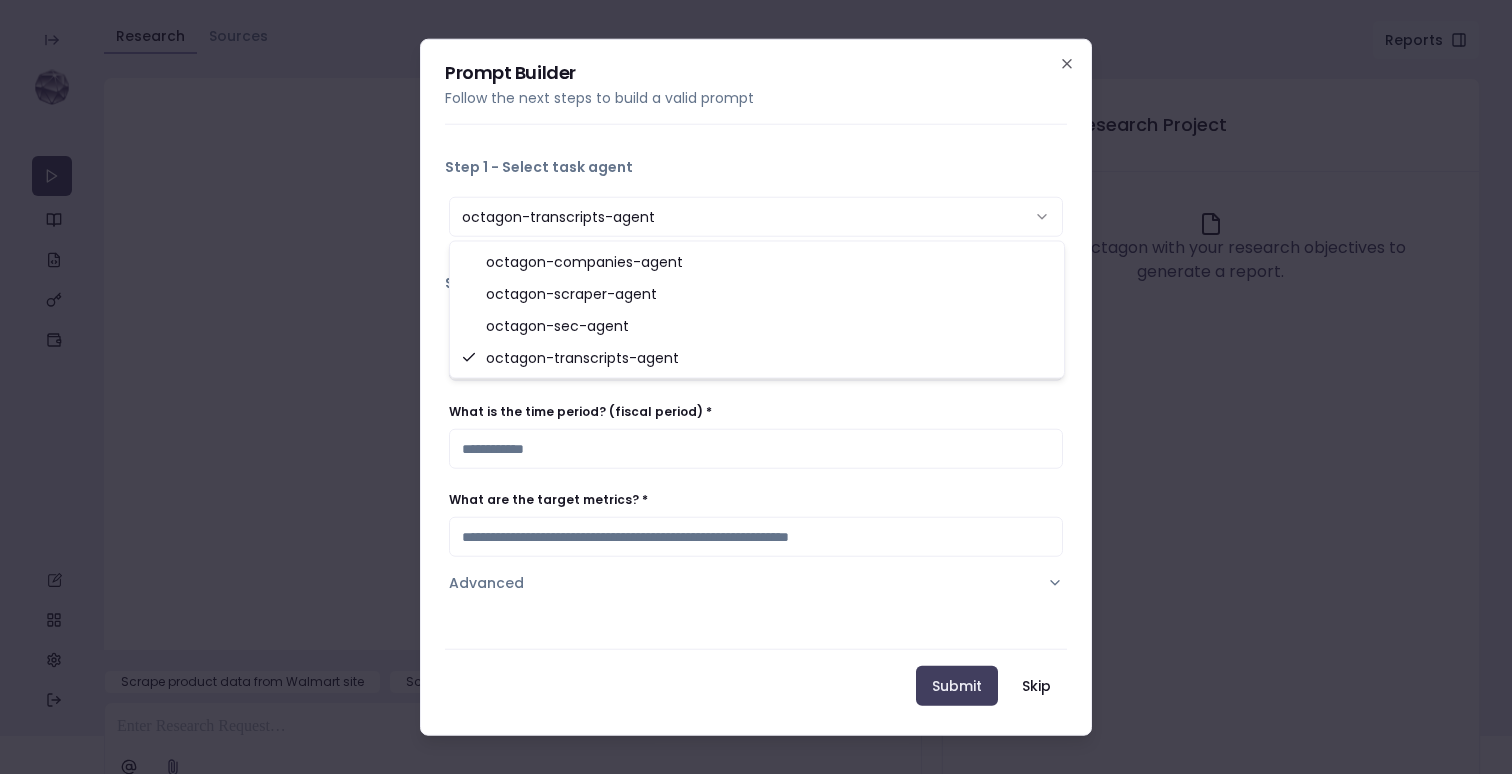 click on "octagon-transcripts-agent" at bounding box center [756, 217] 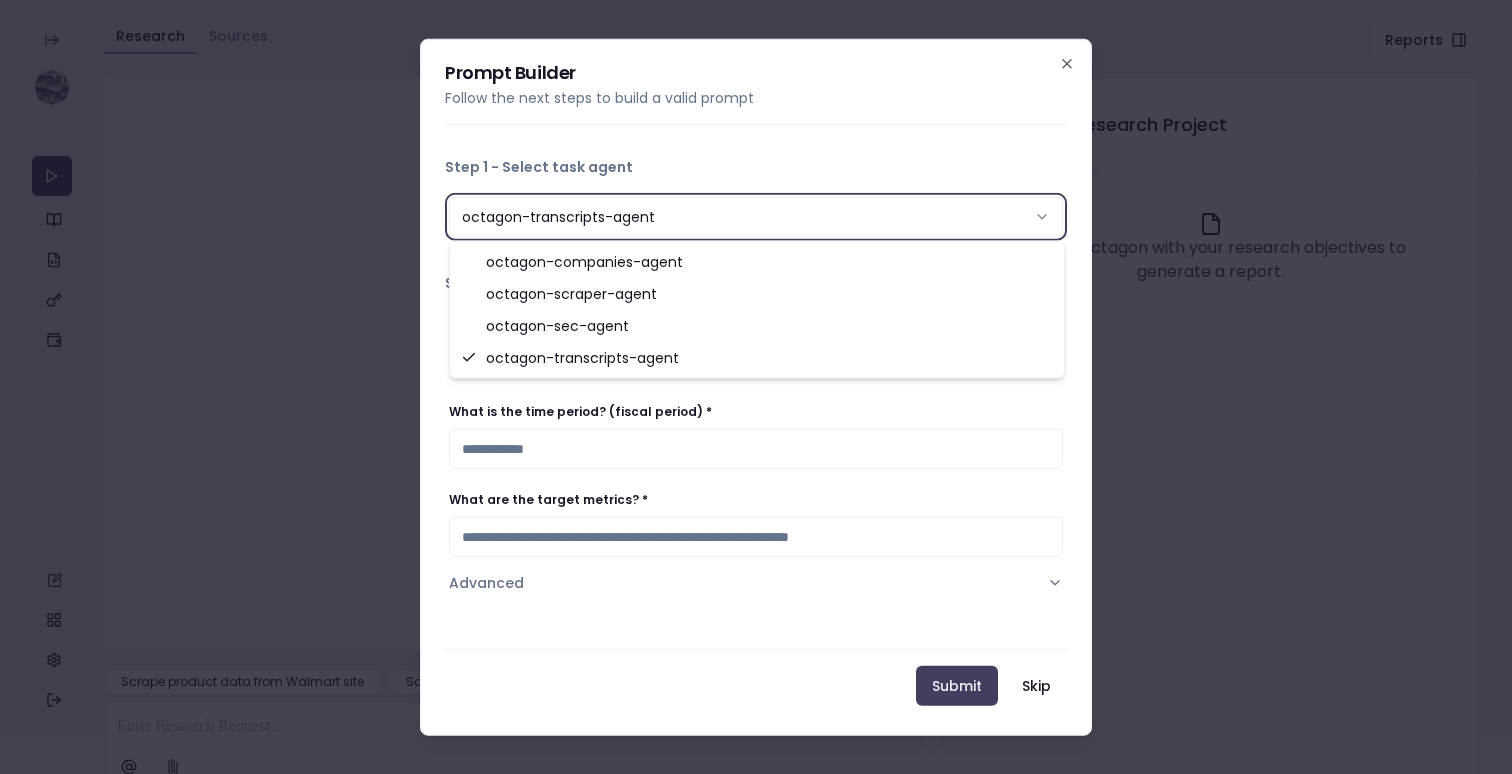 select on "**********" 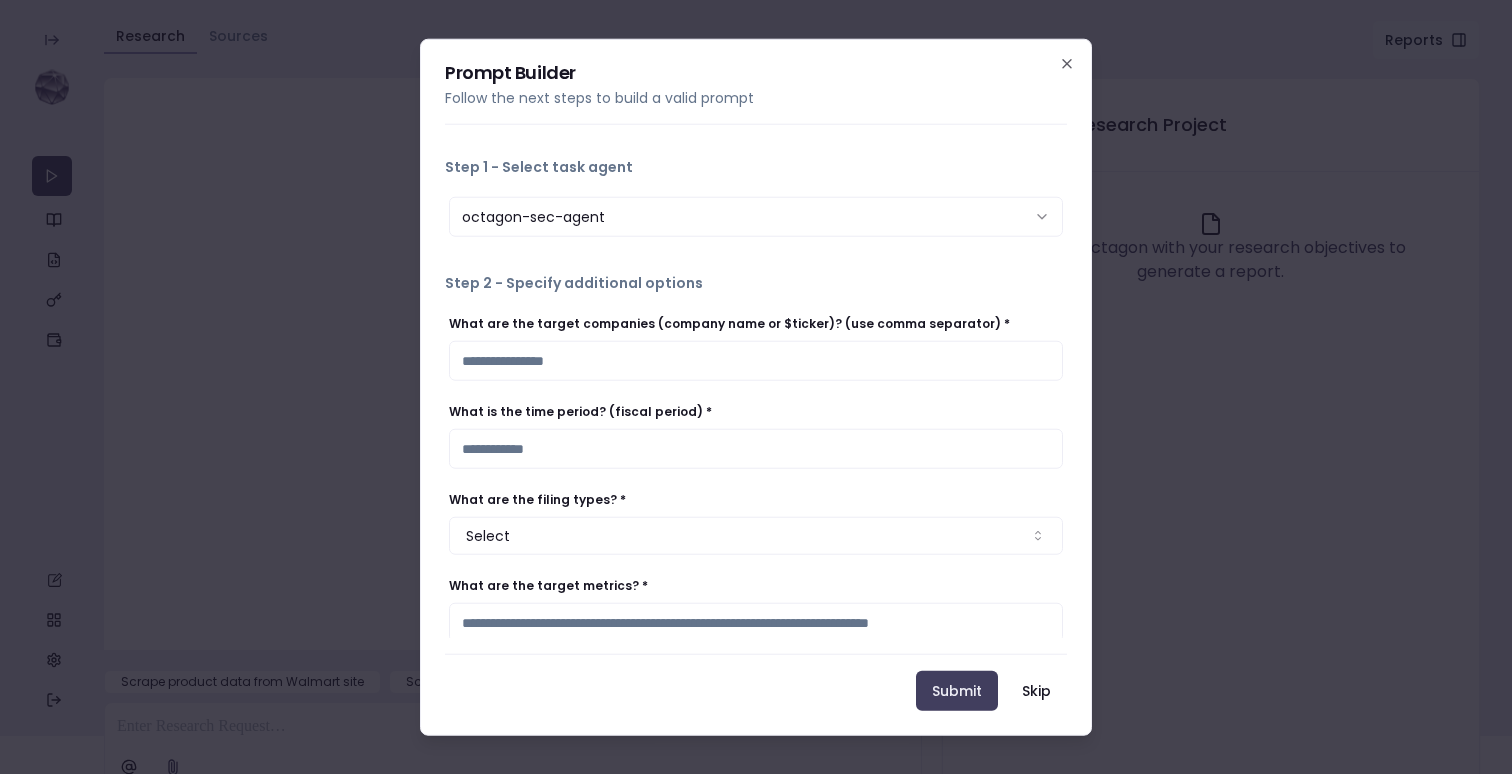 click on "What are the target companies (company name or $ticker)? (use comma separator) *" at bounding box center (756, 361) 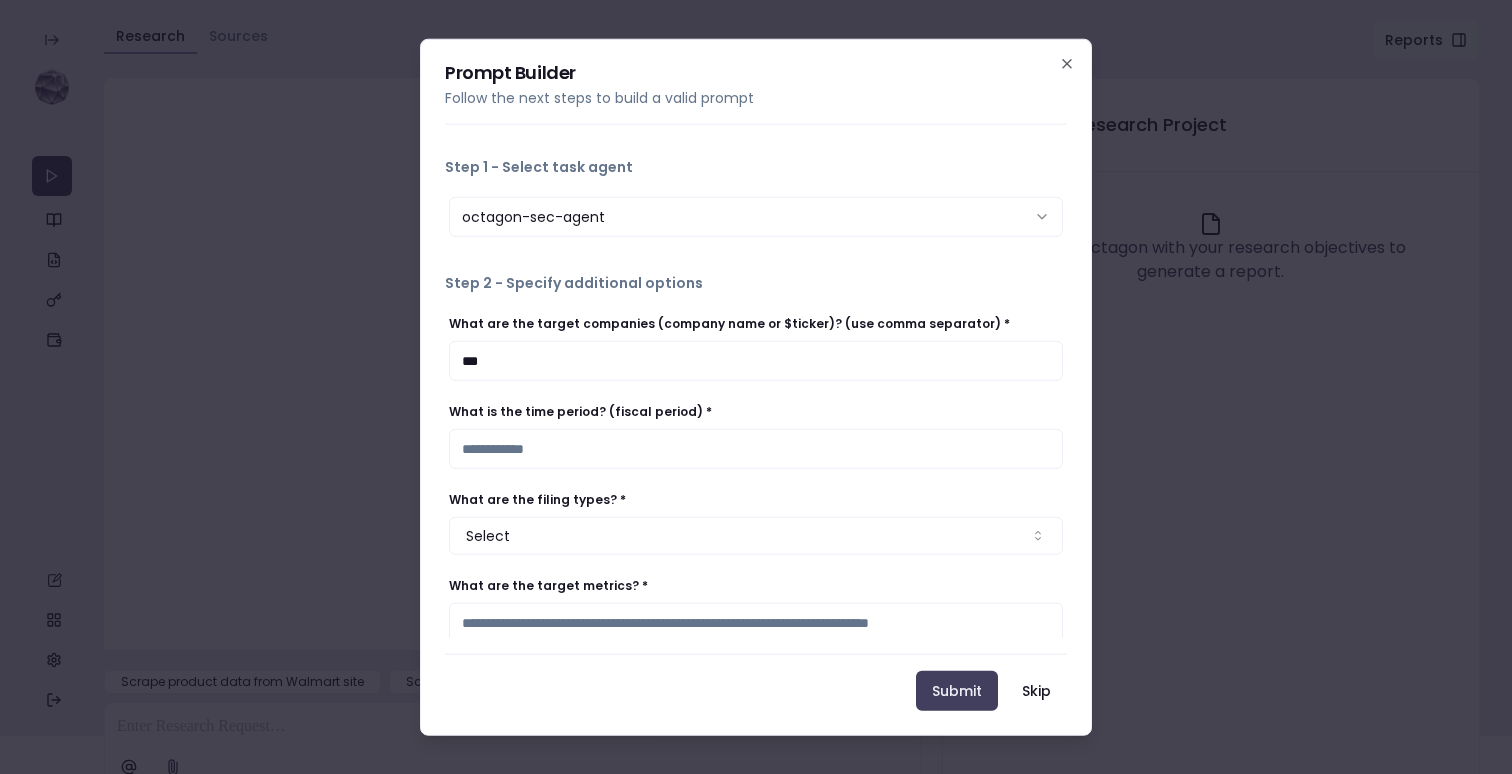 type on "****" 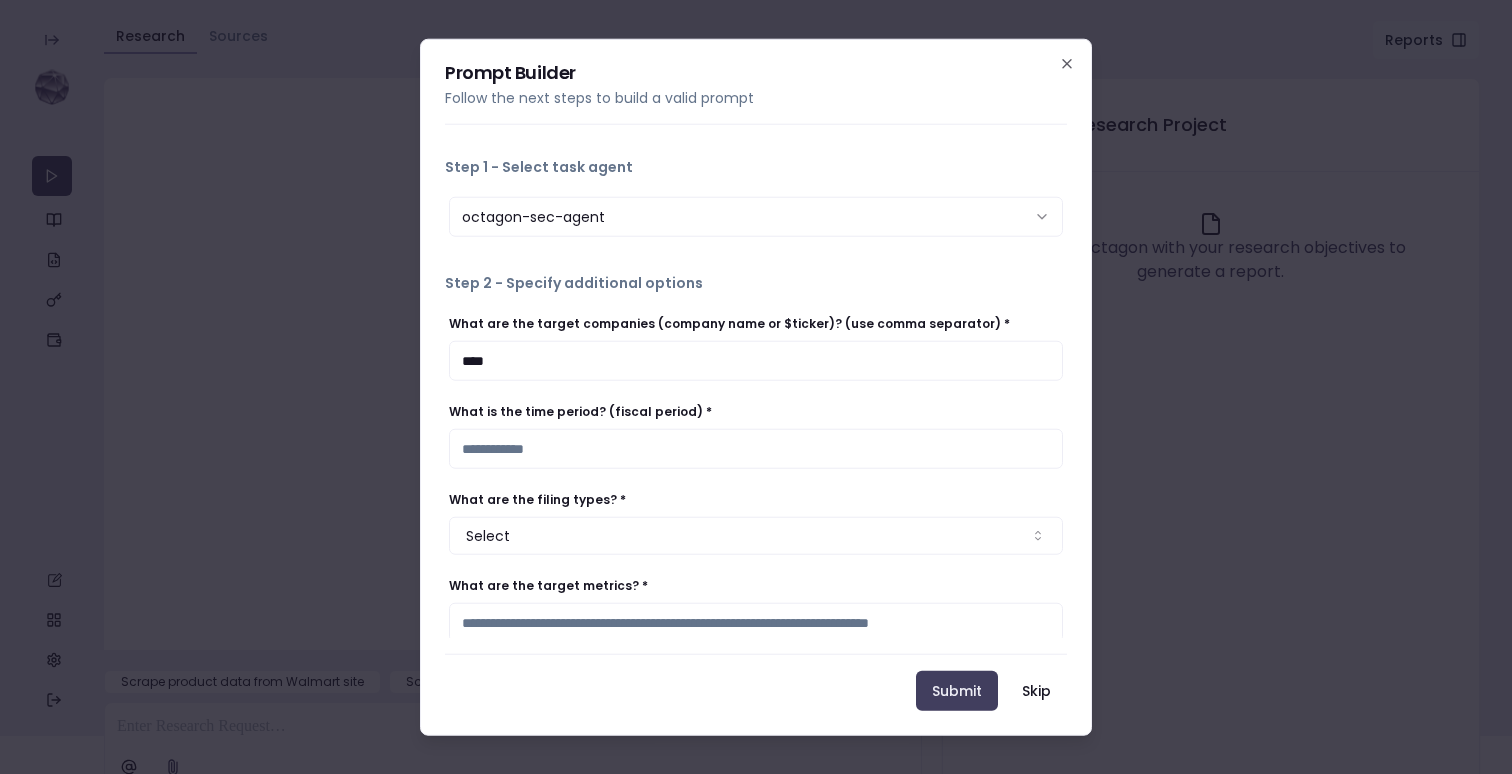 type 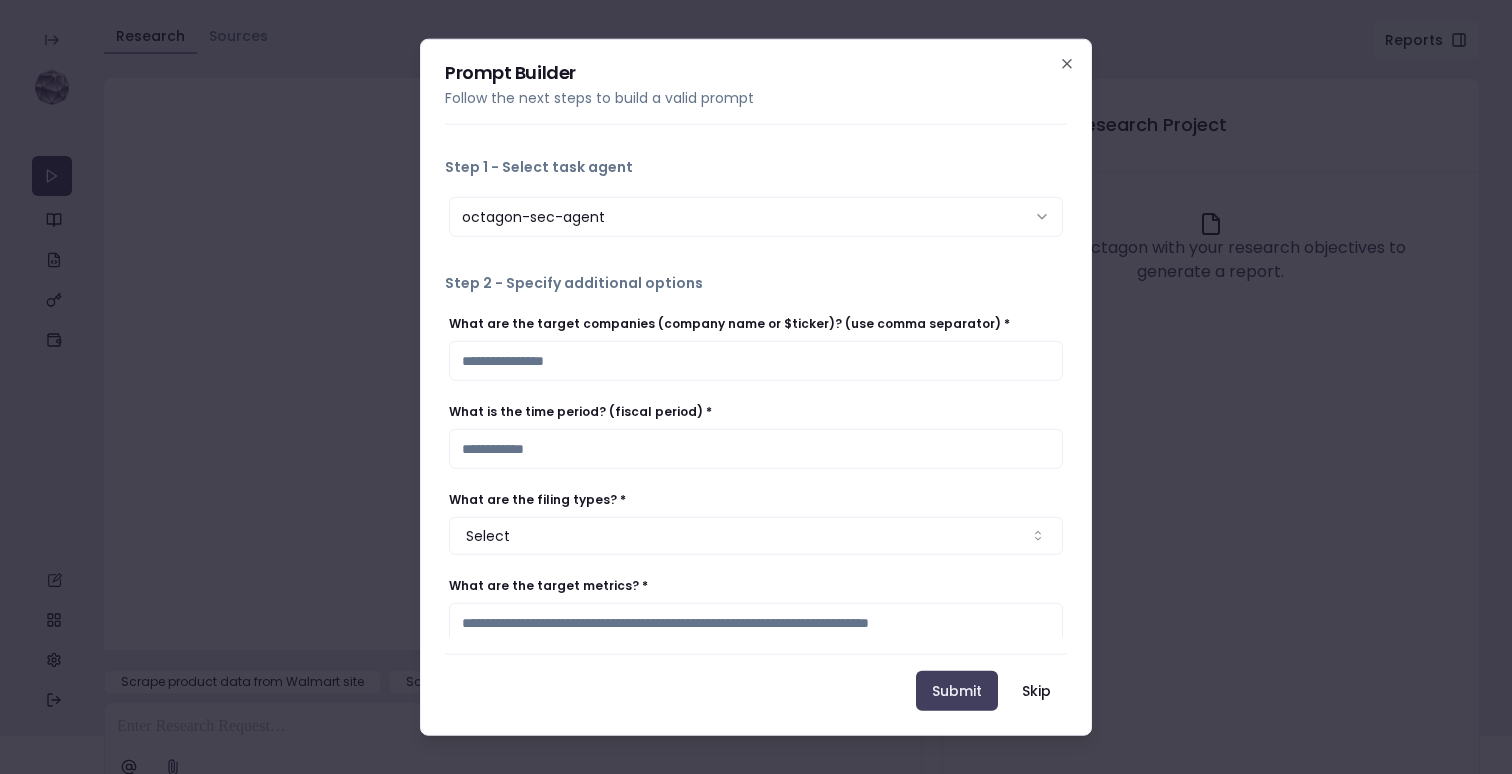 click on "What is the time period? (fiscal period) *" at bounding box center [756, 449] 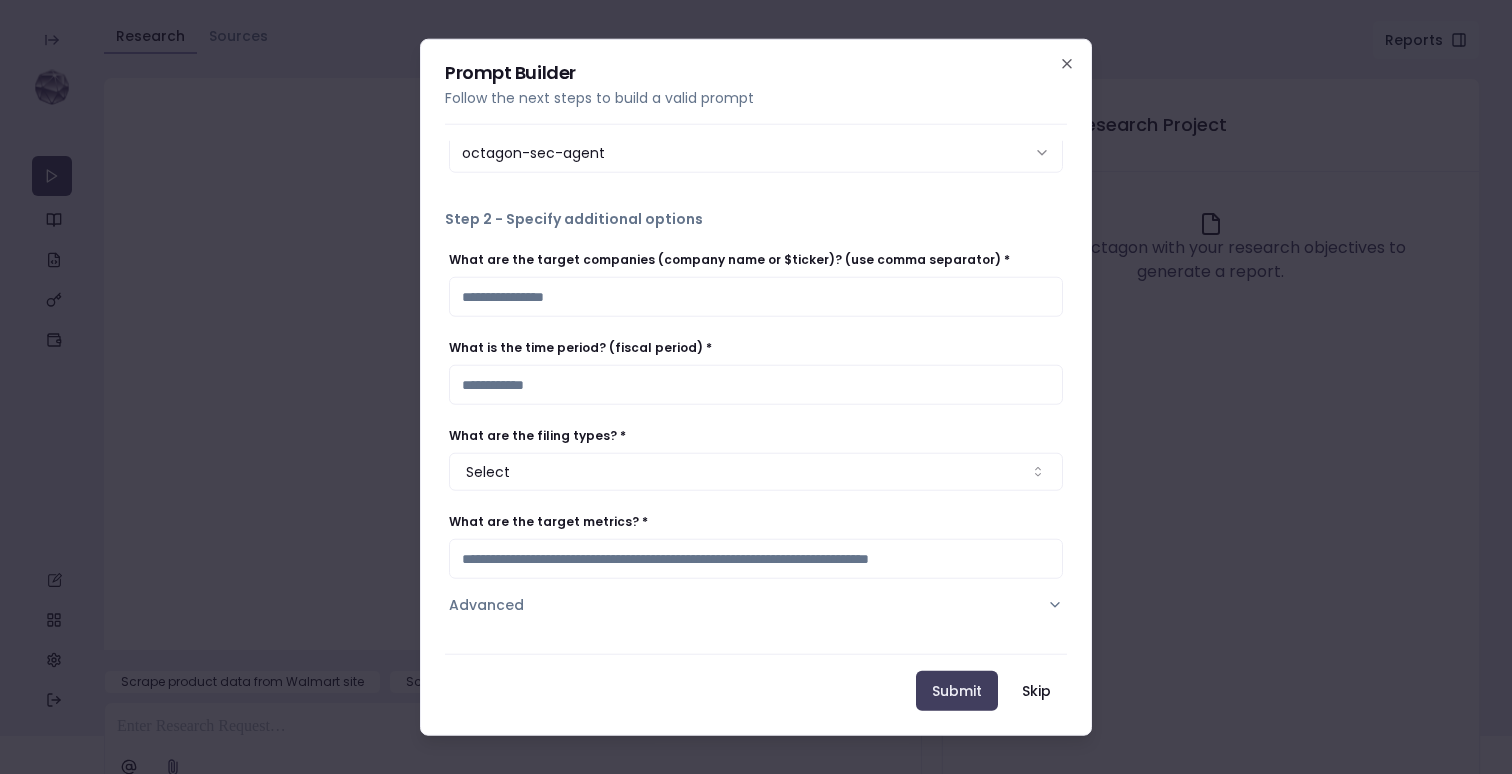 scroll, scrollTop: 81, scrollLeft: 0, axis: vertical 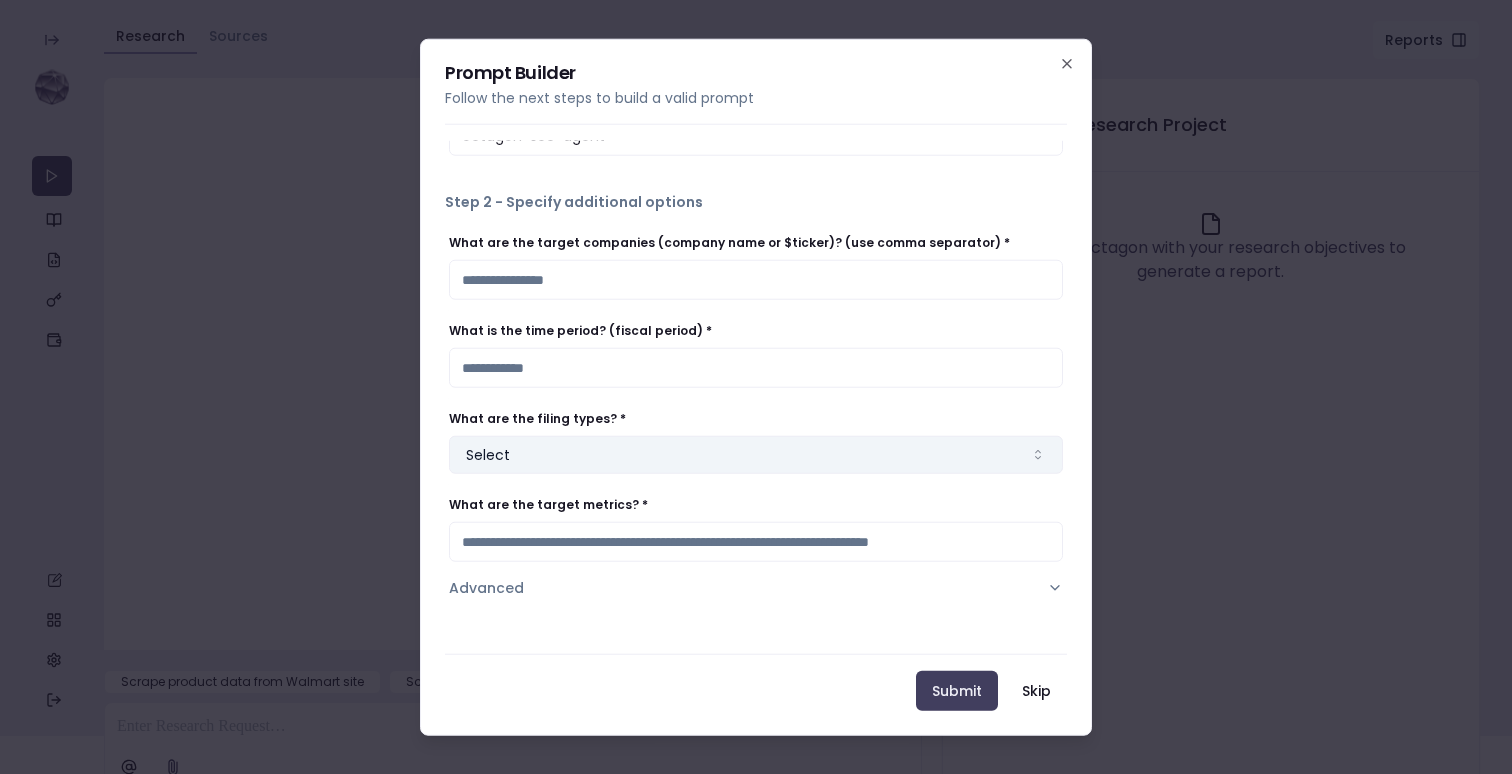click on "Select" at bounding box center [756, 455] 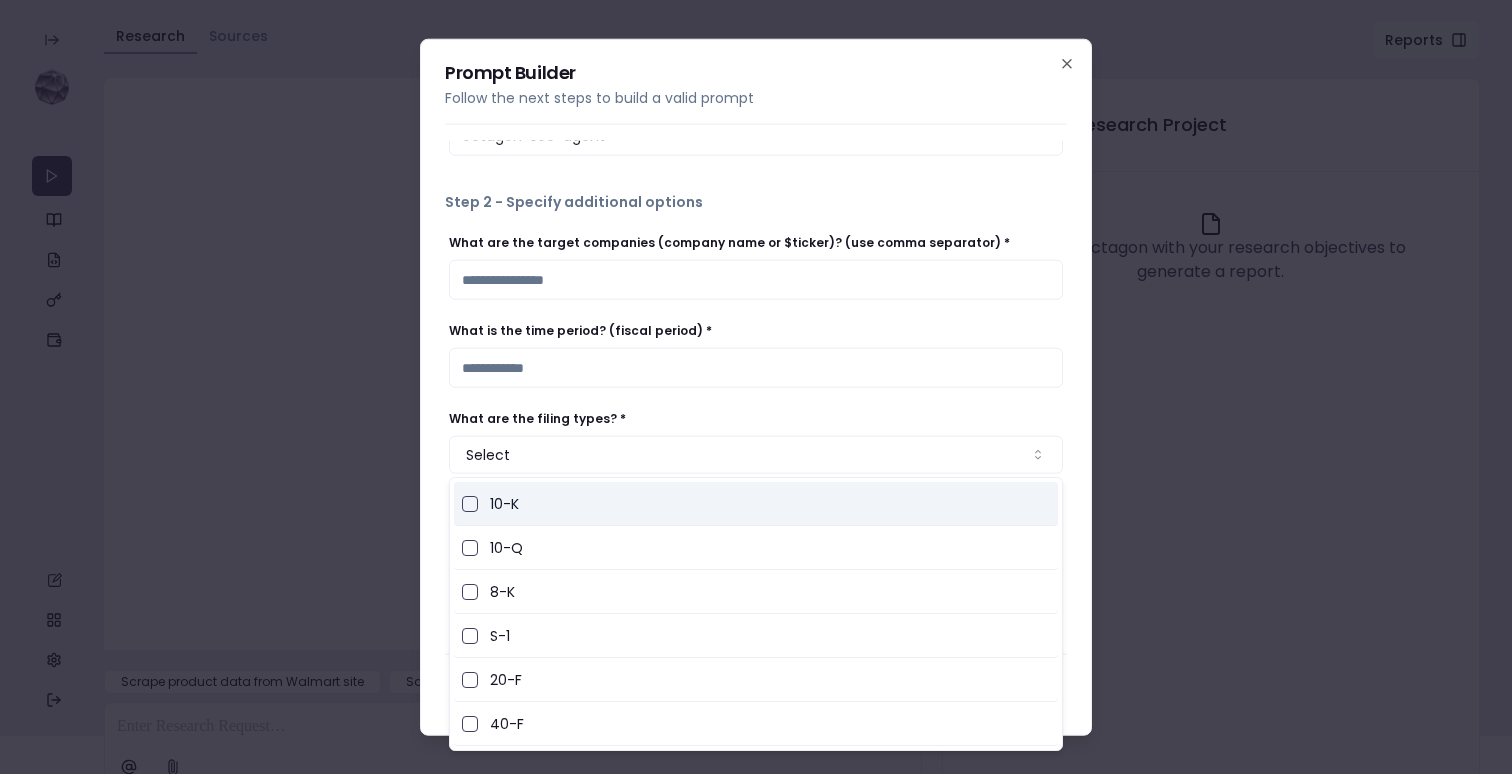 scroll, scrollTop: 0, scrollLeft: 0, axis: both 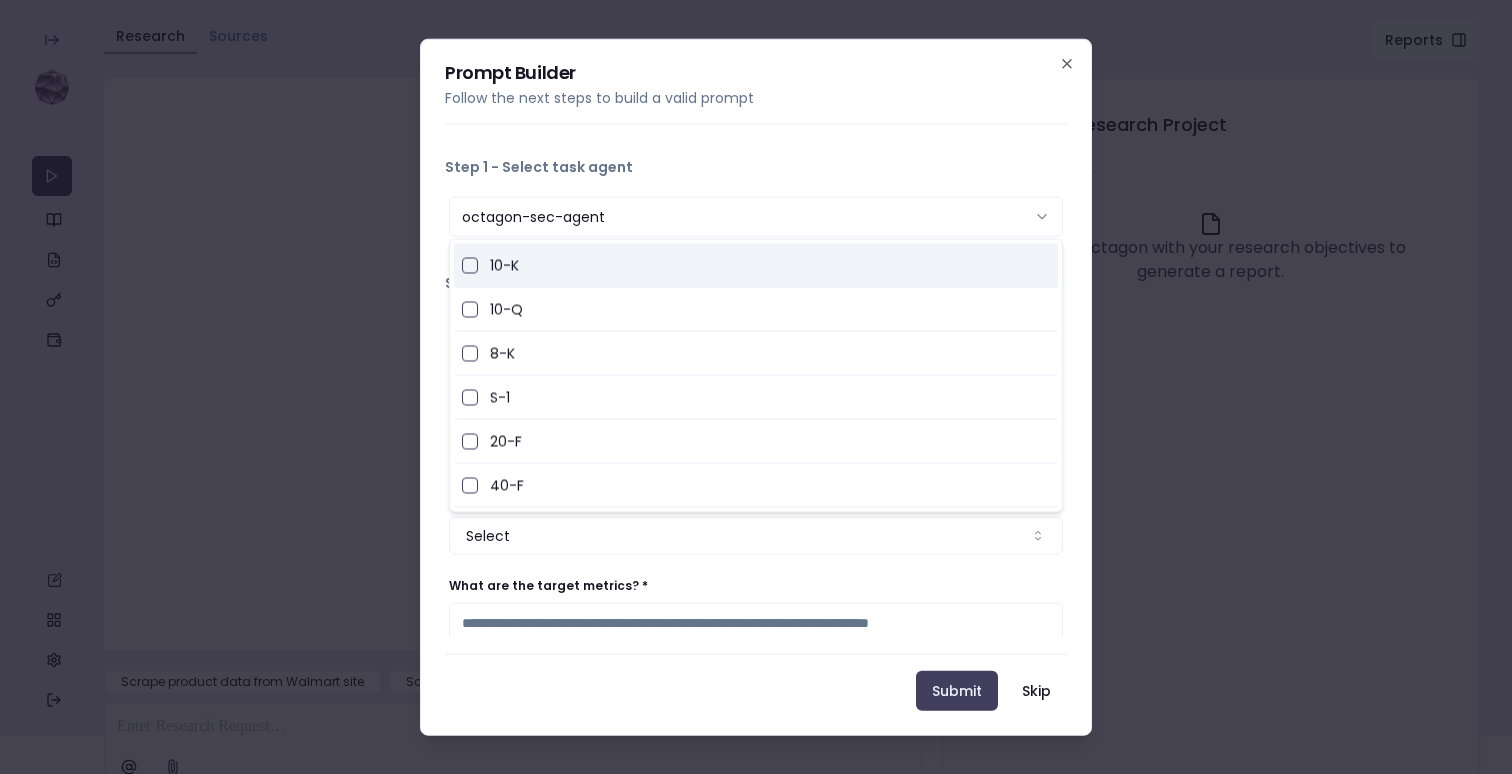 click on "Step 1 - Select task agent" at bounding box center [756, 167] 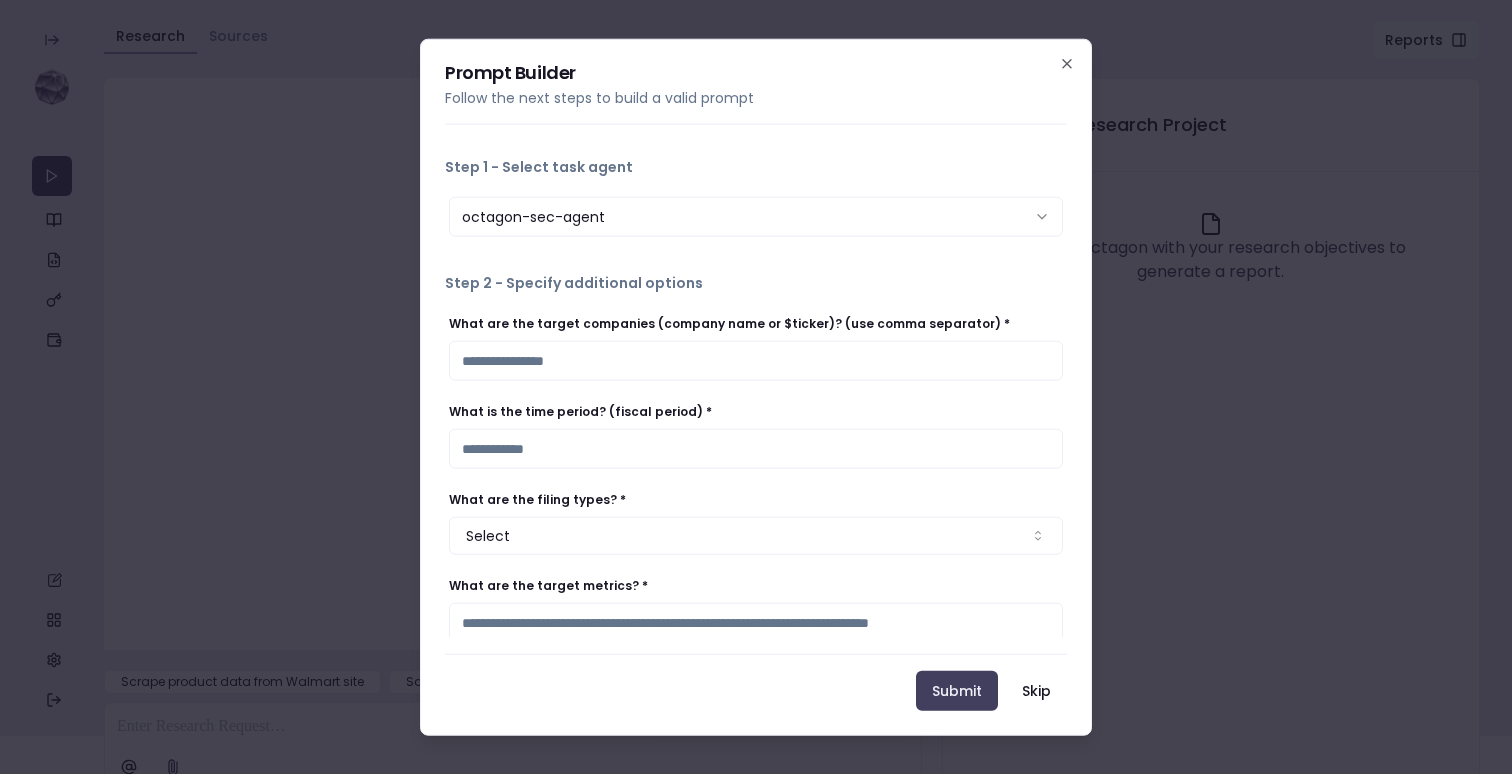 click on "octagon-sec-agent" at bounding box center [756, 217] 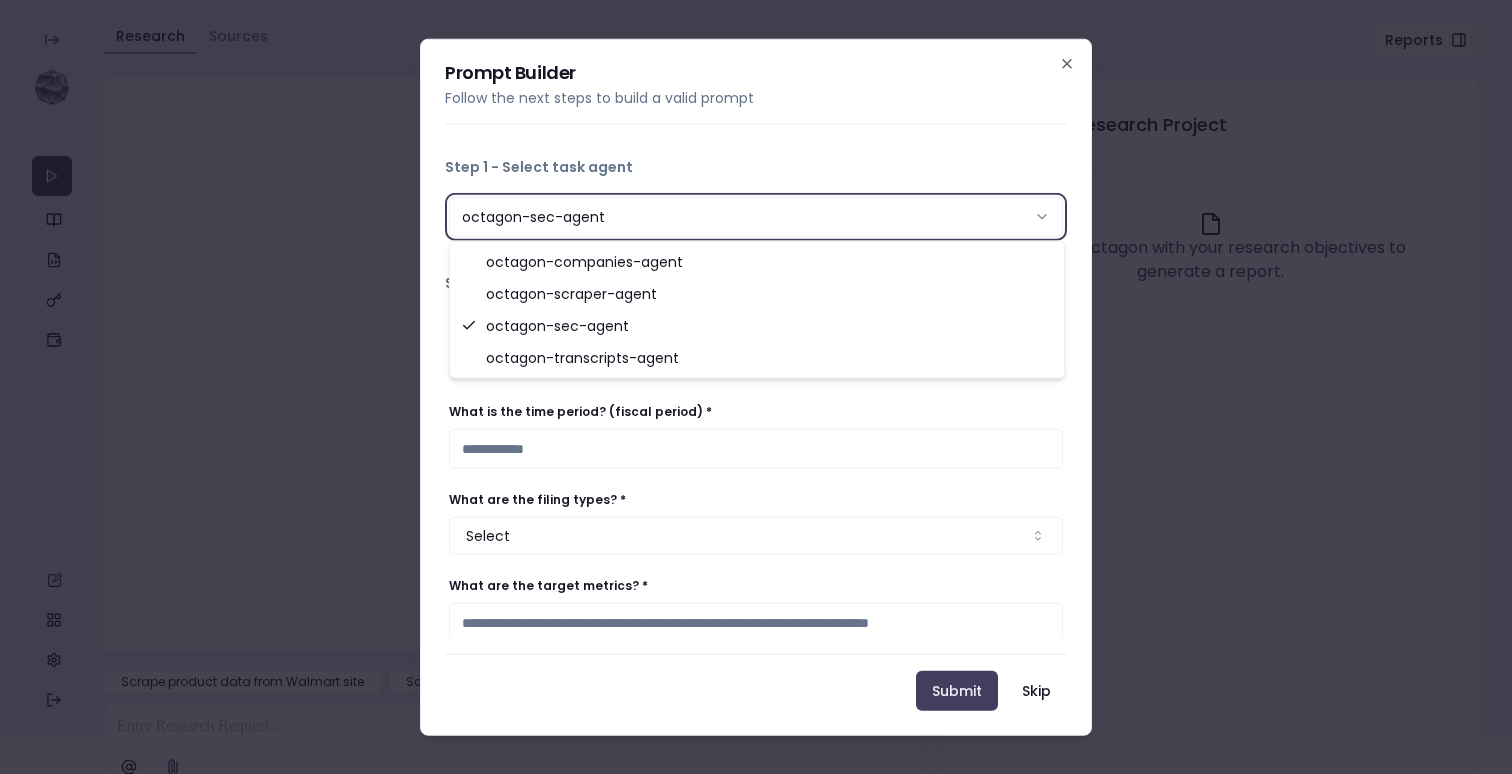 select on "**********" 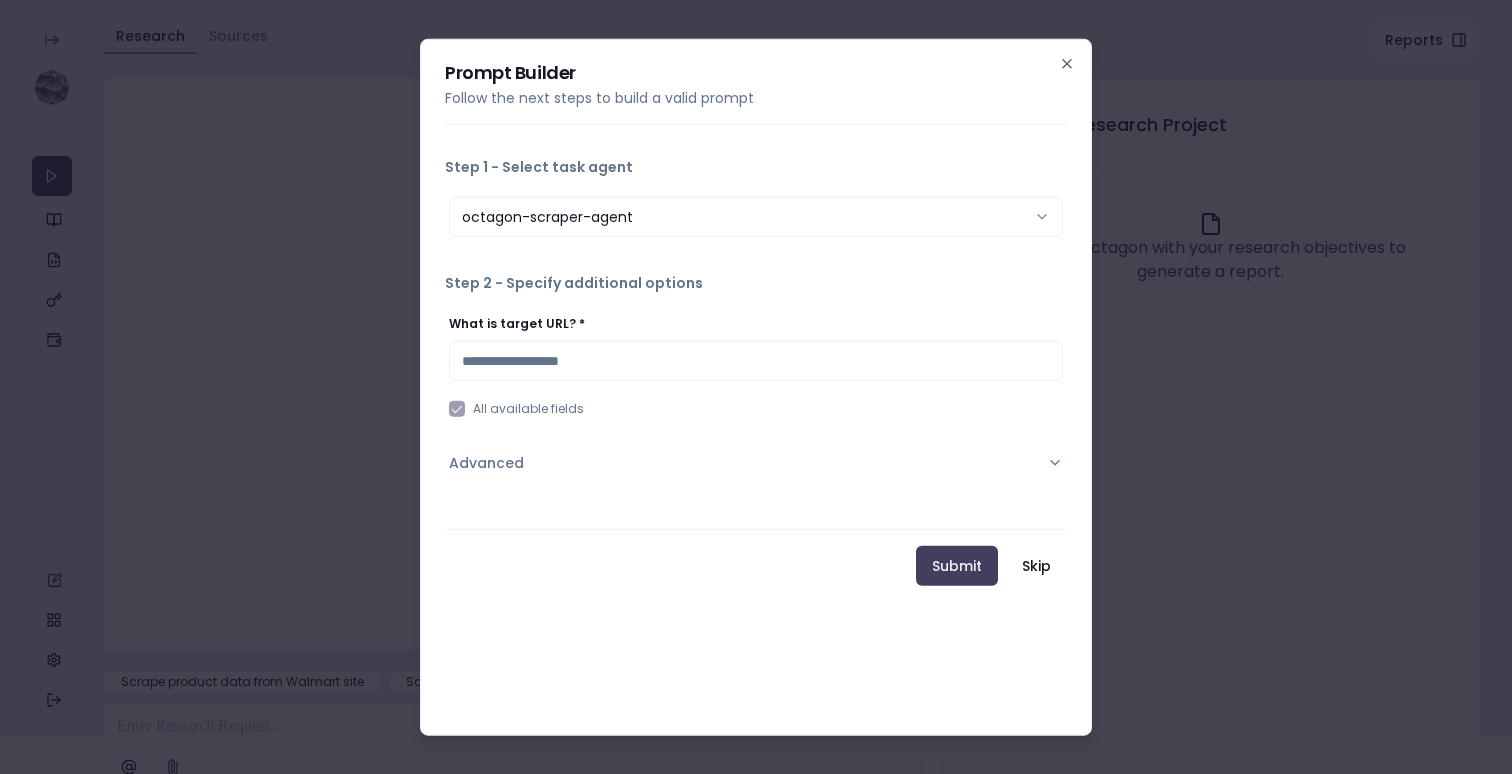 click on "What is target URL? *" at bounding box center (756, 361) 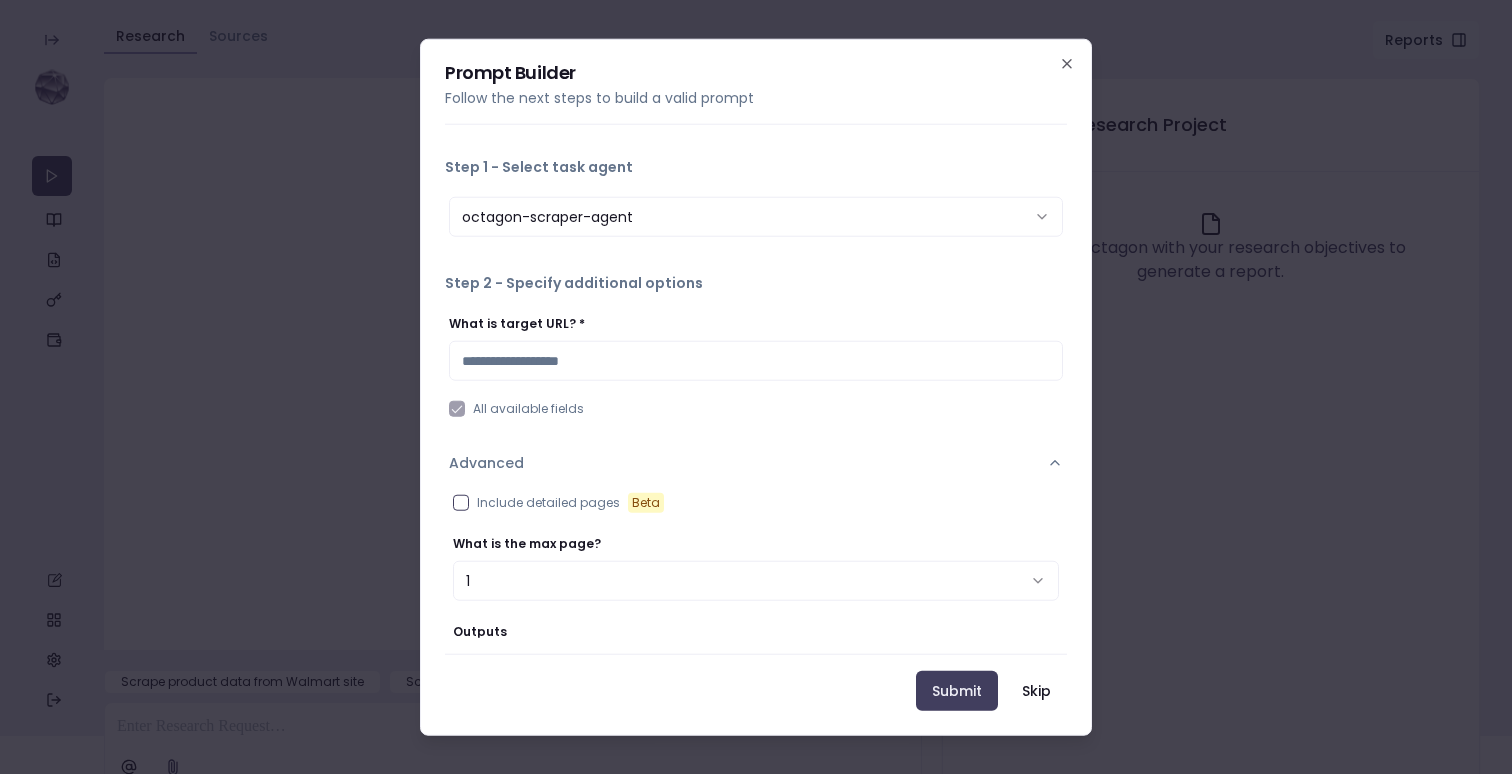 scroll, scrollTop: 127, scrollLeft: 0, axis: vertical 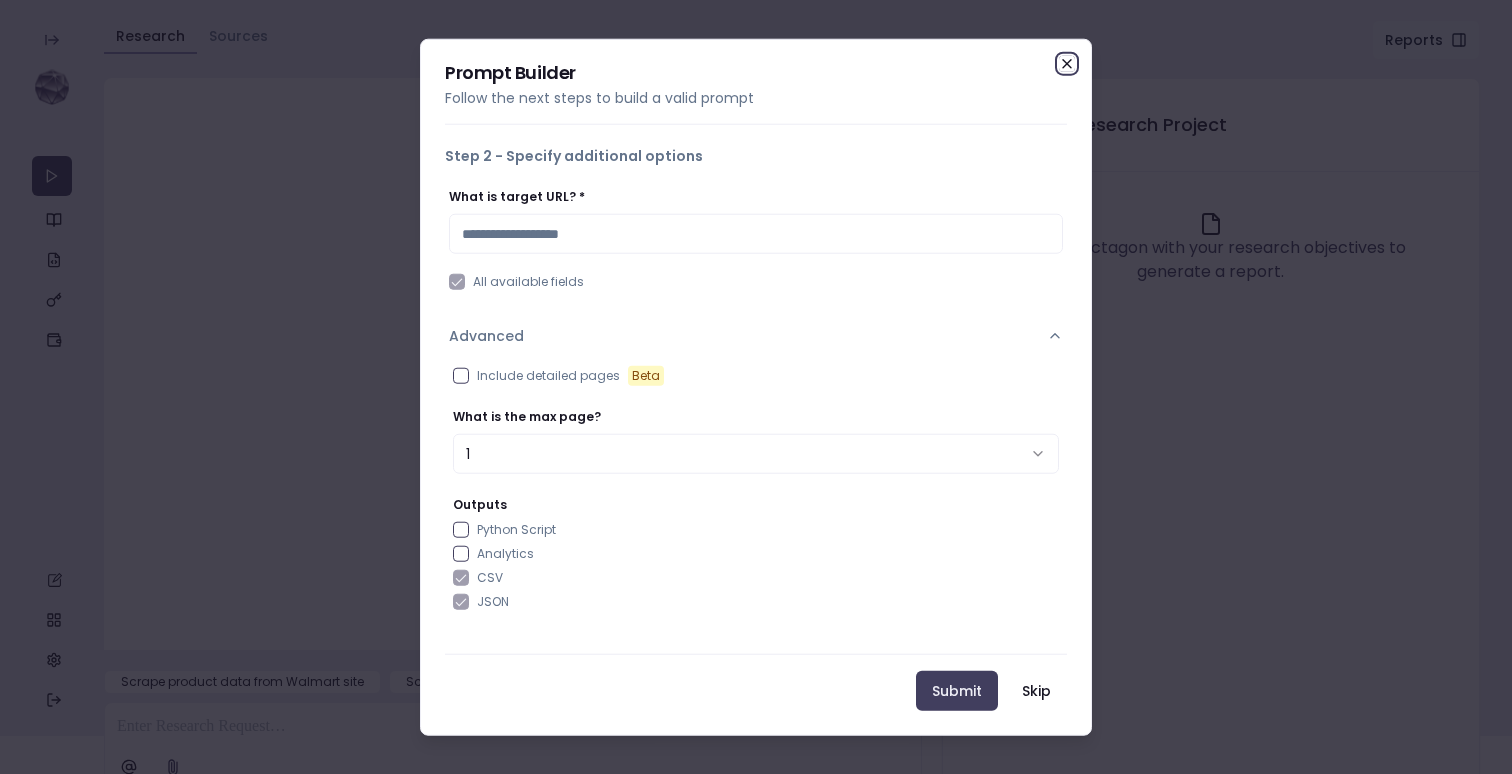 click 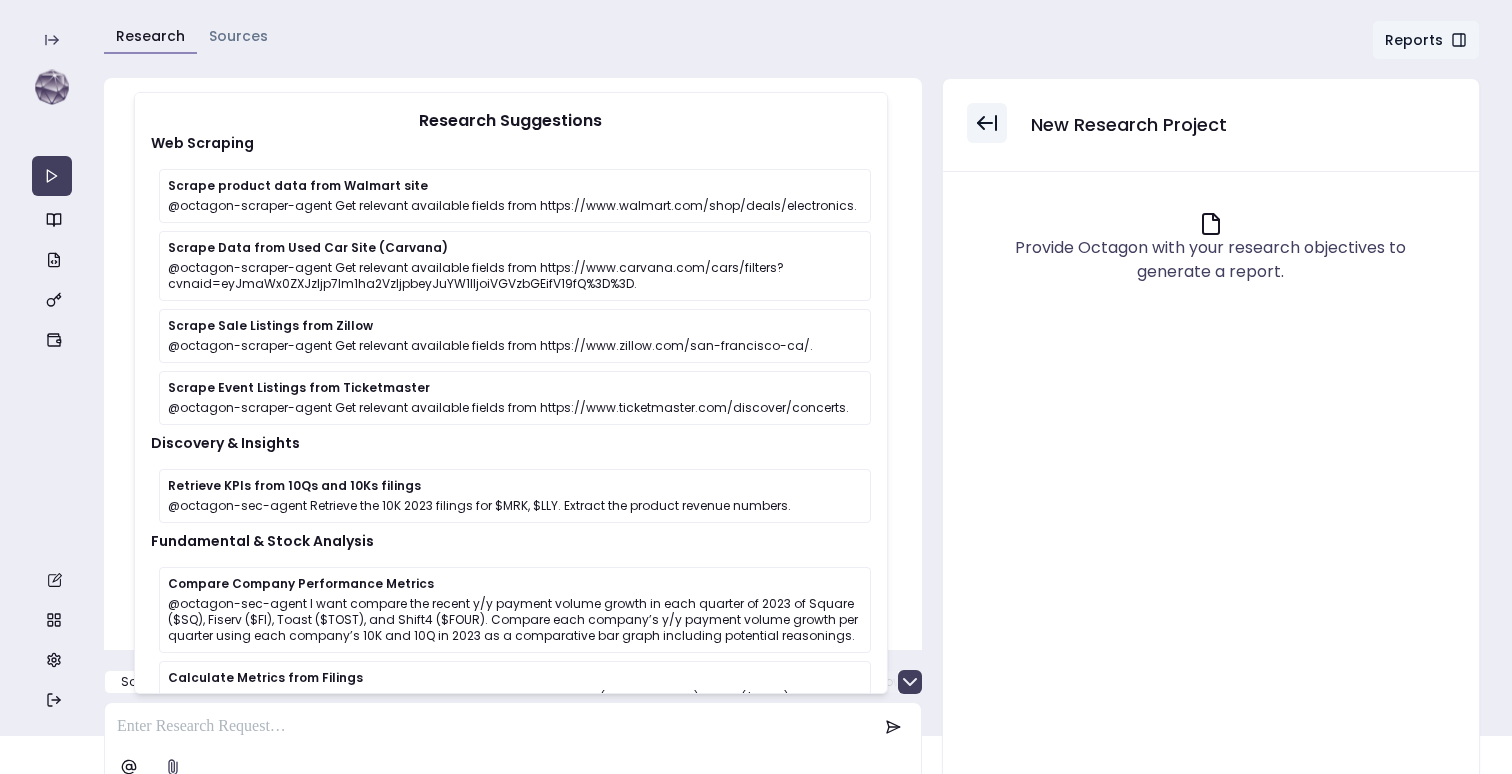 click 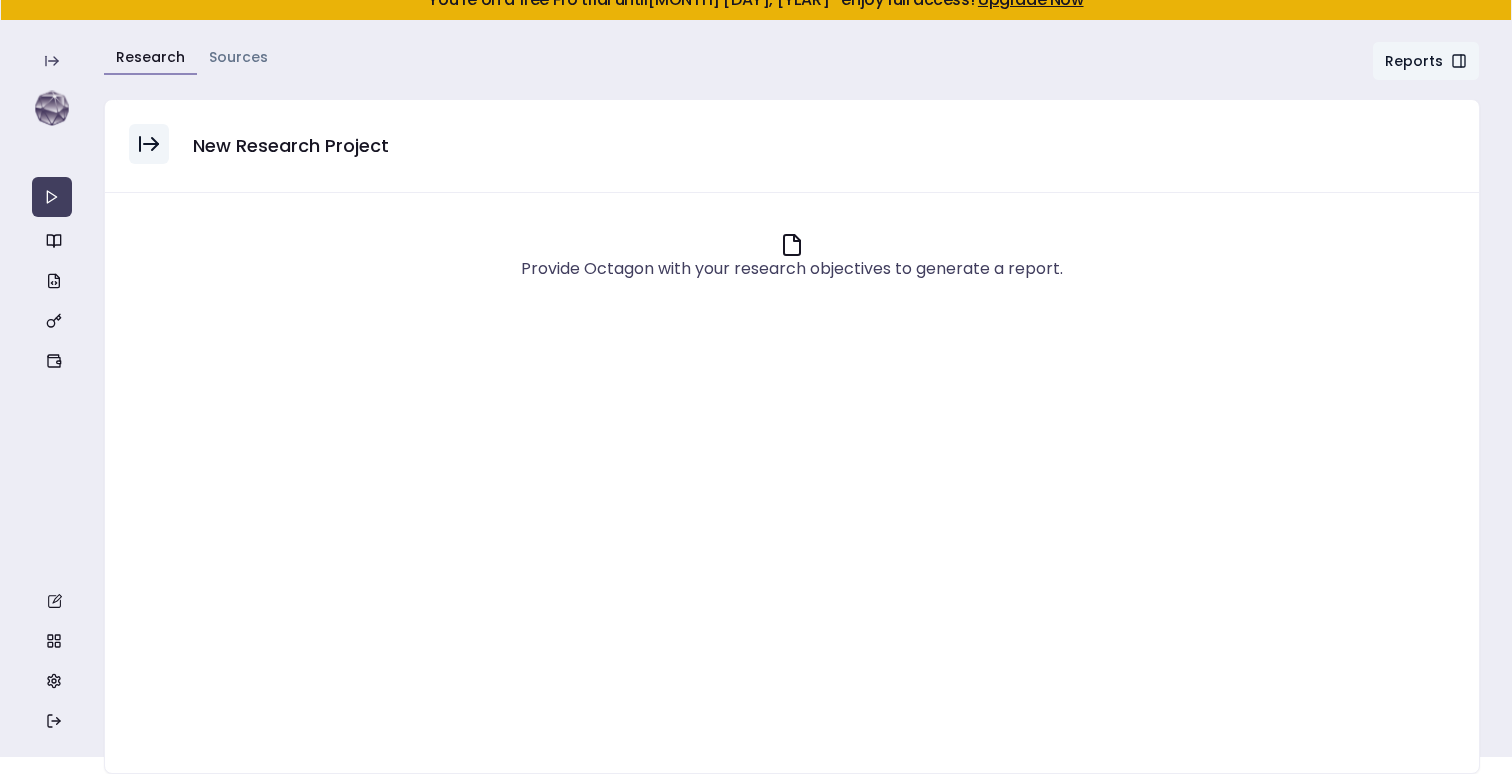 scroll, scrollTop: 17, scrollLeft: 0, axis: vertical 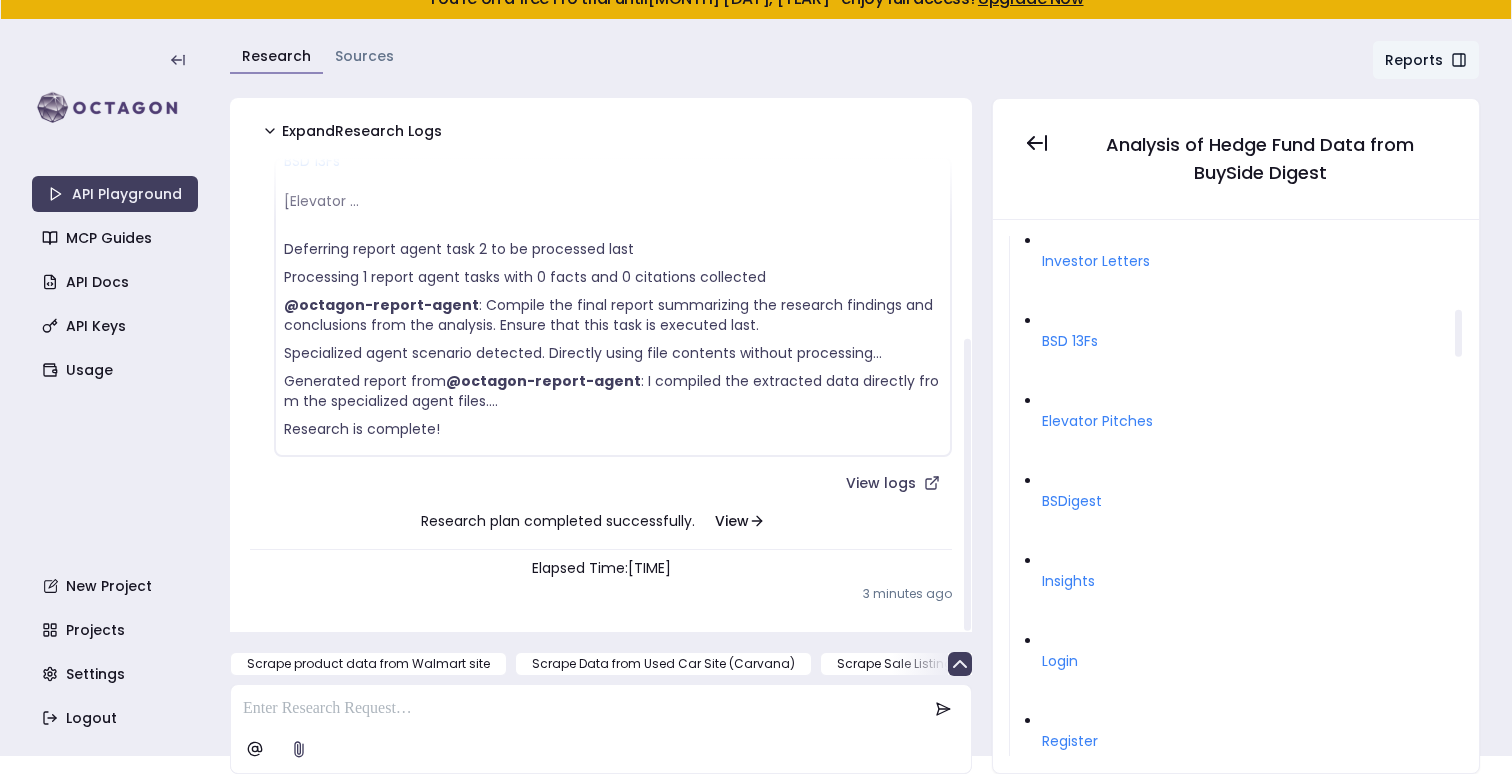 click on "Elevator Pitches" at bounding box center [1097, 421] 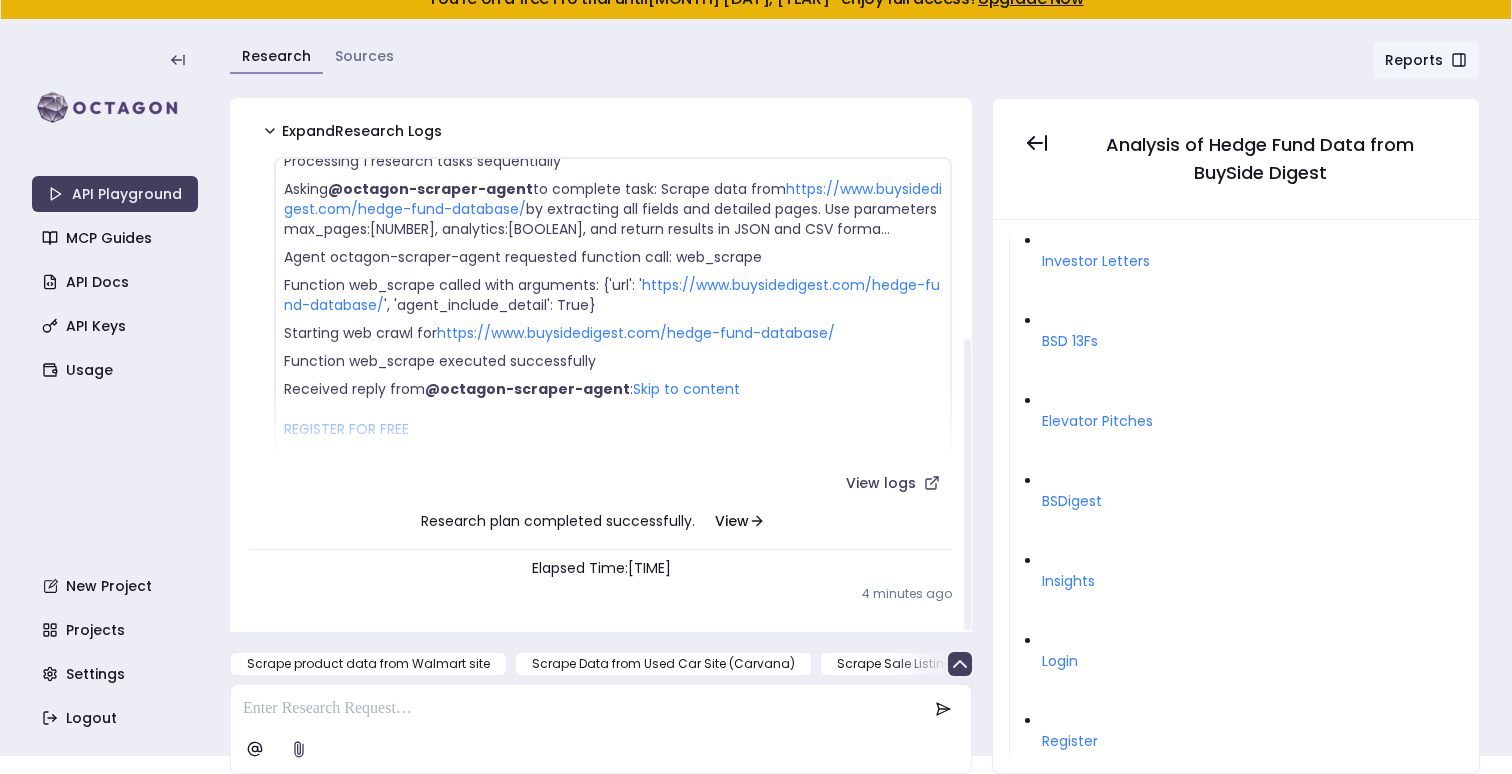 scroll, scrollTop: 0, scrollLeft: 0, axis: both 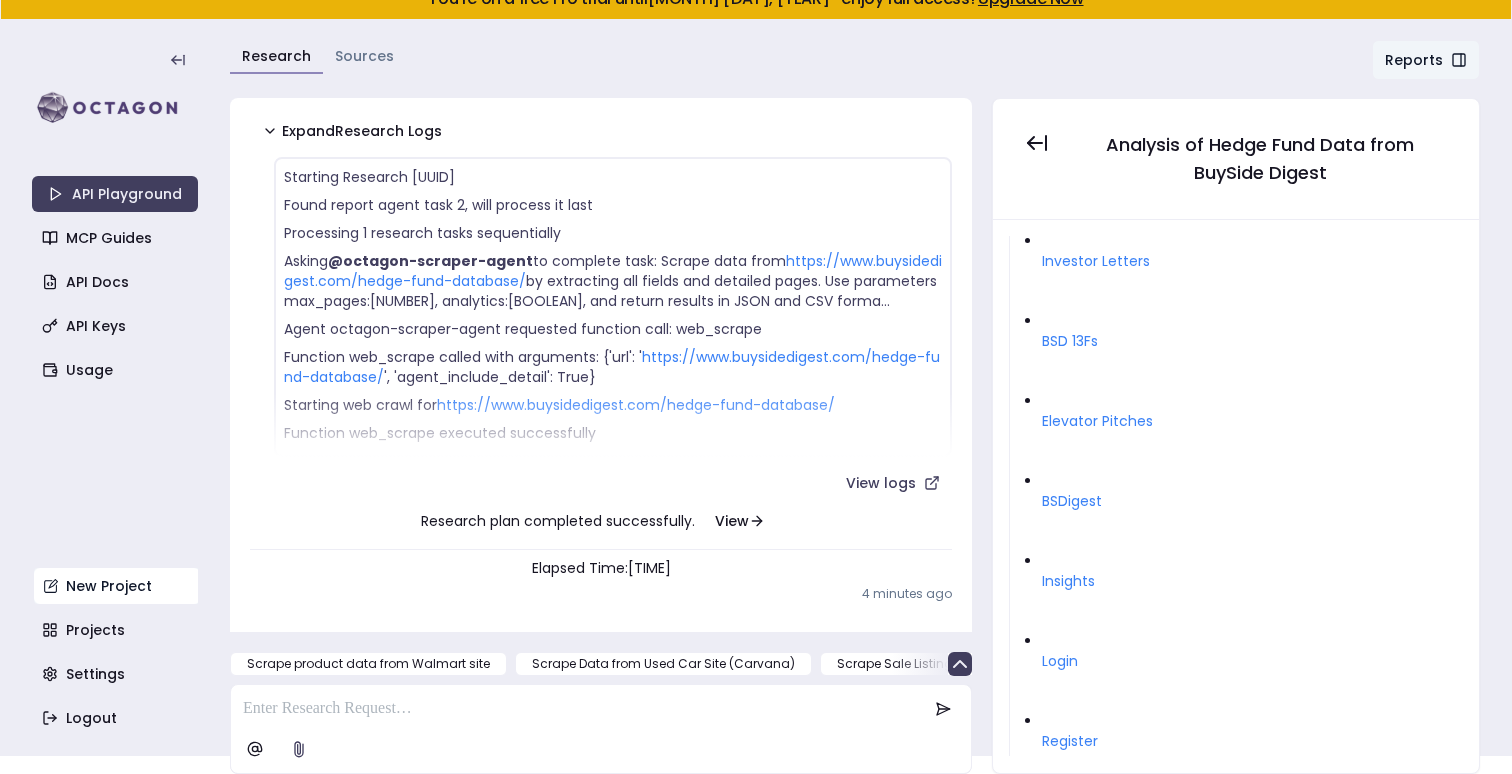 click on "New Project" at bounding box center [117, 586] 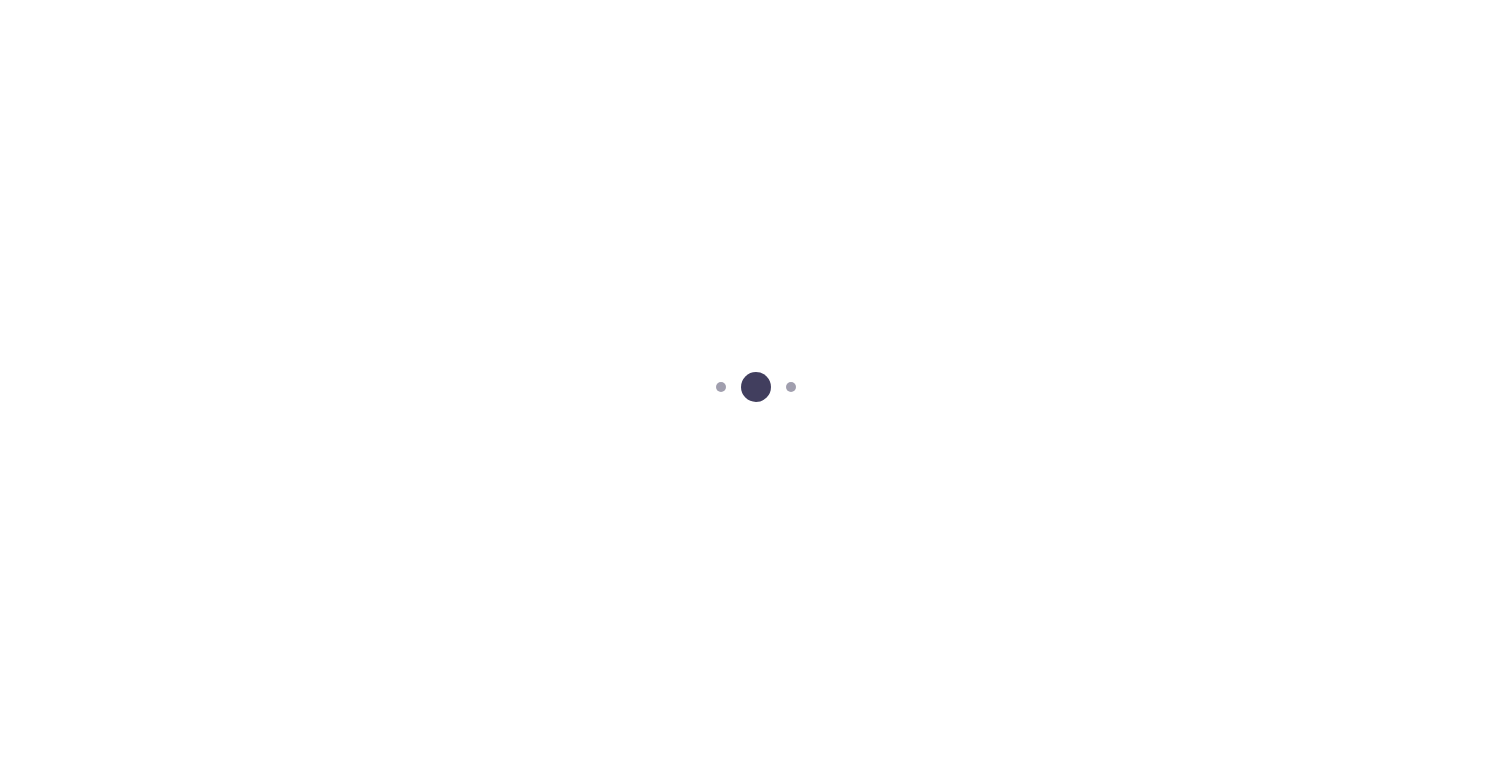 scroll, scrollTop: 17, scrollLeft: 0, axis: vertical 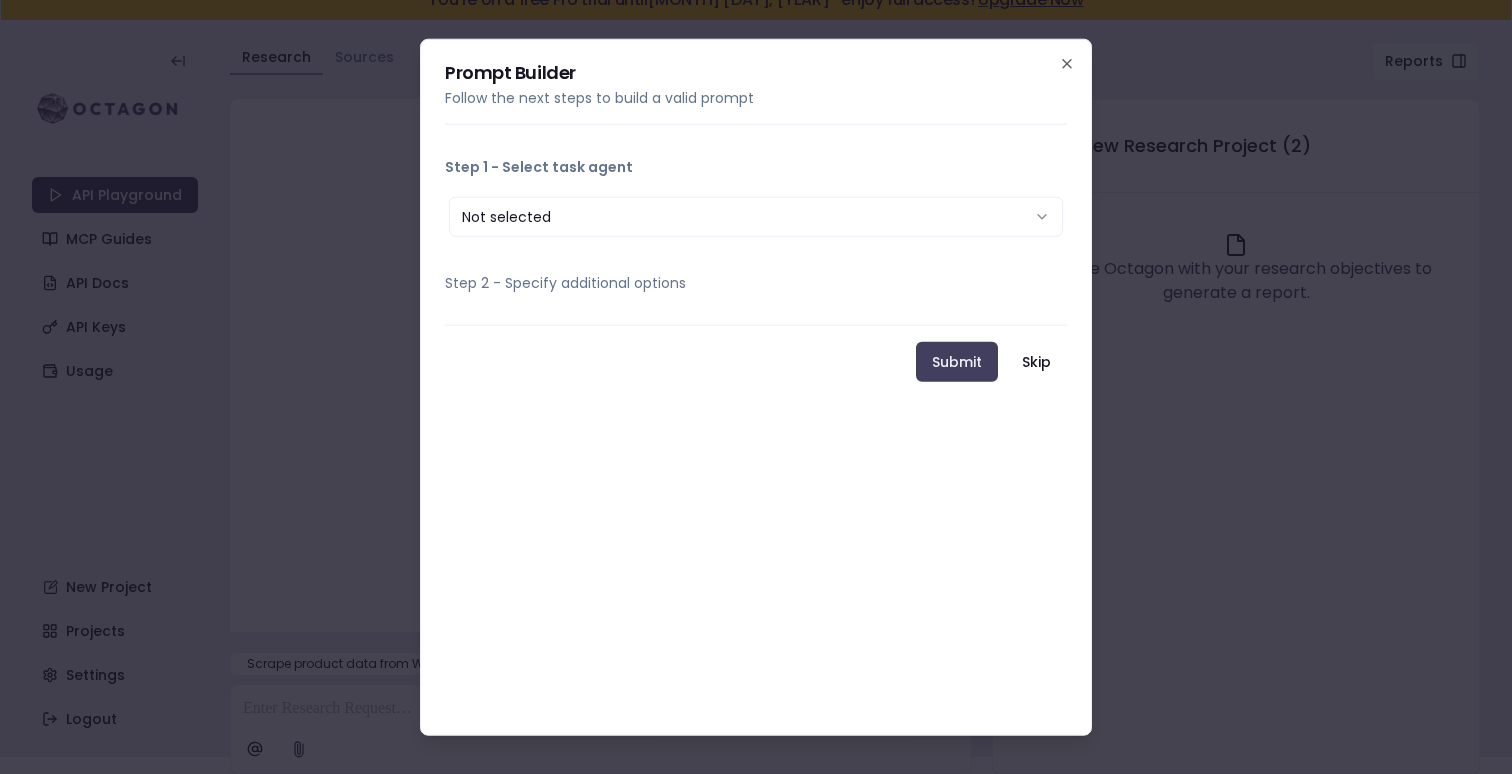 click on "Not selected" at bounding box center [756, 217] 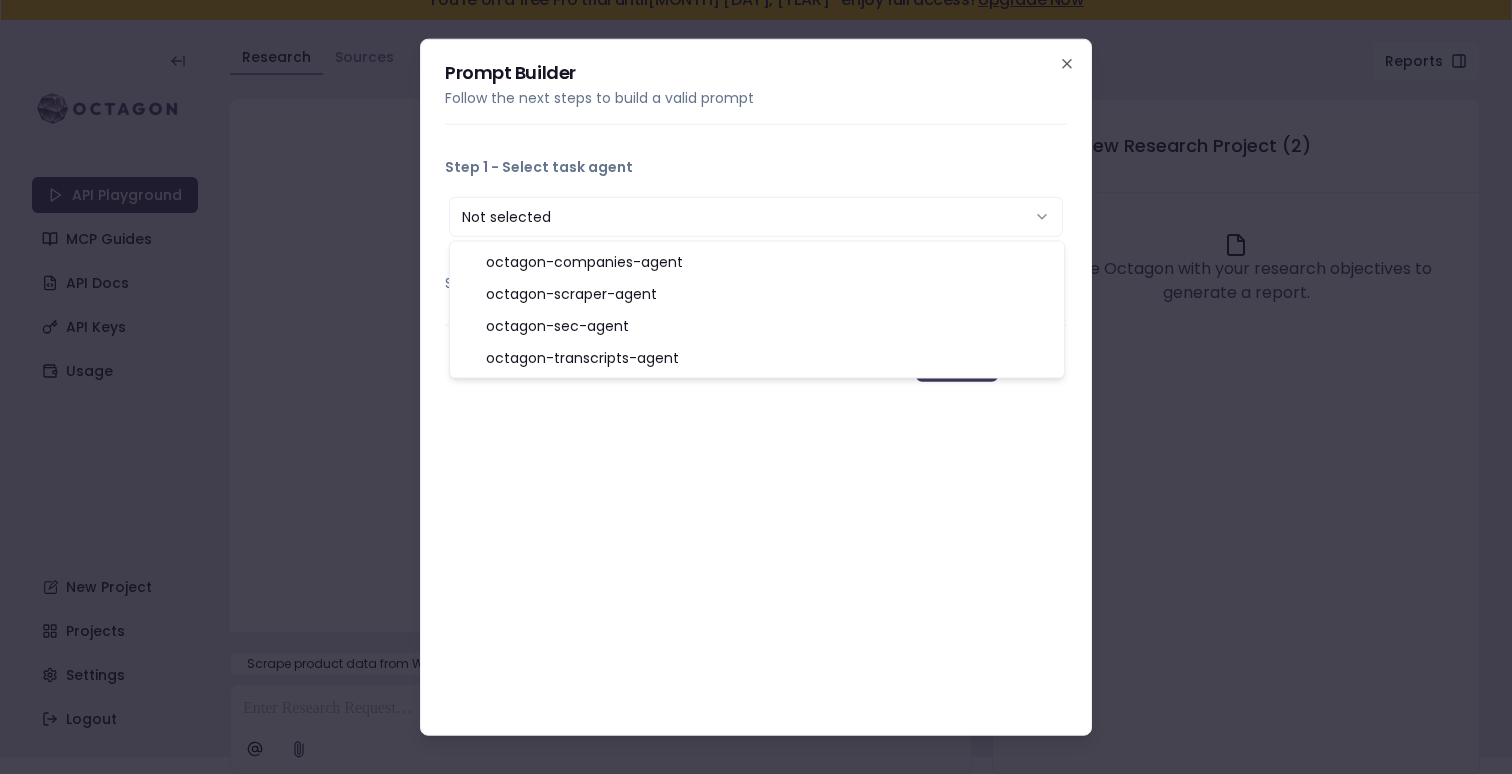 select on "**********" 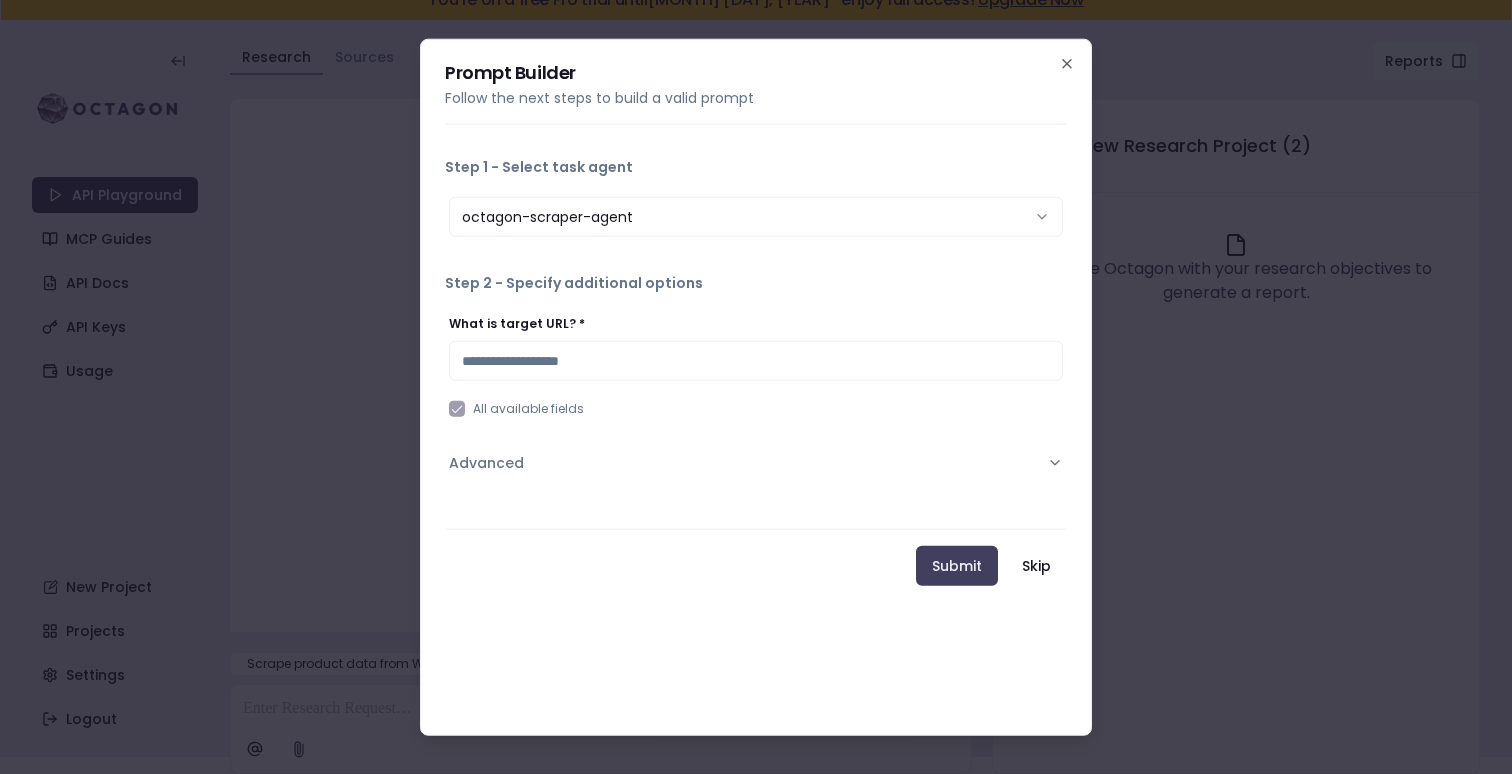 click on "What is target URL? *" at bounding box center (756, 361) 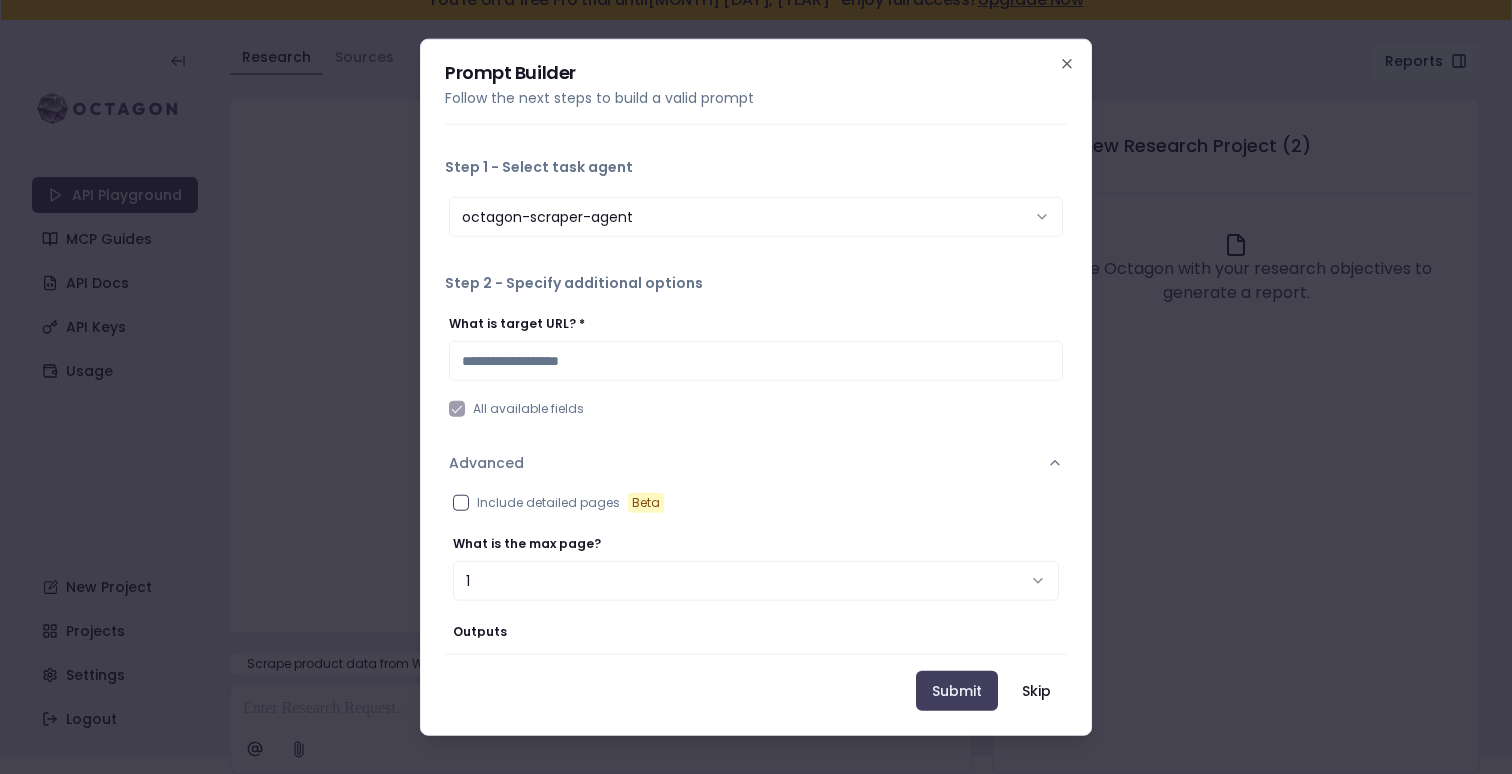 scroll, scrollTop: 127, scrollLeft: 0, axis: vertical 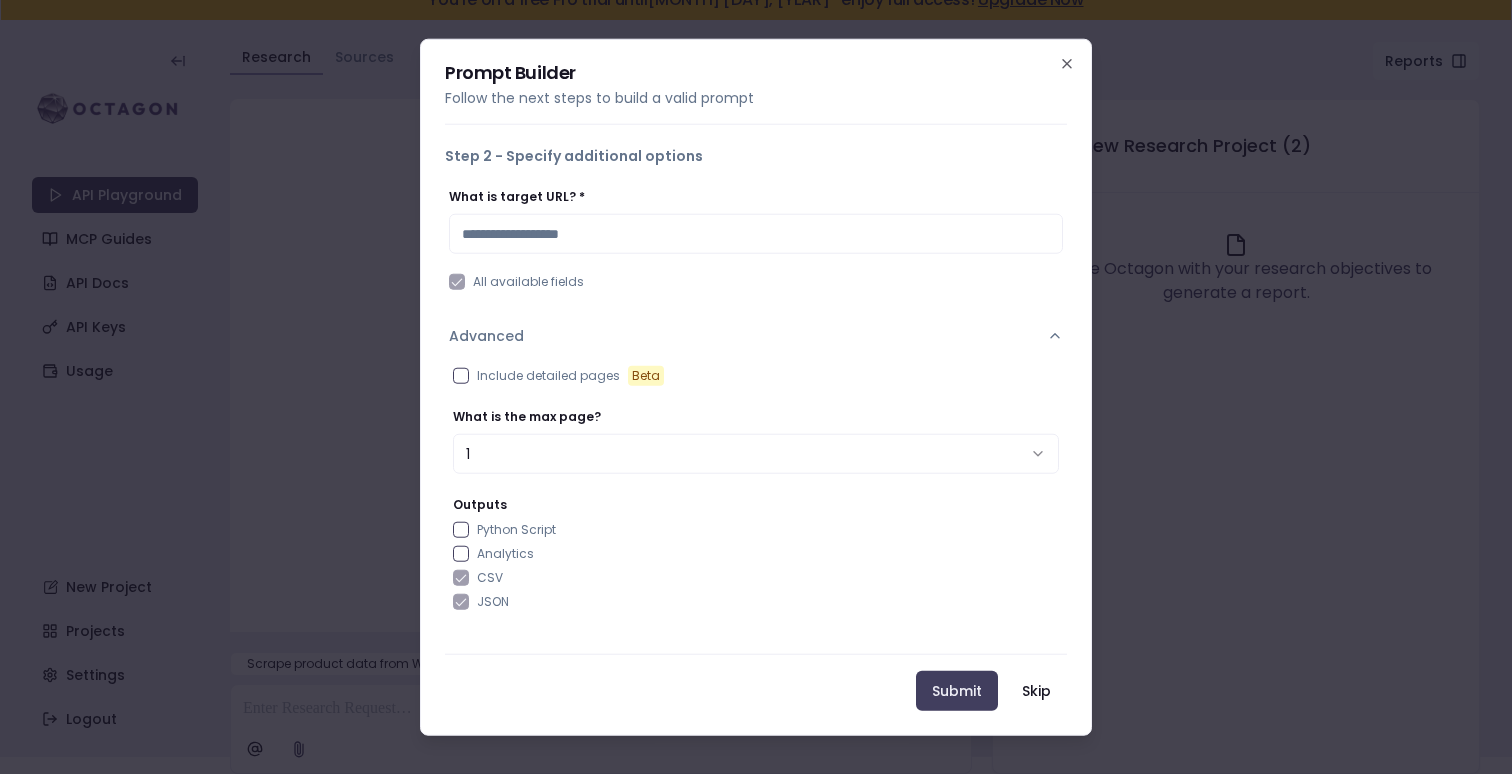 click at bounding box center (756, 484) 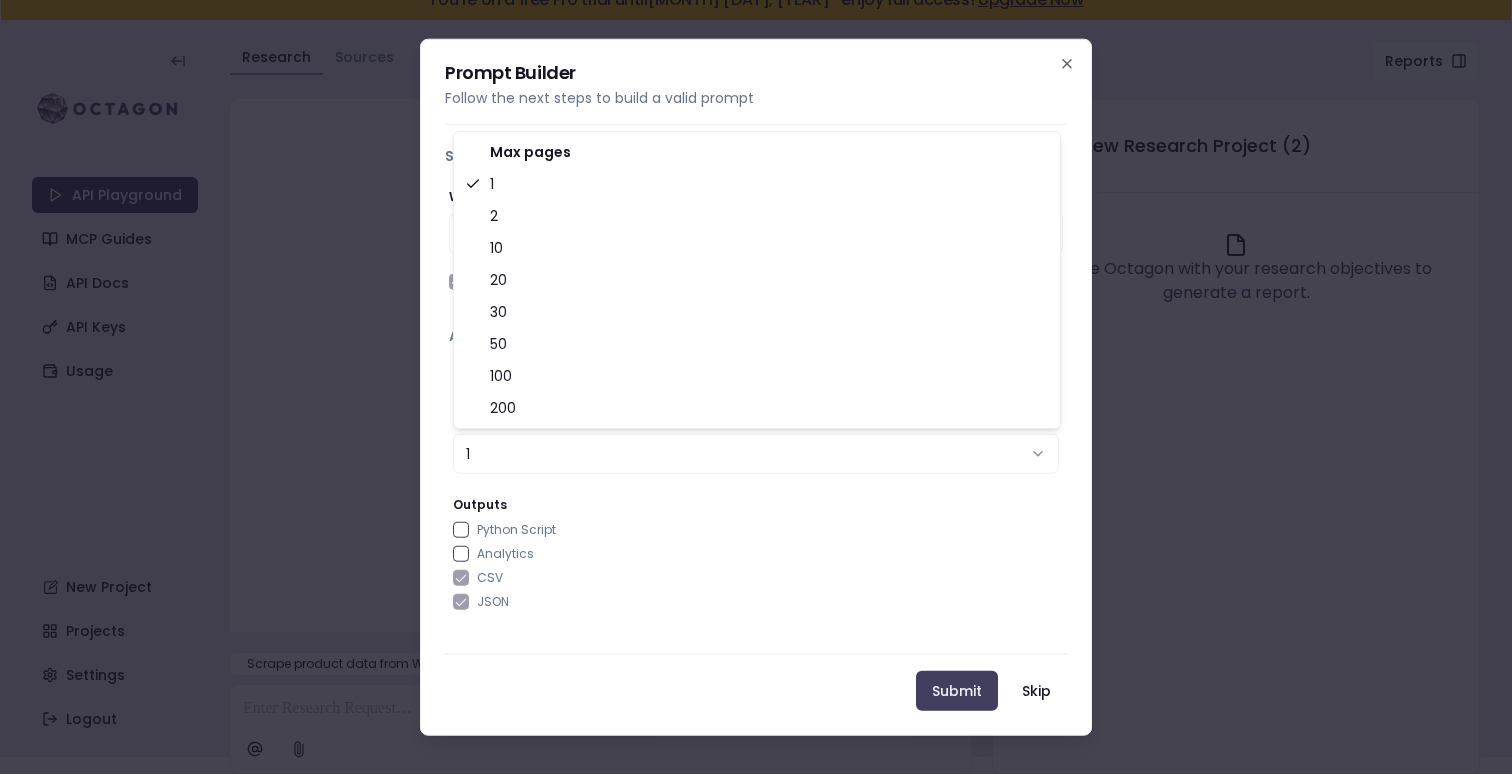 click on "1" at bounding box center [756, 454] 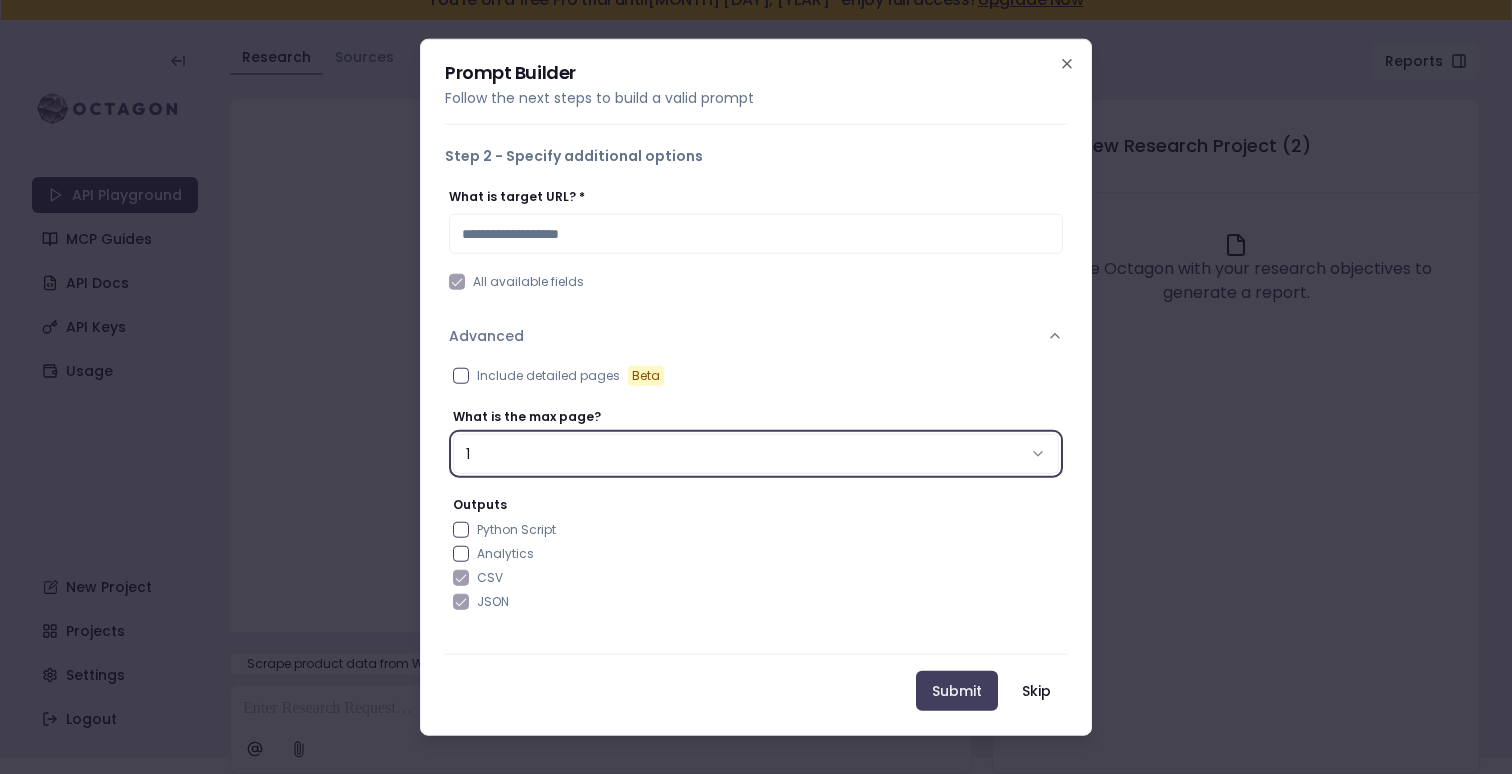 click on "1" at bounding box center [756, 454] 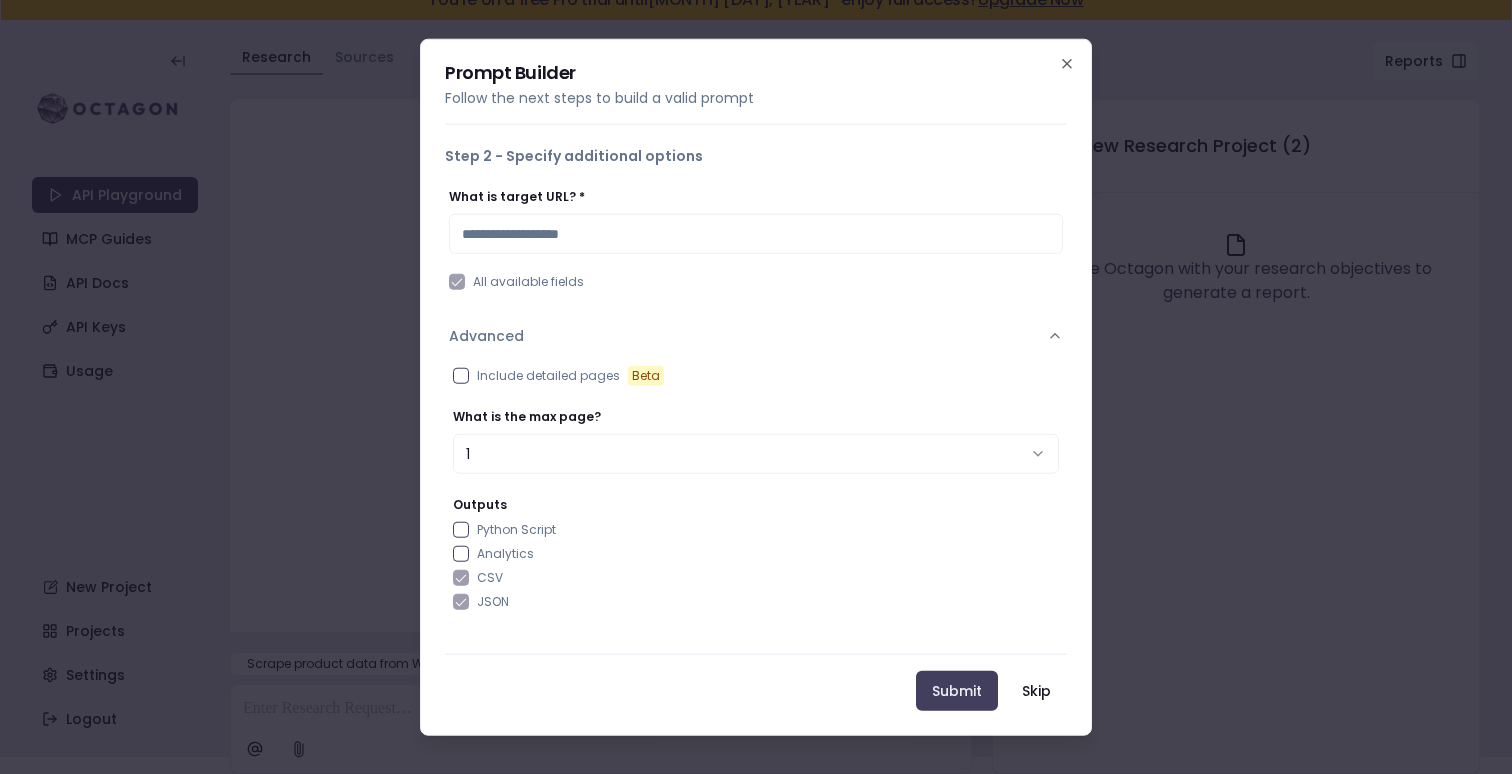 click on "Analytics" at bounding box center [505, 554] 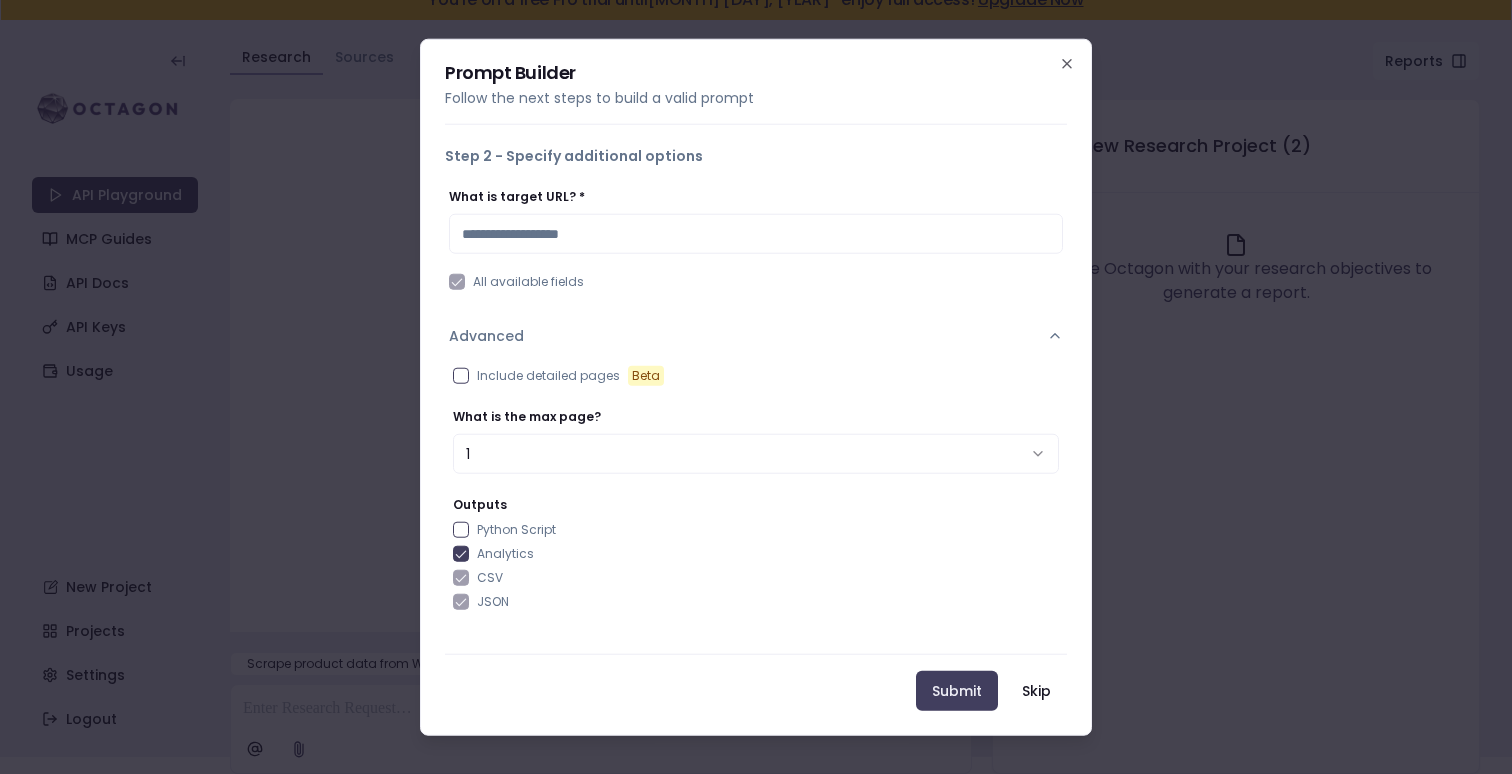 click on "Python Script" at bounding box center [516, 530] 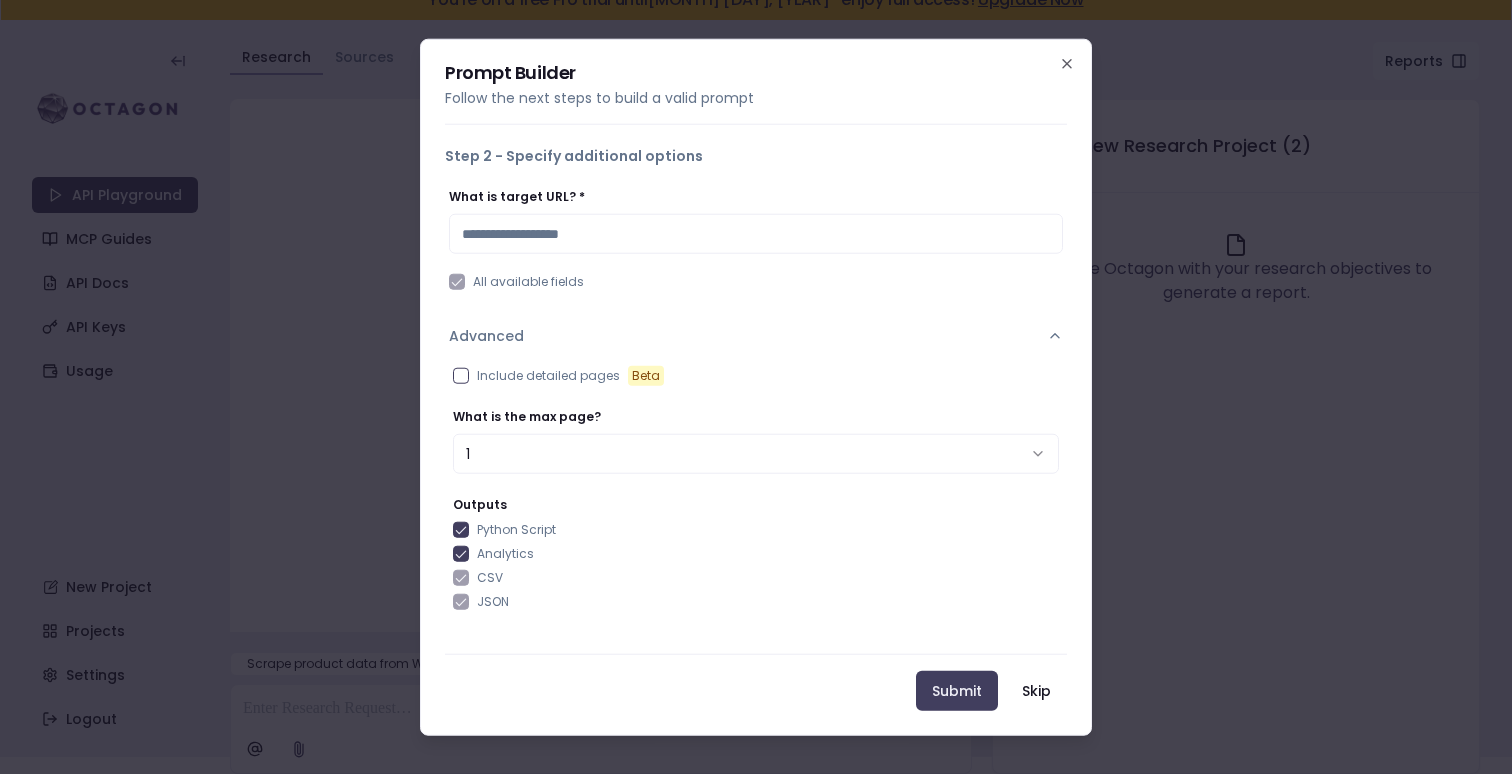 type on "on" 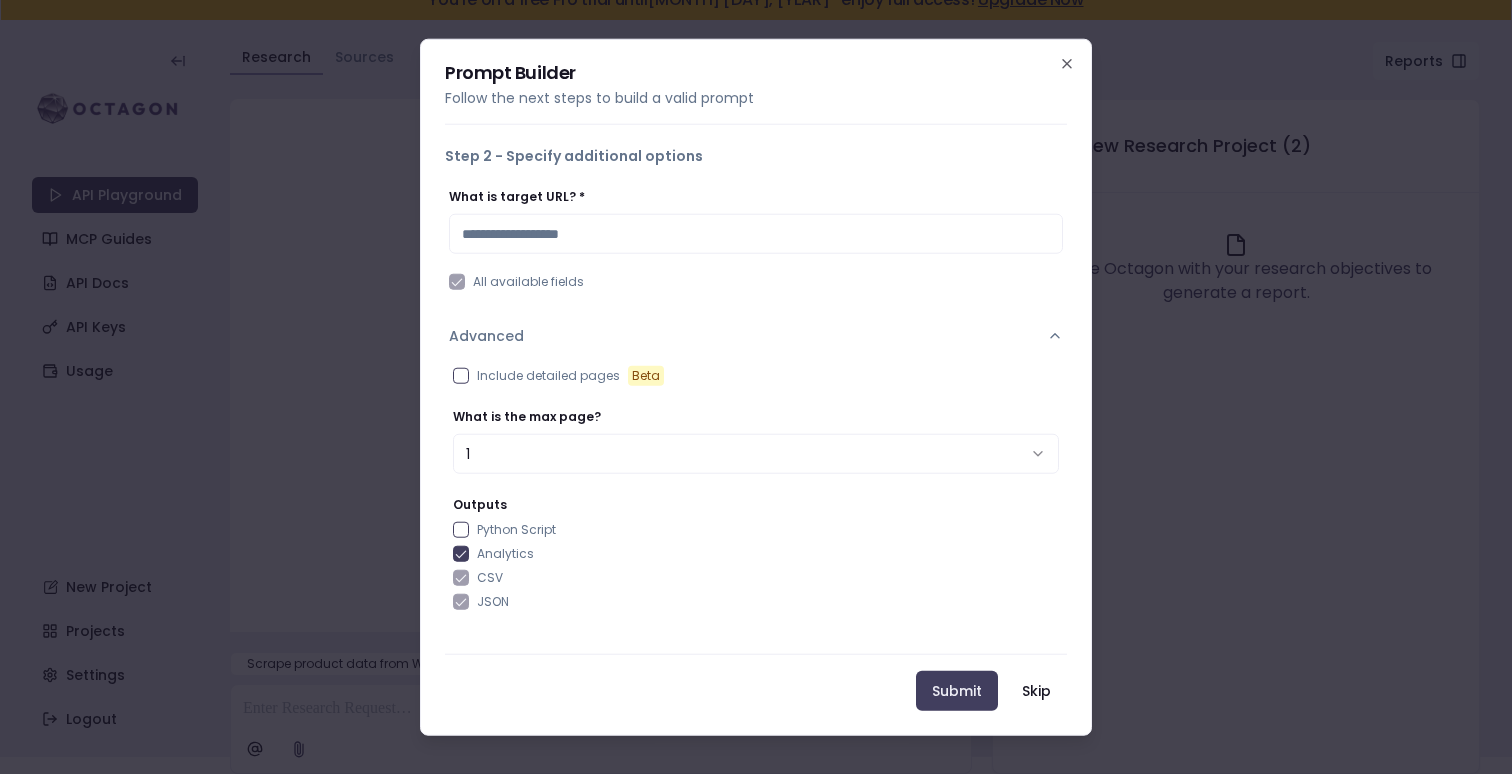 click on "Analytics" at bounding box center [756, 554] 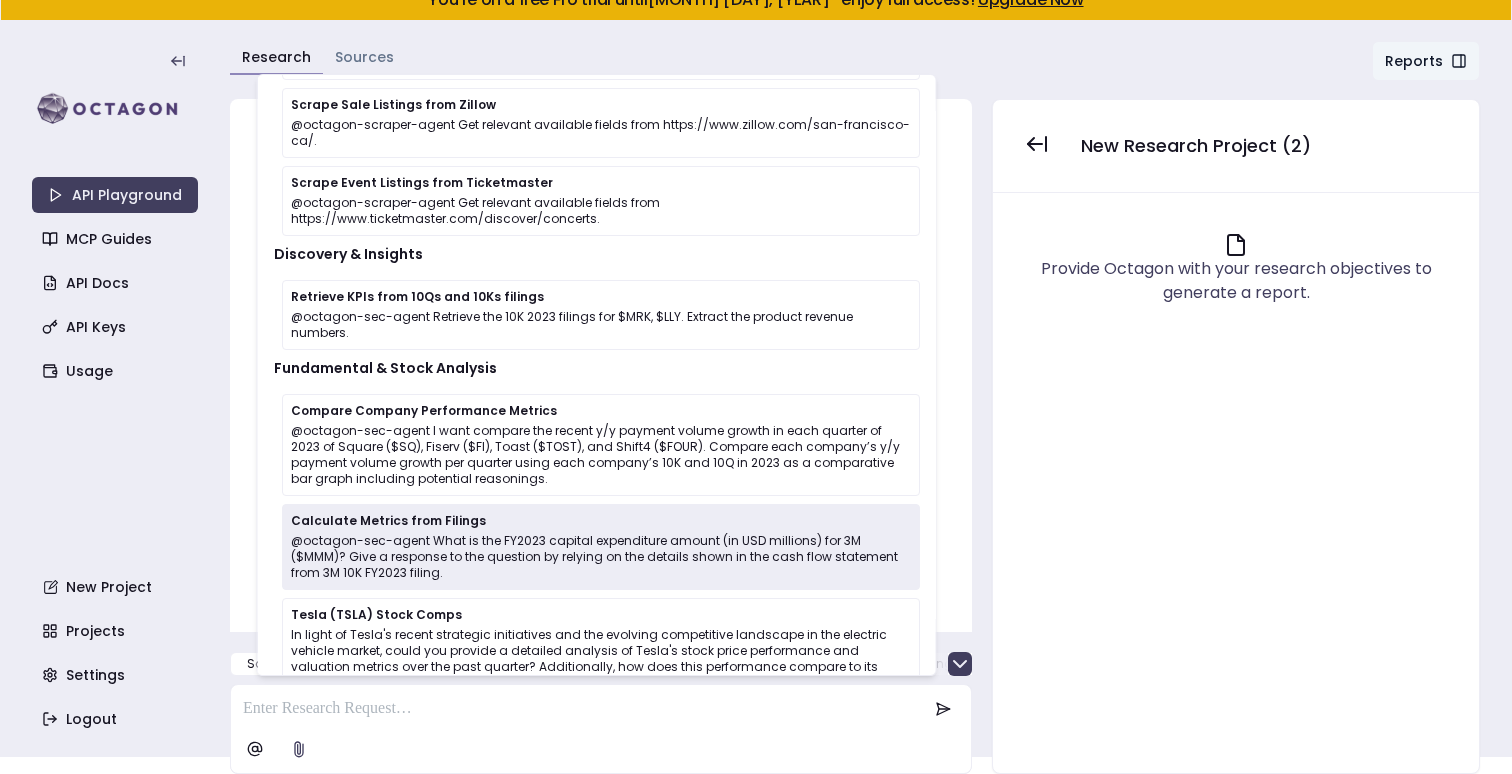 scroll, scrollTop: 346, scrollLeft: 0, axis: vertical 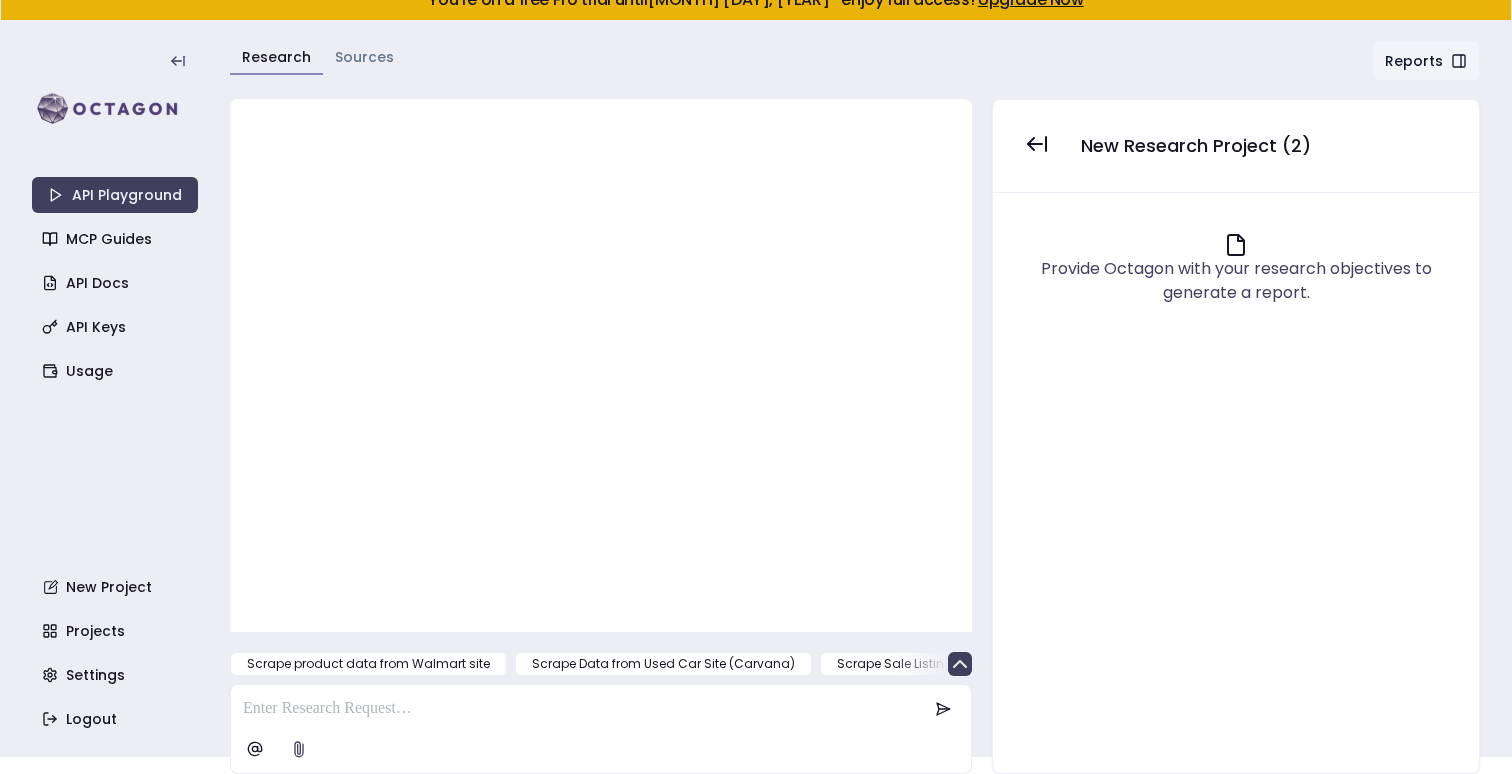 click on "Research Sources Reports Chat" at bounding box center [855, 66] 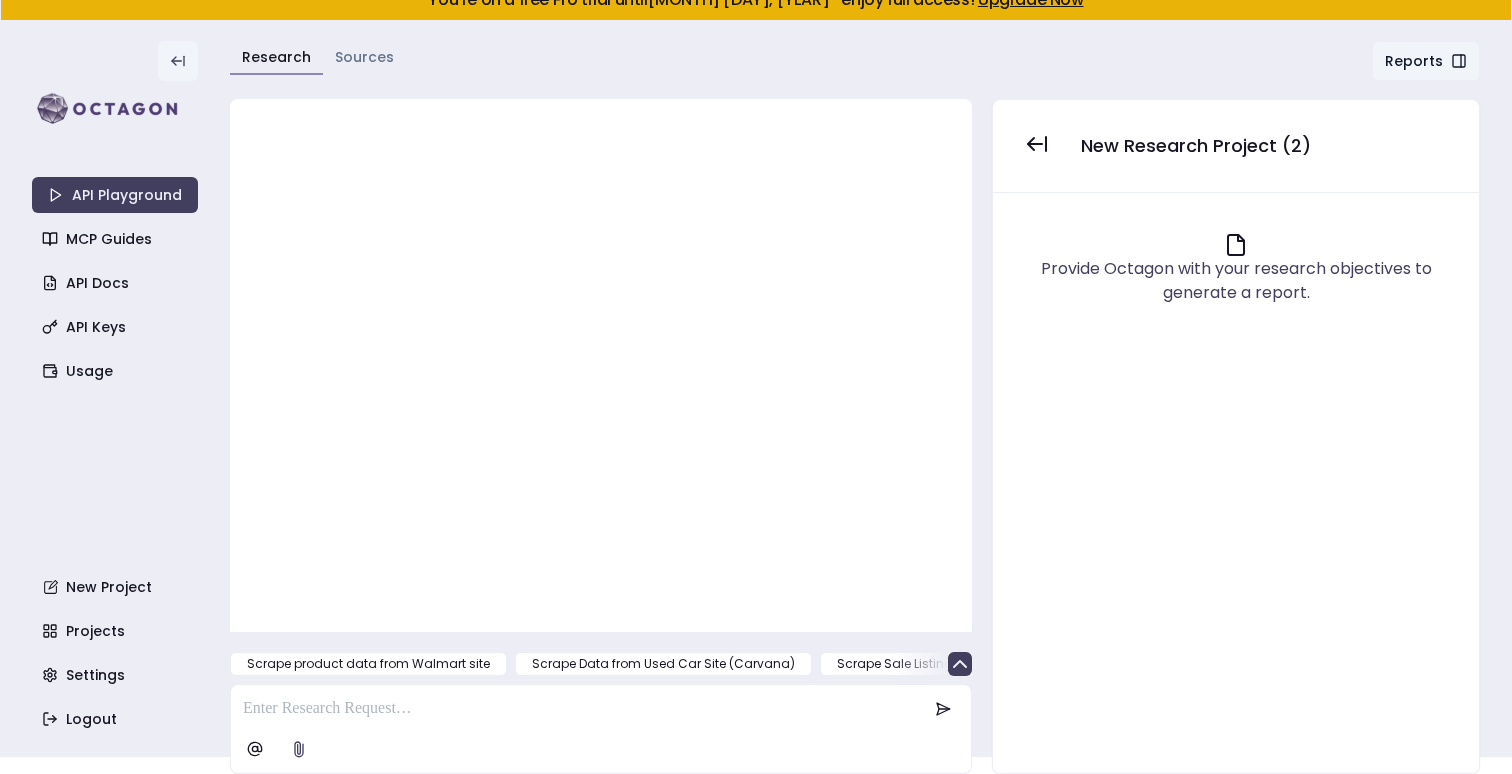 click at bounding box center (178, 61) 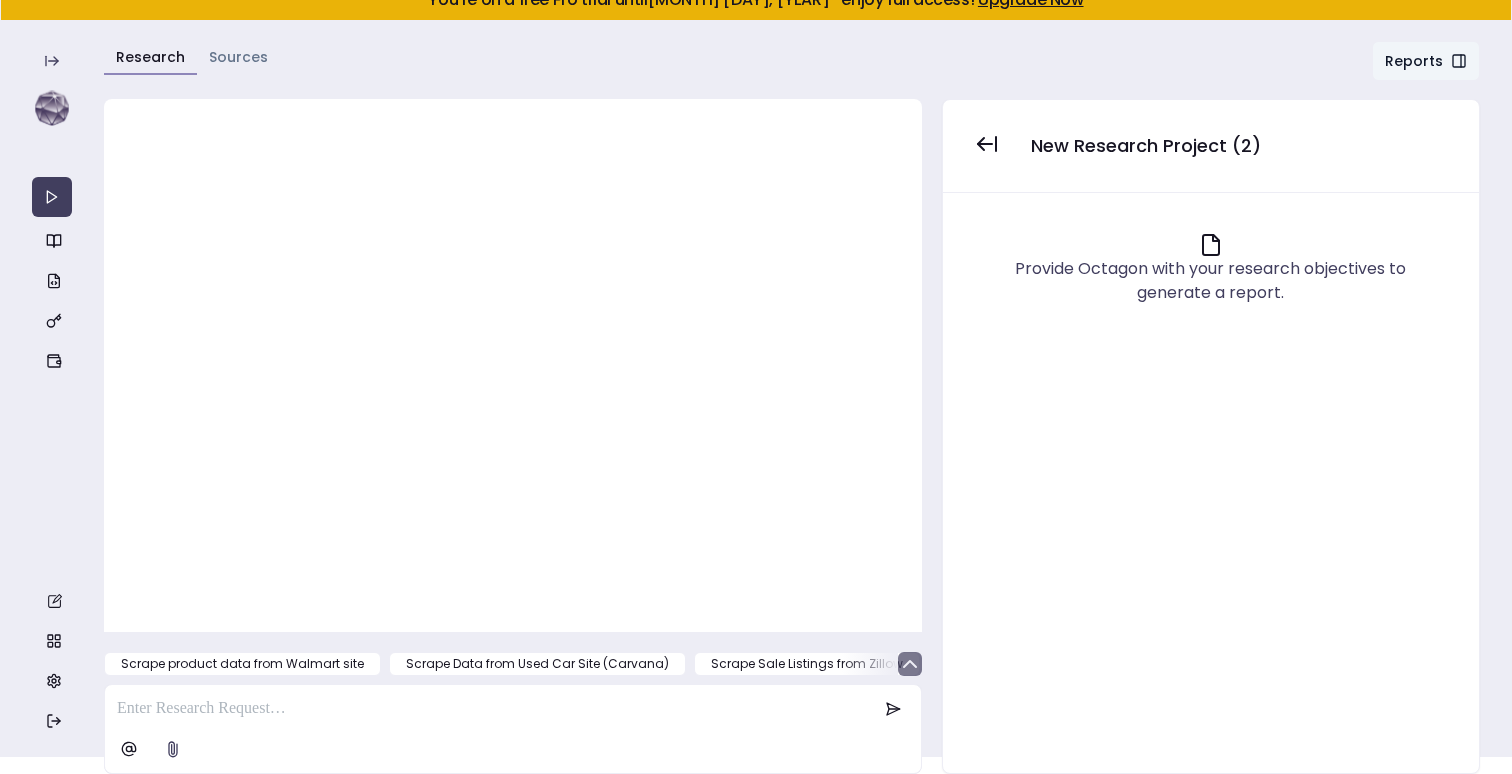 click 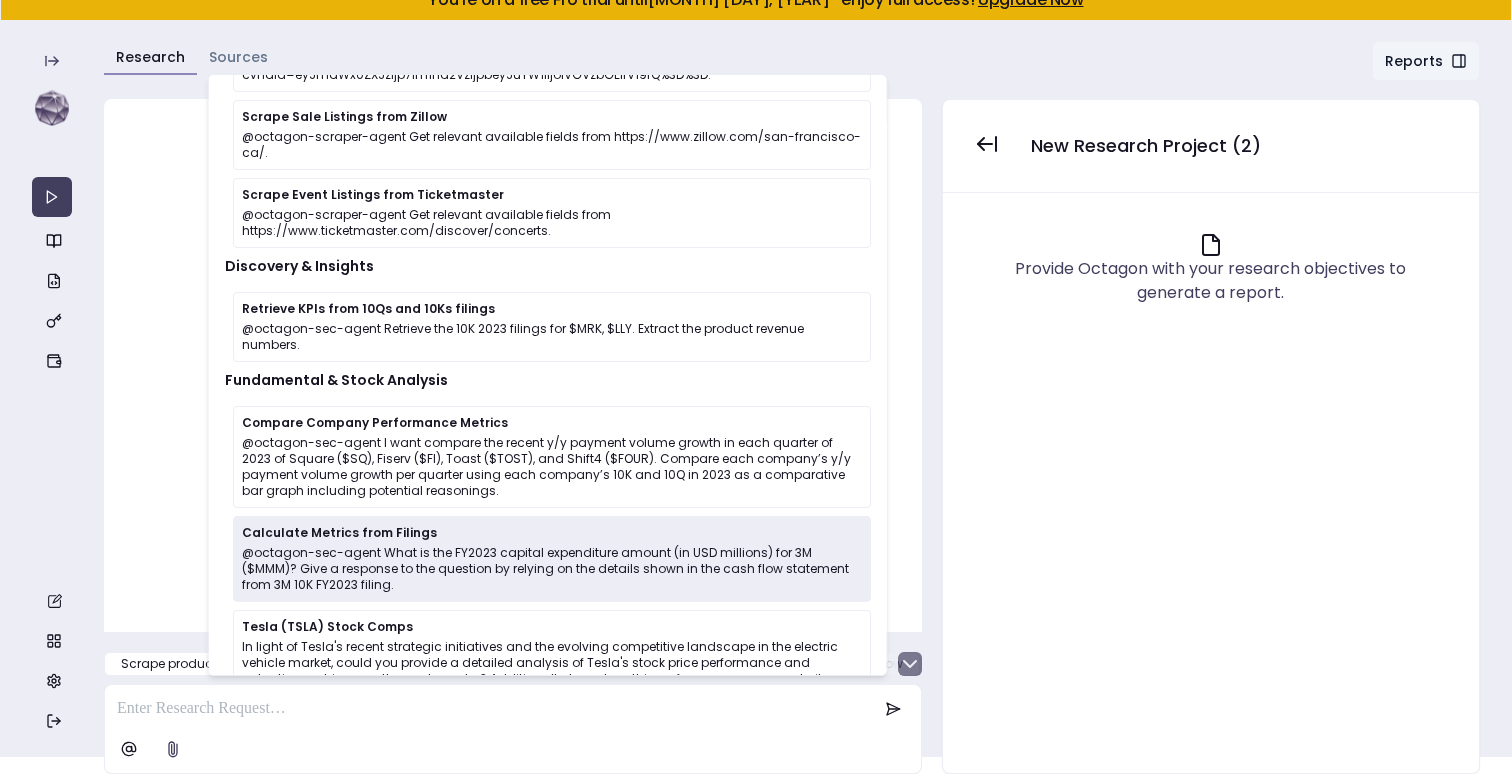 scroll, scrollTop: 346, scrollLeft: 0, axis: vertical 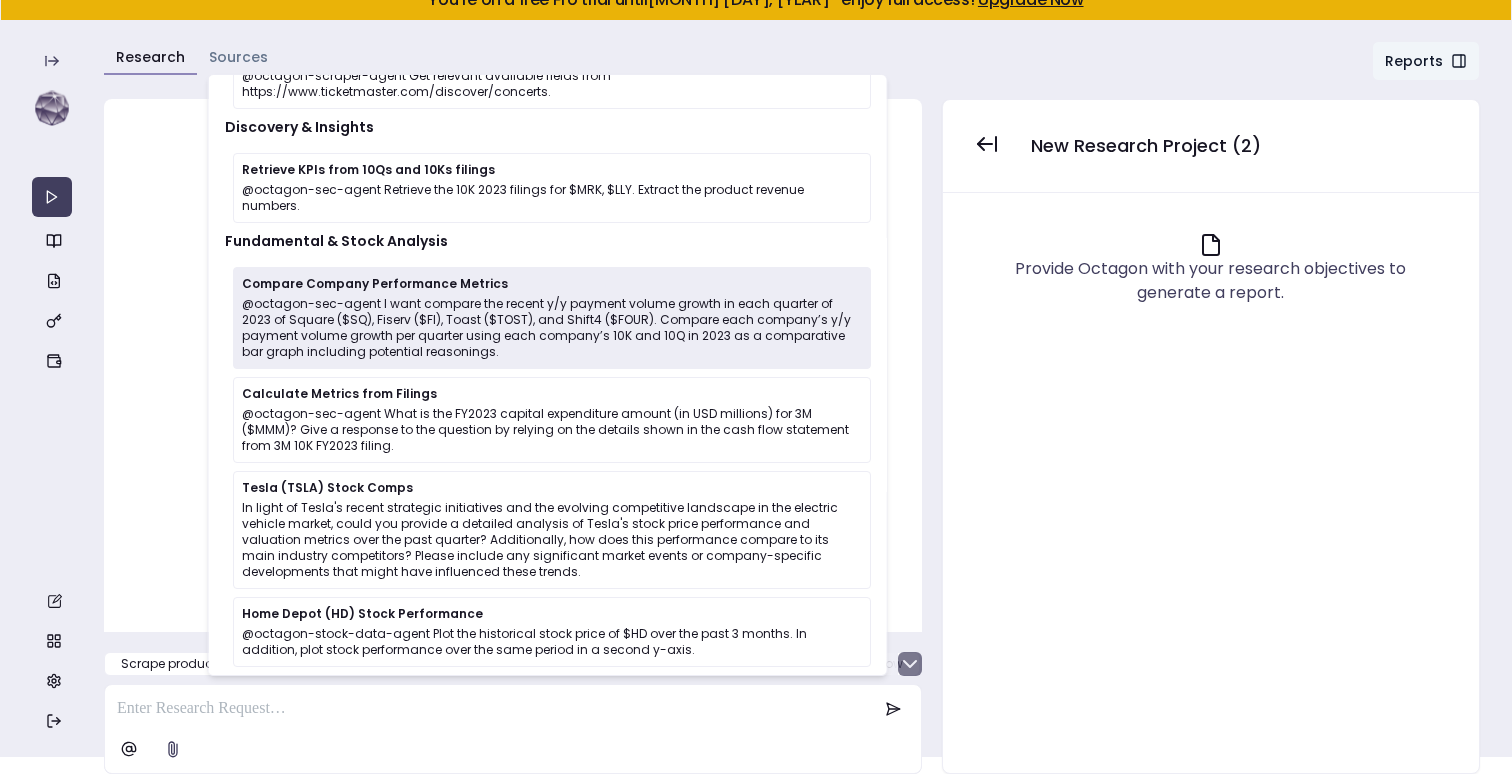 click on "@octagon-sec-agent I want compare the recent y/y payment volume growth in each quarter of 2023 of Square ($SQ), Fiserv ($FI), Toast ($TOST), and Shift4 ($FOUR). Compare each company’s y/y payment volume growth per quarter using each company’s 10K and 10Q in 2023 as a comparative bar graph including potential reasonings." at bounding box center [552, 328] 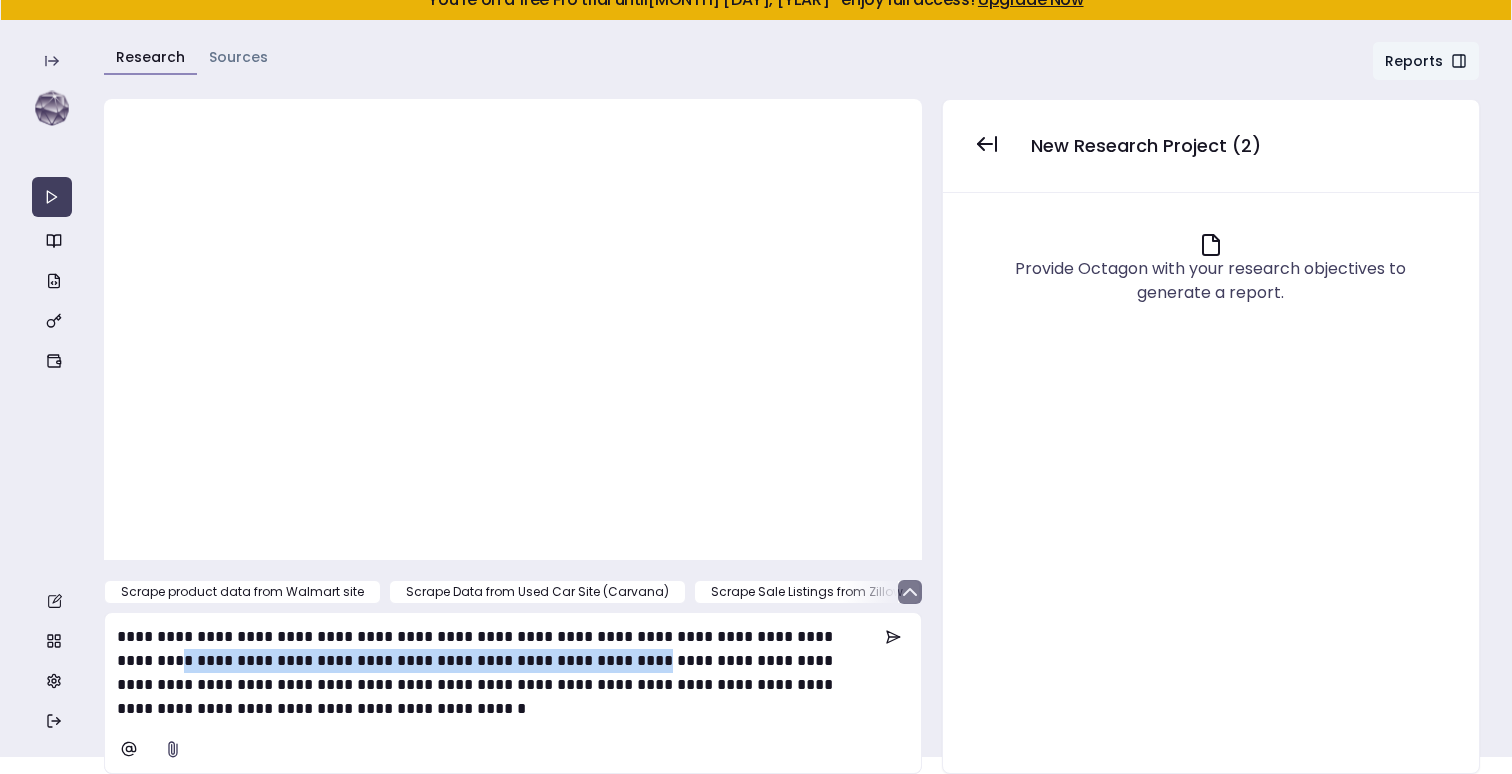 drag, startPoint x: 677, startPoint y: 654, endPoint x: 200, endPoint y: 667, distance: 477.17712 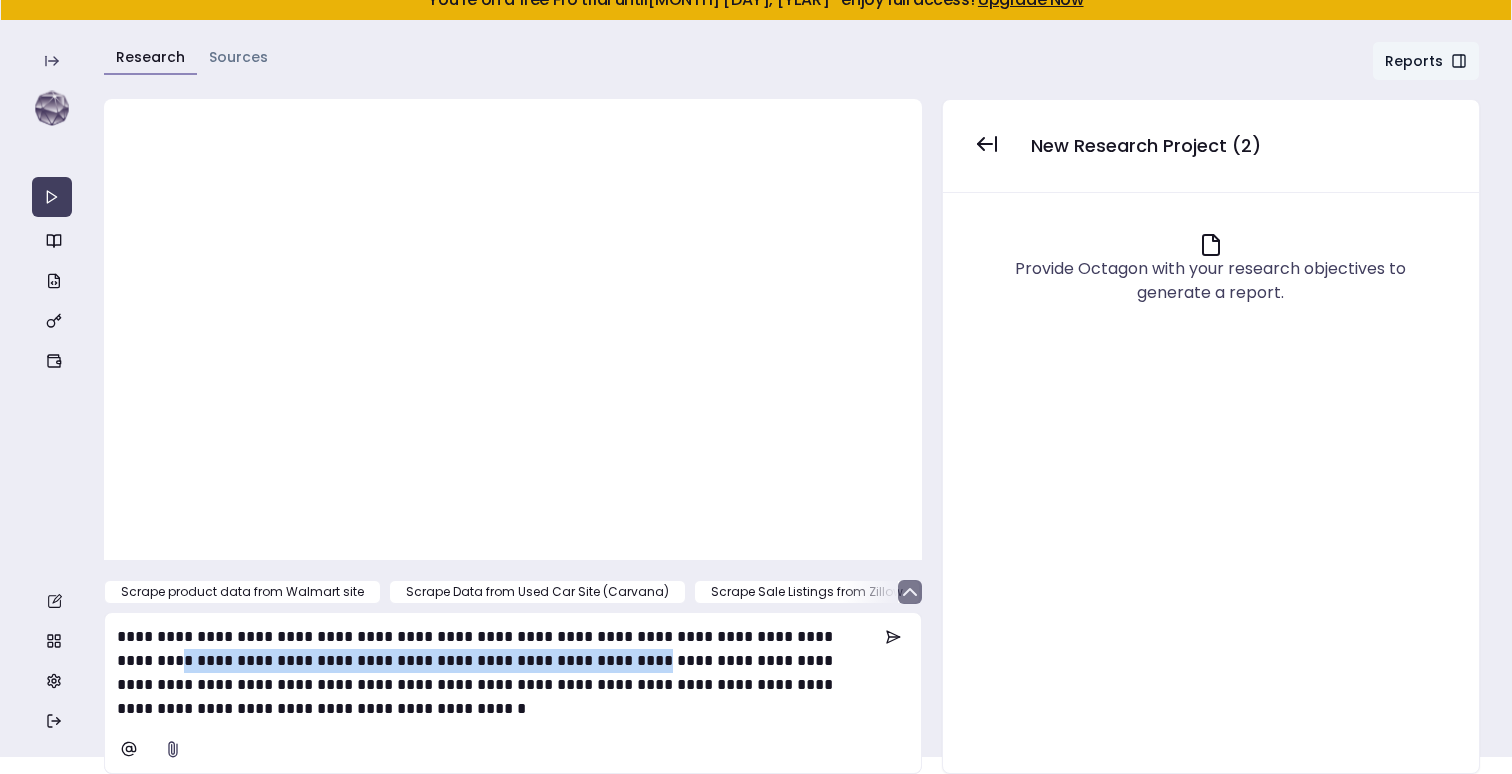 type 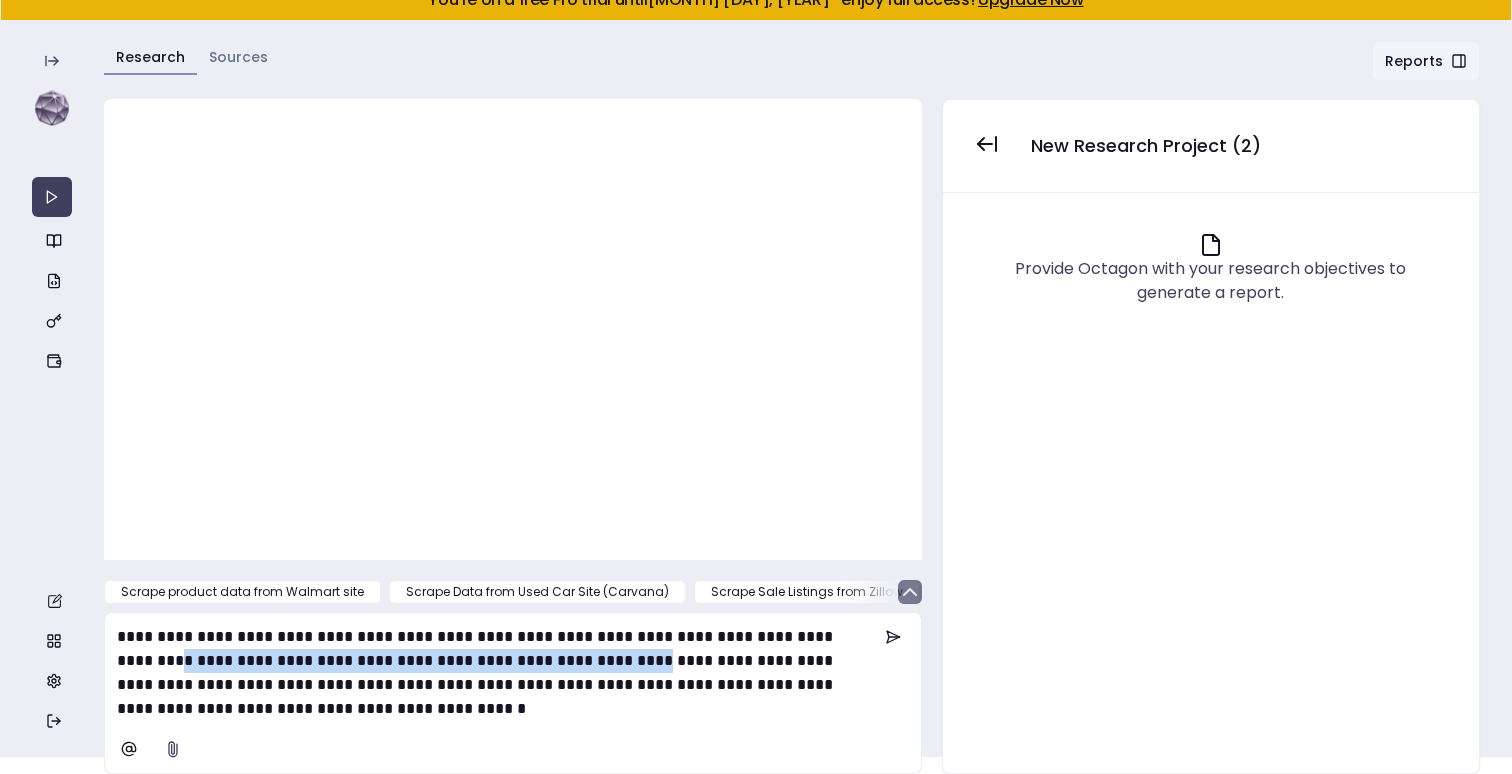click 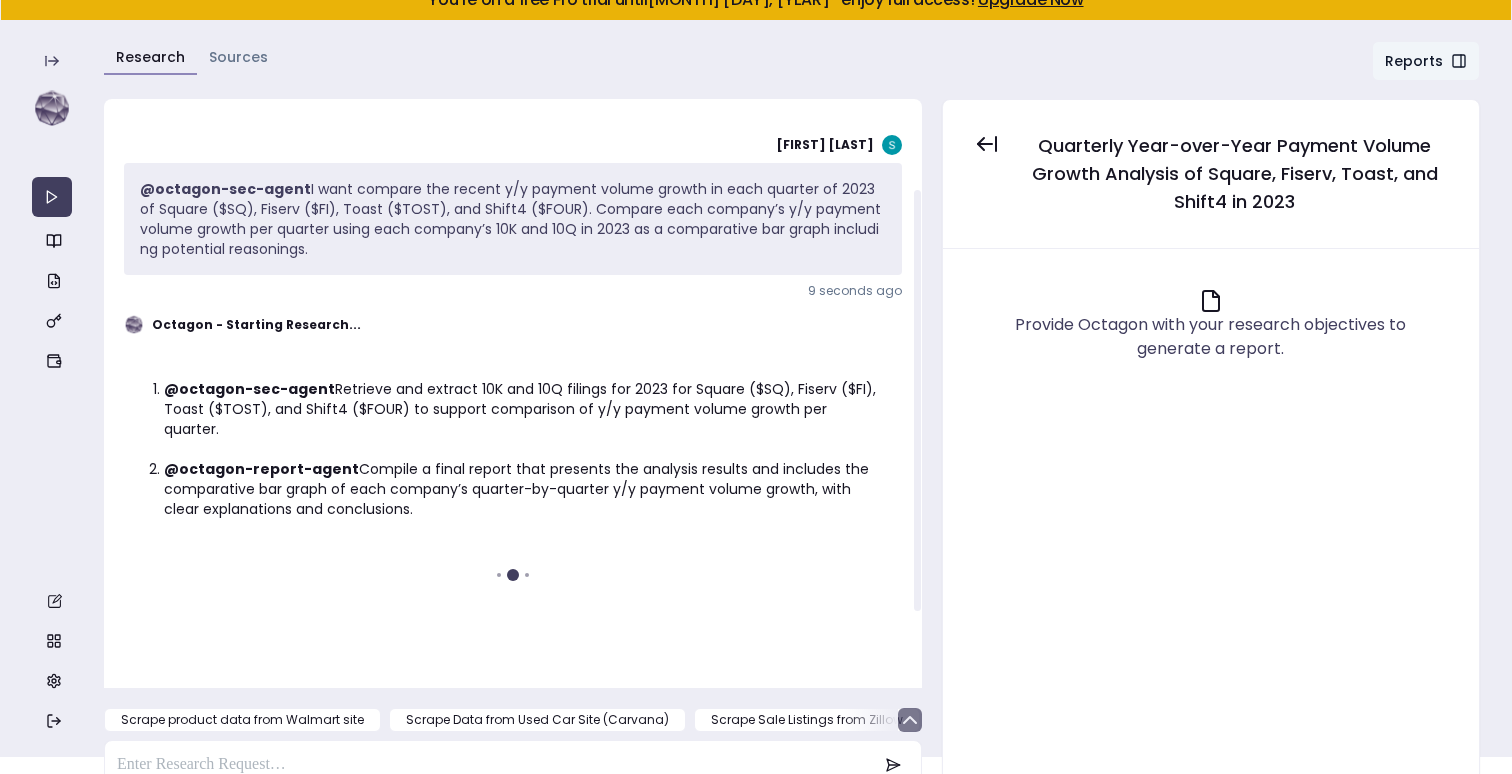 scroll, scrollTop: 73, scrollLeft: 0, axis: vertical 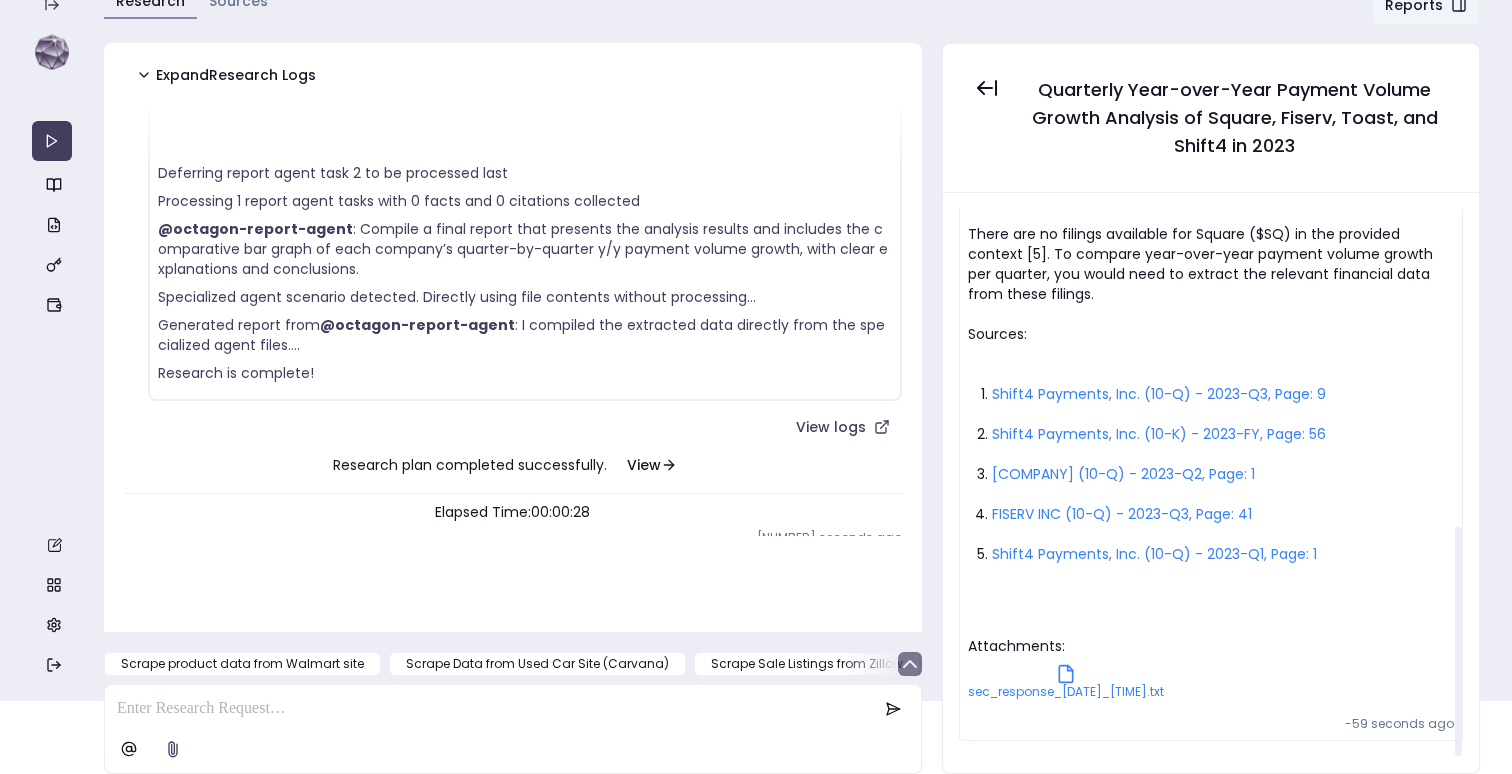 click on "Shift4 Payments, Inc. (10-Q) - 2023-Q3, Page: 9" at bounding box center (1159, 394) 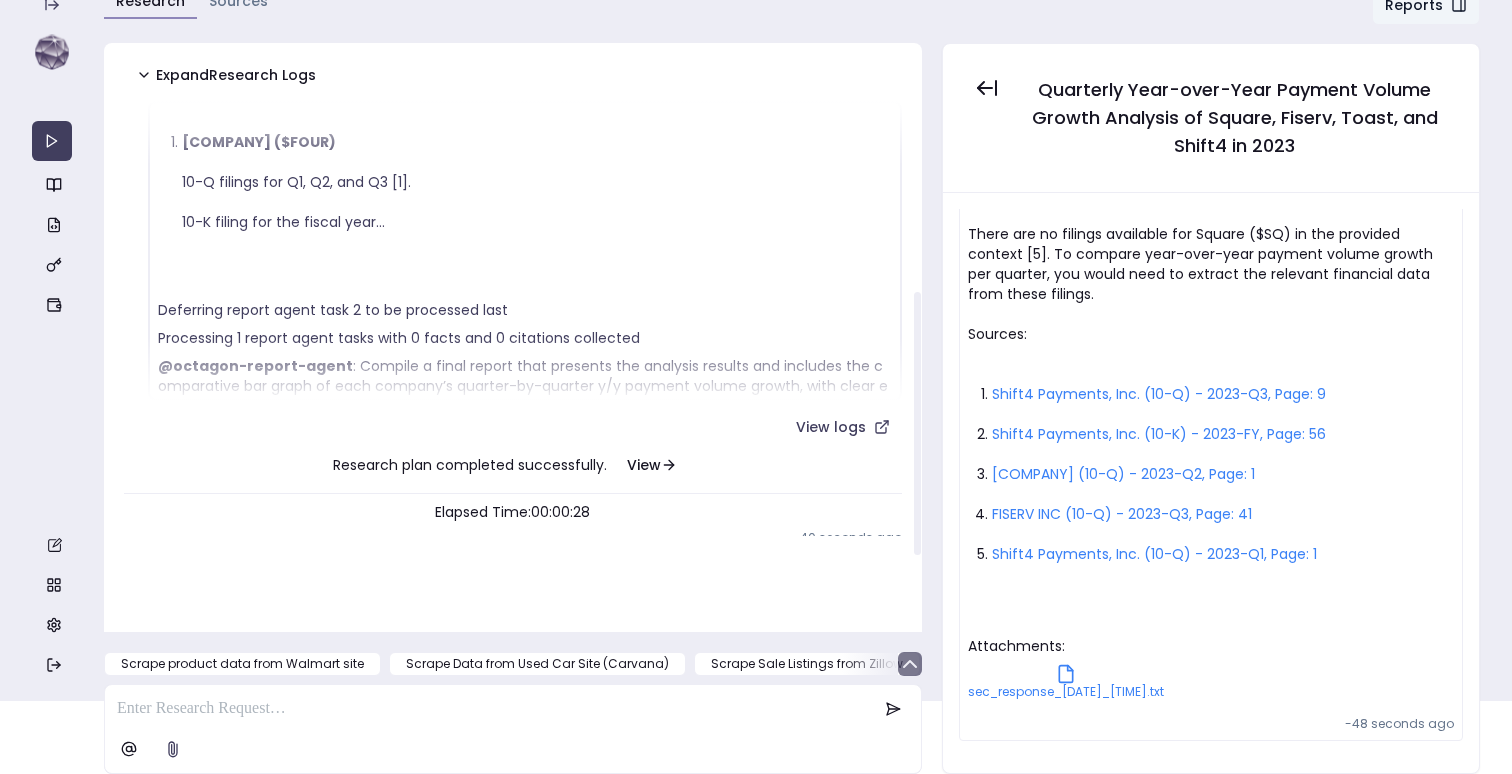 scroll, scrollTop: 348, scrollLeft: 0, axis: vertical 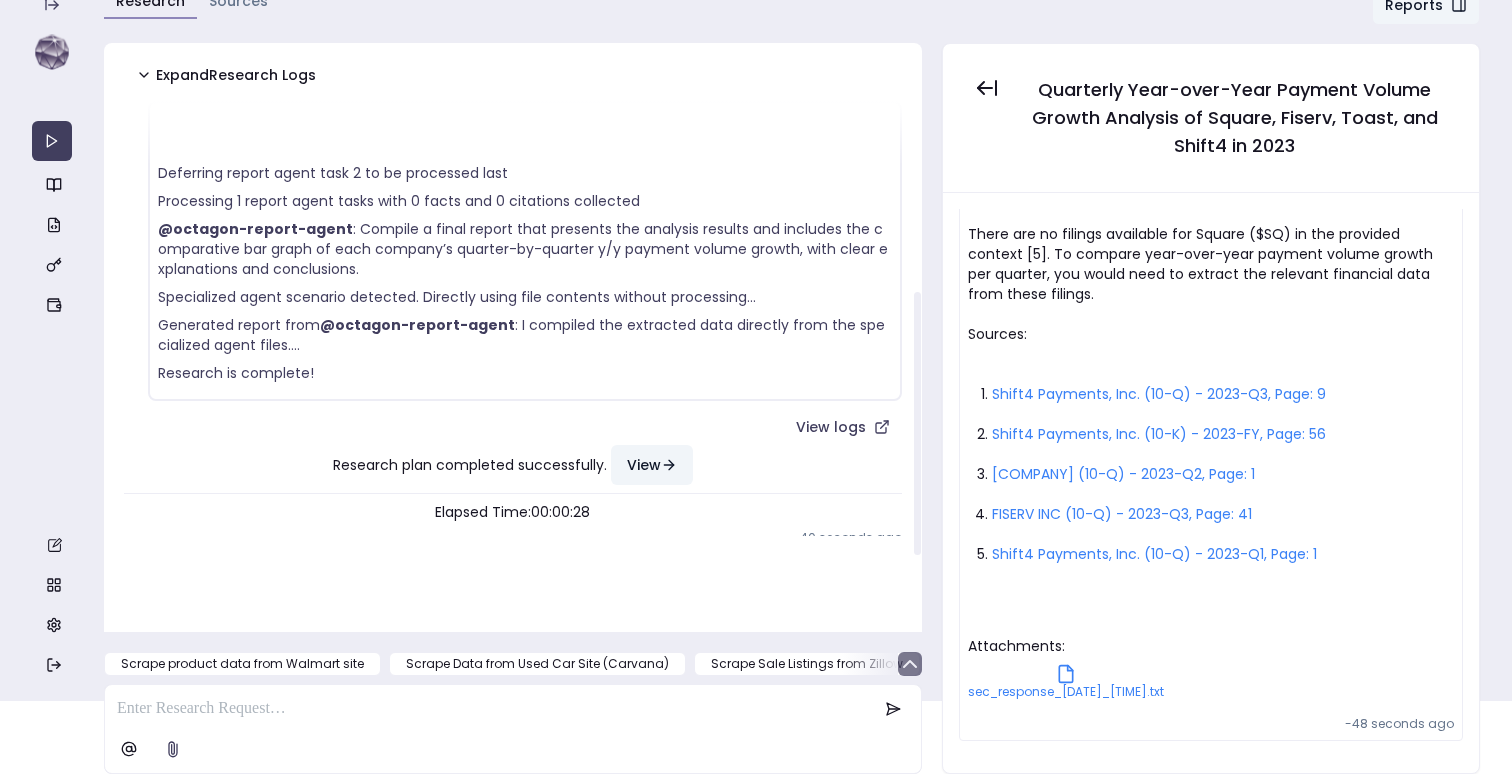 click 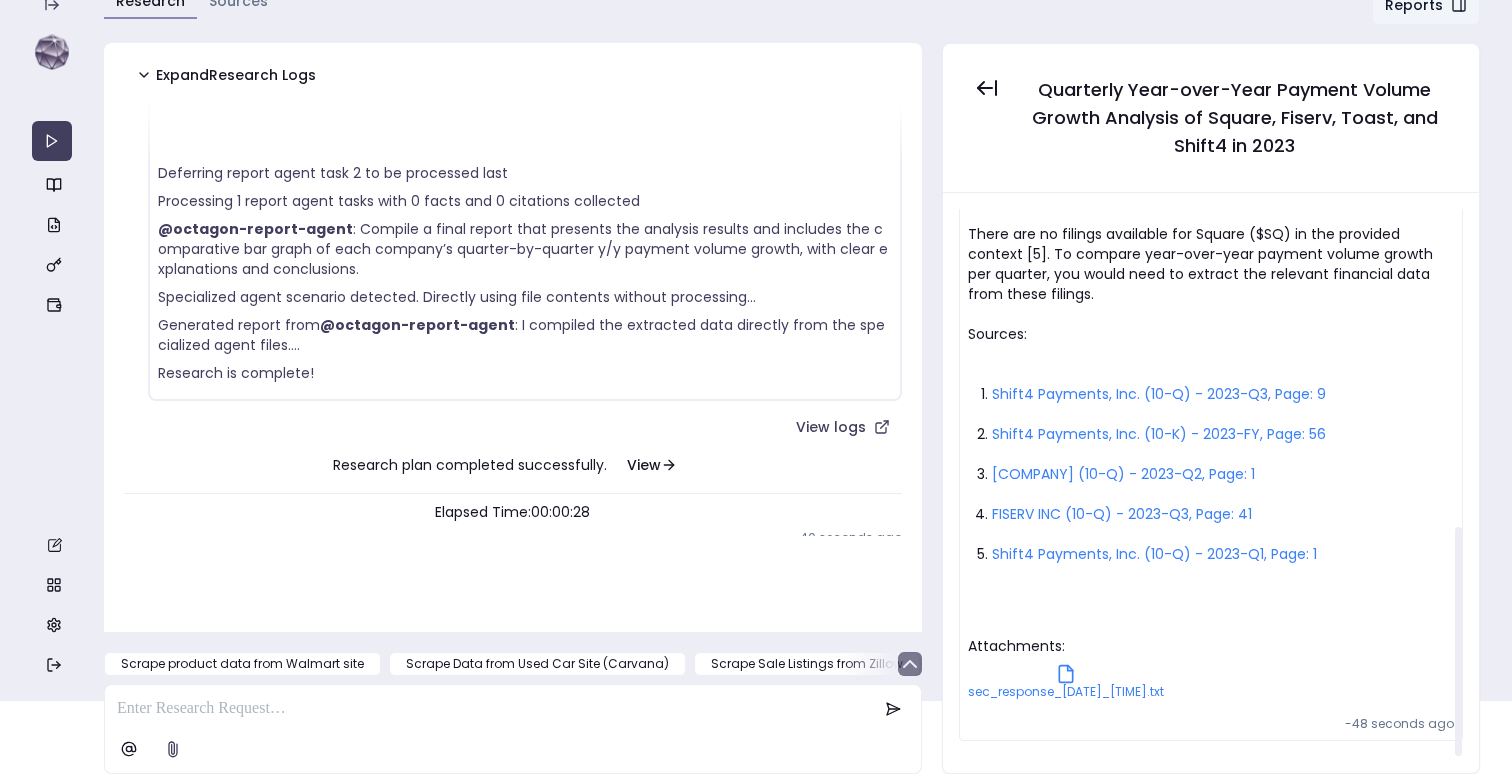click 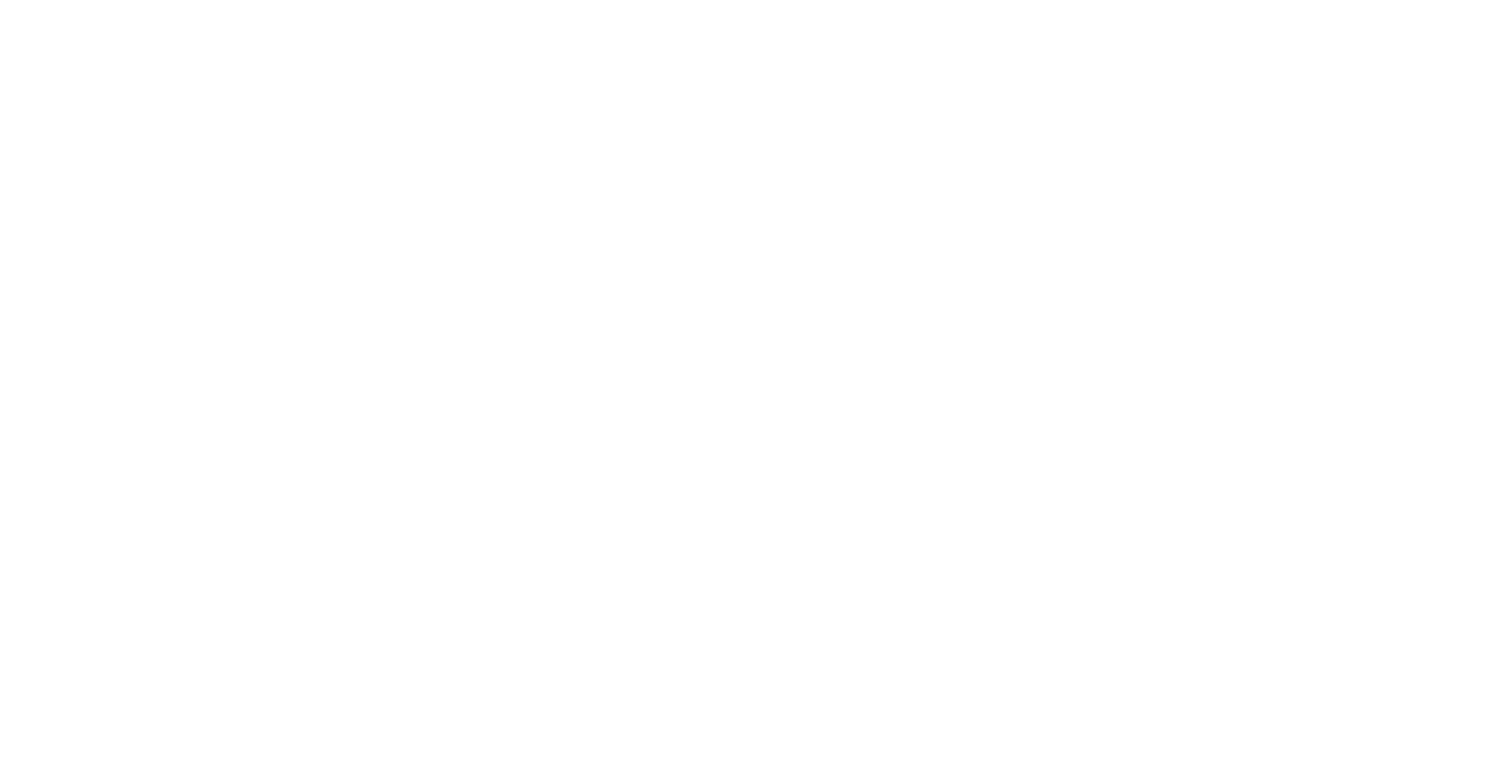 scroll, scrollTop: 0, scrollLeft: 0, axis: both 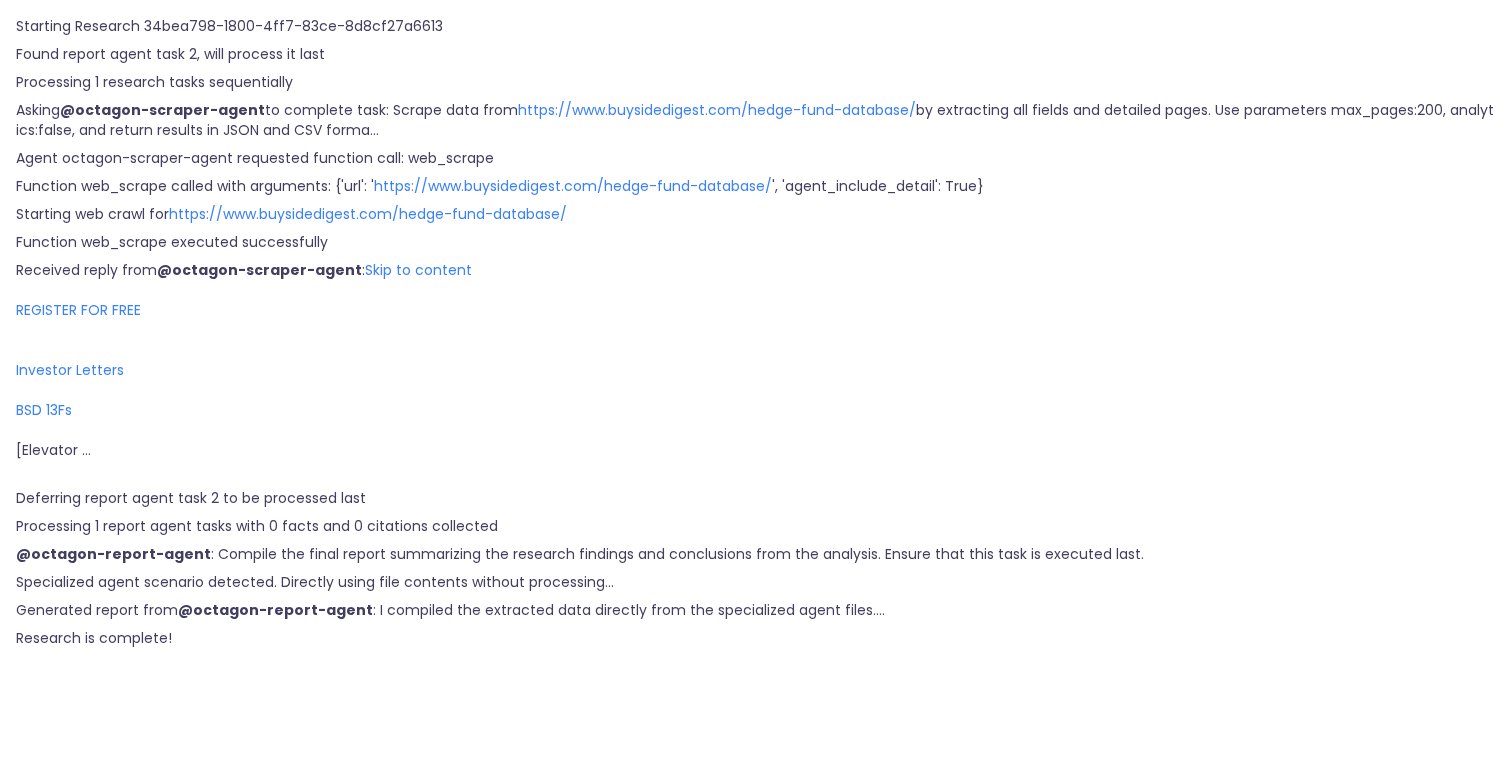 click on "Skip to content" at bounding box center [418, 270] 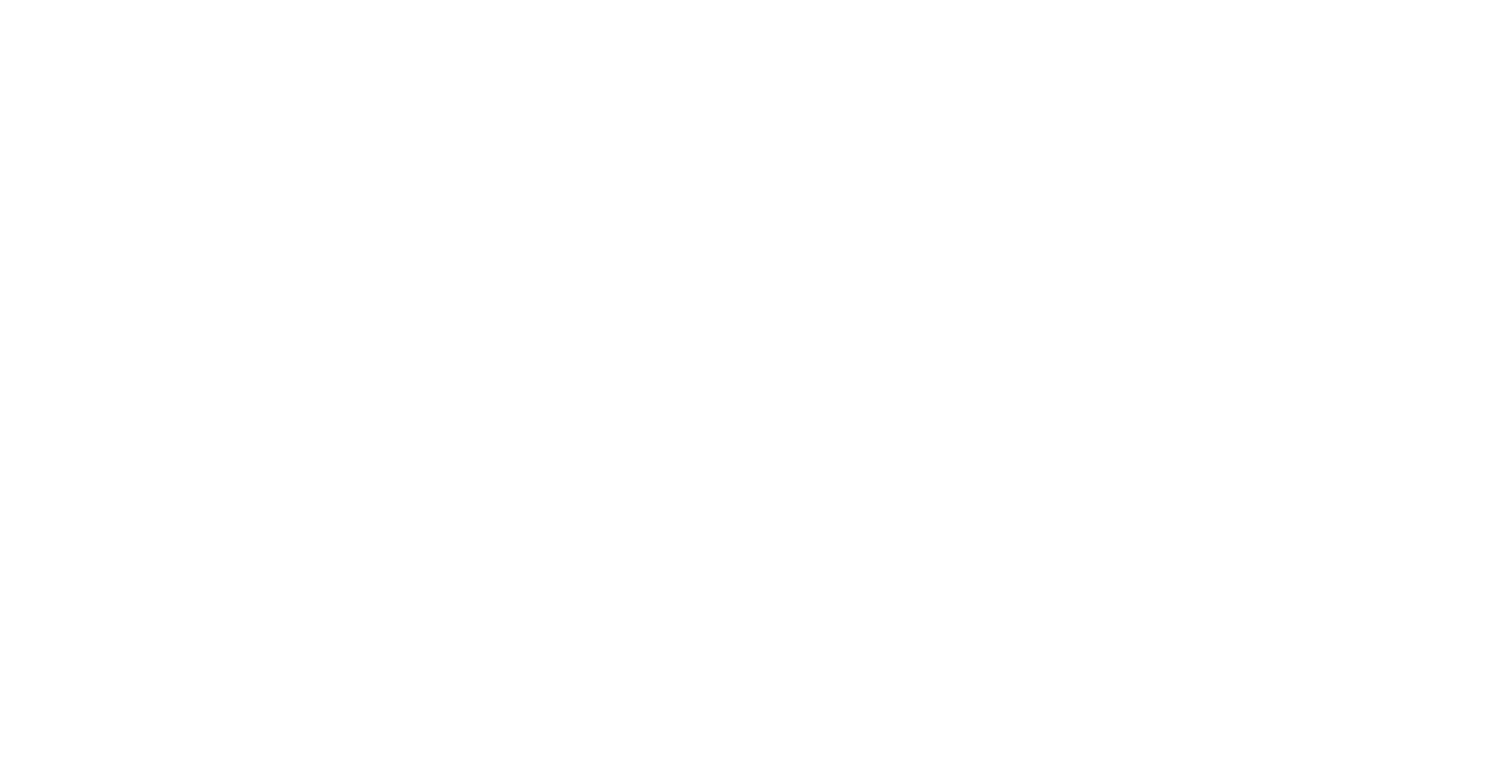 scroll, scrollTop: 0, scrollLeft: 0, axis: both 